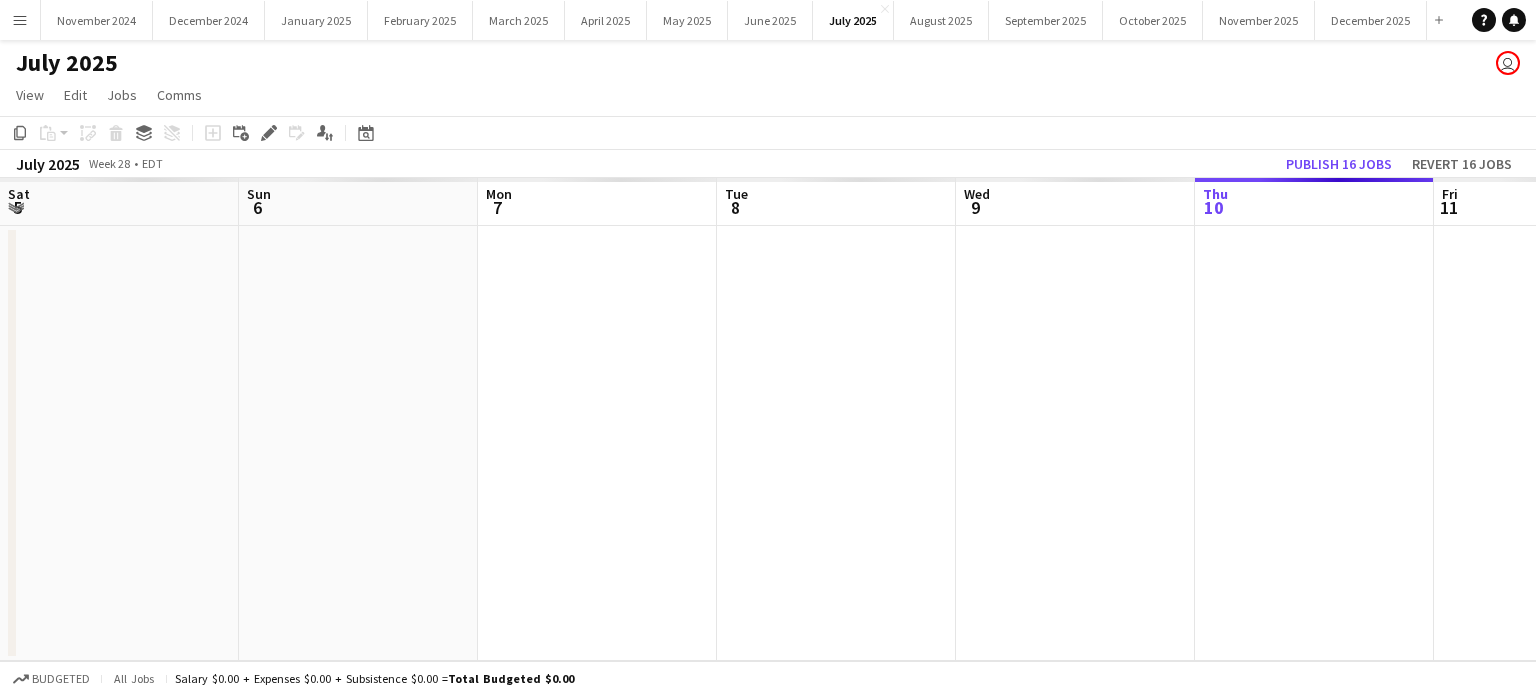 scroll, scrollTop: 0, scrollLeft: 0, axis: both 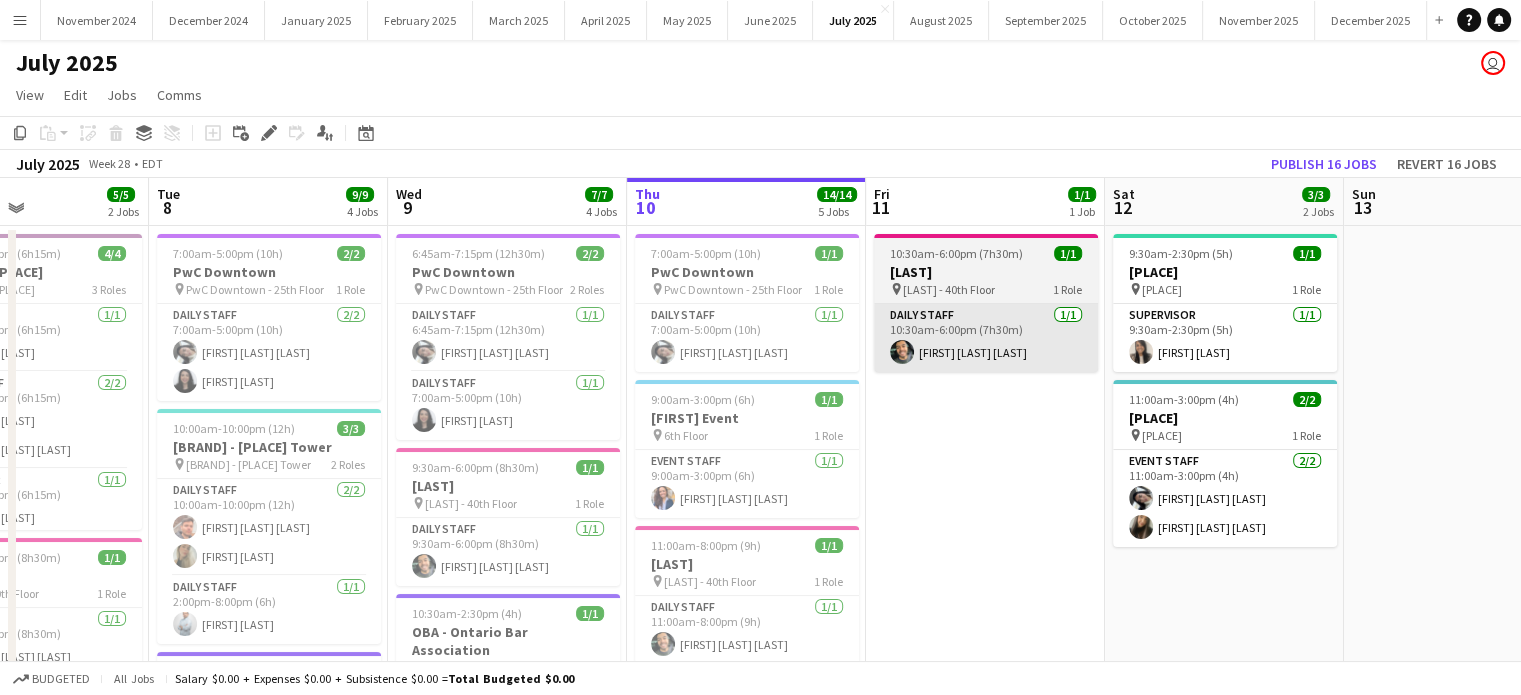 click on "Event Staff   1/1   9:00am-3:00pm (6h)
[FIRST] [LAST] [LAST]" at bounding box center (747, 484) 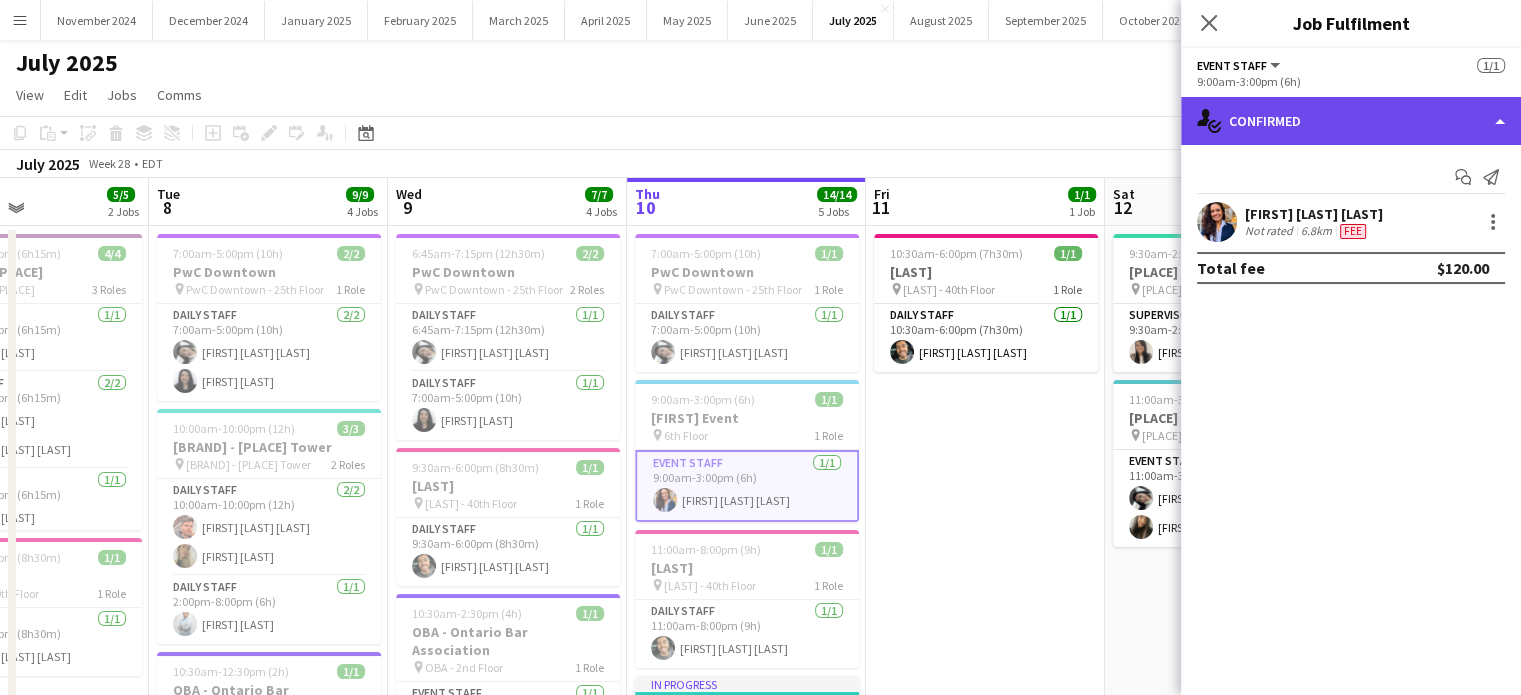 click on "single-neutral-actions-check-2
Confirmed" 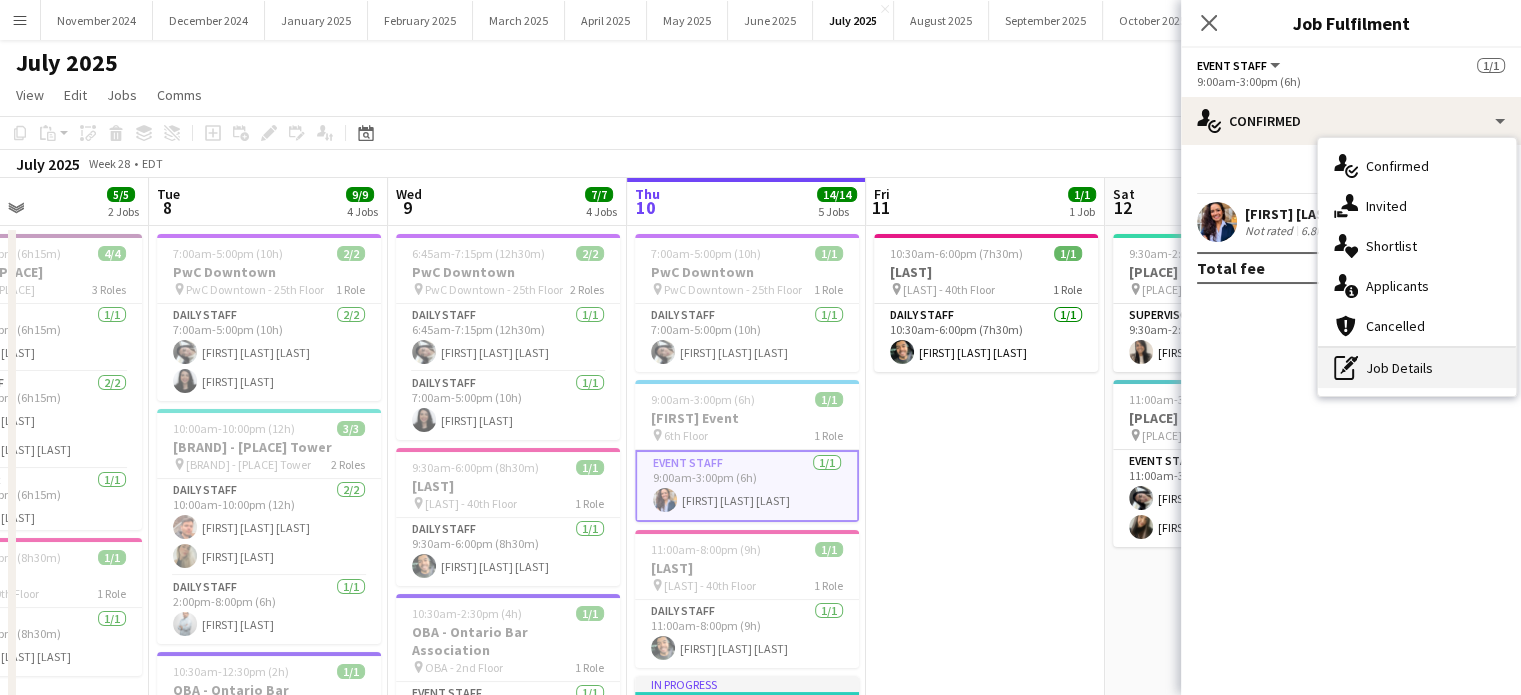 click on "pen-write
Job Details" at bounding box center (1417, 368) 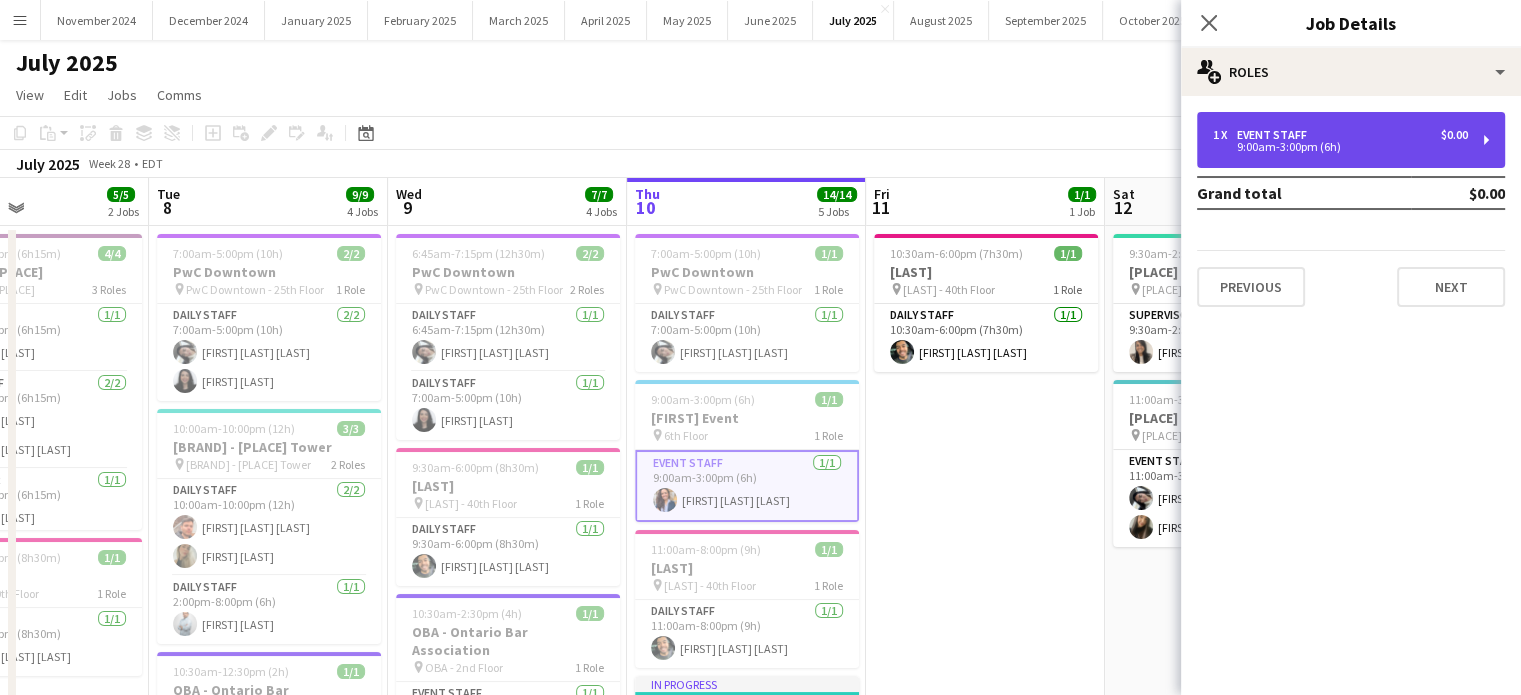 click on "Event Staff" at bounding box center (1276, 135) 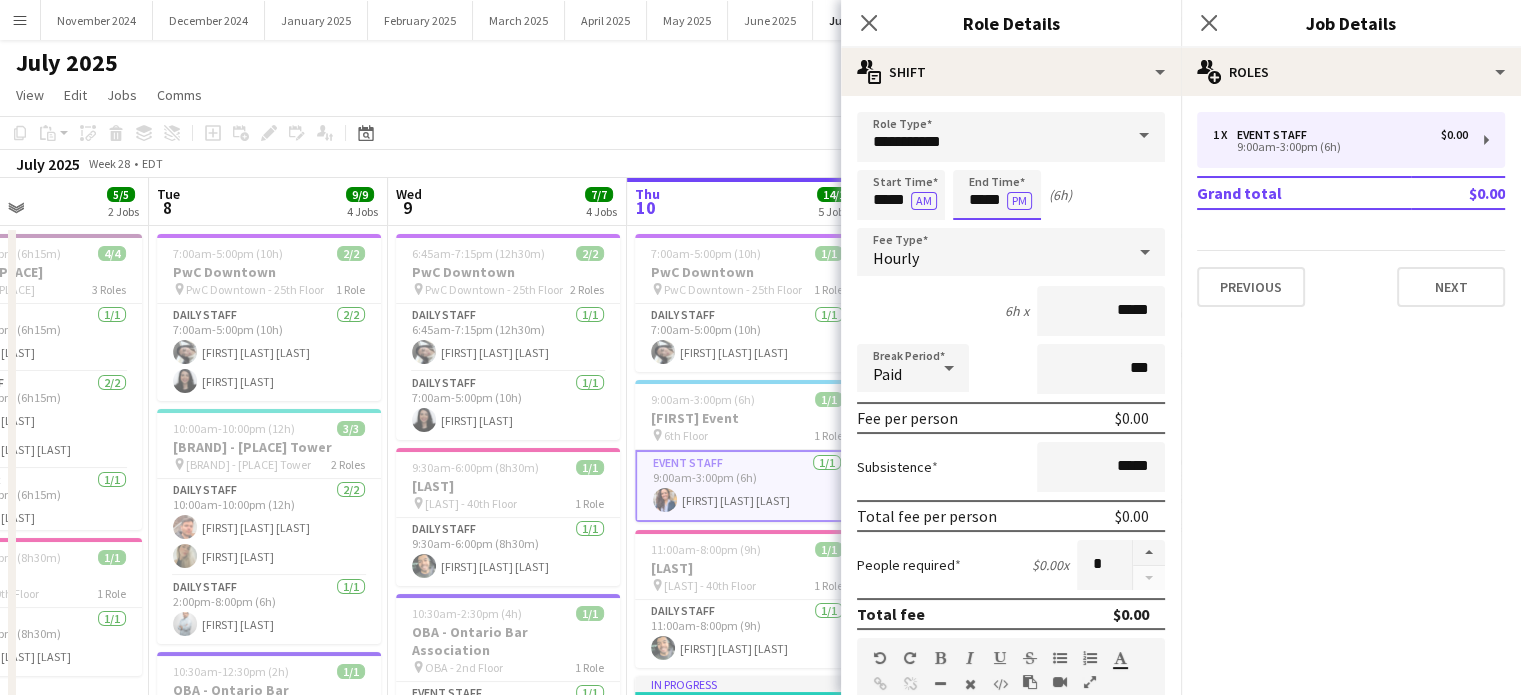 click on "Menu
Boards
Boards   Boards   All jobs   Status
Workforce
Workforce   My Workforce   Recruiting
Comms
Comms
Pay
Pay   Approvals   Payments   Reports   Invoices
Platform Settings
Platform Settings   App settings   Your settings   Profiles
Training Academy
Training Academy
Knowledge Base
Knowledge Base
Product Updates
Product Updates   Log Out   Privacy   November 2024
Close
December 2024
Close
January 2025
Close
February 2025
Close
March 2025
Close
April 2025
Close
May 2025
Close
June 2025
Close
July 2025
Close
Close" at bounding box center [760, 662] 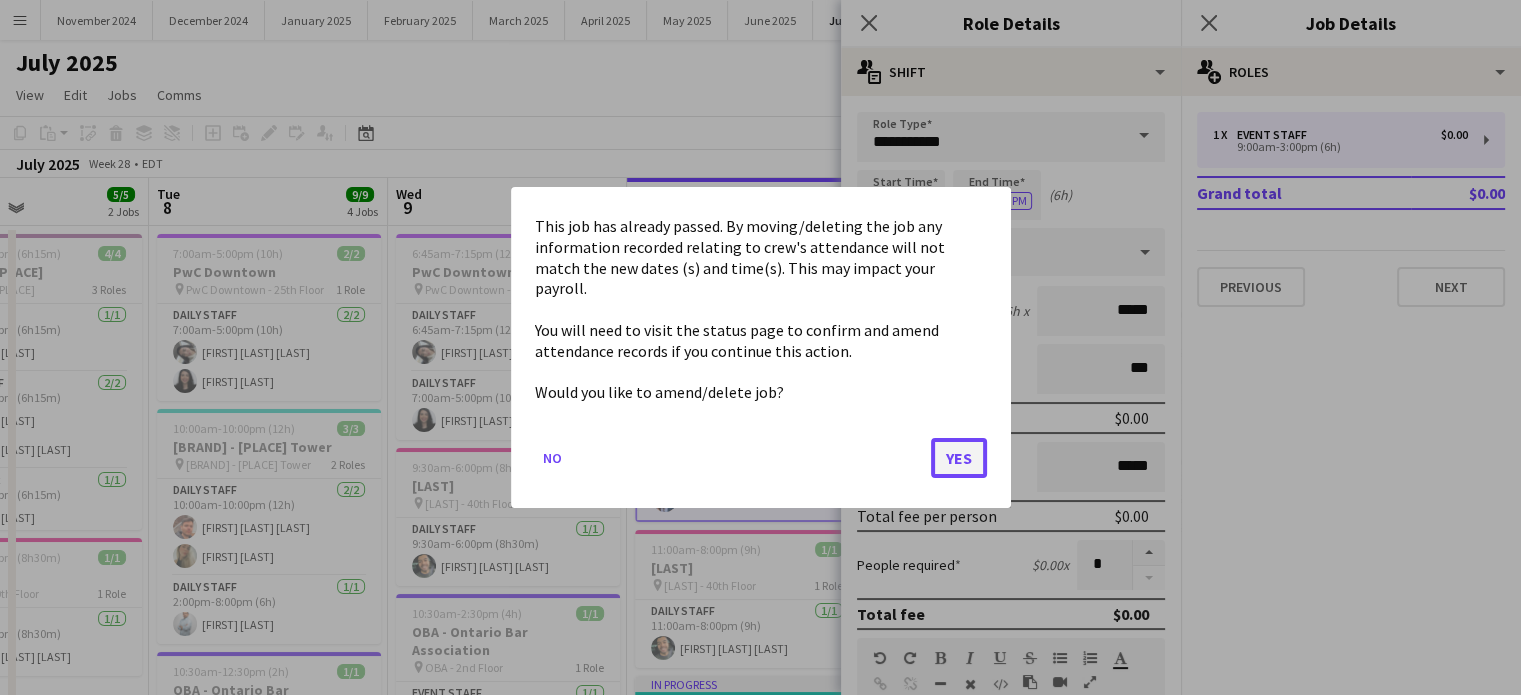 click on "Yes" 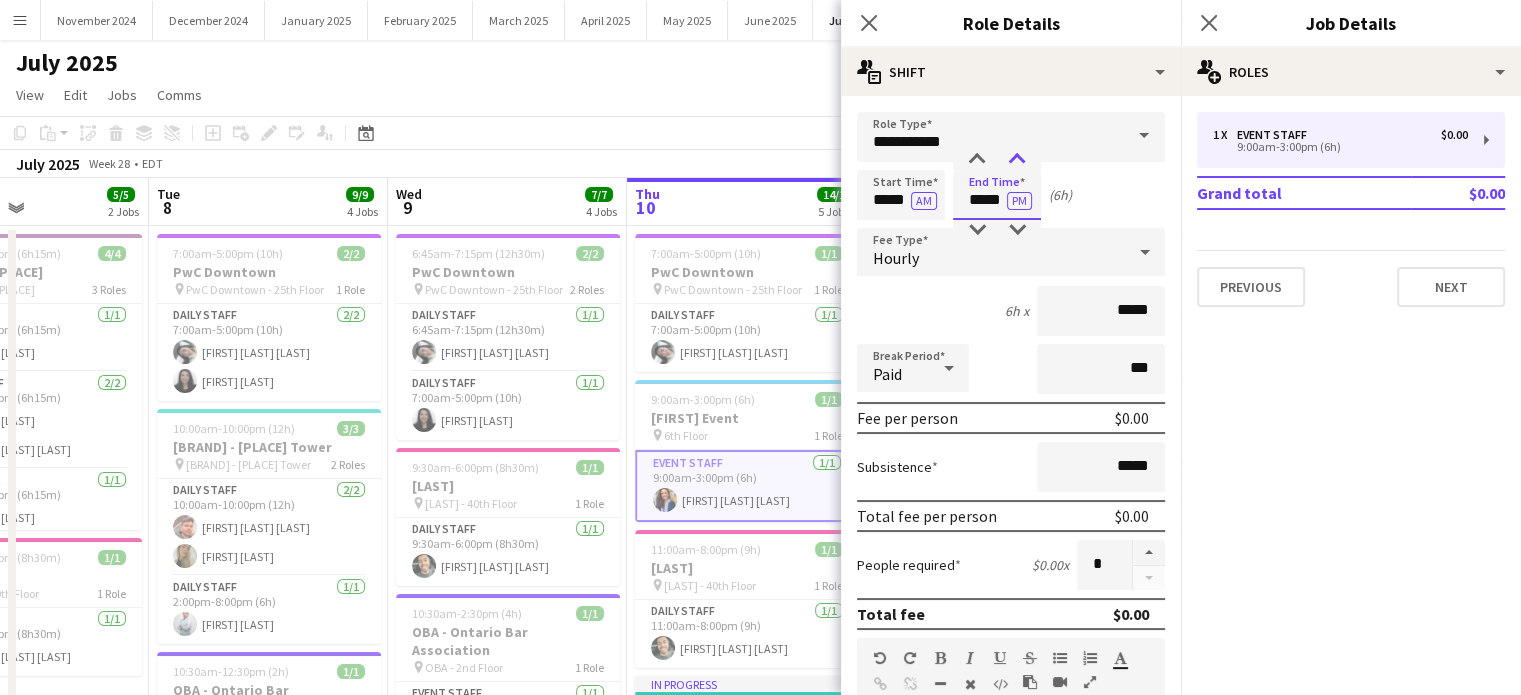 click at bounding box center [1017, 160] 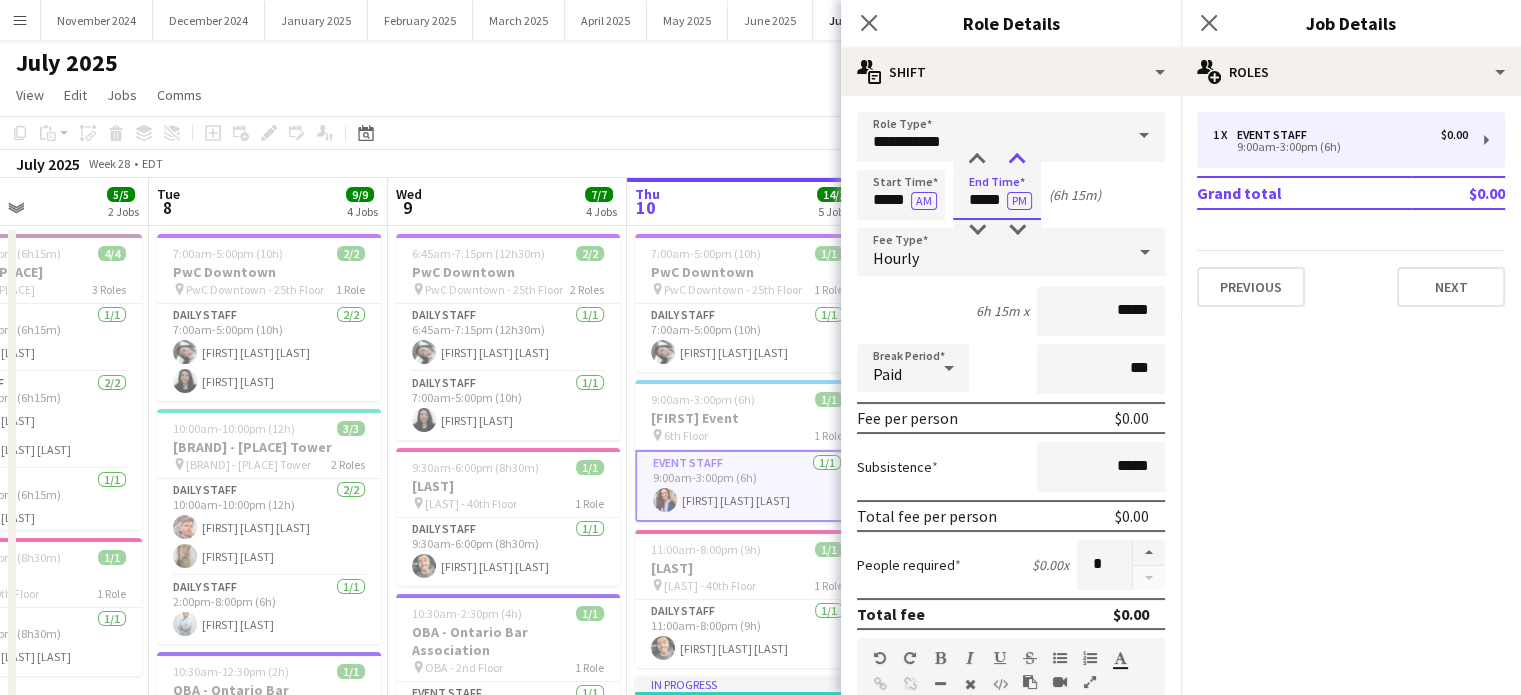 type on "*****" 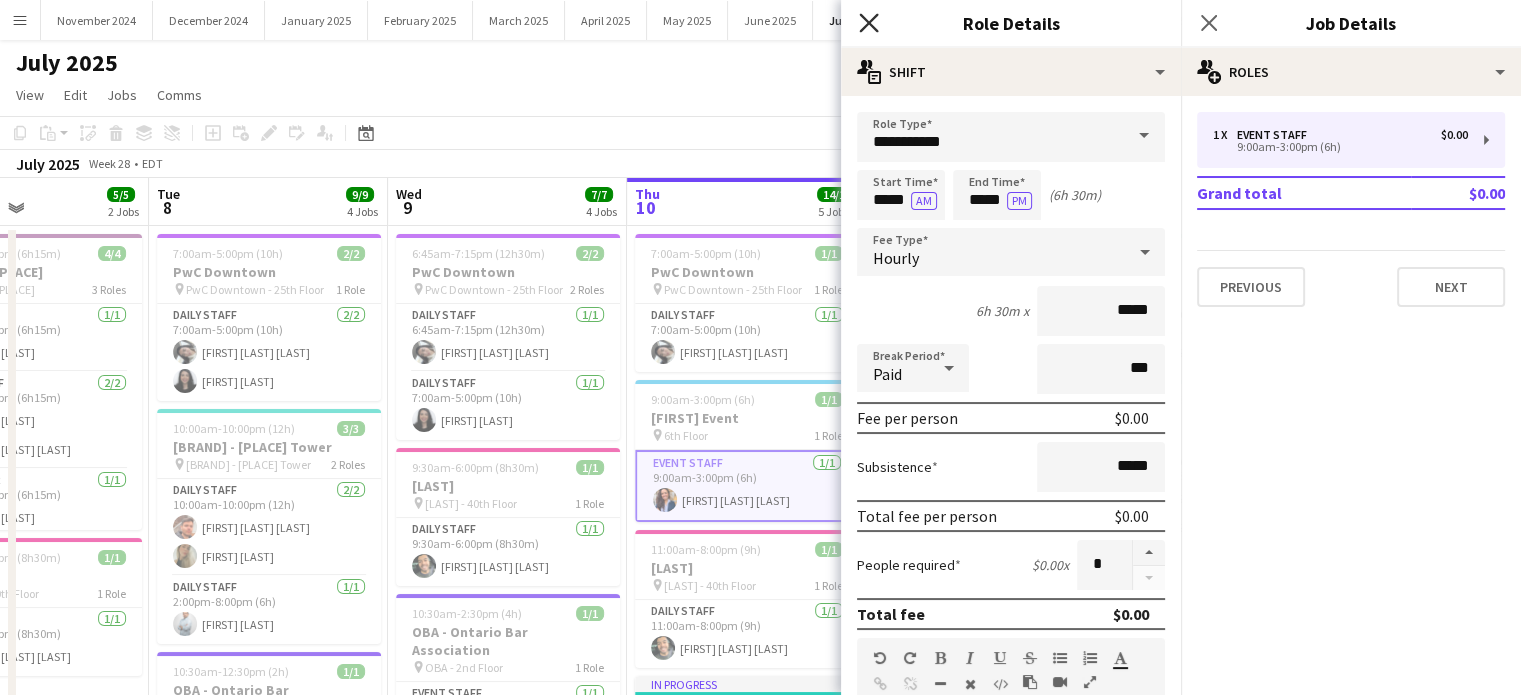 click on "Close pop-in" 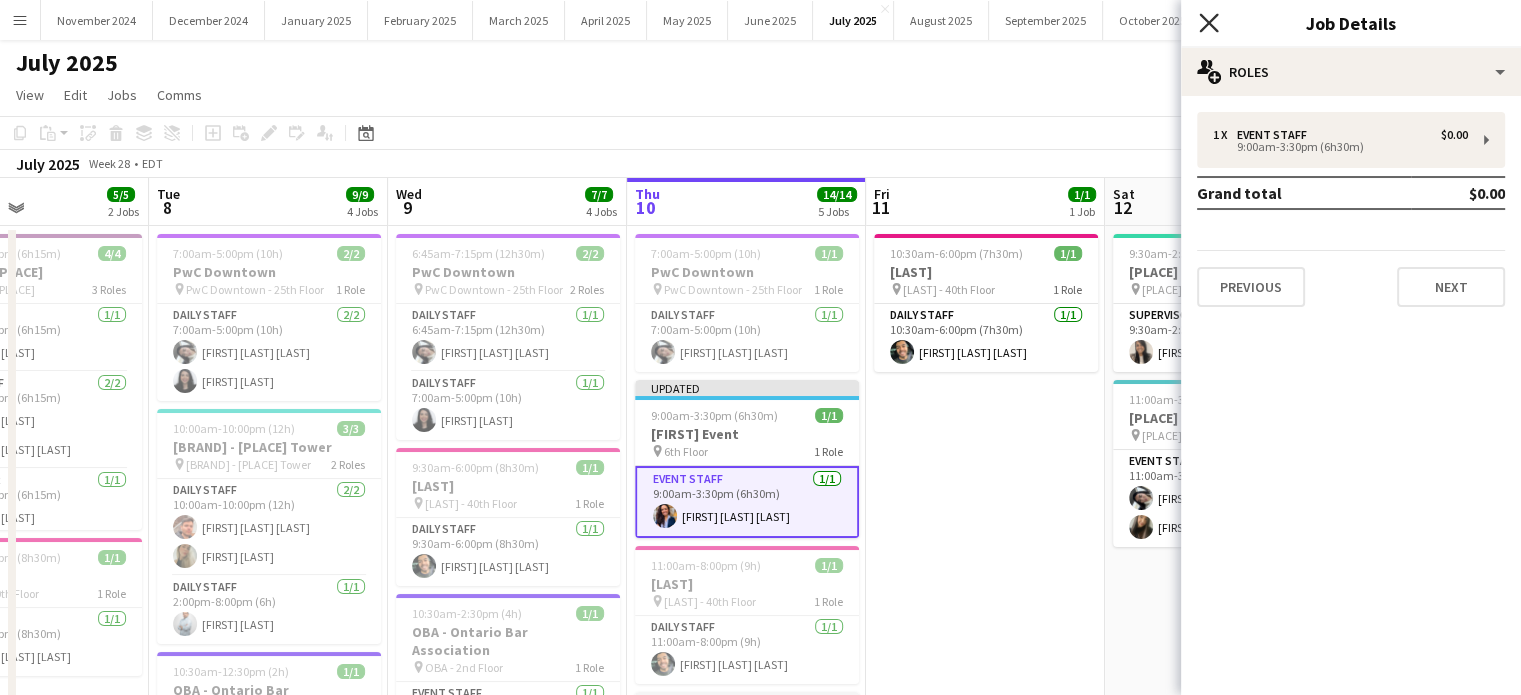 click 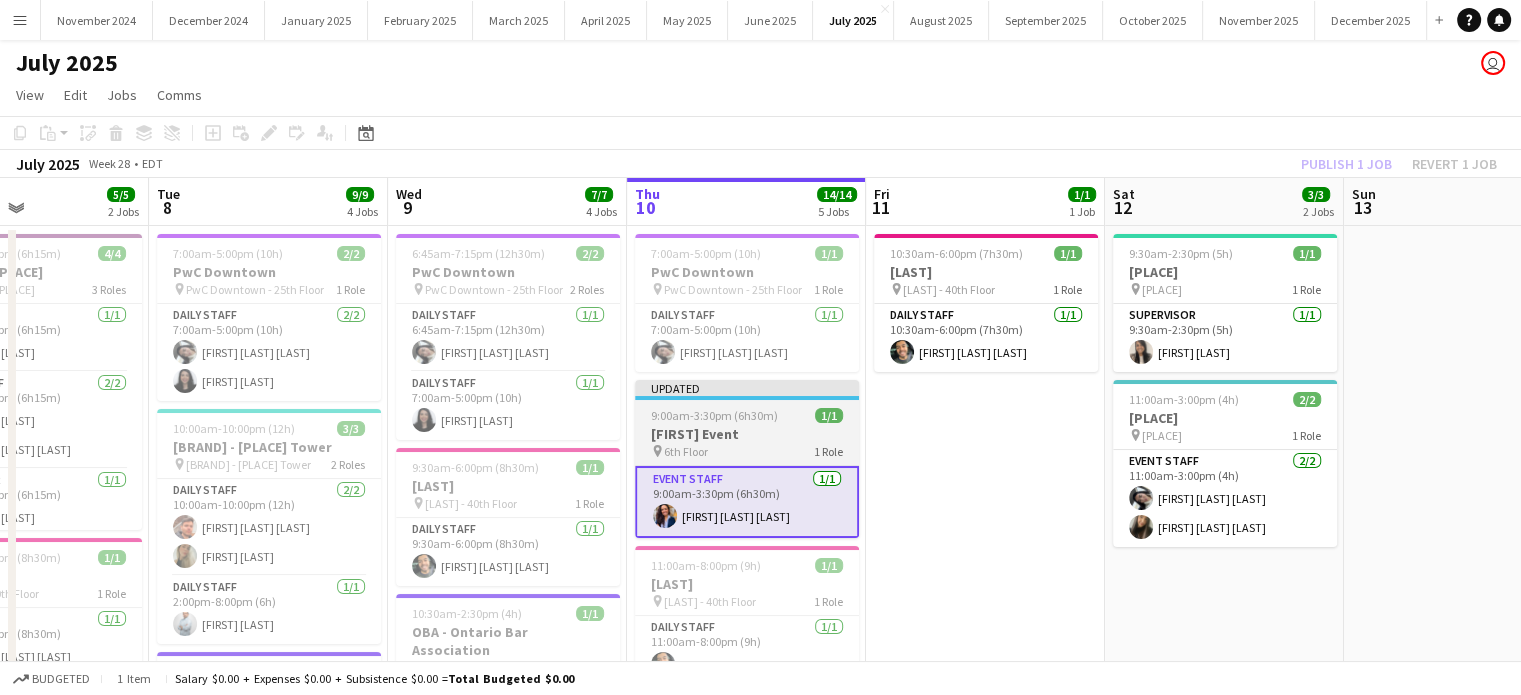 click on "Updated" at bounding box center (747, 388) 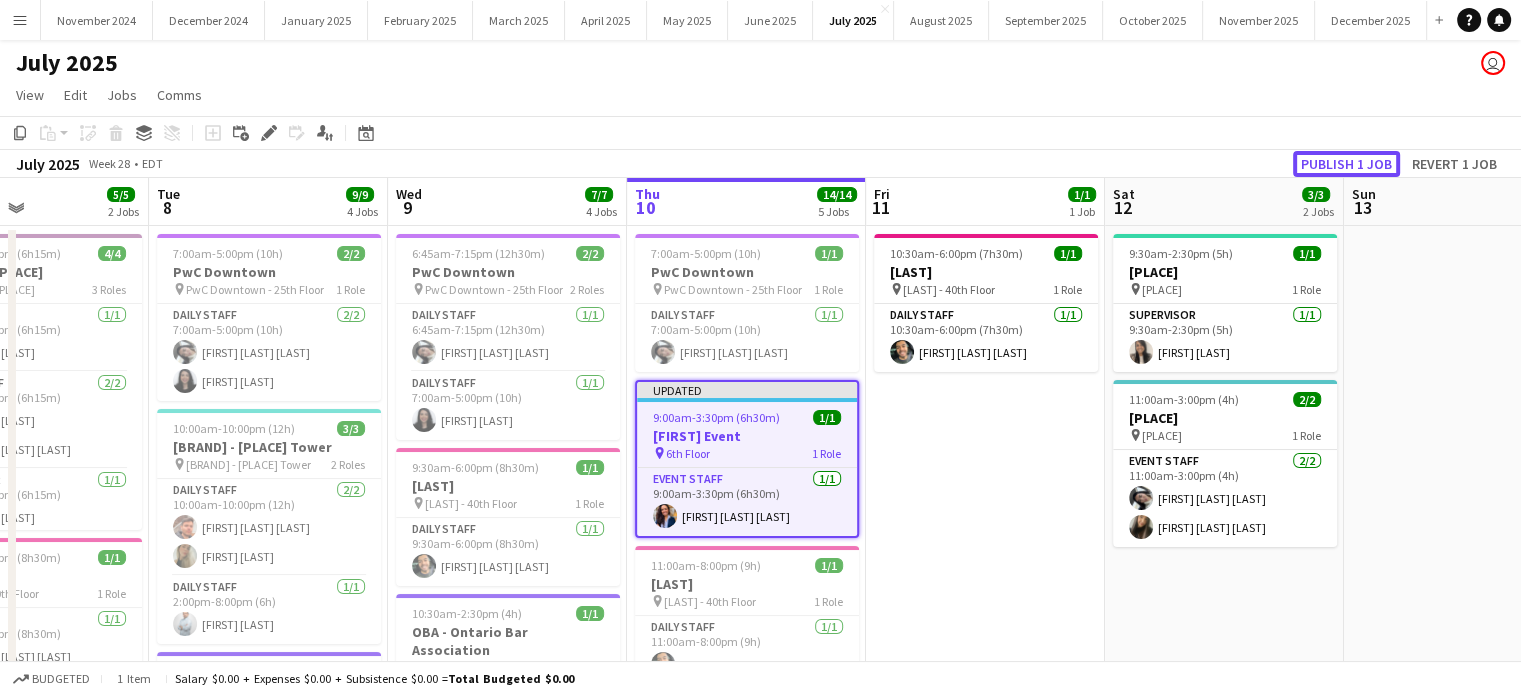 click on "Publish 1 job" 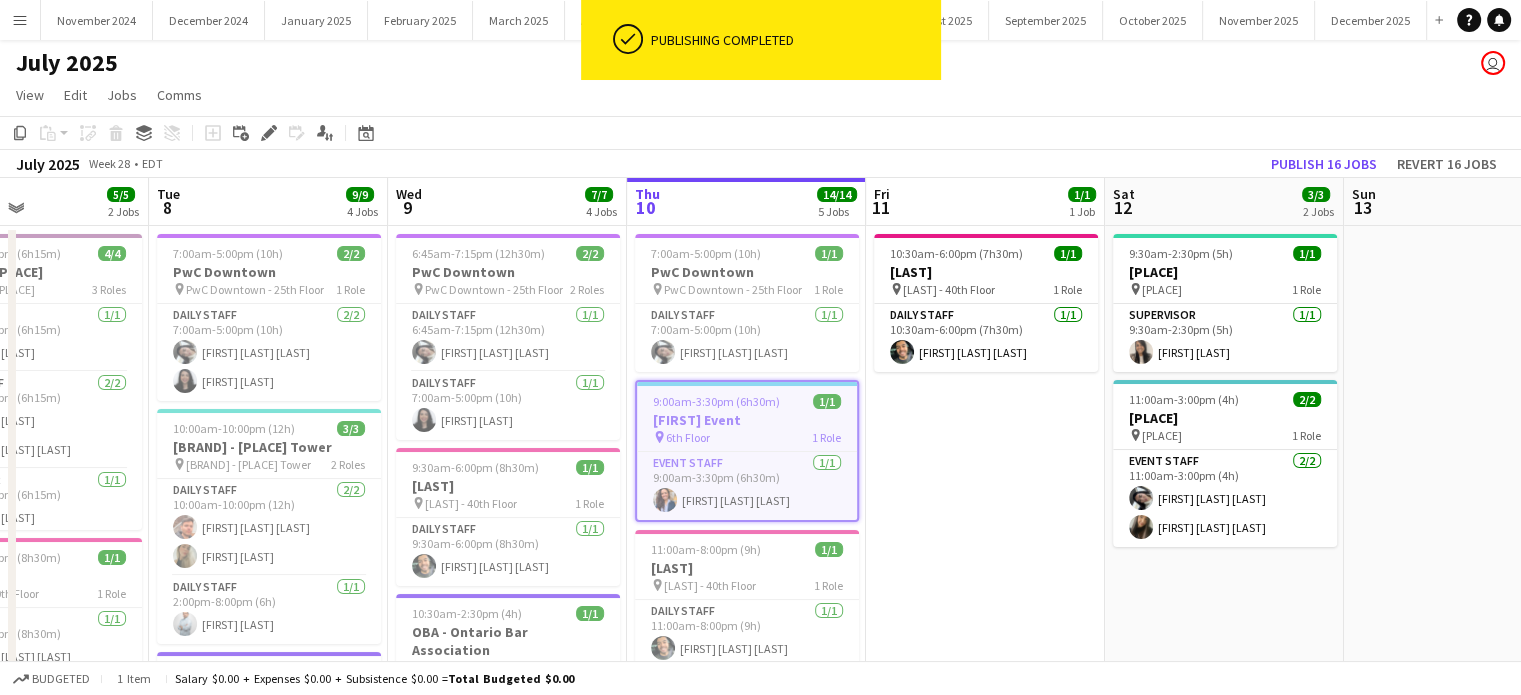 click on "pin
6th Floor   1 Role" at bounding box center (747, 437) 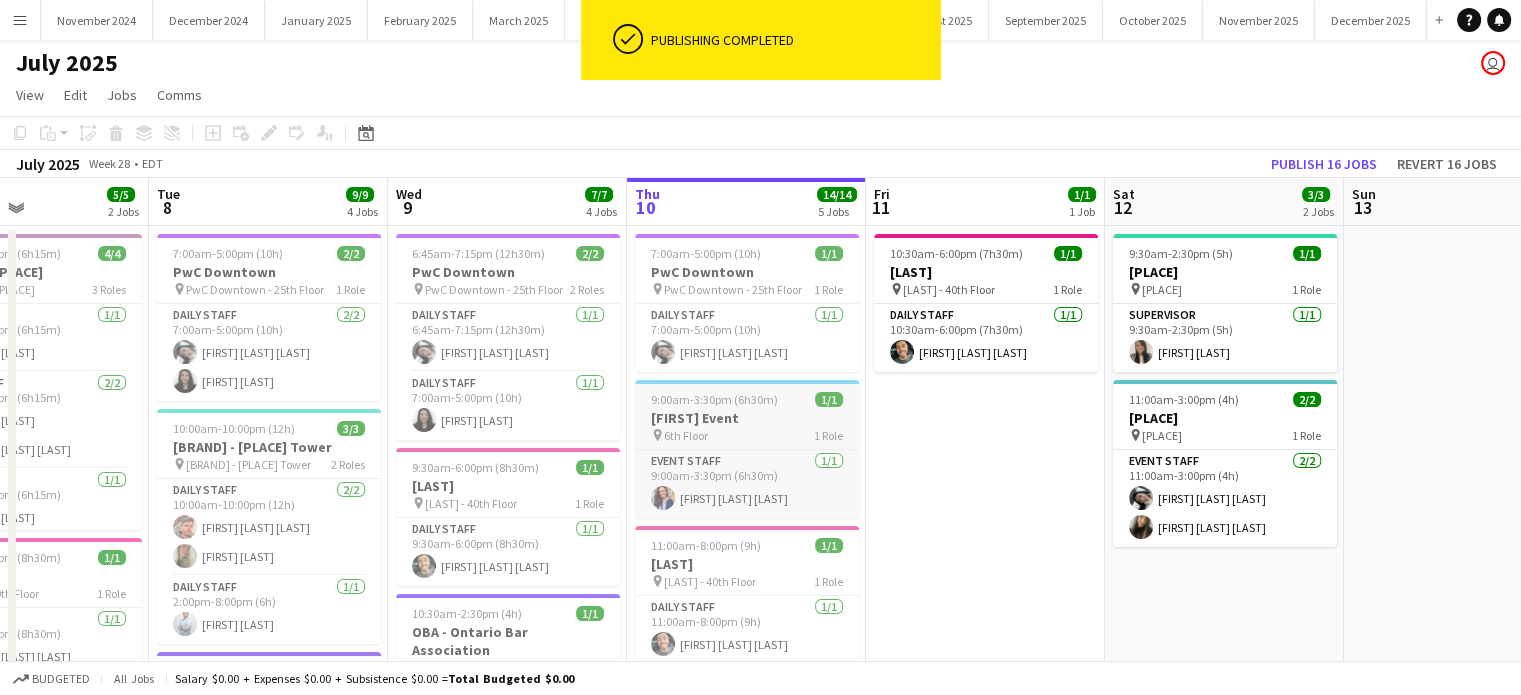 click on "9:00am-3:30pm (6h30m)" at bounding box center (714, 399) 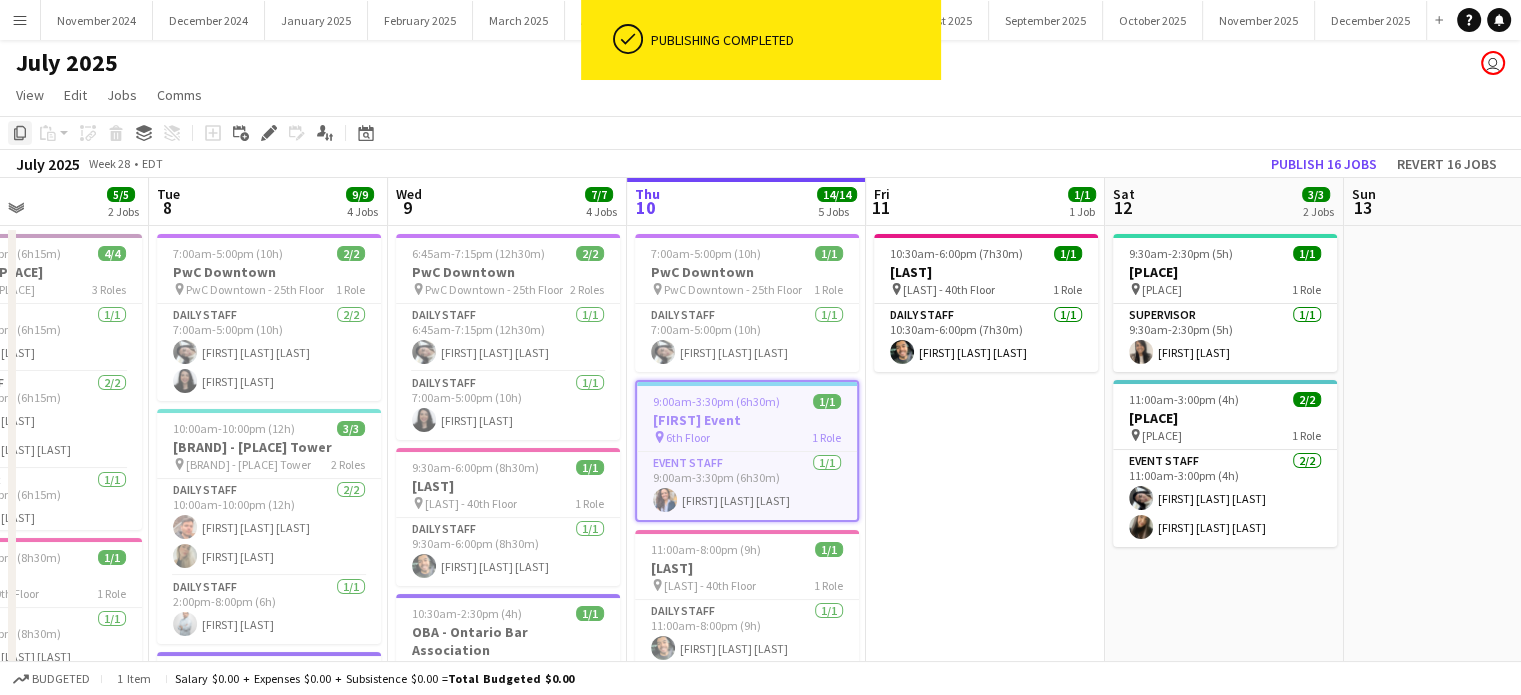 click 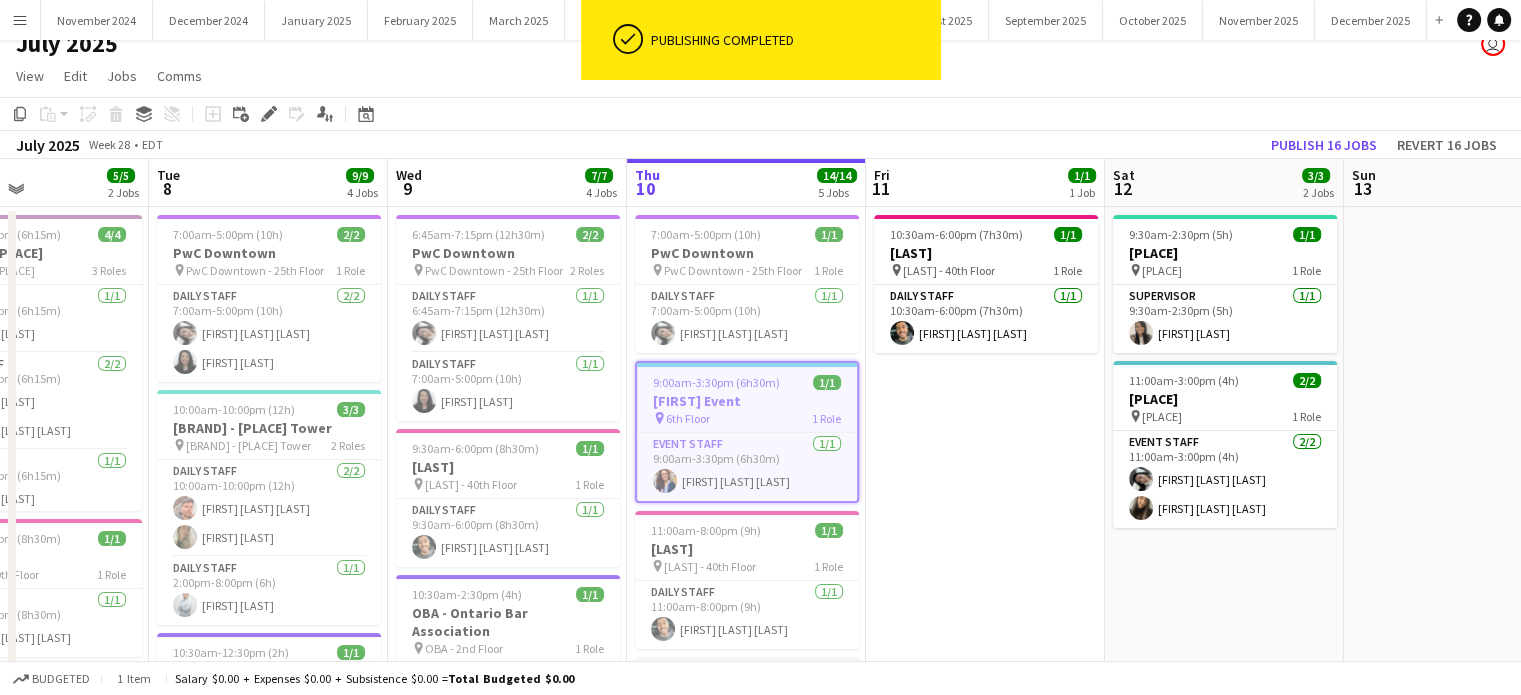 scroll, scrollTop: 500, scrollLeft: 0, axis: vertical 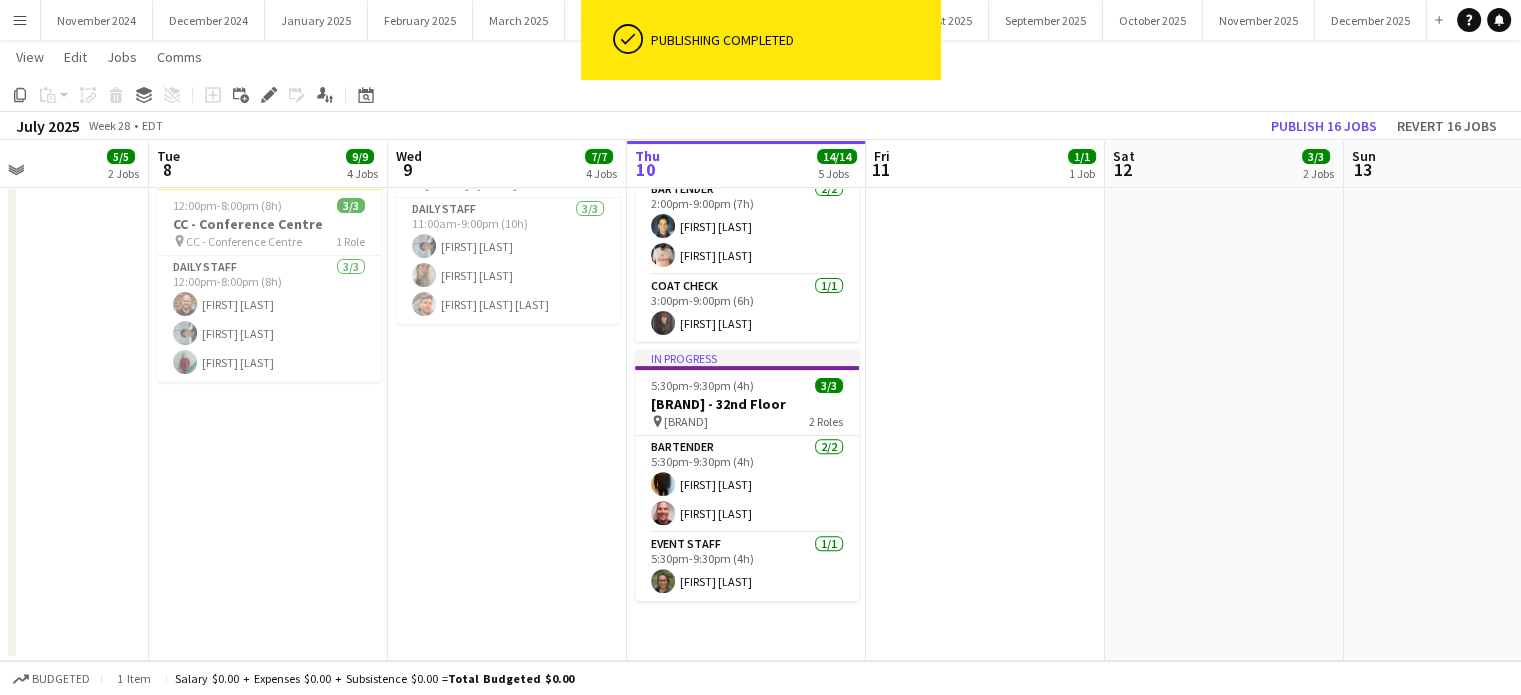 click on "7:00am-5:00pm (10h)    1/1   PwC Downtown
pin
PwC Downtown - 25th Floor   1 Role   Daily Staff   1/1   7:00am-5:00pm (10h)
[FIRST] [LAST] [LAST]     9:00am-3:30pm (6h30m)    1/1   [FIRST] Event
pin
6th Floor   1 Role   Event Staff   1/1   9:00am-3:30pm (6h30m)
[FIRST] [LAST] [LAST]     11:00am-8:00pm (9h)    1/1   [LAST]
pin
[LAST] - 40th Floor   1 Role   Daily Staff   1/1   11:00am-8:00pm (9h)
[FIRST] [LAST] [LAST]  In progress   11:00am-9:00pm (10h)    8/8   [BRAND] - [PLACE] North Tower
pin
[BRAND] - [PLACE] North Tower   4 Roles   Daily Staff   2/2   11:00am-9:00pm (10h)
[FIRST] [LAST] [LAST] [FIRST] [LAST]  Daily Staff   3/3   1:00pm-9:00pm (8h)
[FIRST] [LAST] [FIRST] [LAST]  Bartender   2/2   2:00pm-9:00pm (7h)
[FIRST] [LAST] [FIRST] [LAST]  Coat Check   1/1   3:00pm-9:00pm (6h)
[FIRST] [LAST]  In progress  pin" at bounding box center (746, 128) 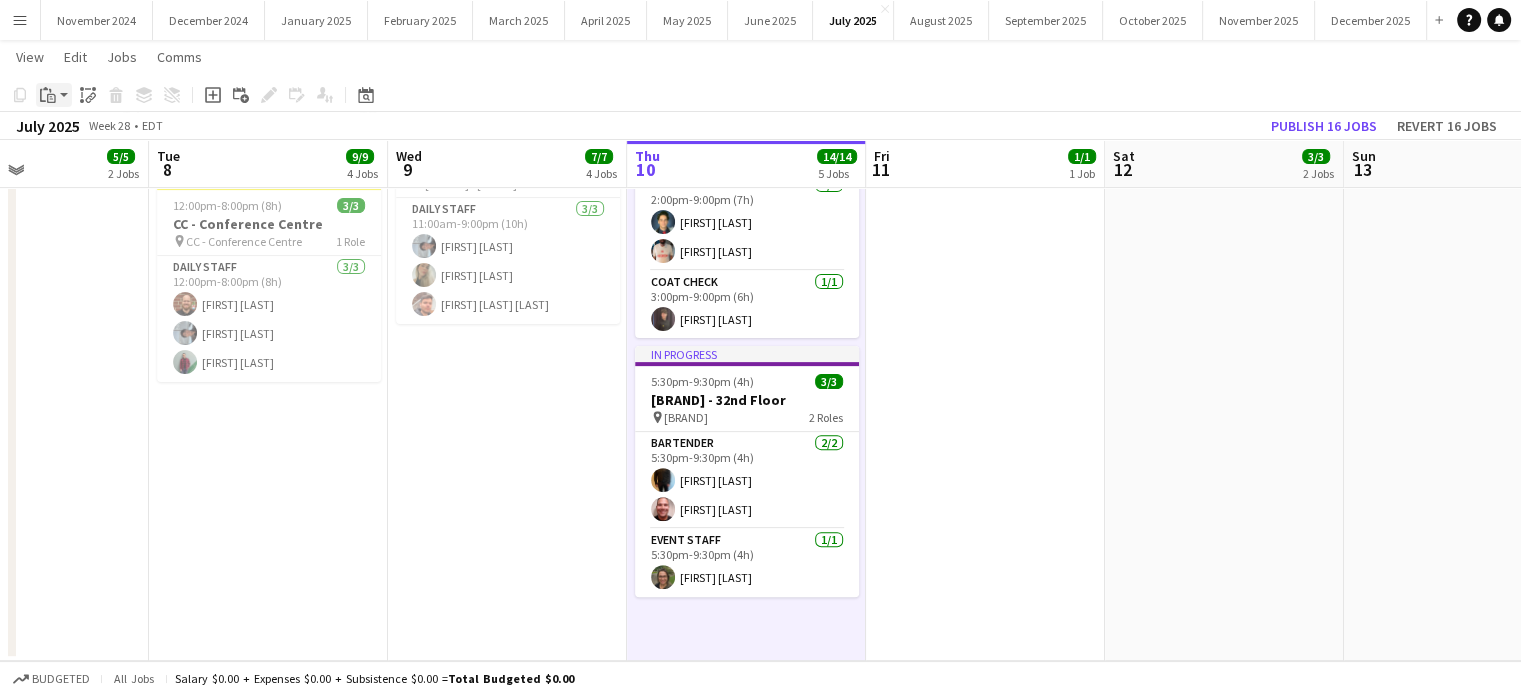 click on "Paste" at bounding box center [54, 95] 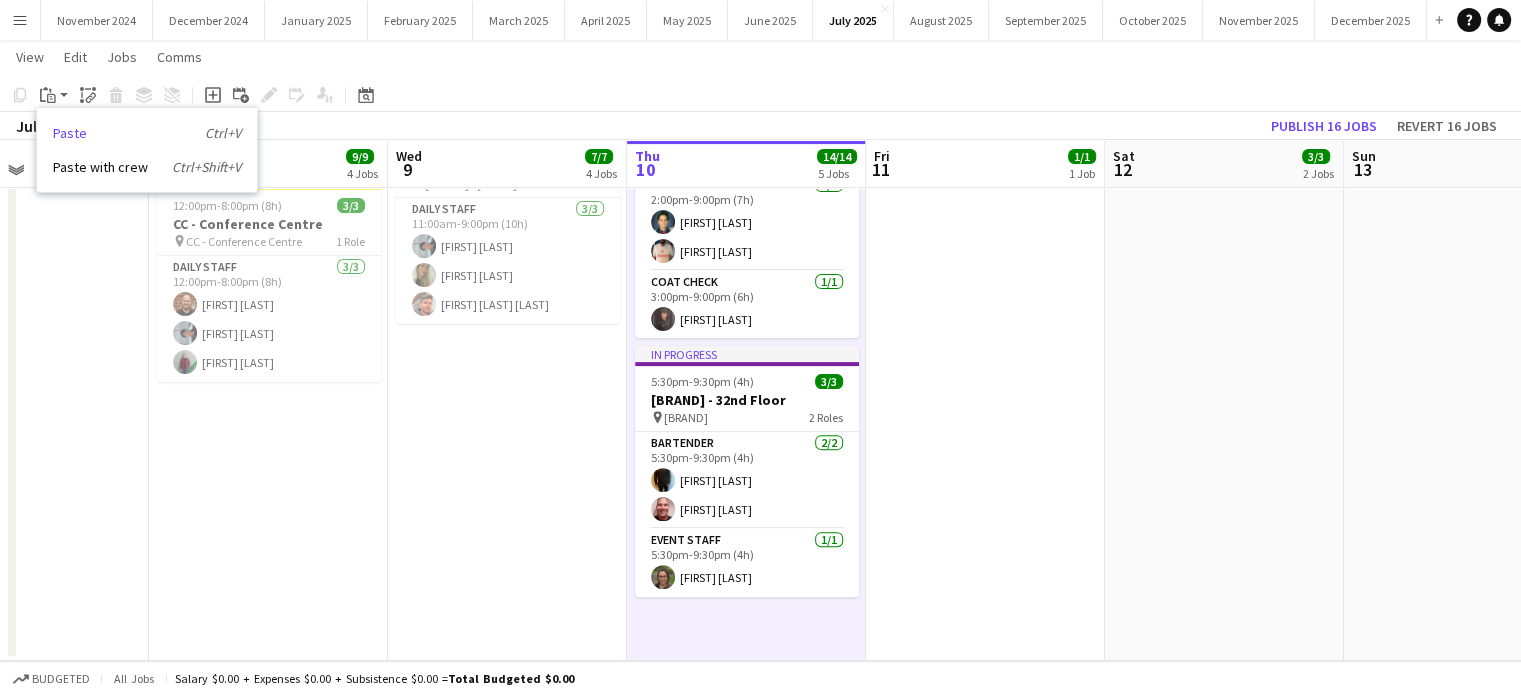 click on "Paste   Ctrl+V" at bounding box center [147, 133] 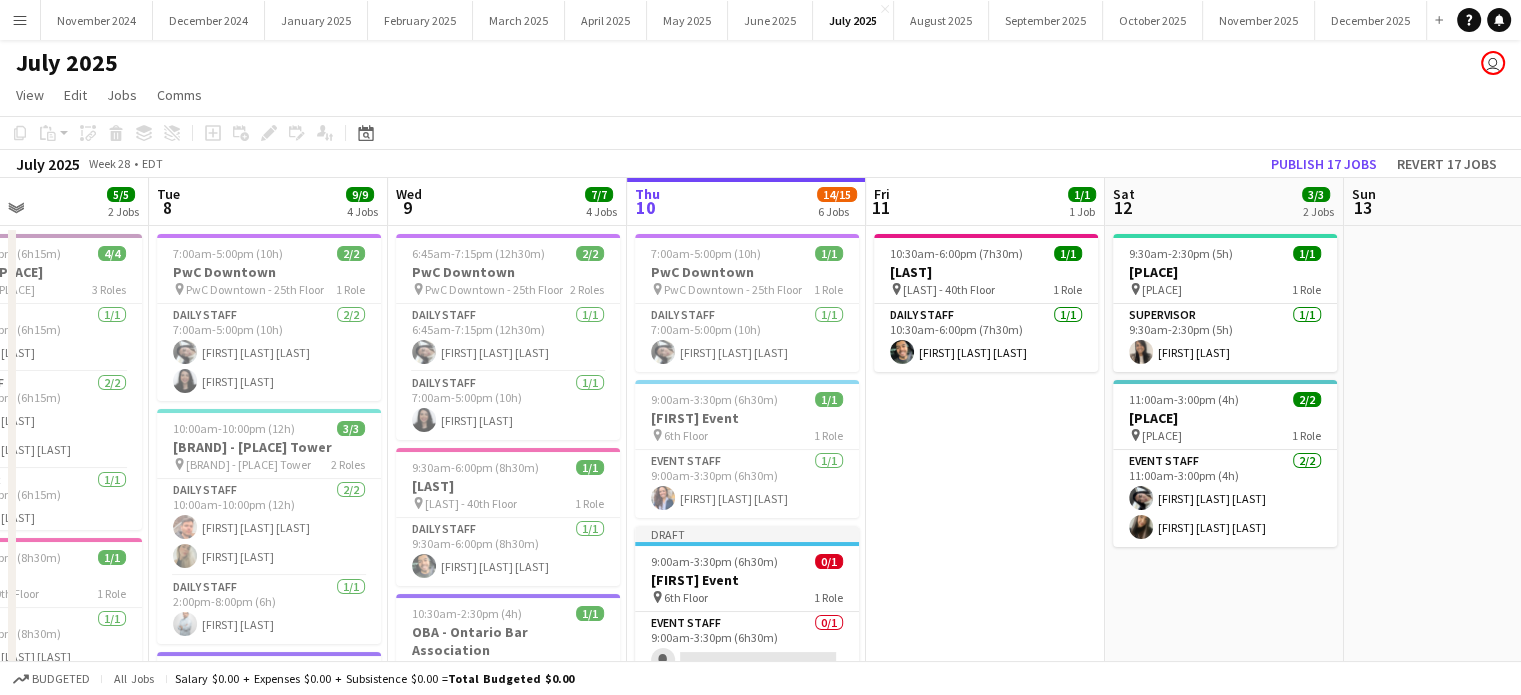 scroll, scrollTop: 0, scrollLeft: 0, axis: both 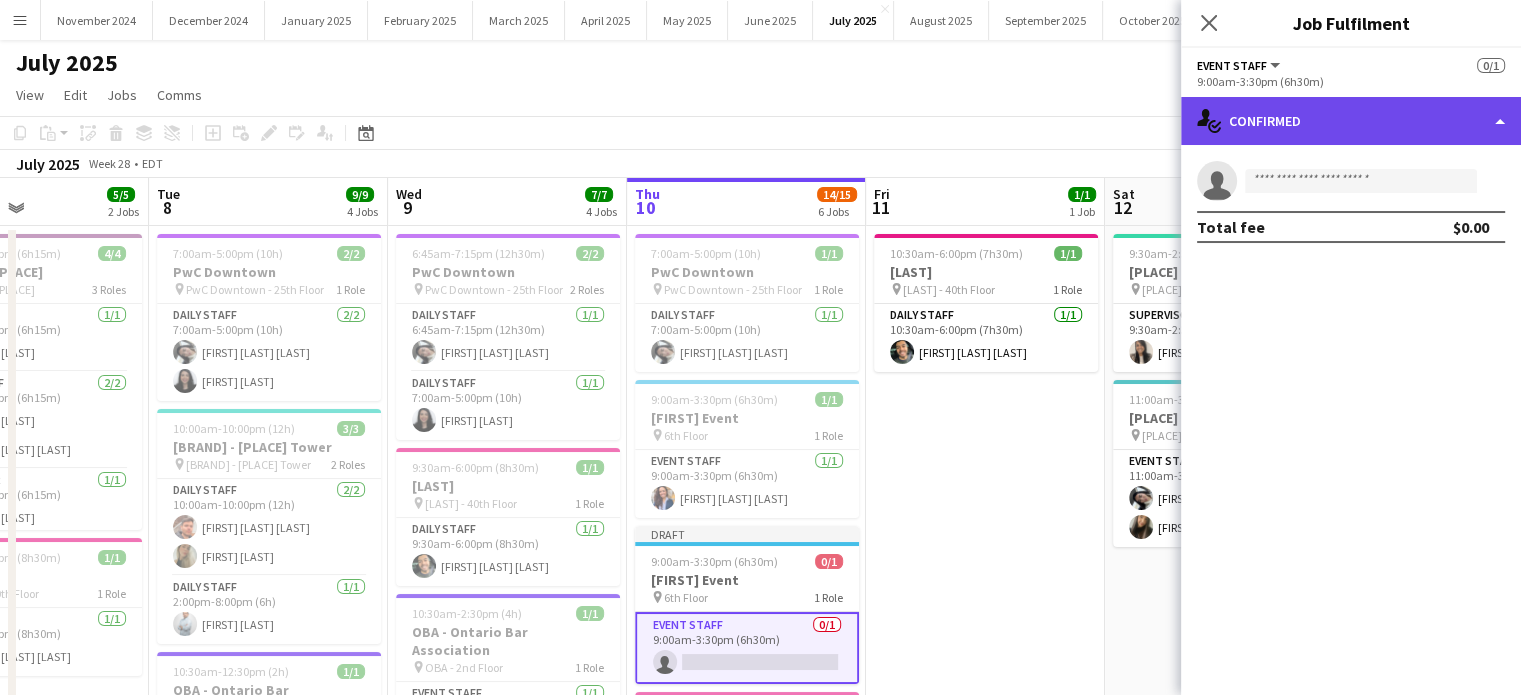 click on "single-neutral-actions-check-2
Confirmed" 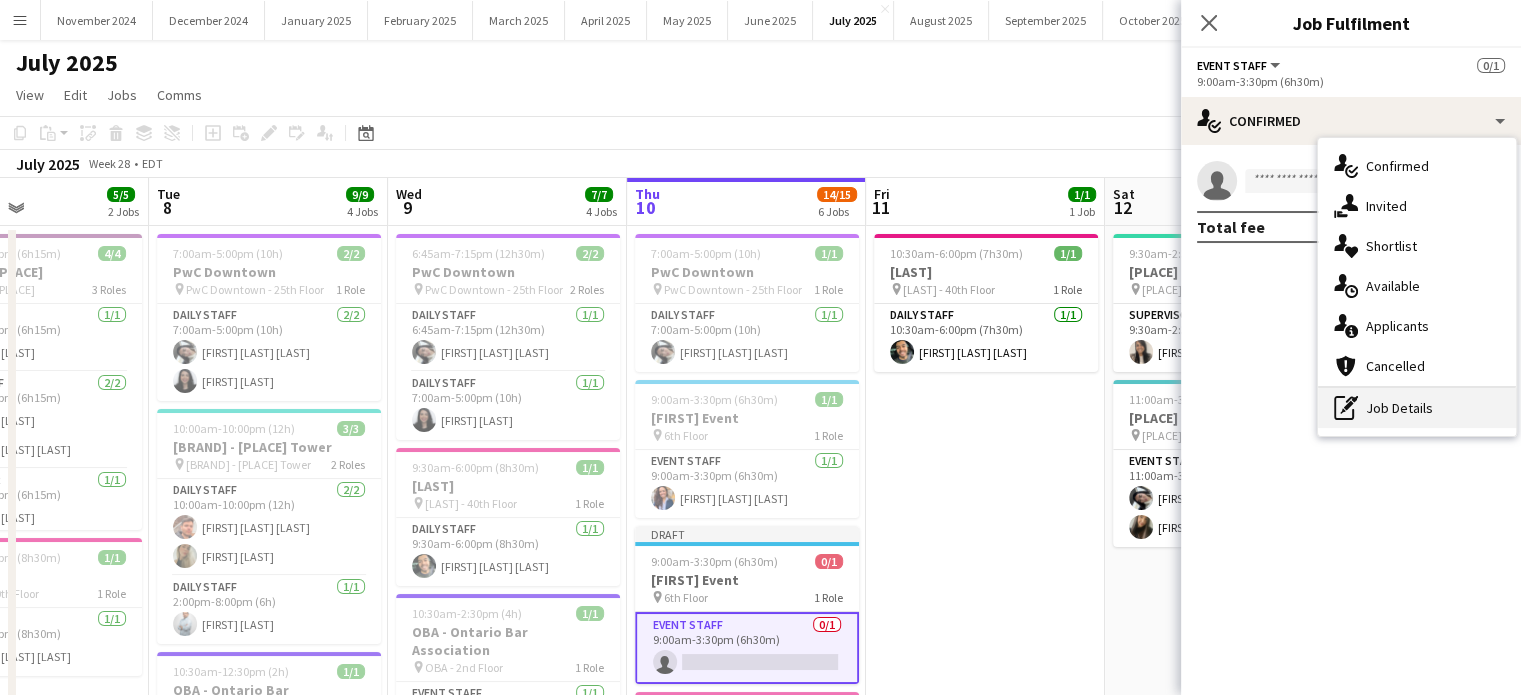 click on "pen-write
Job Details" at bounding box center (1417, 408) 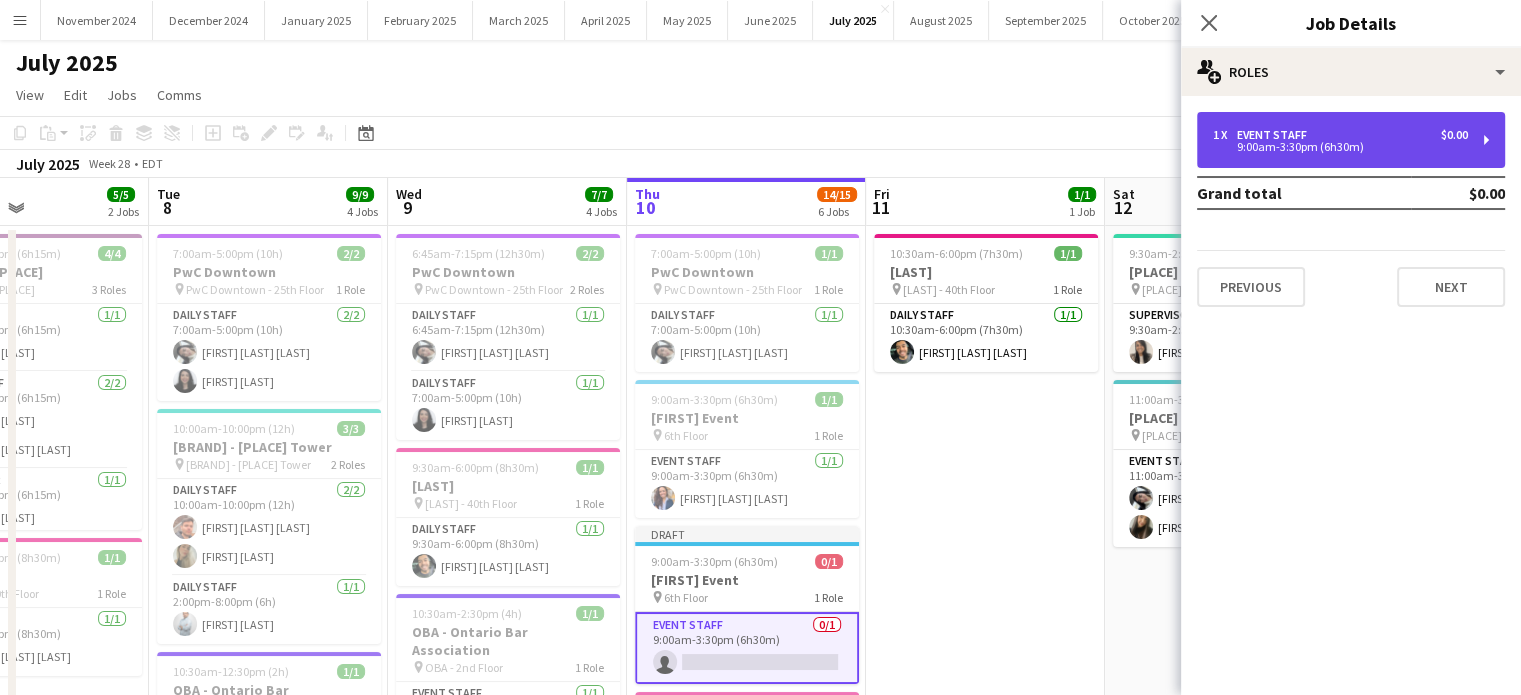 click on "Event Staff" at bounding box center [1276, 135] 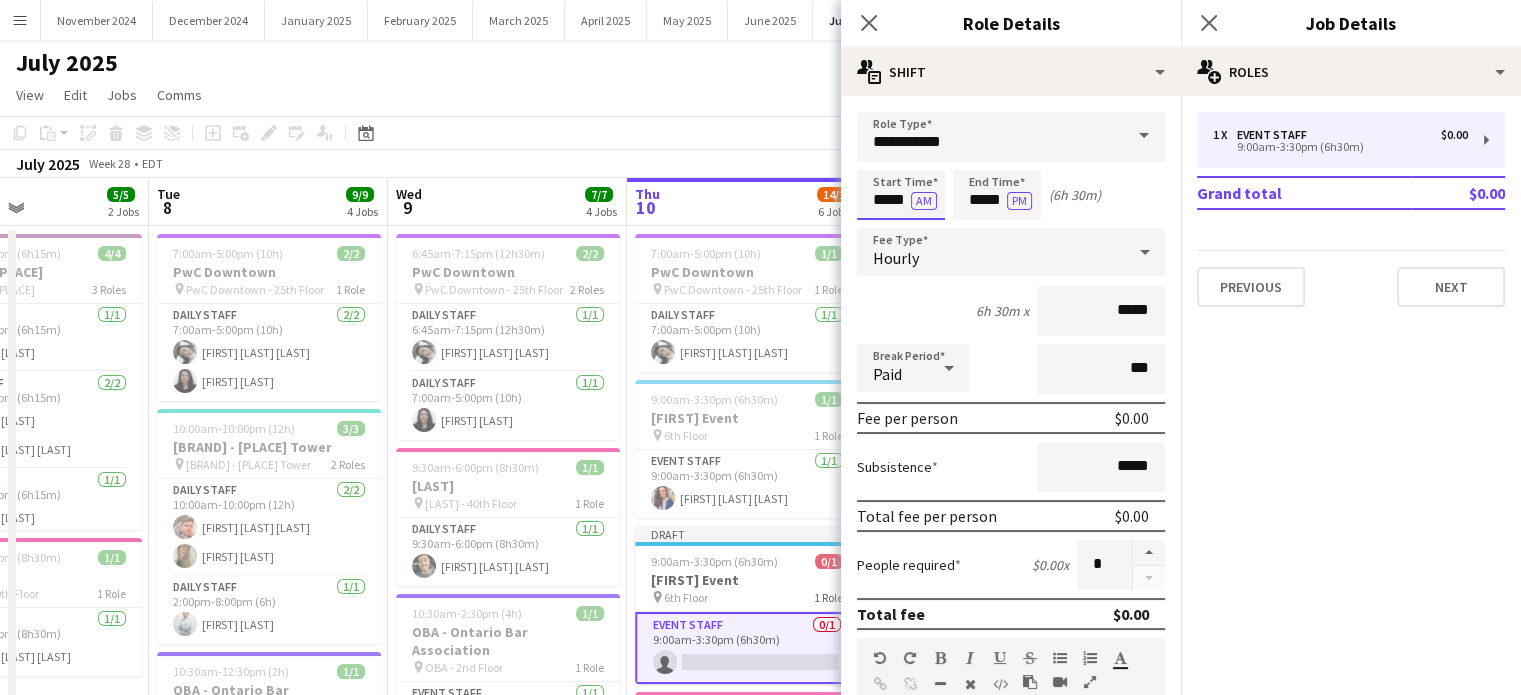 click on "*****" at bounding box center [901, 195] 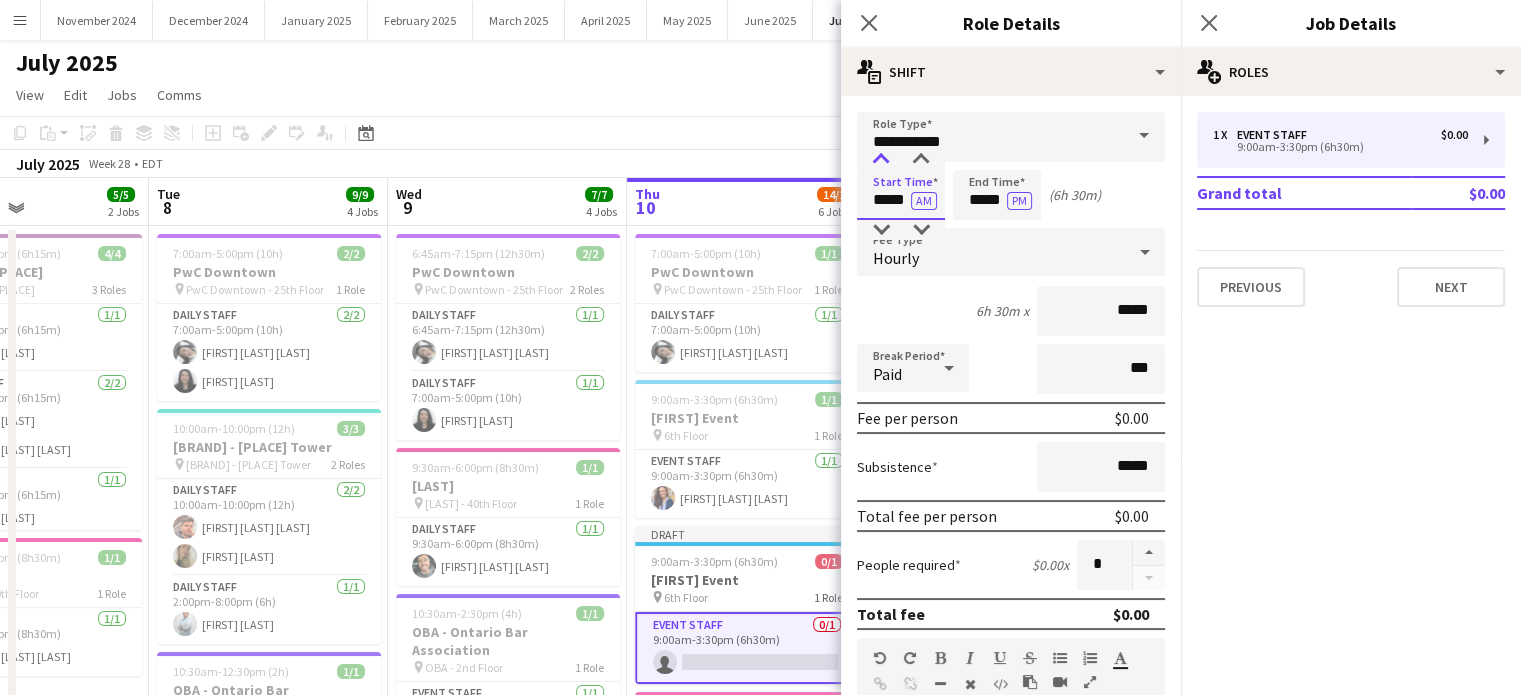 click at bounding box center (881, 160) 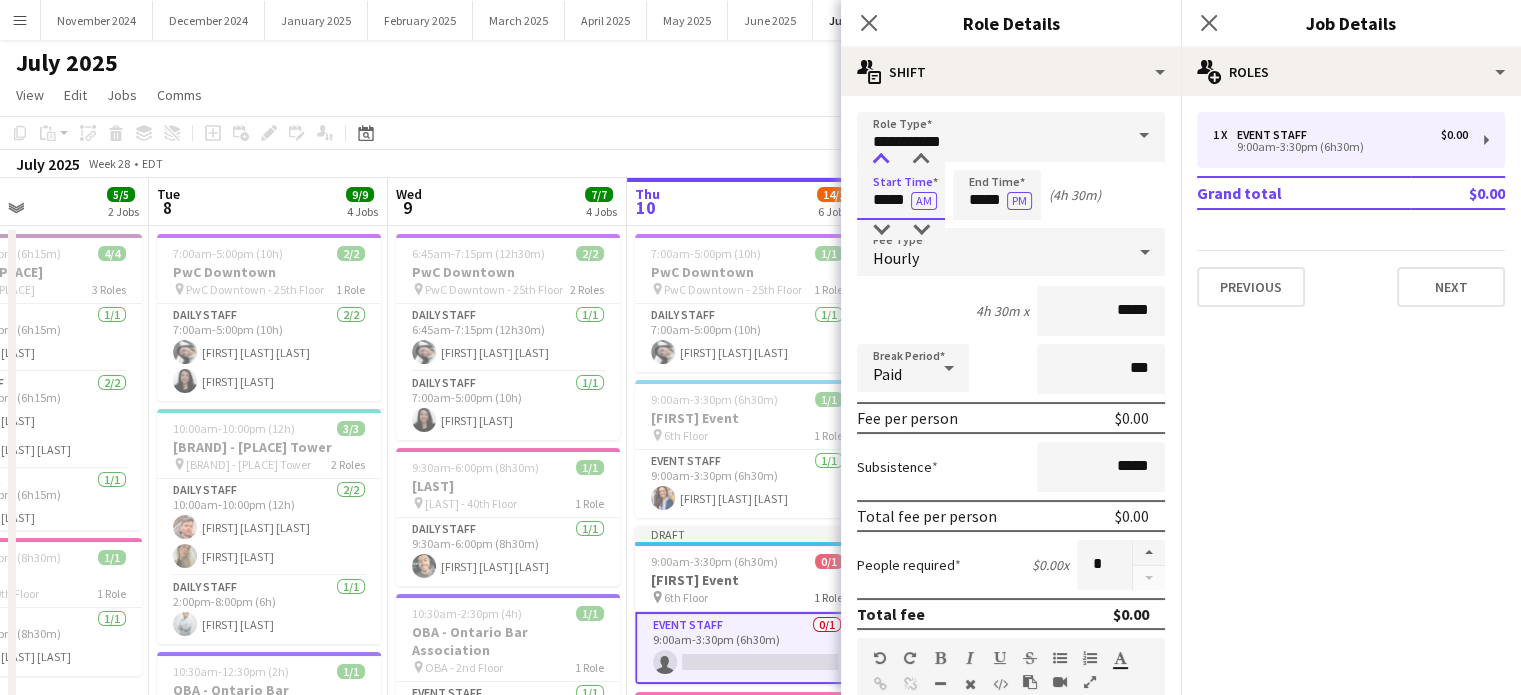 click at bounding box center [881, 160] 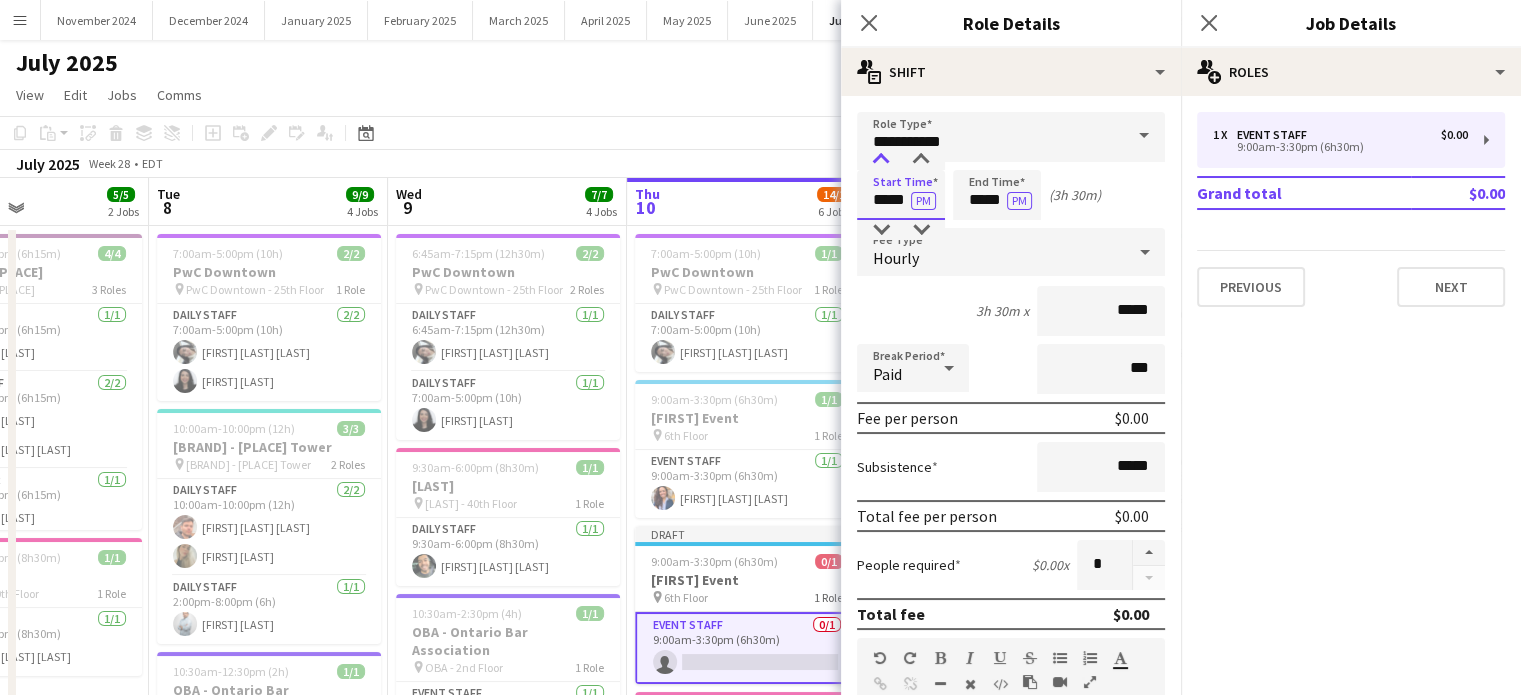click at bounding box center (881, 160) 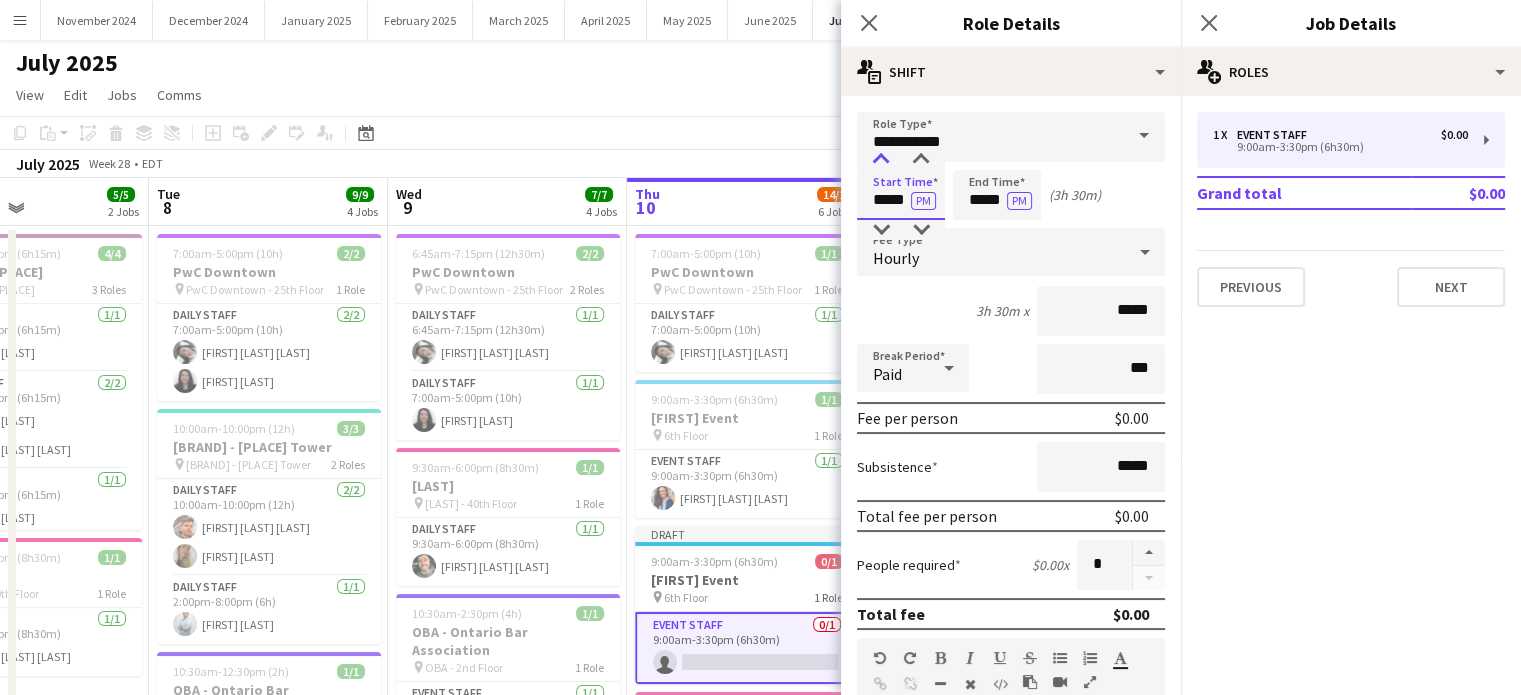 click at bounding box center (881, 160) 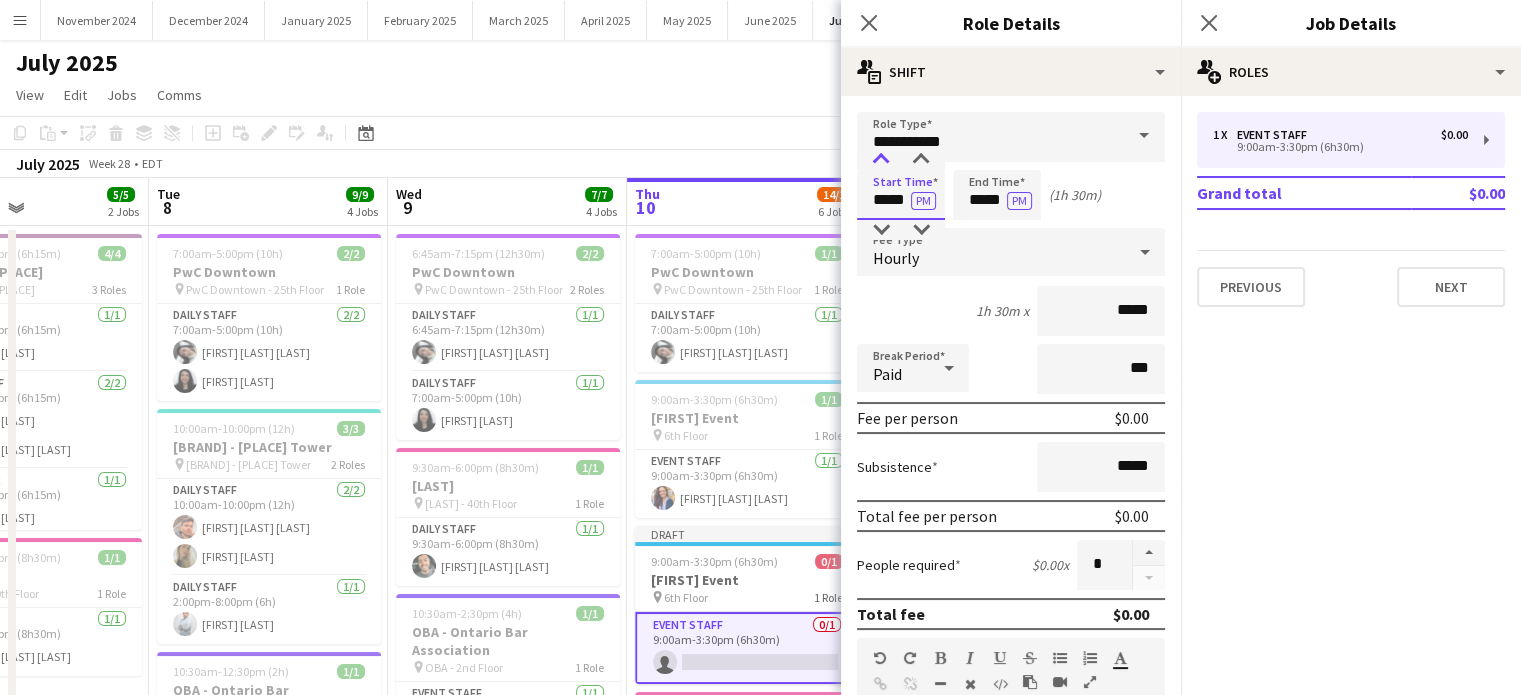 click at bounding box center (881, 160) 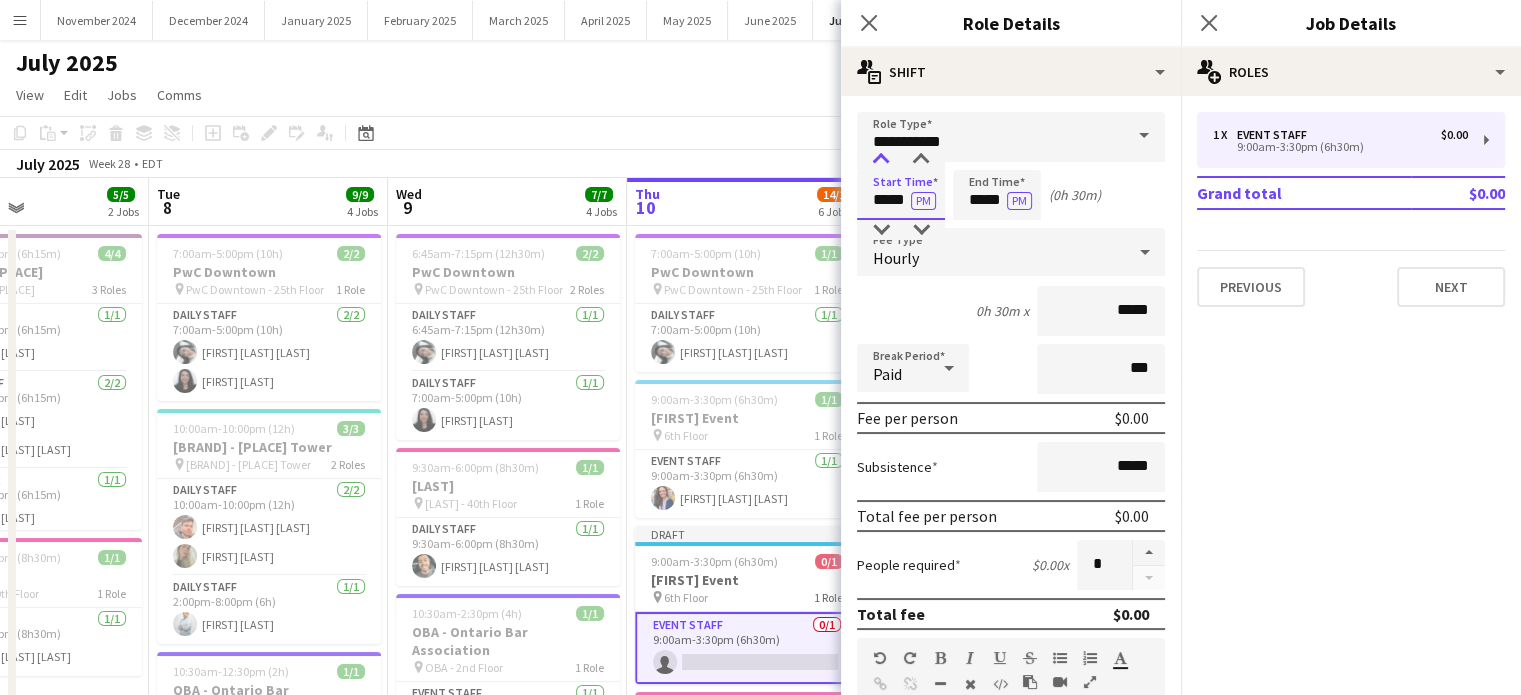 click at bounding box center (881, 160) 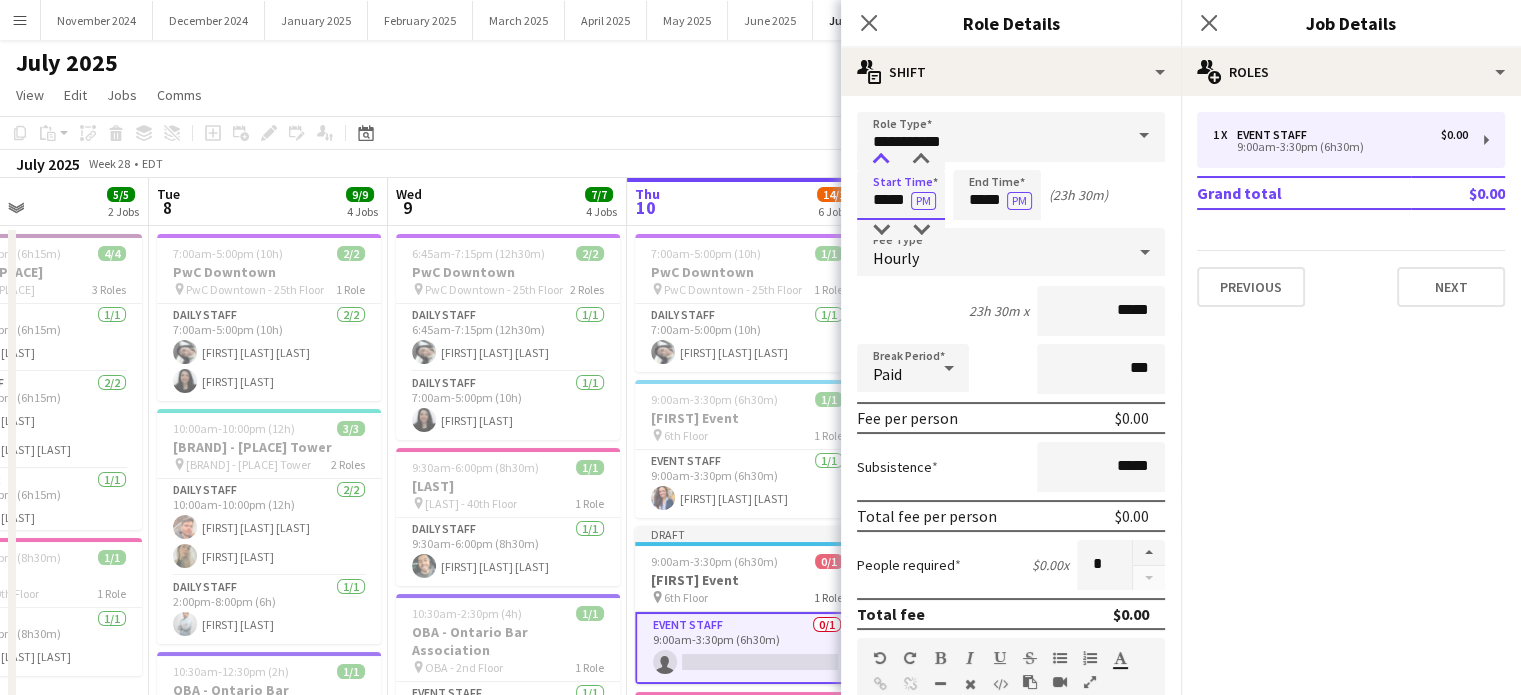 click at bounding box center (881, 160) 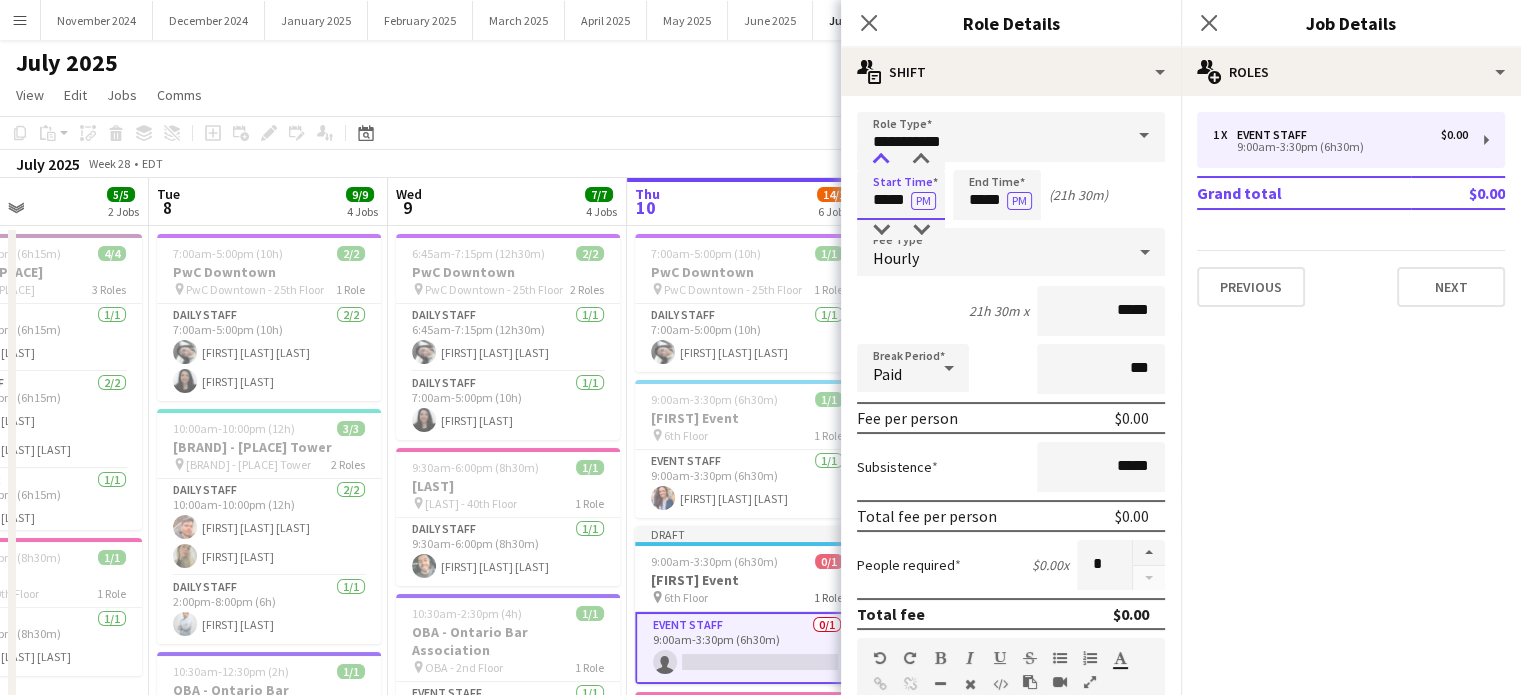click at bounding box center [881, 160] 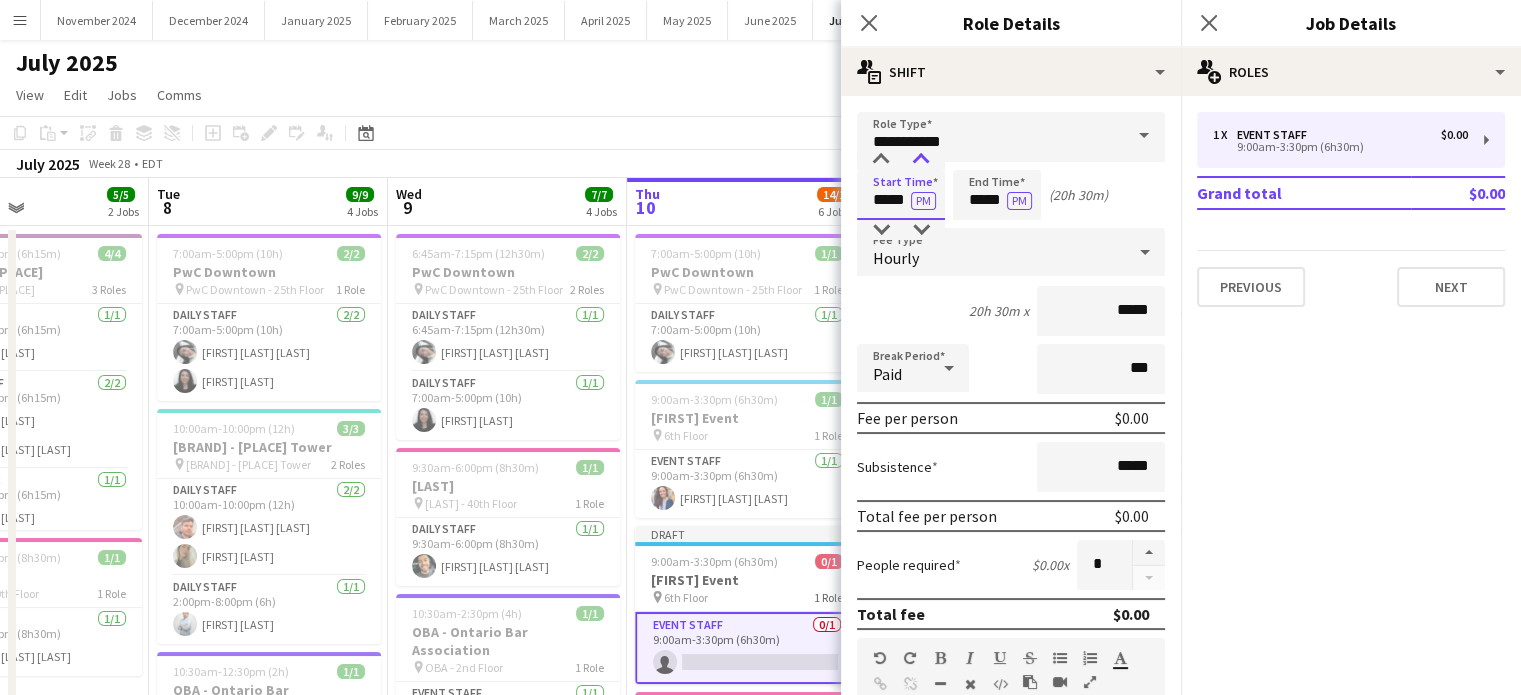 click at bounding box center (921, 160) 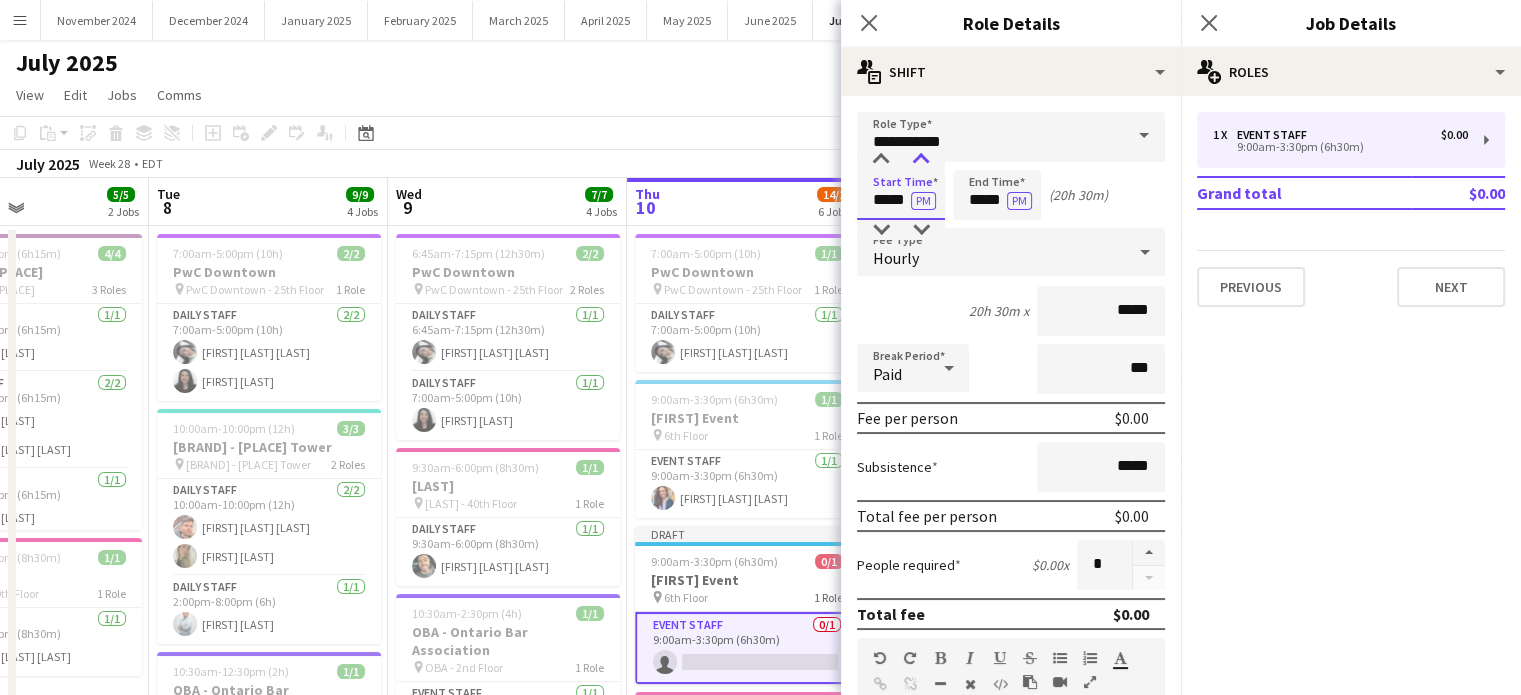 type on "*****" 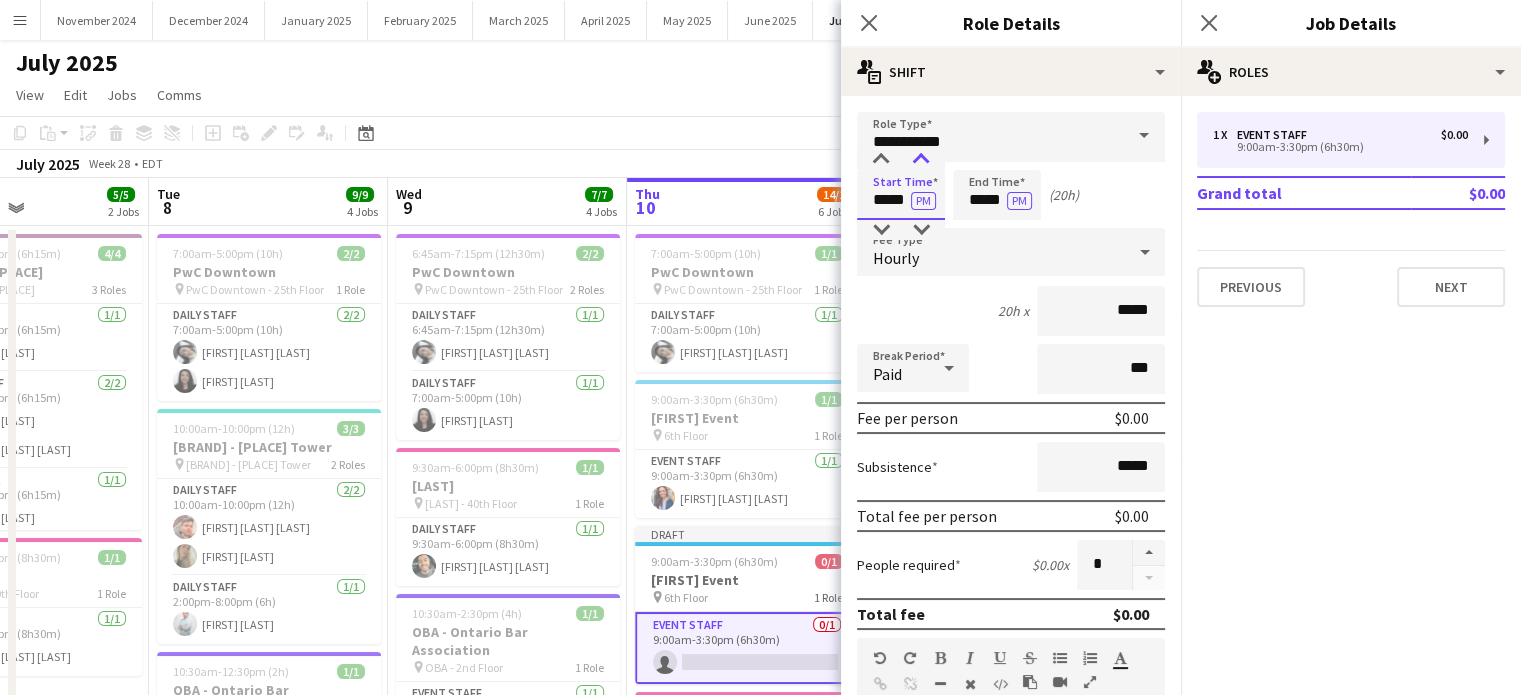 click at bounding box center [921, 160] 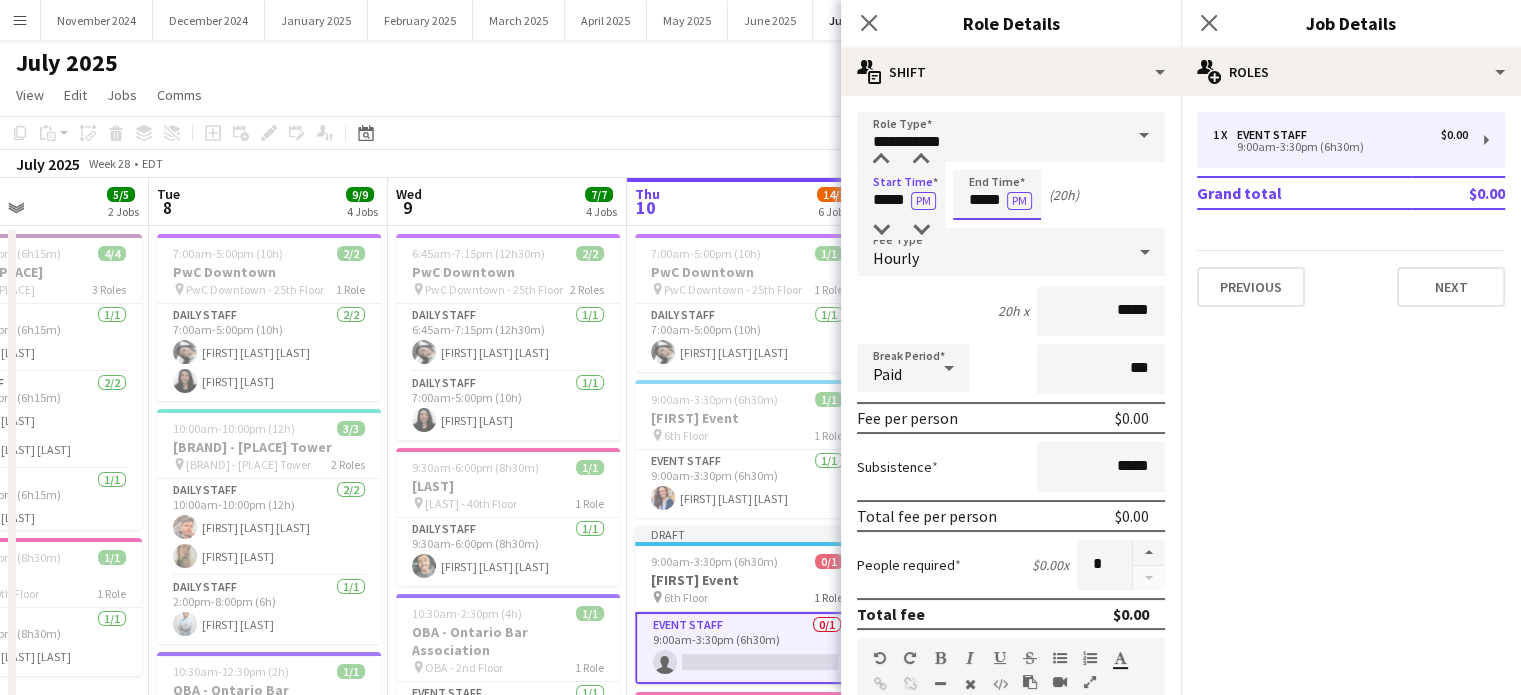 click on "*****" at bounding box center (997, 195) 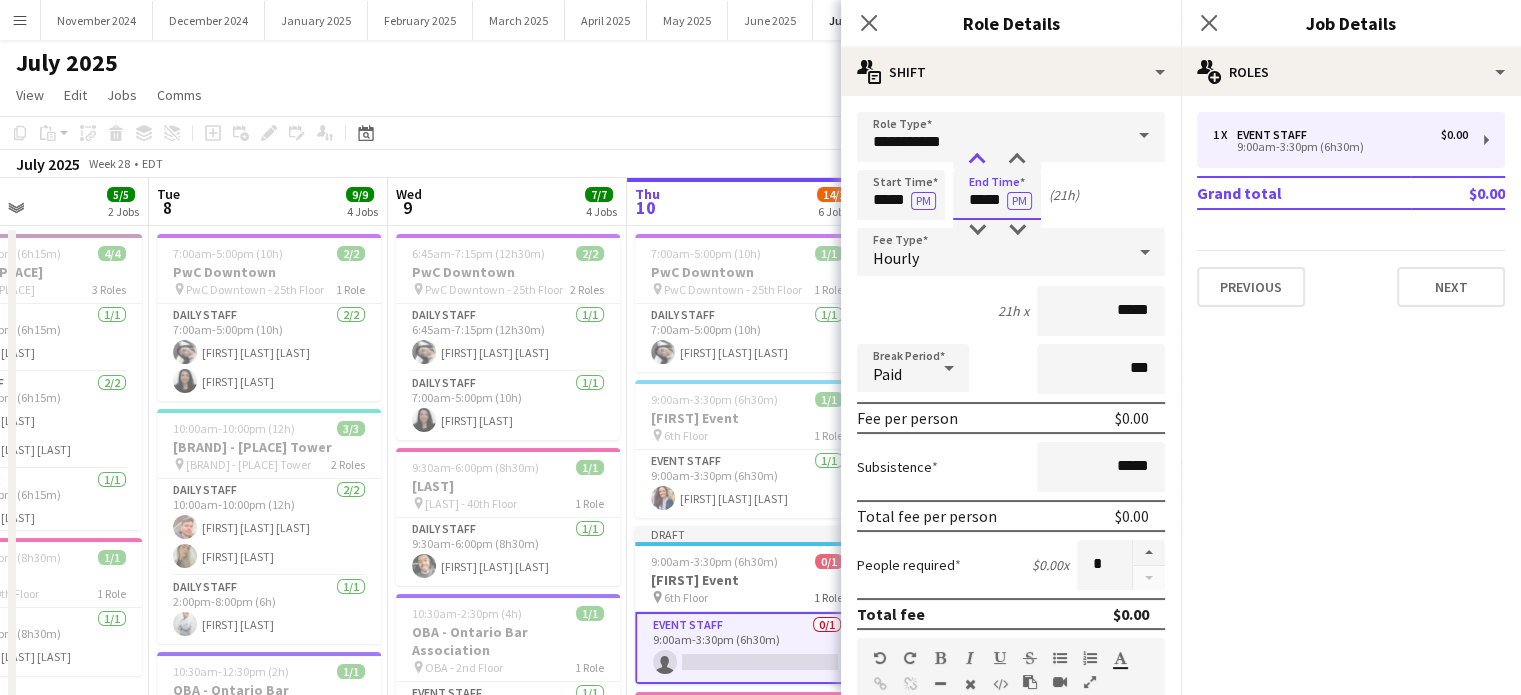 click at bounding box center [977, 160] 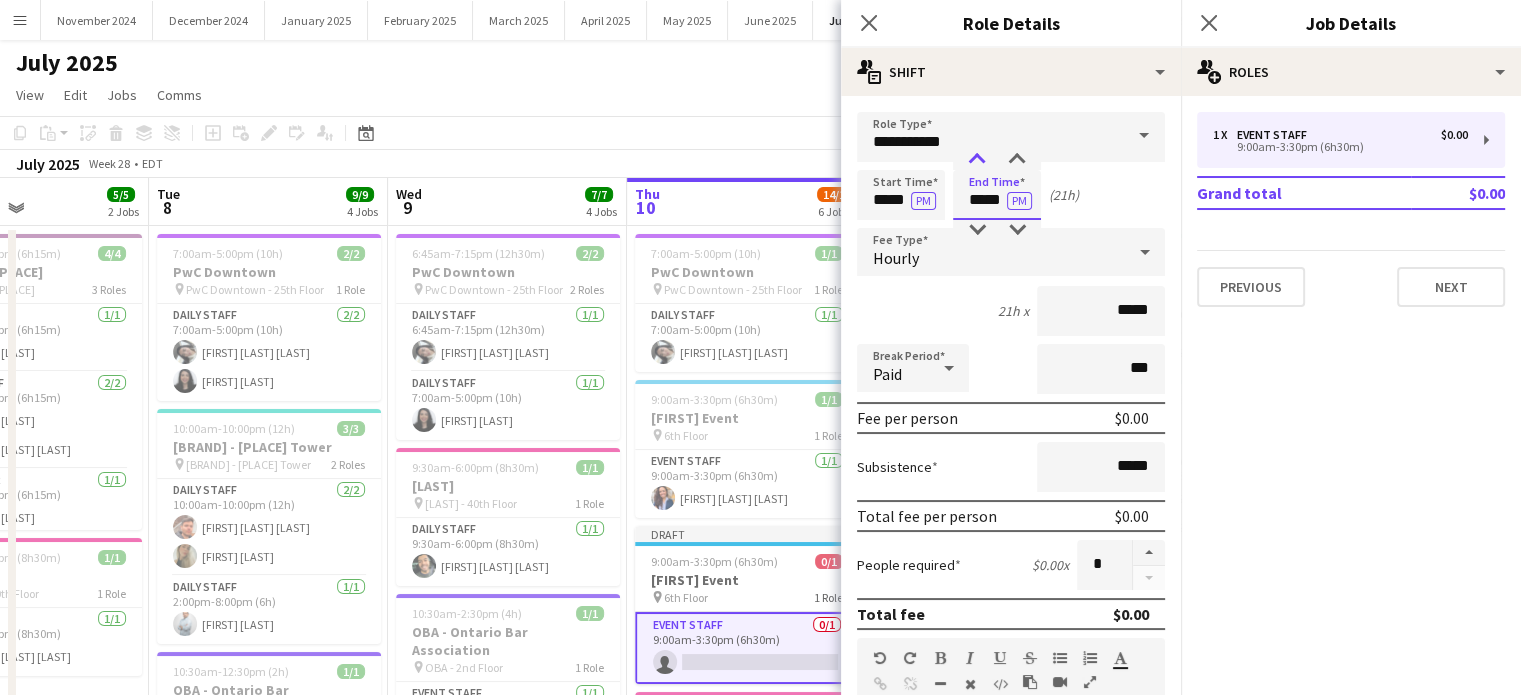 click at bounding box center [977, 160] 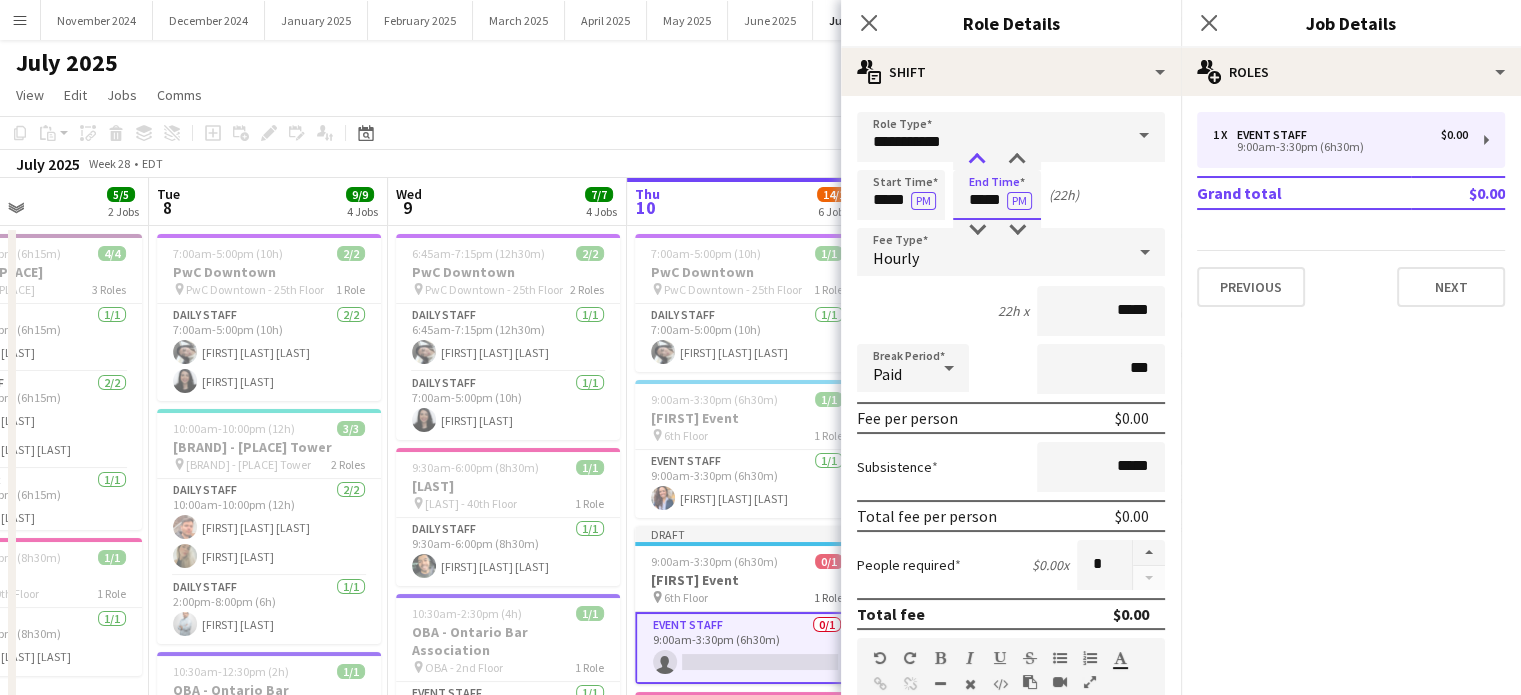 click at bounding box center (977, 160) 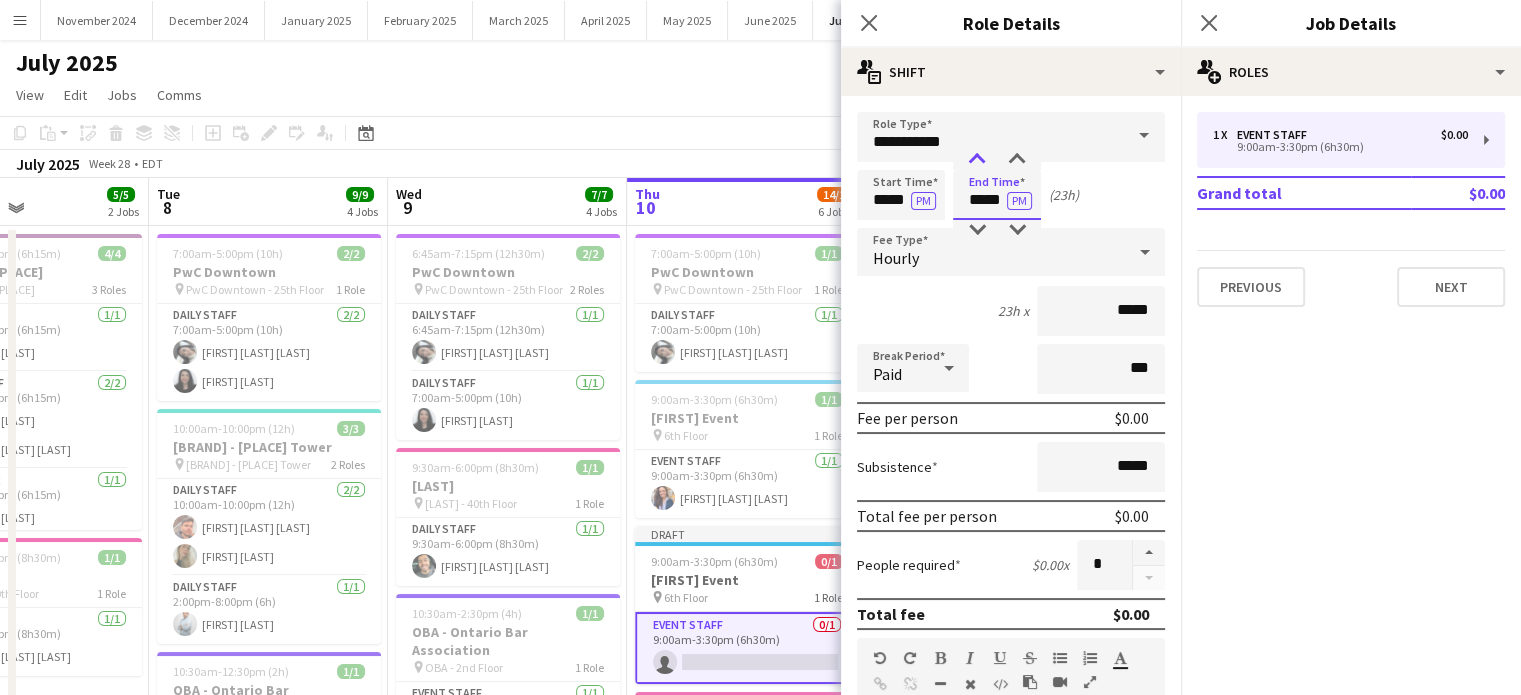 click at bounding box center (977, 160) 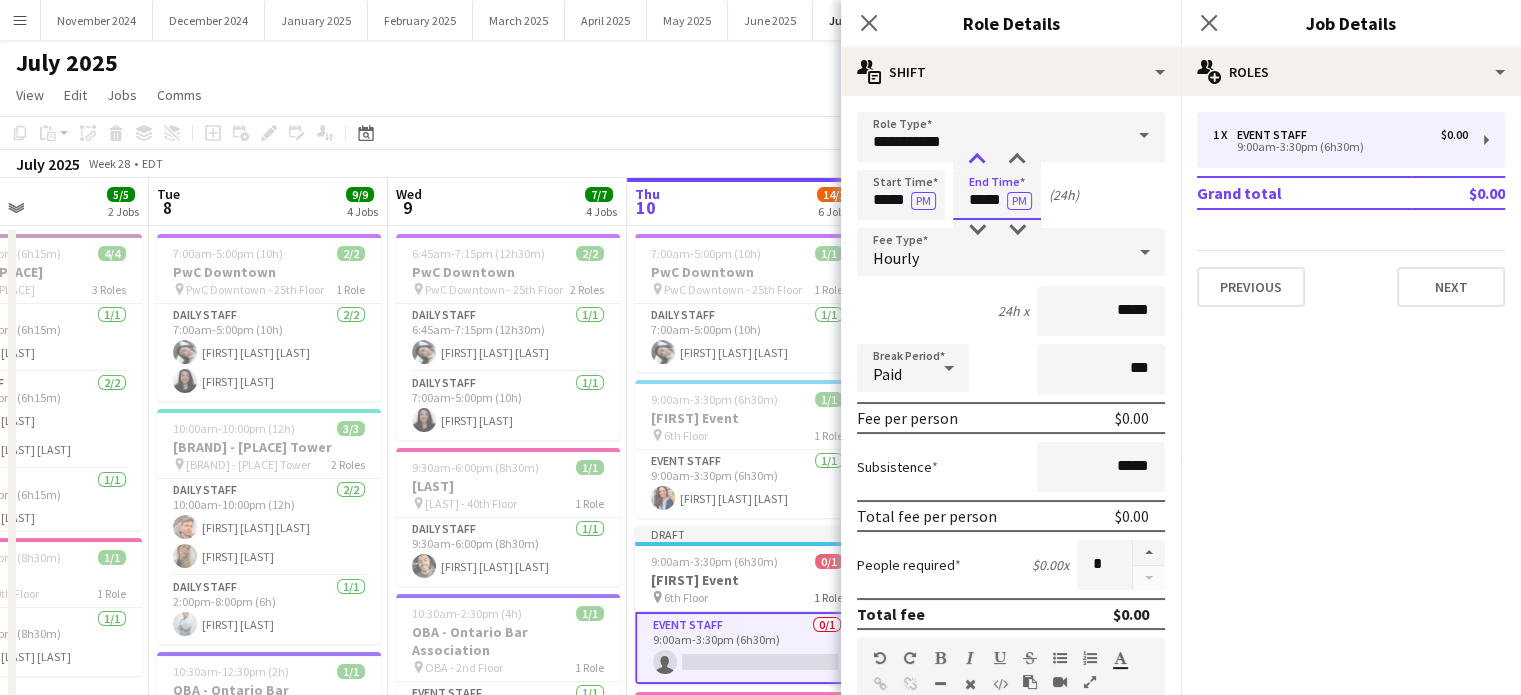click at bounding box center (977, 160) 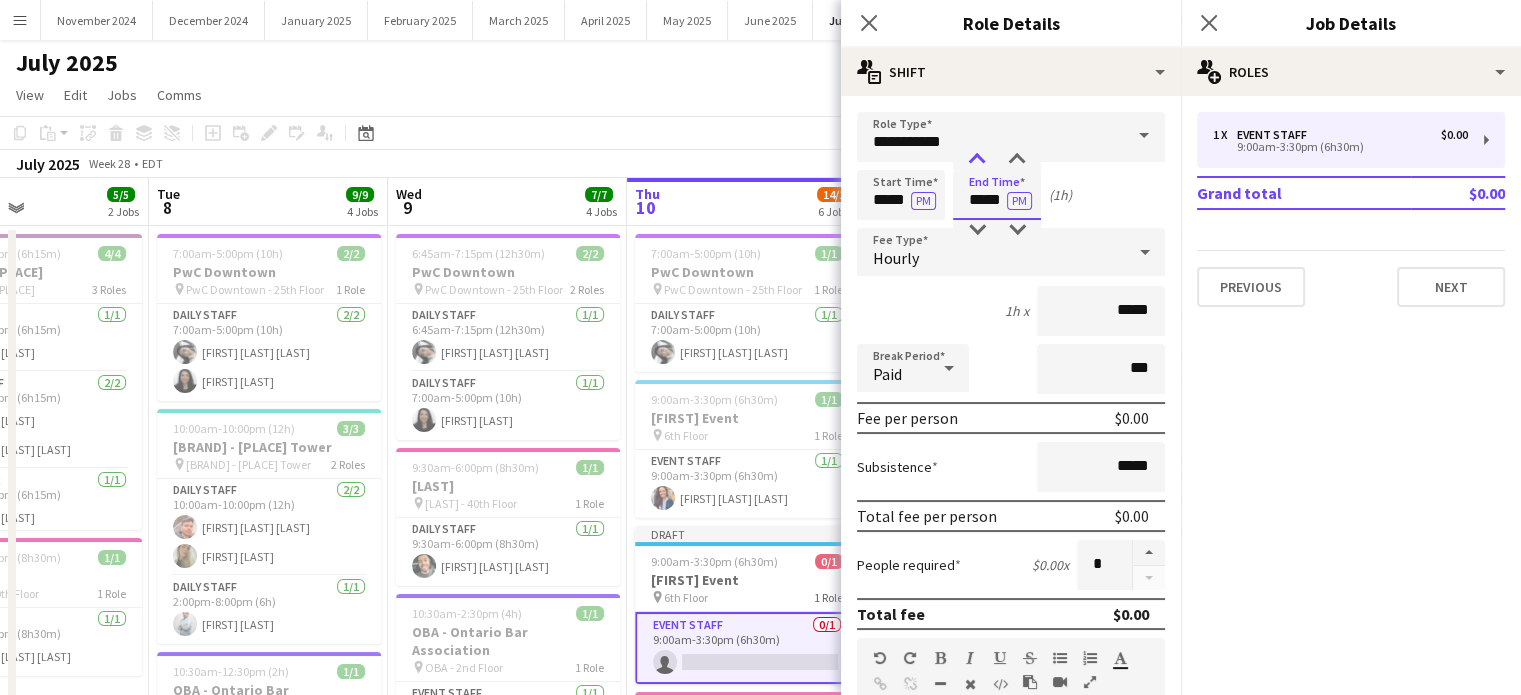 type on "*****" 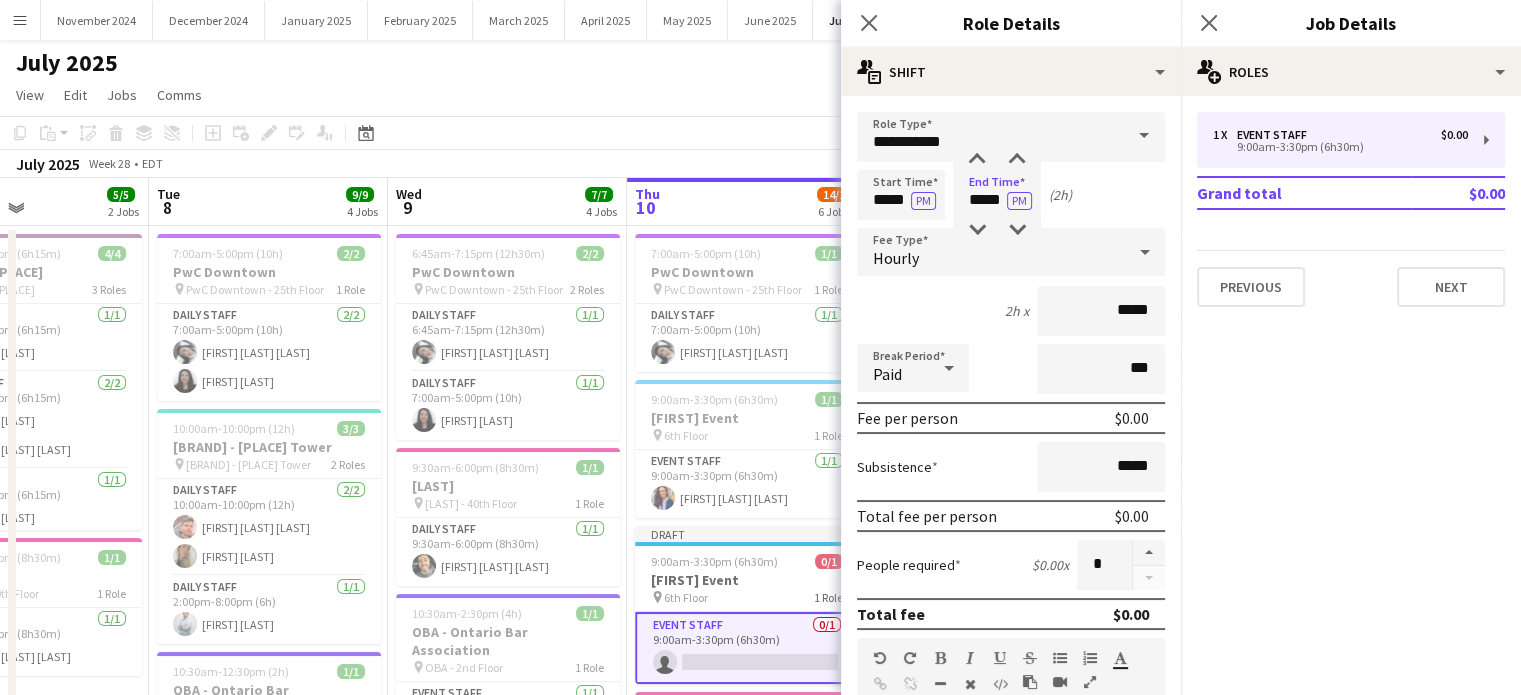 drag, startPoint x: 864, startPoint y: 16, endPoint x: 967, endPoint y: 14, distance: 103.01942 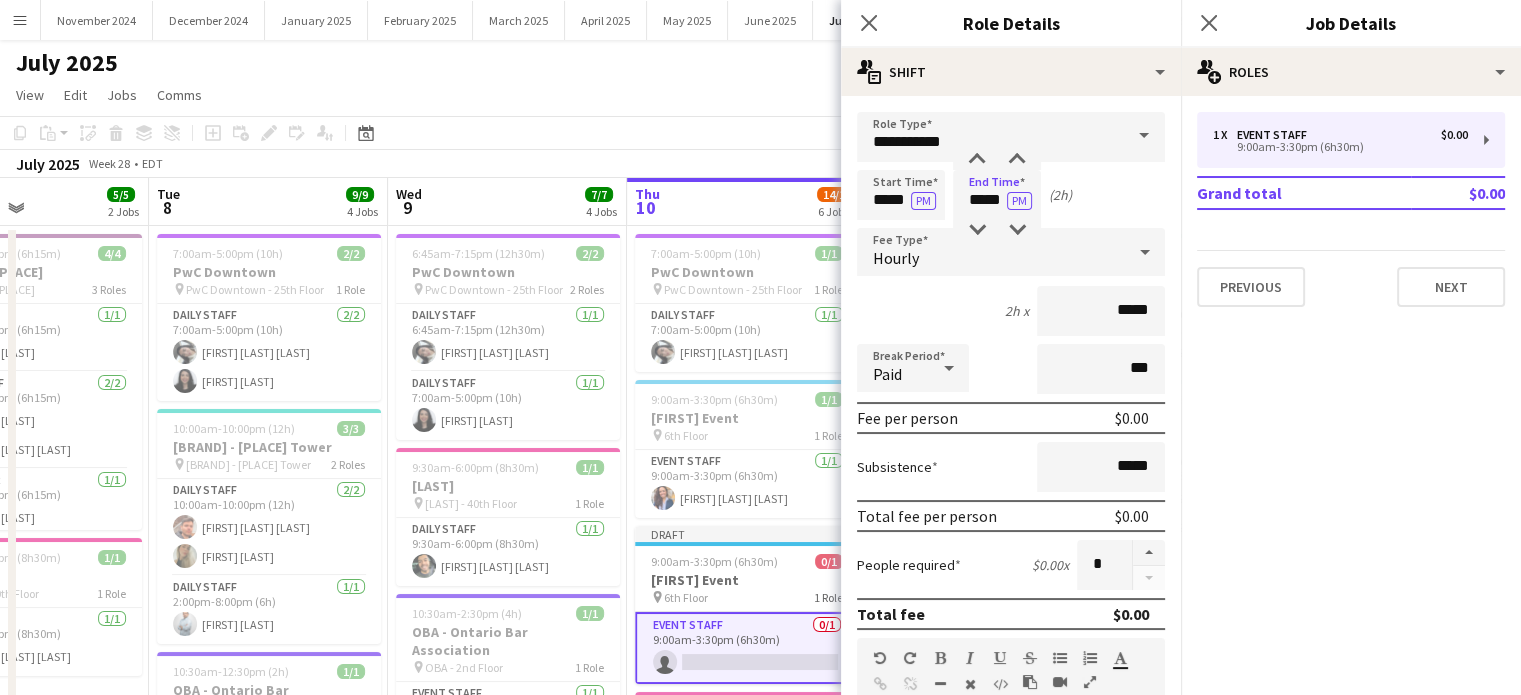 click on "Close pop-in" 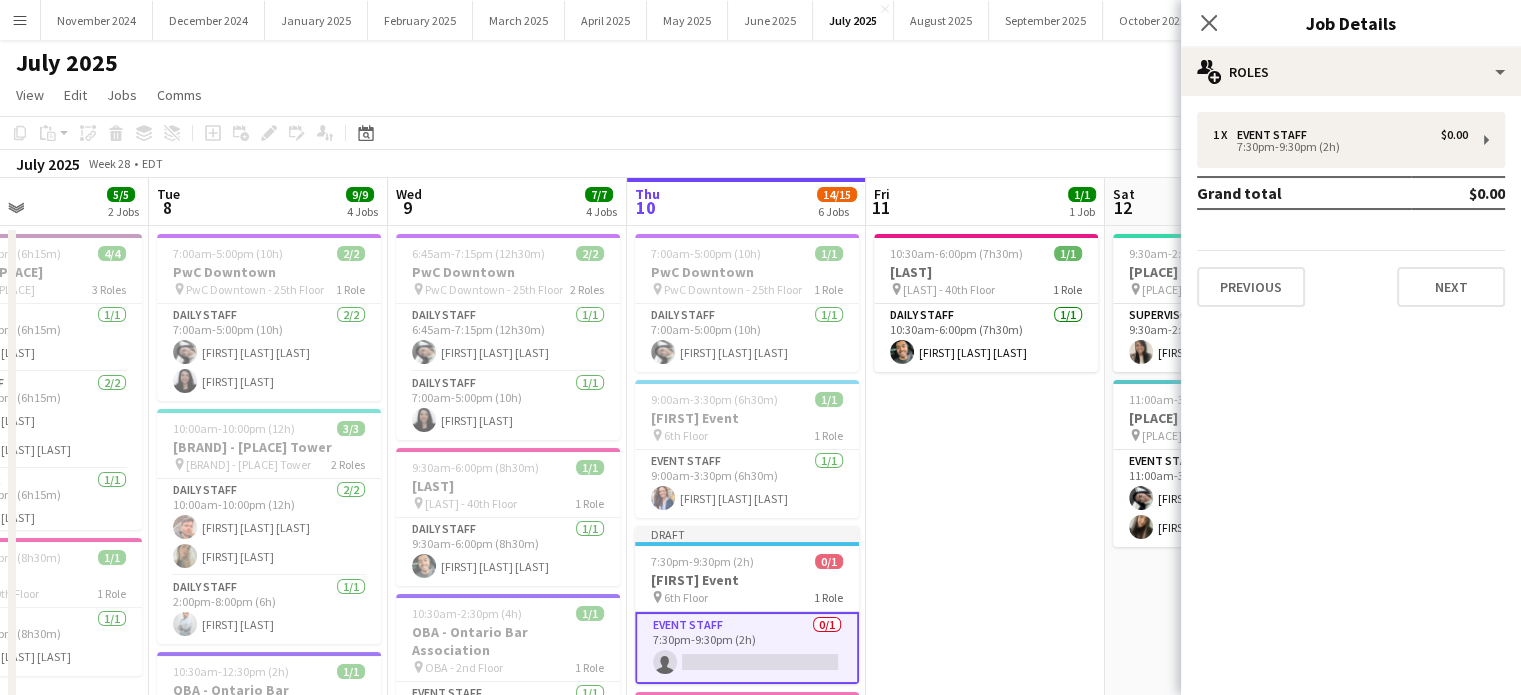 drag, startPoint x: 1215, startPoint y: 11, endPoint x: 1194, endPoint y: 41, distance: 36.619667 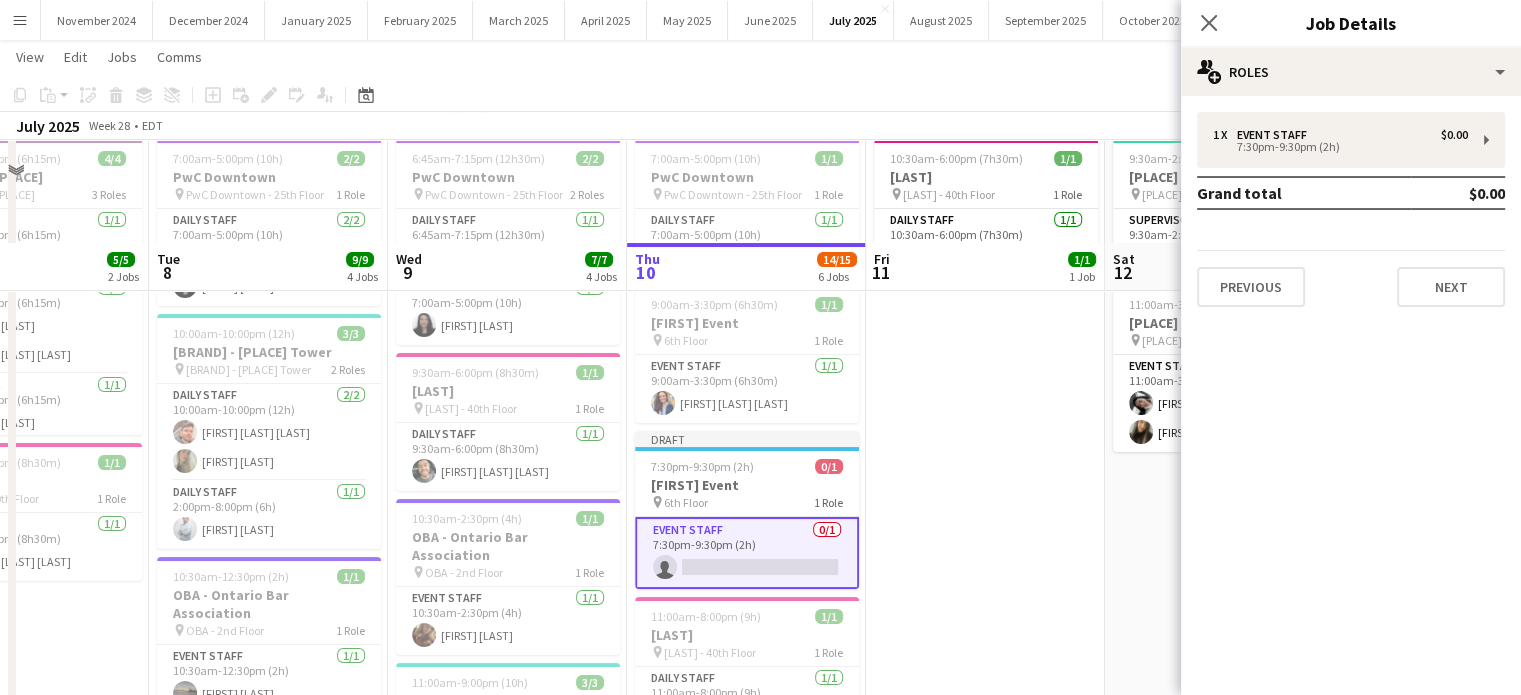 scroll, scrollTop: 200, scrollLeft: 0, axis: vertical 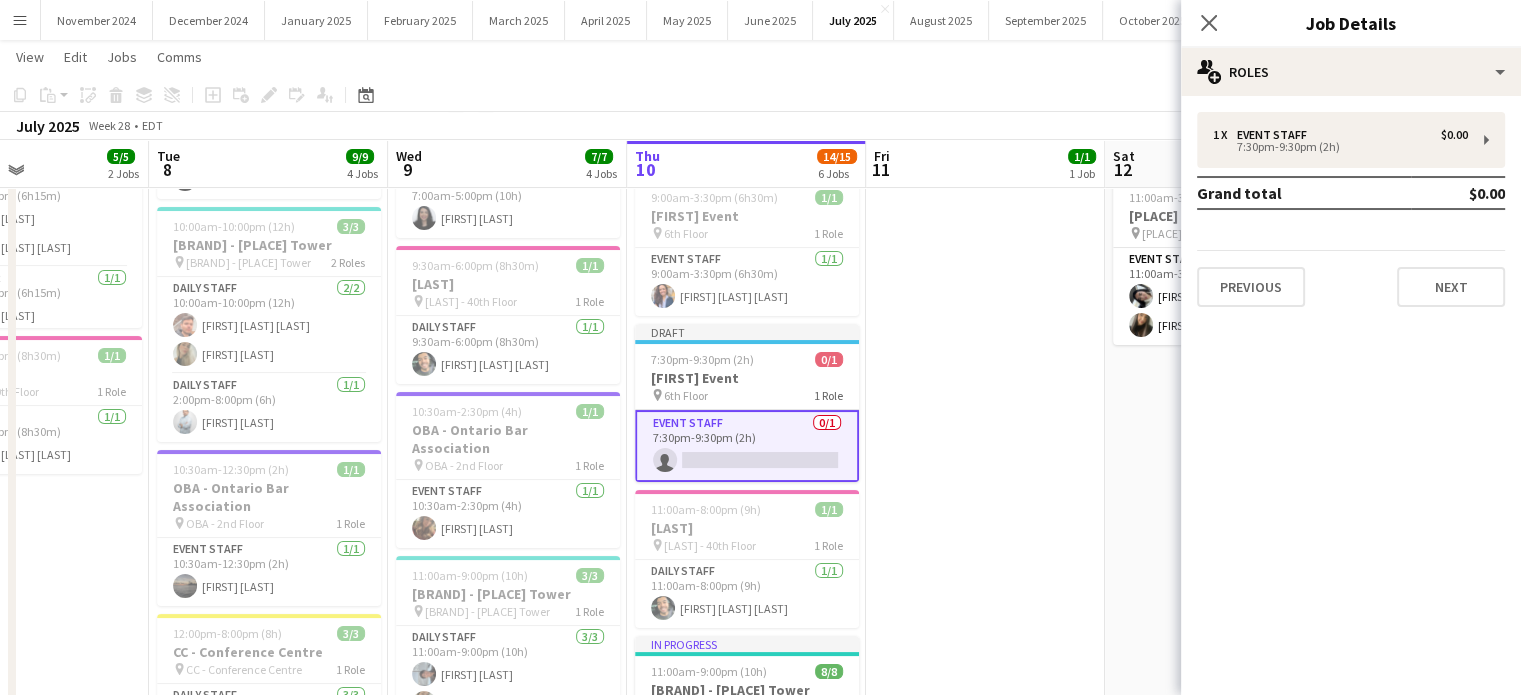 click on "Close pop-in" 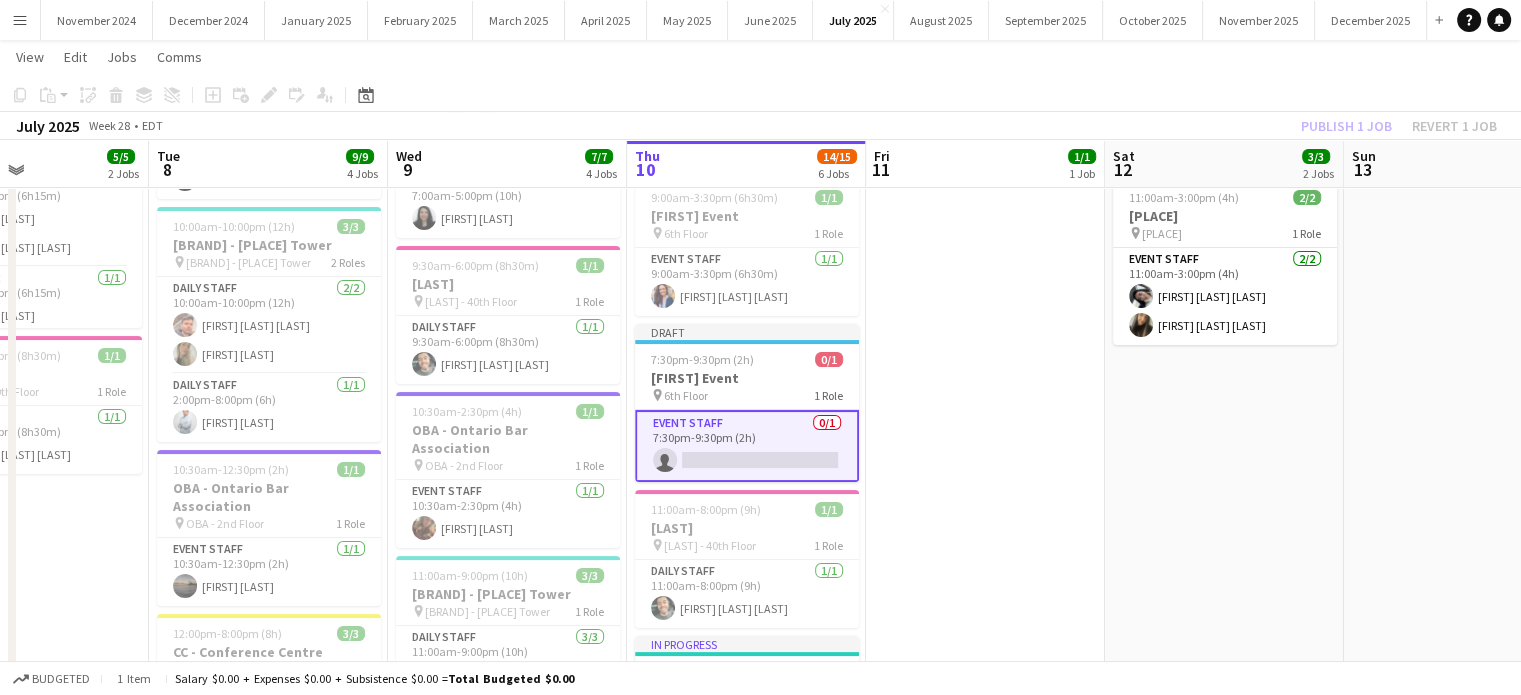 click on "Event Staff   0/1   7:30pm-9:30pm (2h)
single-neutral-actions" at bounding box center [747, 446] 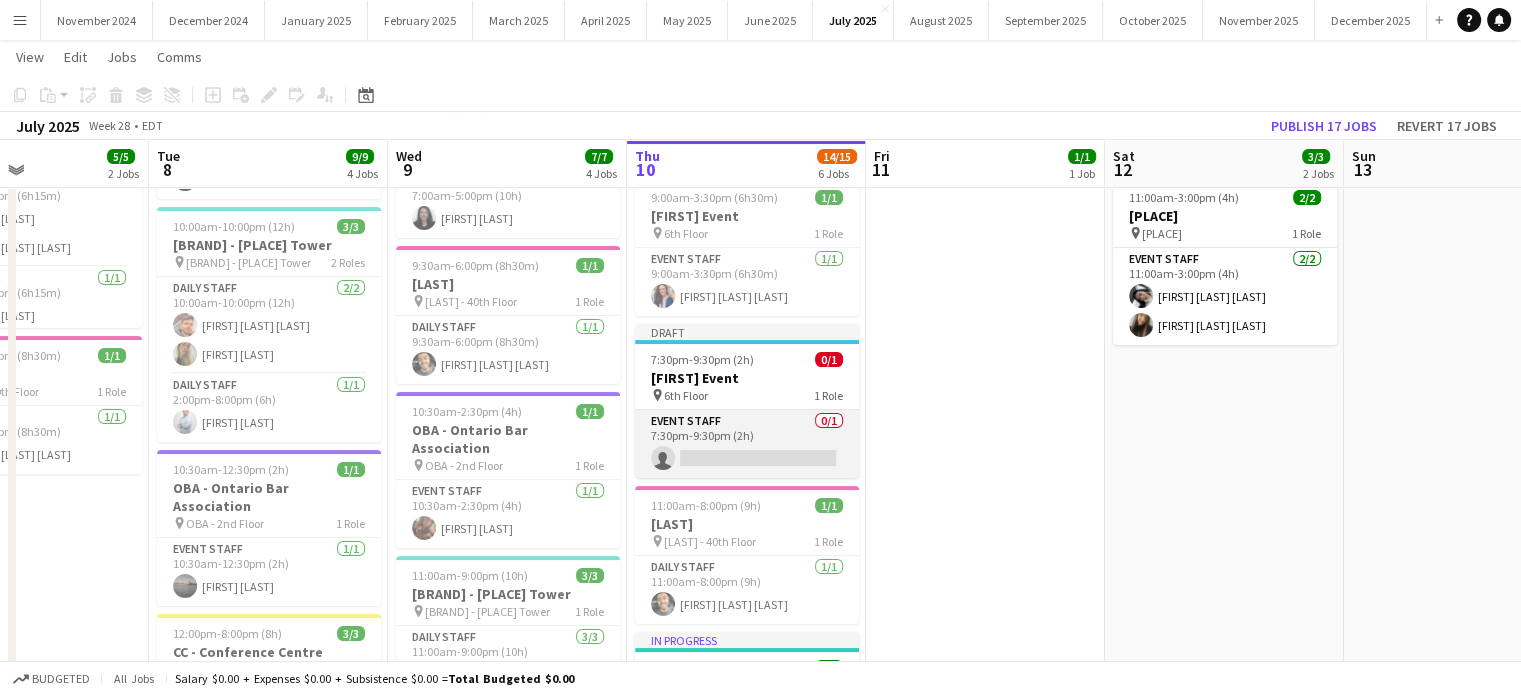 click on "Event Staff   0/1   7:30pm-9:30pm (2h)
single-neutral-actions" at bounding box center (747, 444) 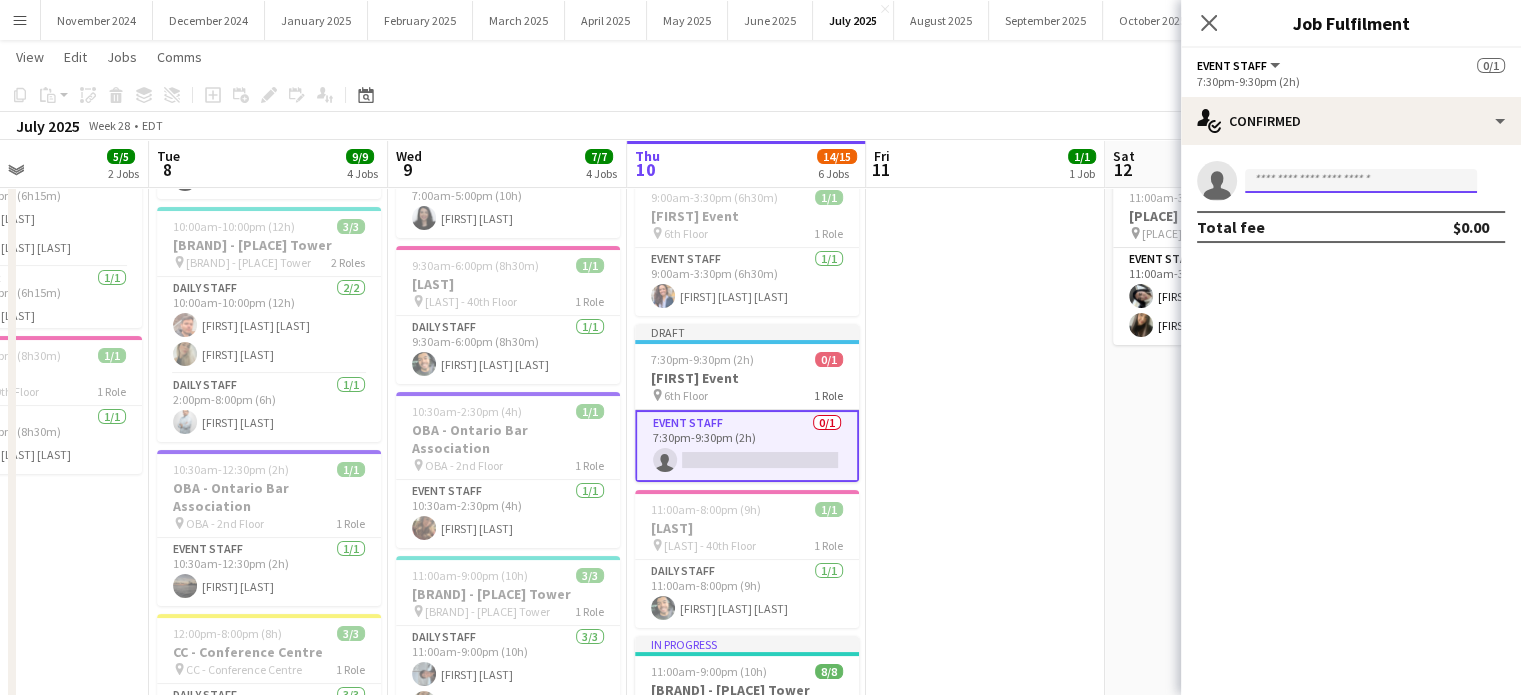 click at bounding box center [1361, 181] 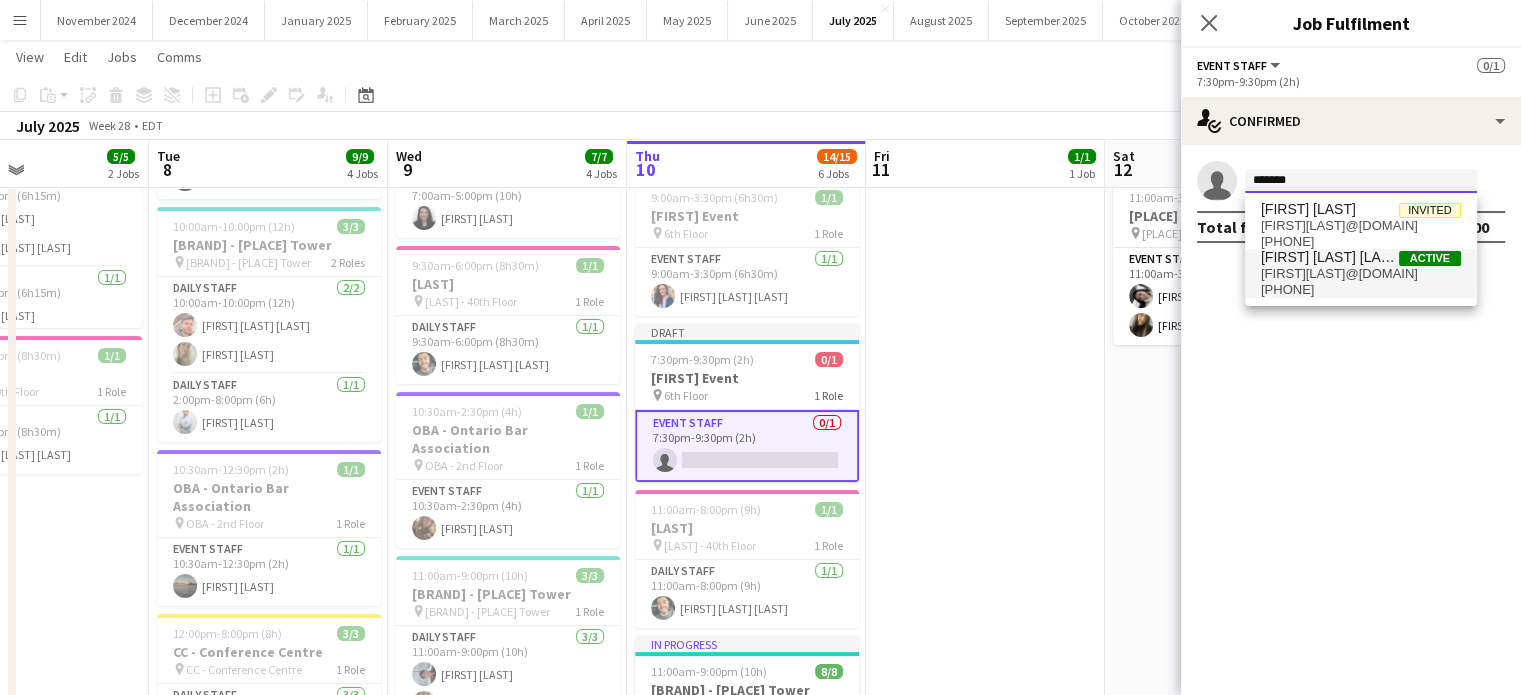 type on "*******" 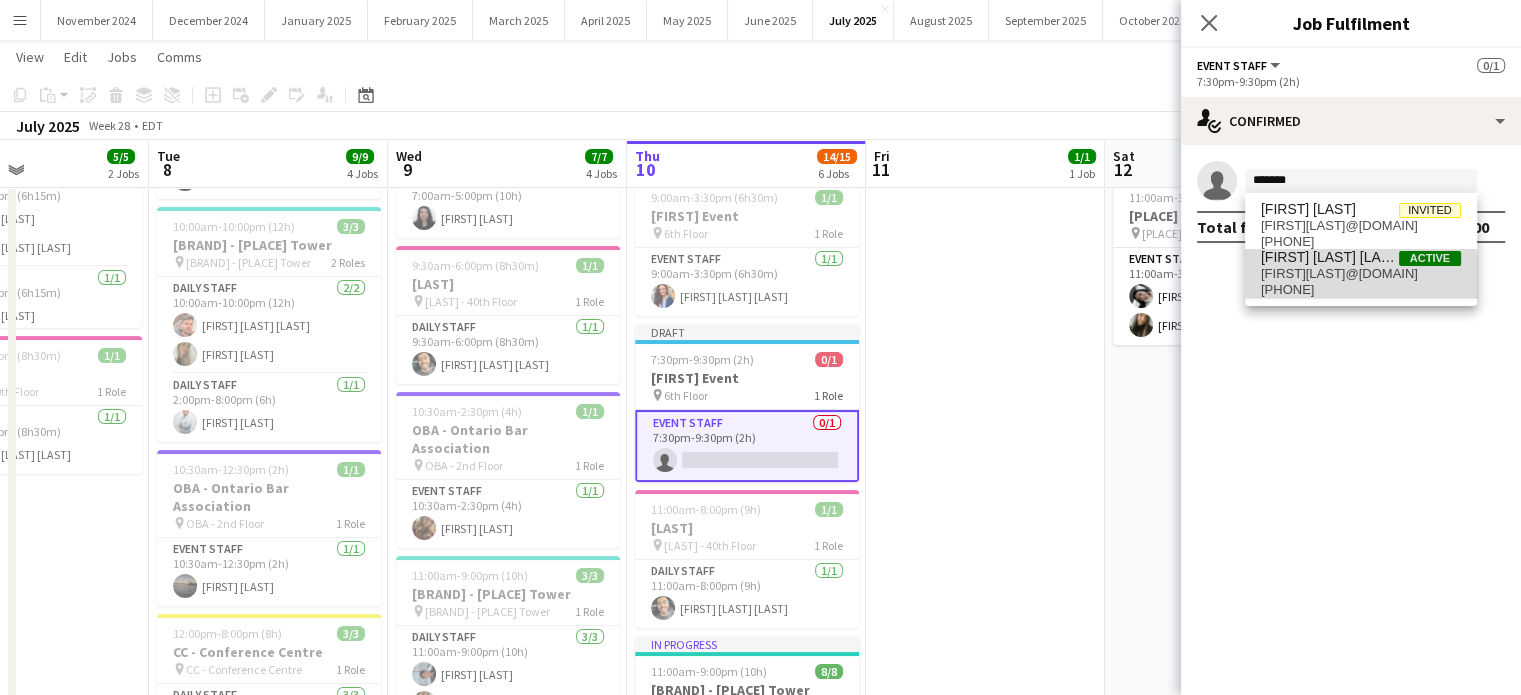 click on "[FIRST][LAST]@[DOMAIN]" at bounding box center (1361, 274) 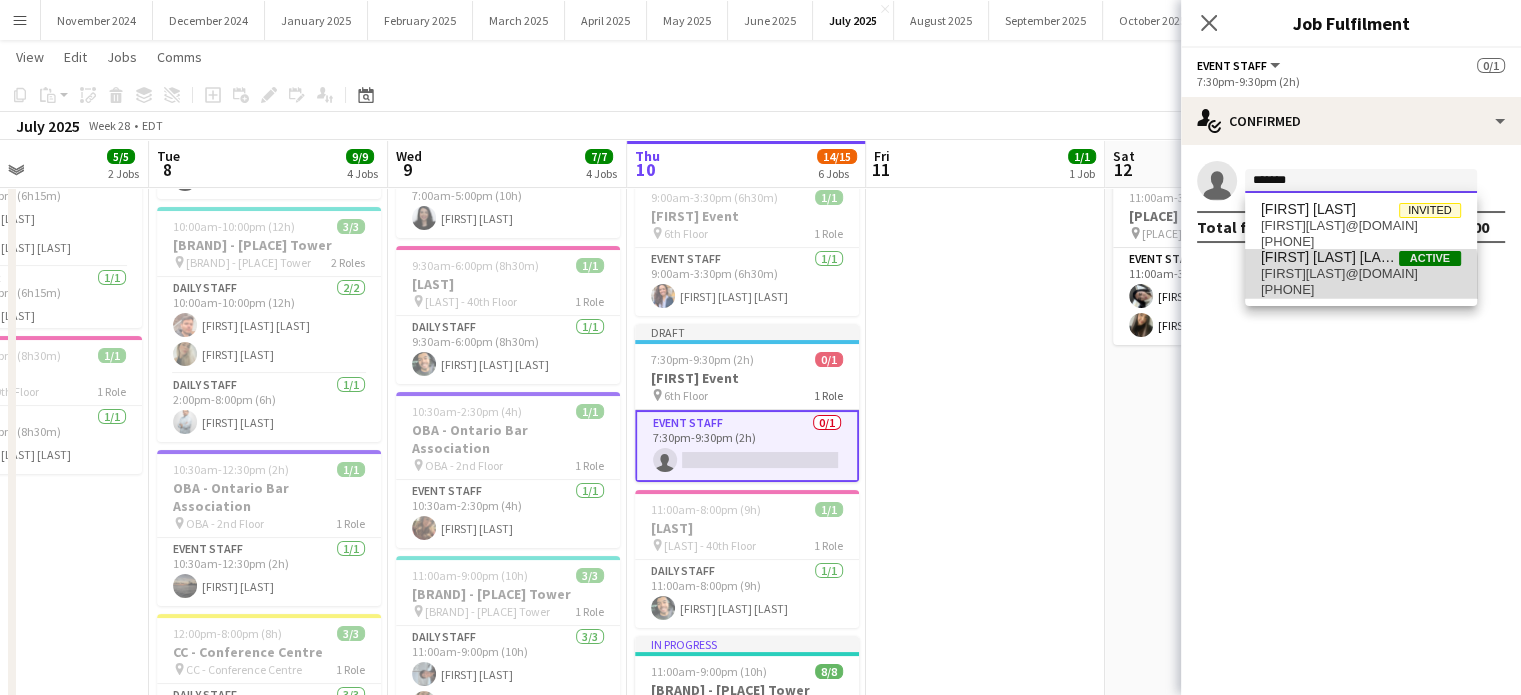 type 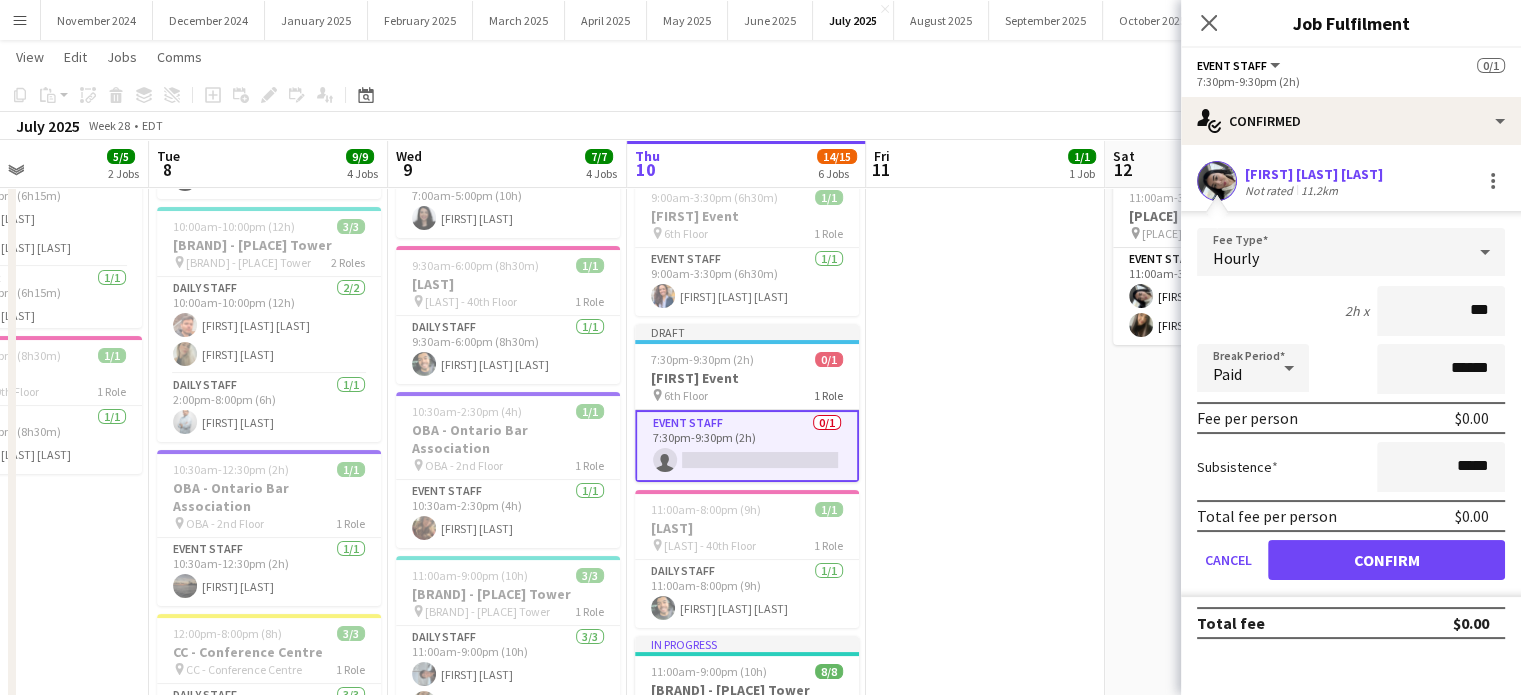 type on "**" 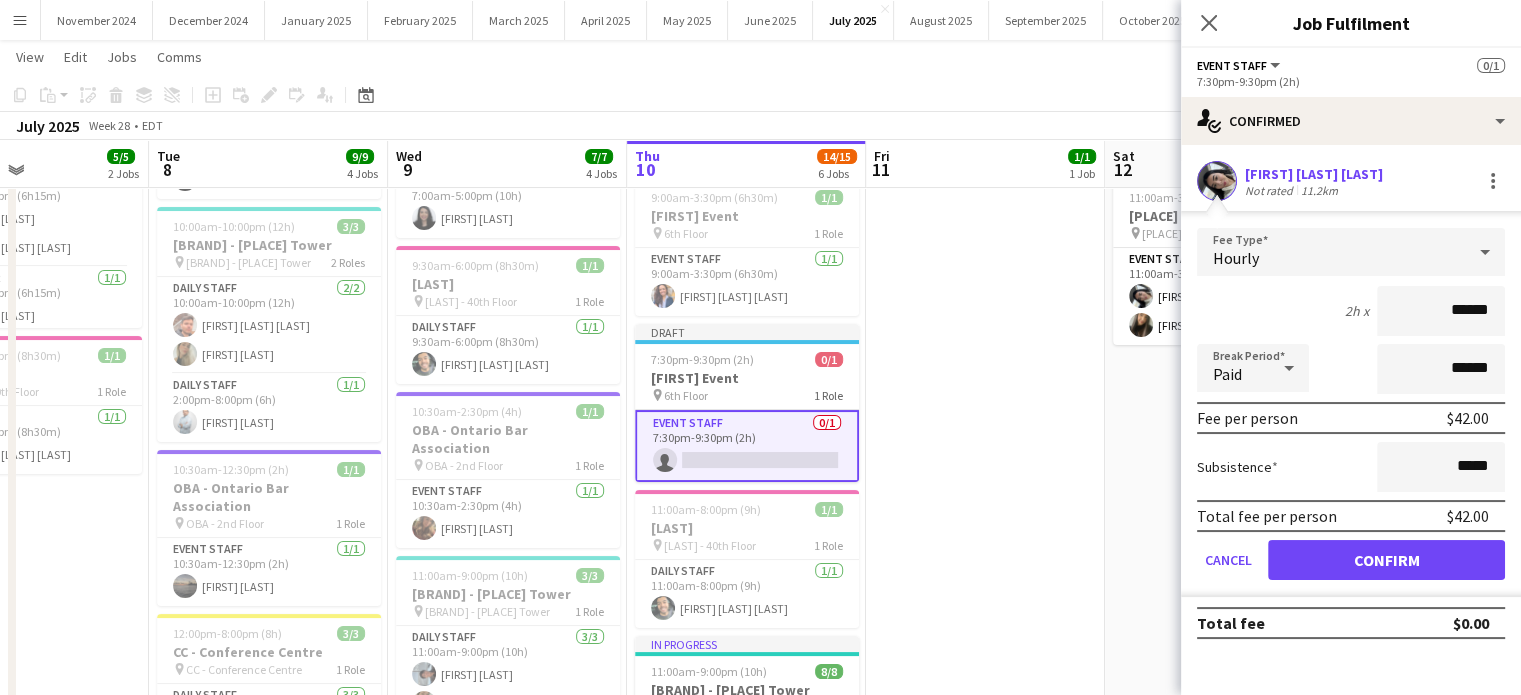 type on "******" 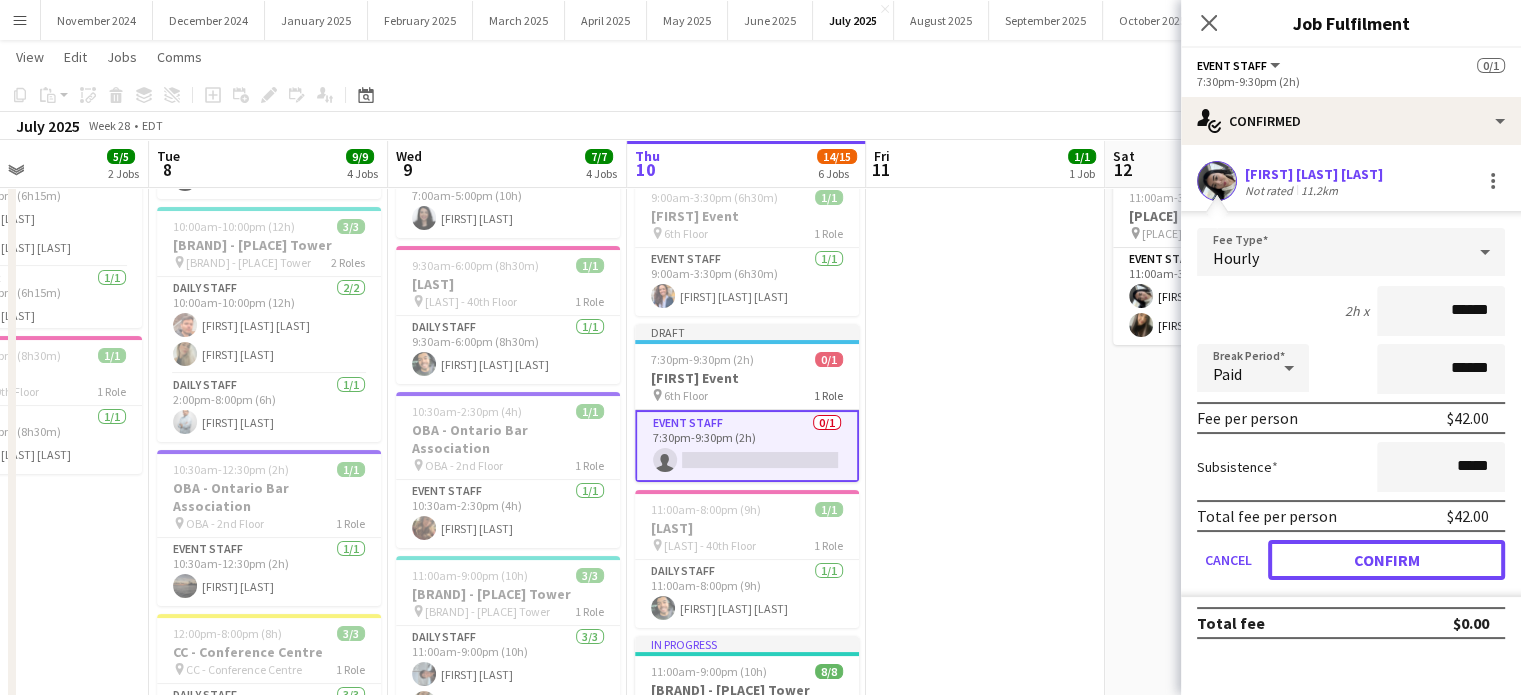 click on "Confirm" at bounding box center [1386, 560] 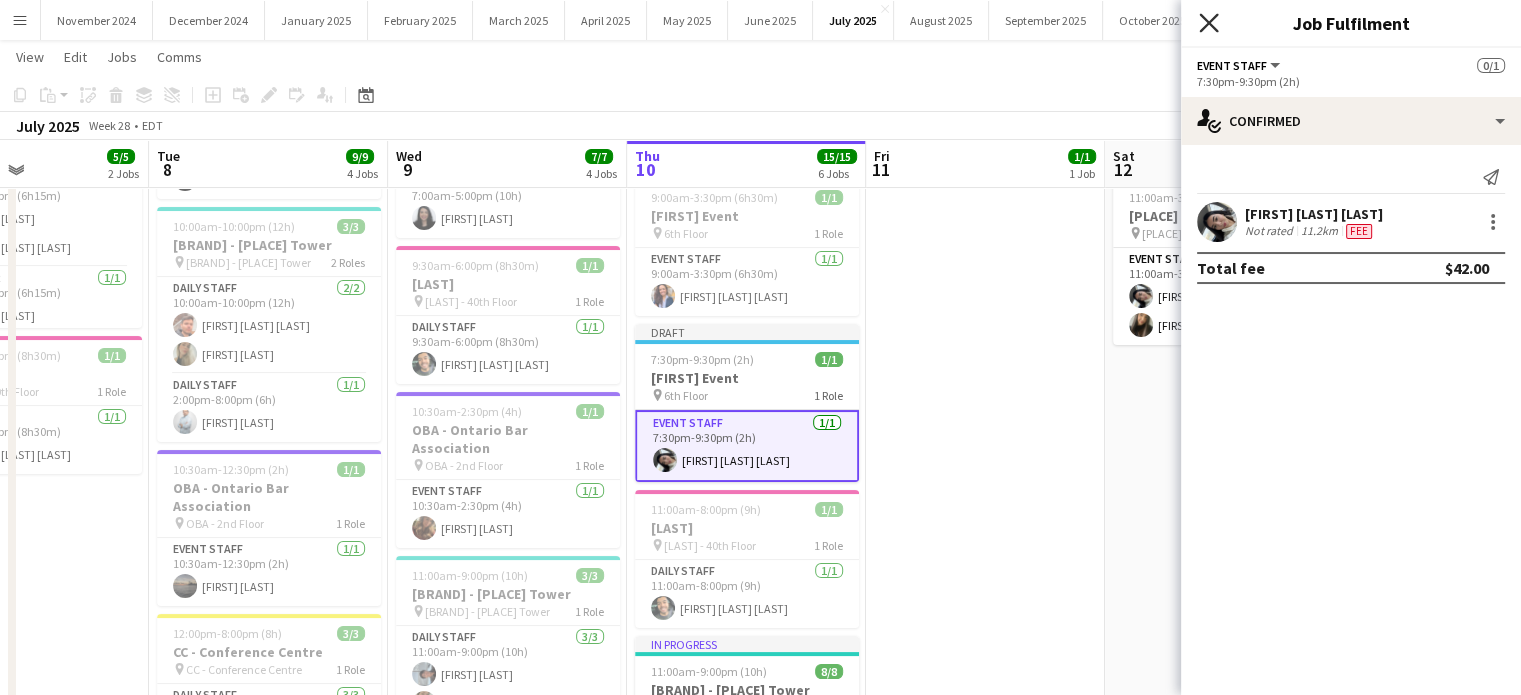 click 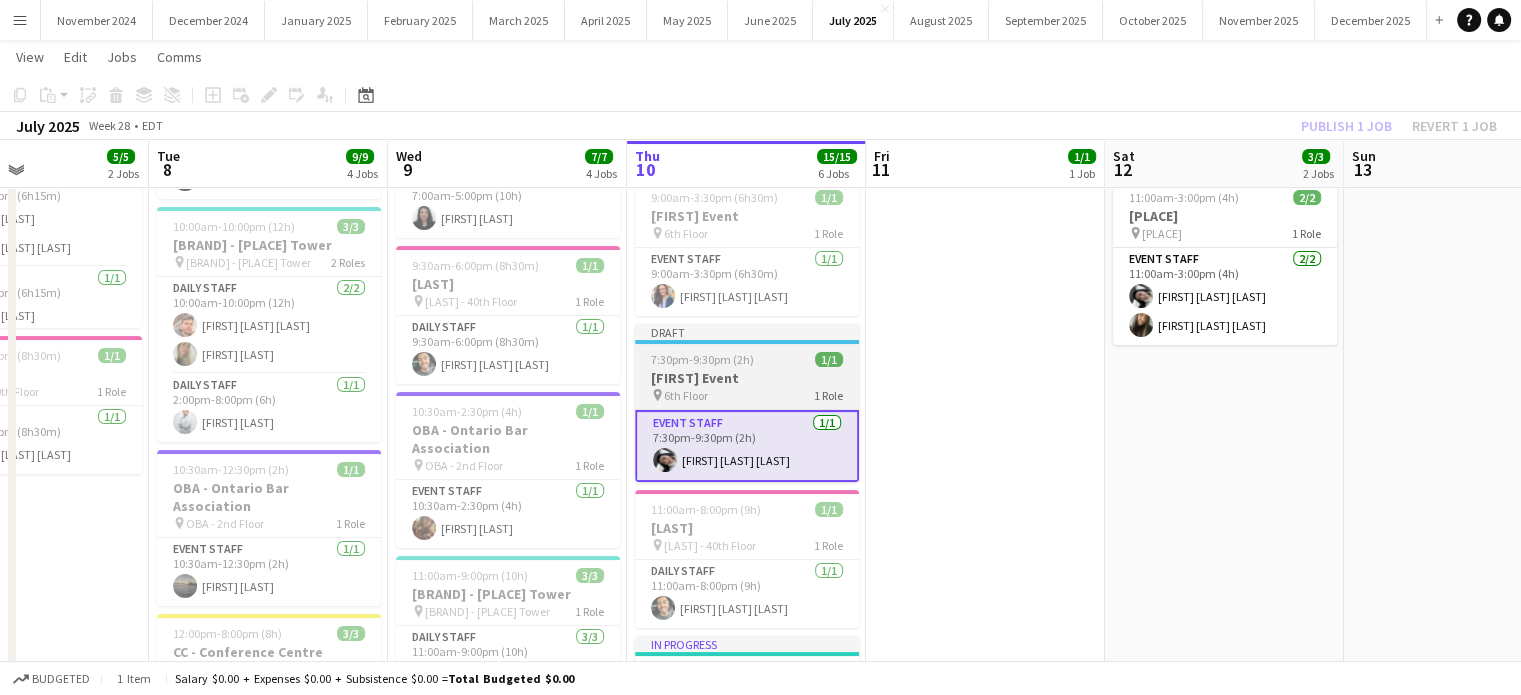 click on "Draft   7:30pm-9:30pm (2h)    1/1   [FIRST] Event
pin
6th Floor   1 Role   Event Staff   1/1   7:30pm-9:30pm (2h)
[FIRST] [LAST] [LAST]" at bounding box center (747, 403) 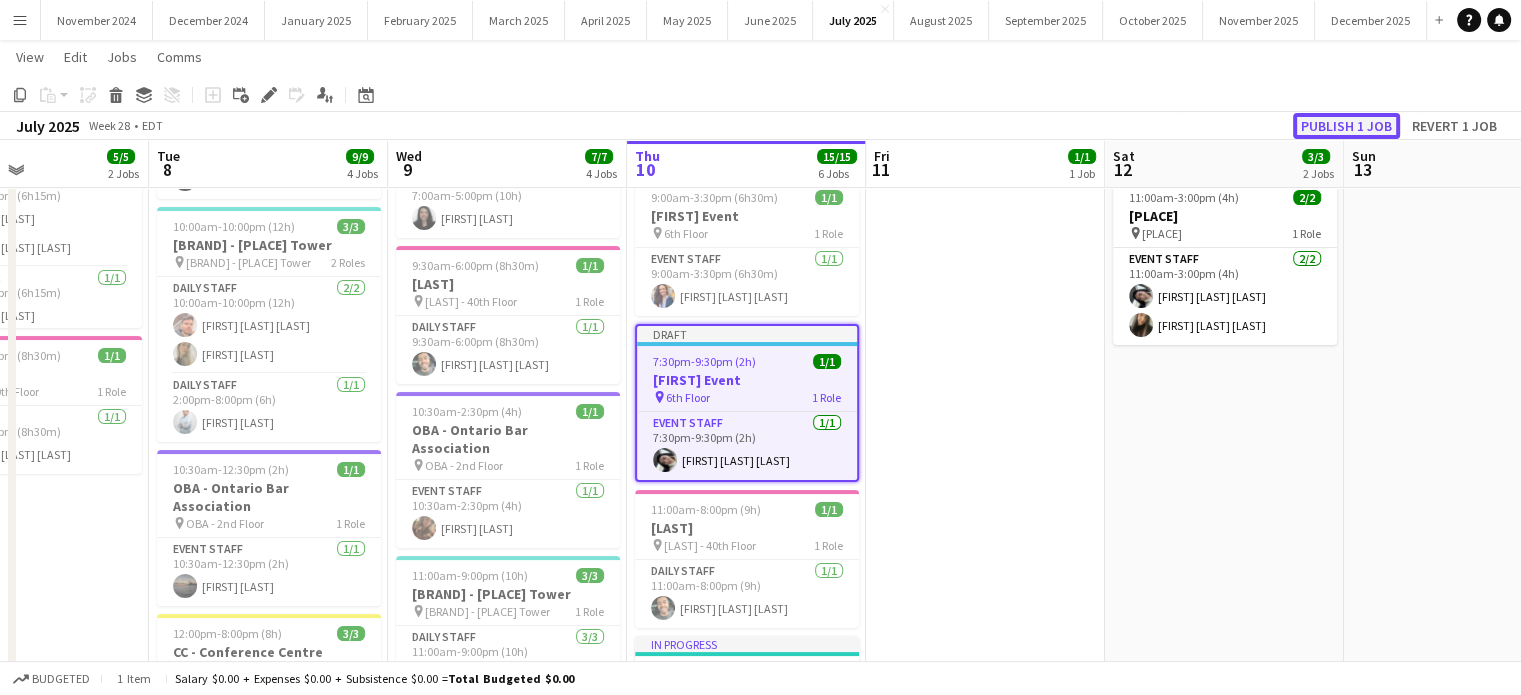 click on "Publish 1 job" 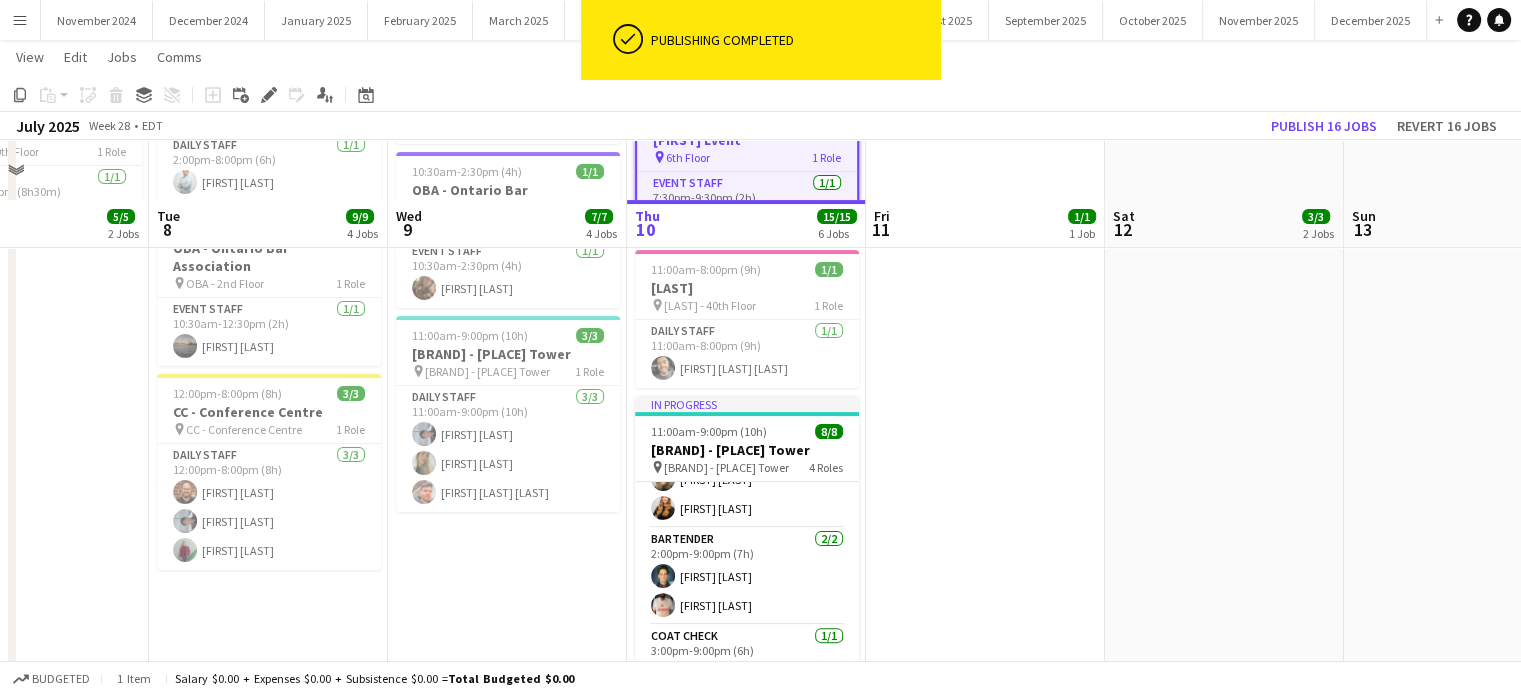 scroll, scrollTop: 500, scrollLeft: 0, axis: vertical 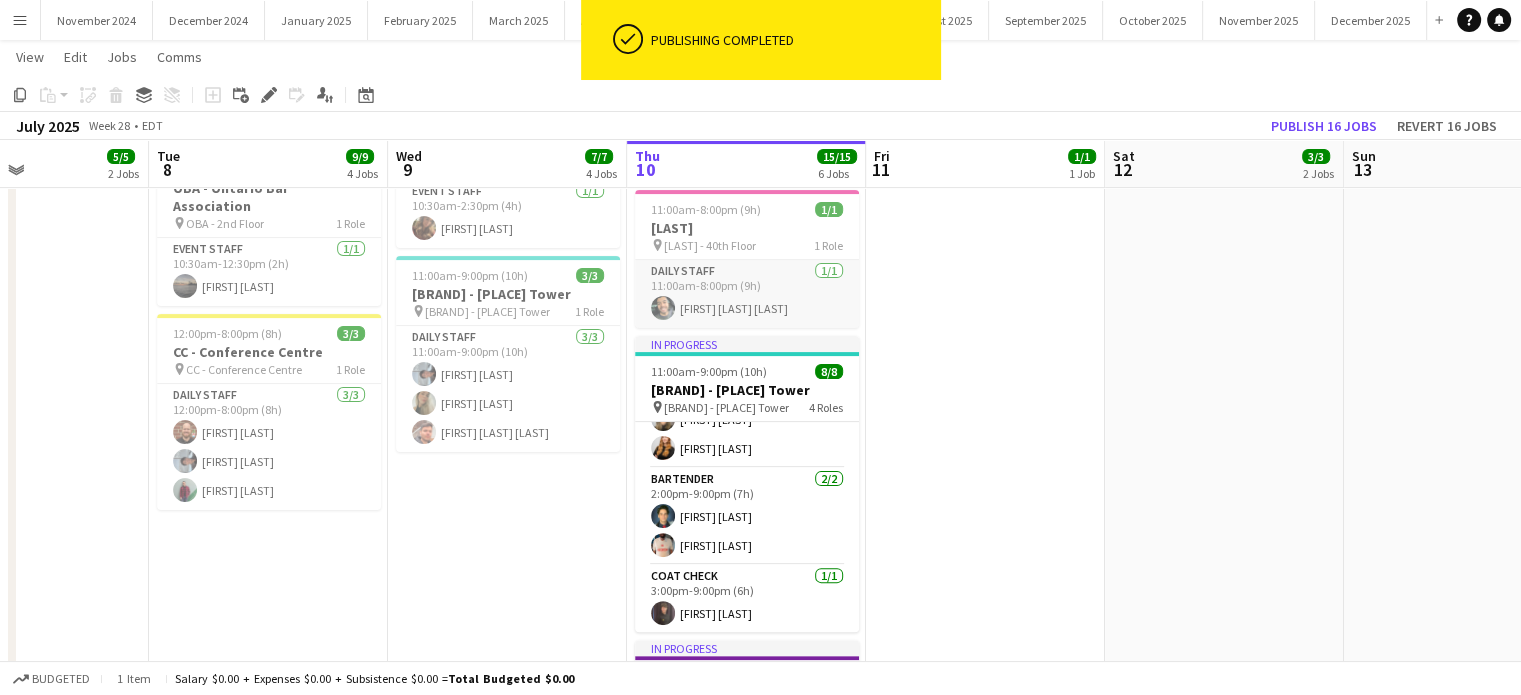 click on "Daily Staff   1/1   11:00am-8:00pm (9h)
[FIRST] [LAST] [LAST]" at bounding box center [747, 294] 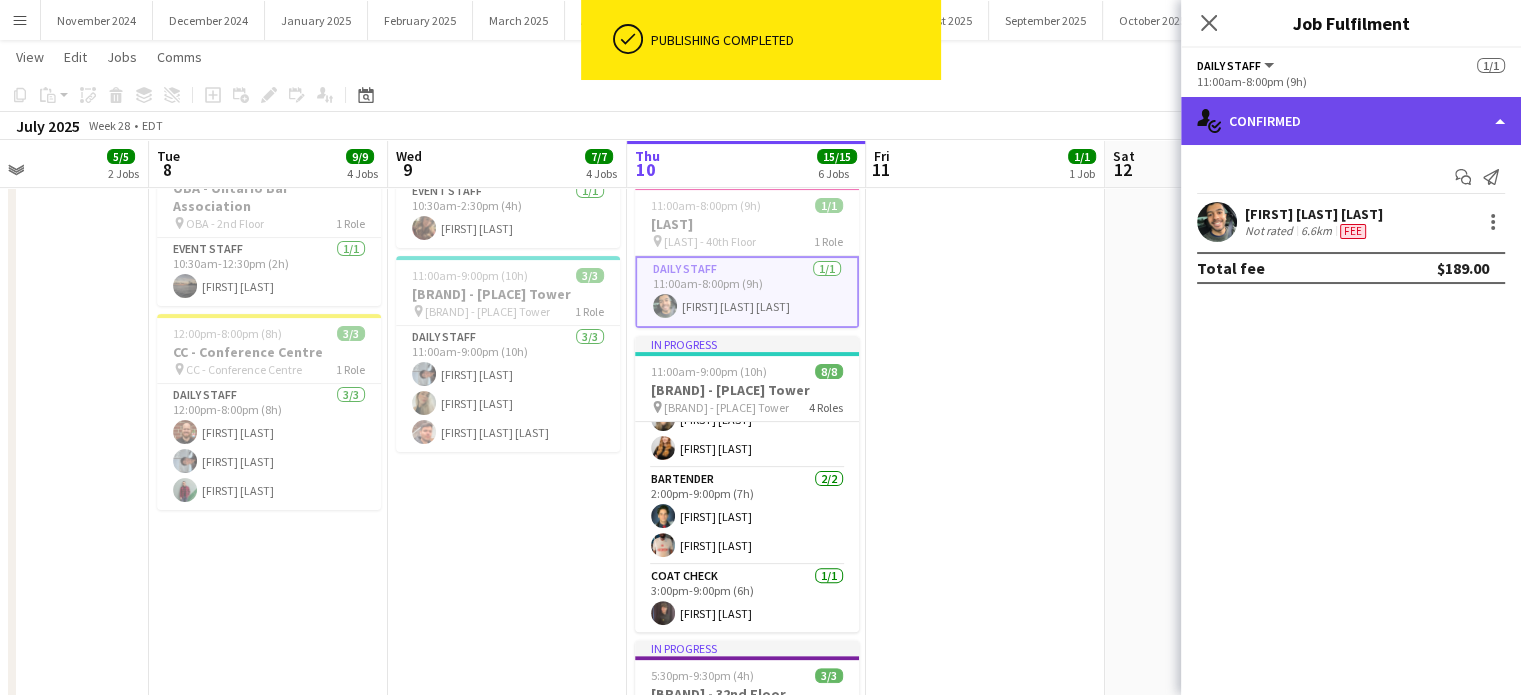click on "single-neutral-actions-check-2
Confirmed" 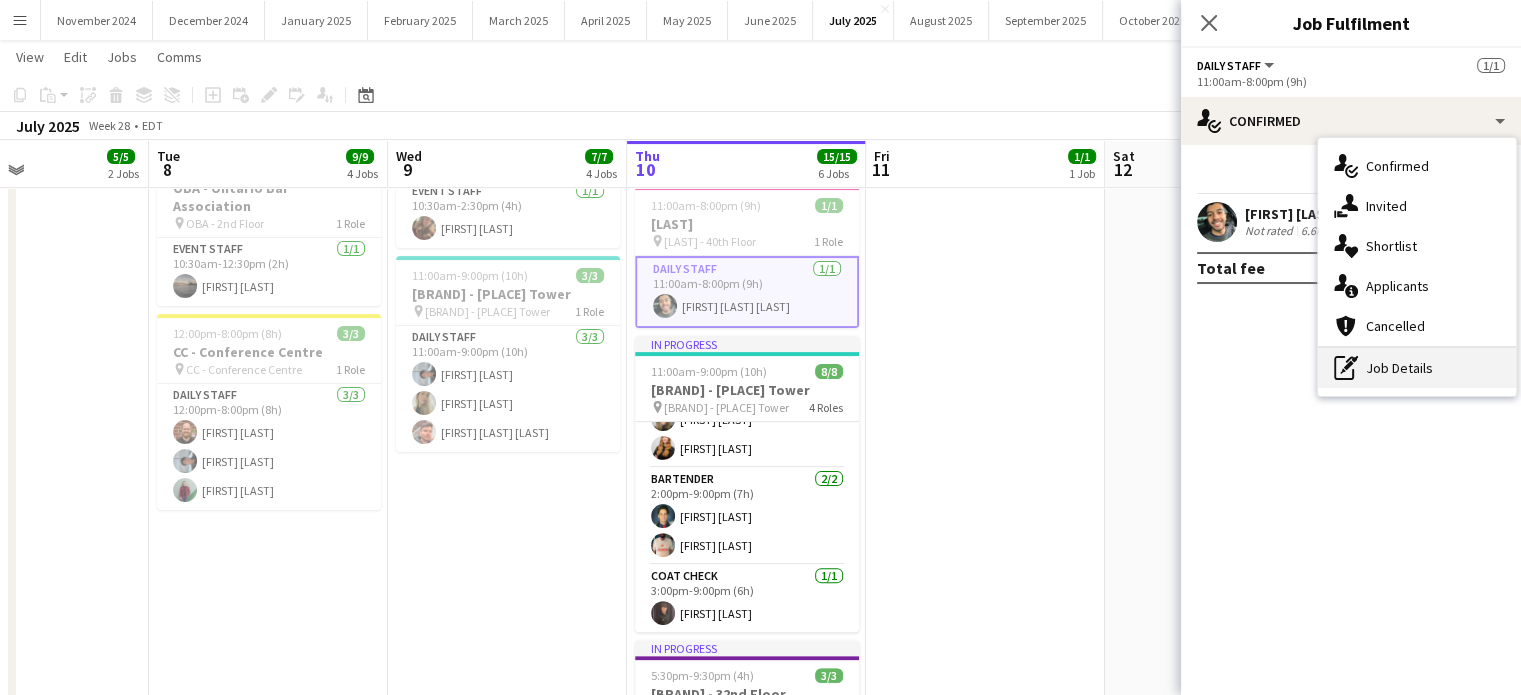 click on "pen-write
Job Details" at bounding box center (1417, 368) 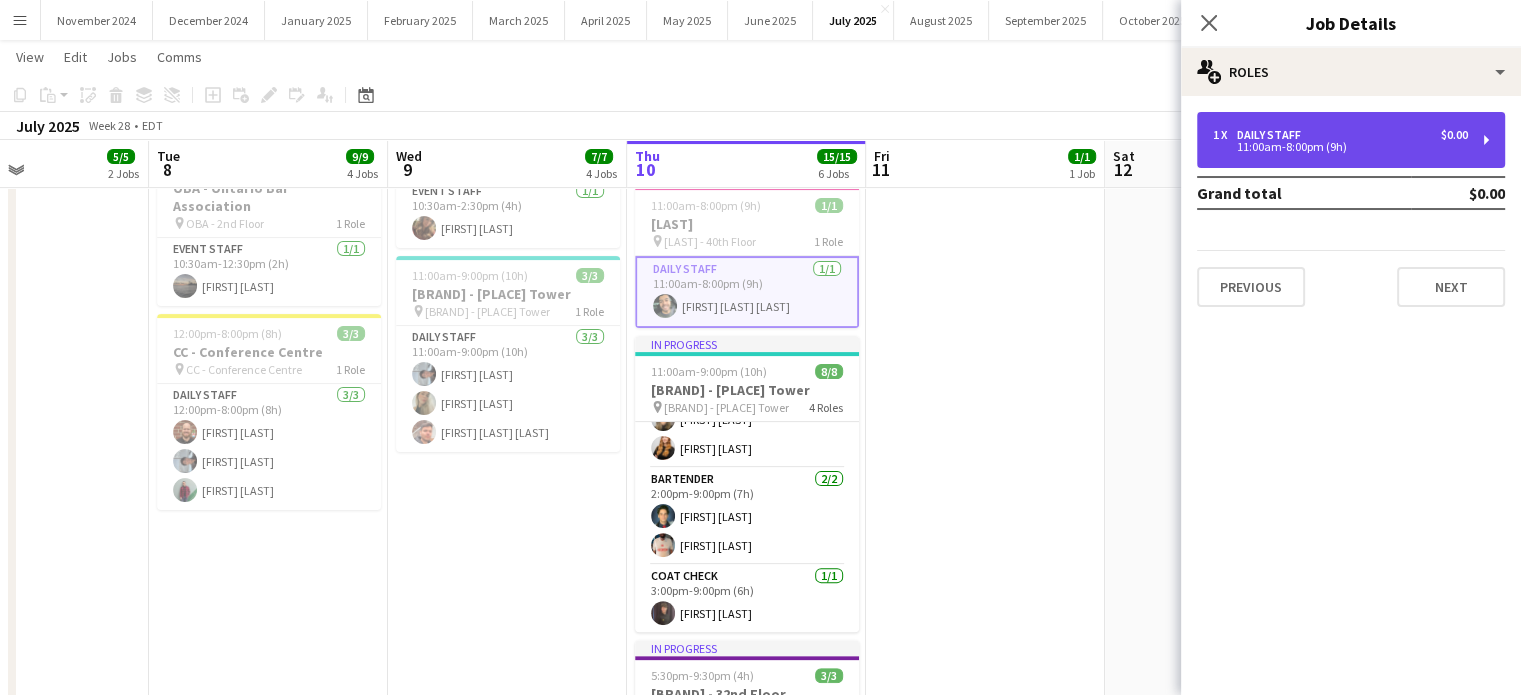 click on "1 x   Daily Staff   $0.00" at bounding box center (1340, 135) 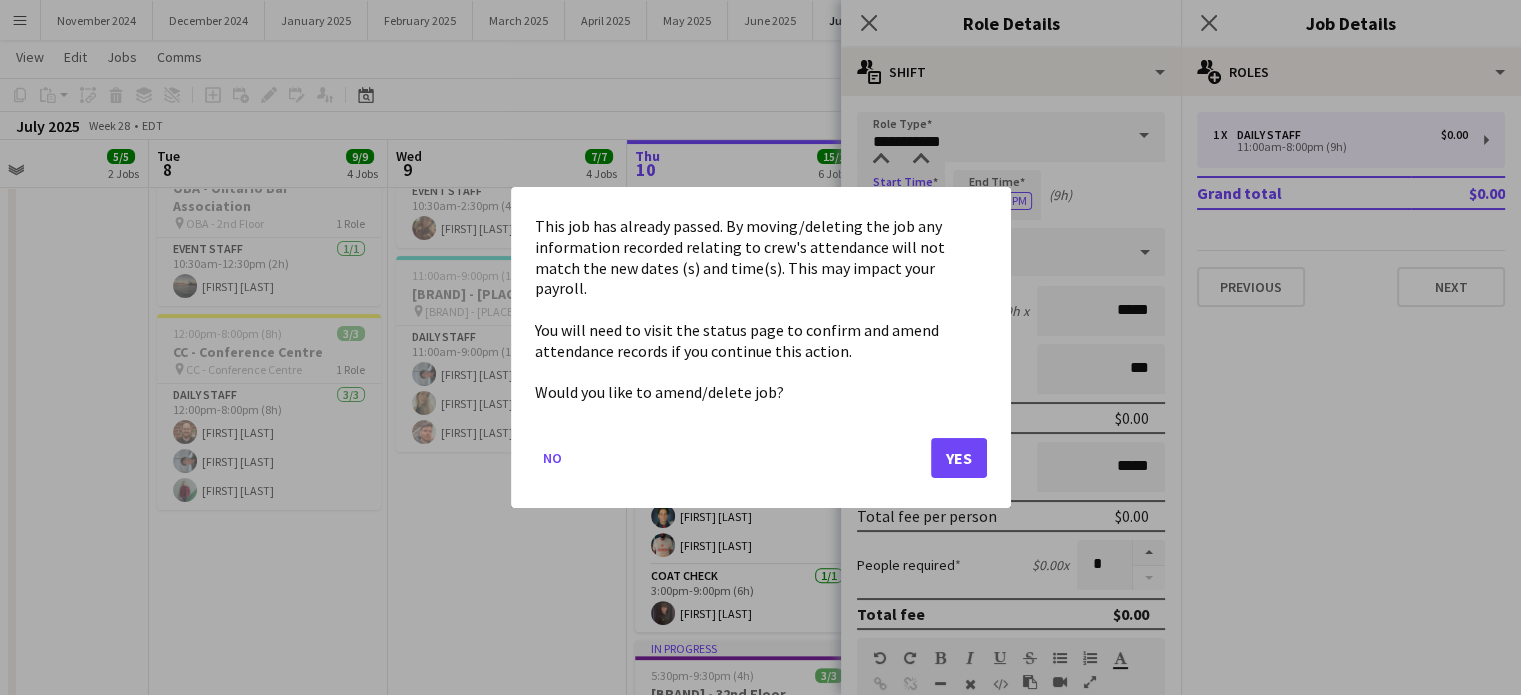 click on "Menu
Boards
Boards   Boards   All jobs   Status
Workforce
Workforce   My Workforce   Recruiting
Comms
Comms
Pay
Pay   Approvals   Payments   Reports   Invoices
Platform Settings
Platform Settings   App settings   Your settings   Profiles
Training Academy
Training Academy
Knowledge Base
Knowledge Base
Product Updates
Product Updates   Log Out   Privacy   November 2024
Close
December 2024
Close
January 2025
Close
February 2025
Close
March 2025
Close
April 2025
Close
May 2025
Close
June 2025
Close
July 2025
Close
Close" at bounding box center [760, 243] 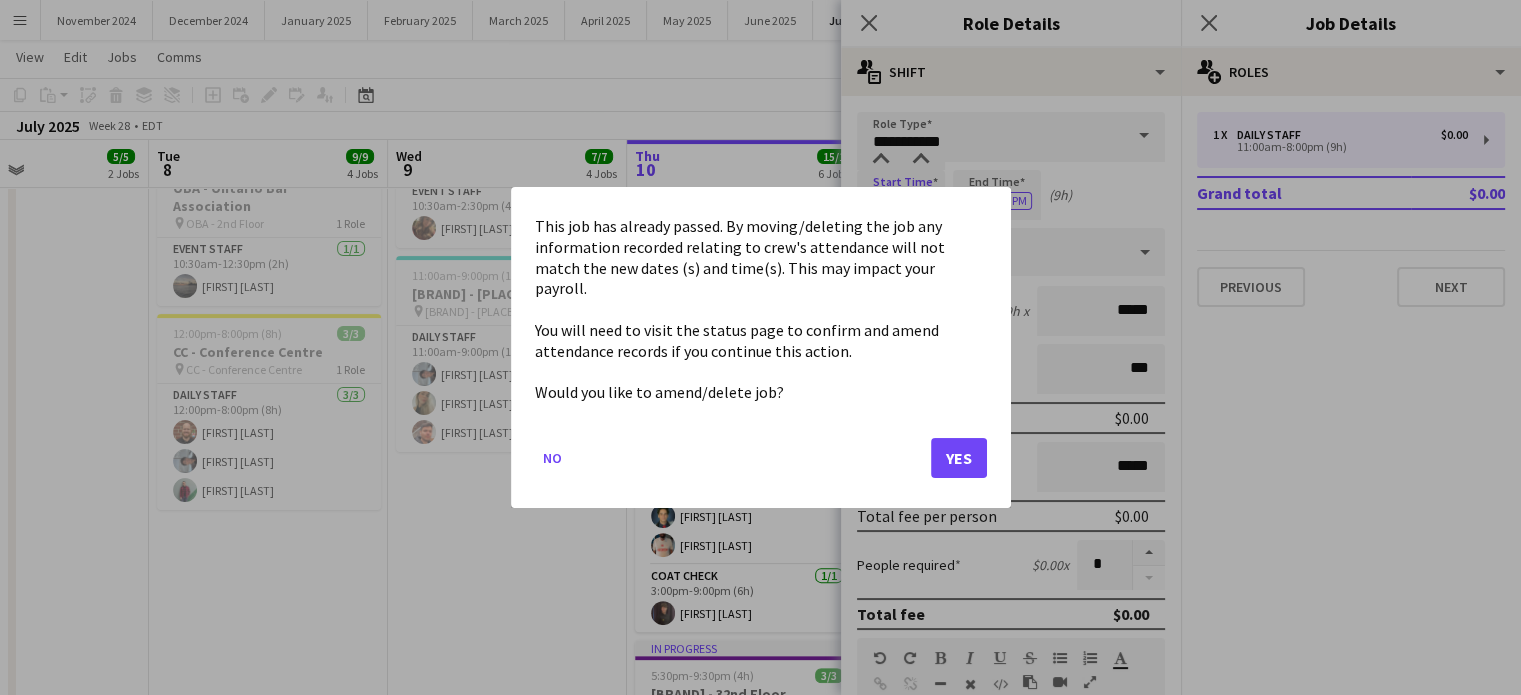scroll, scrollTop: 0, scrollLeft: 0, axis: both 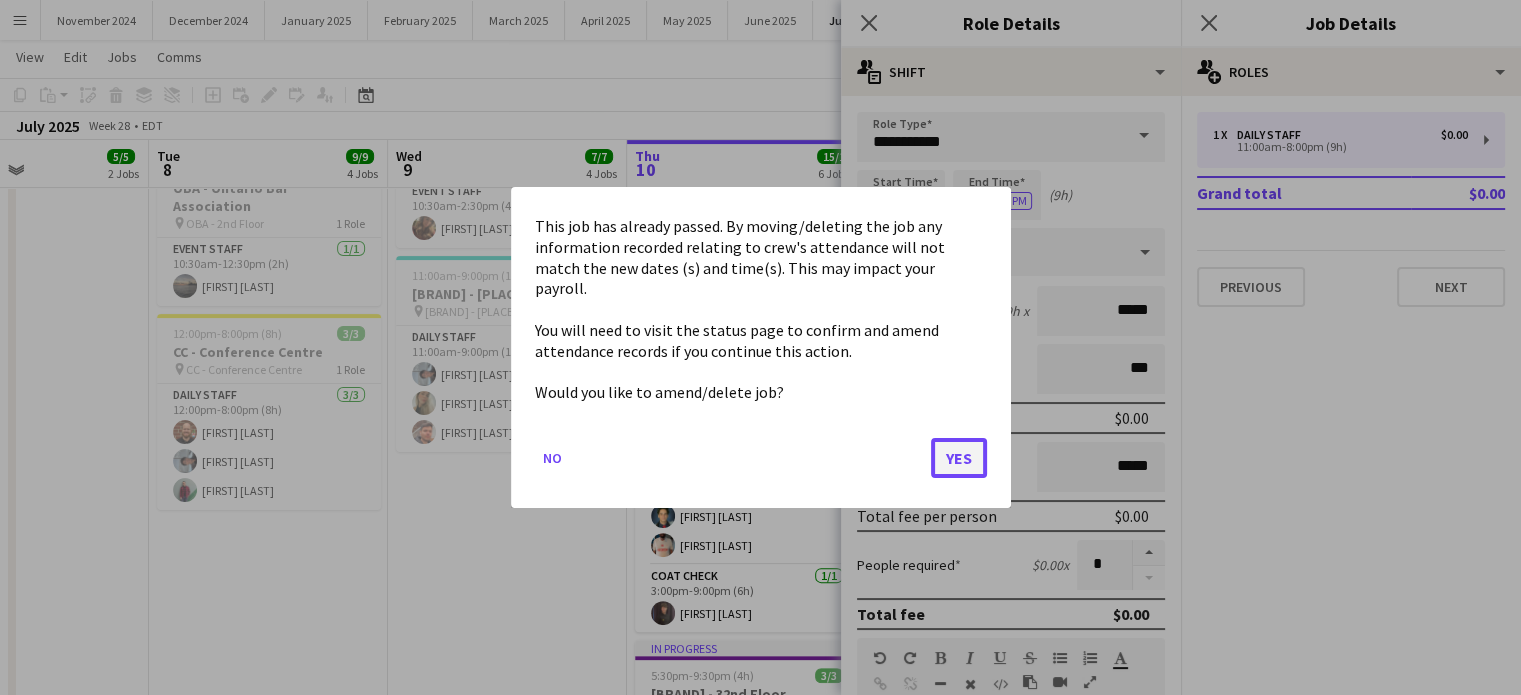click on "Yes" 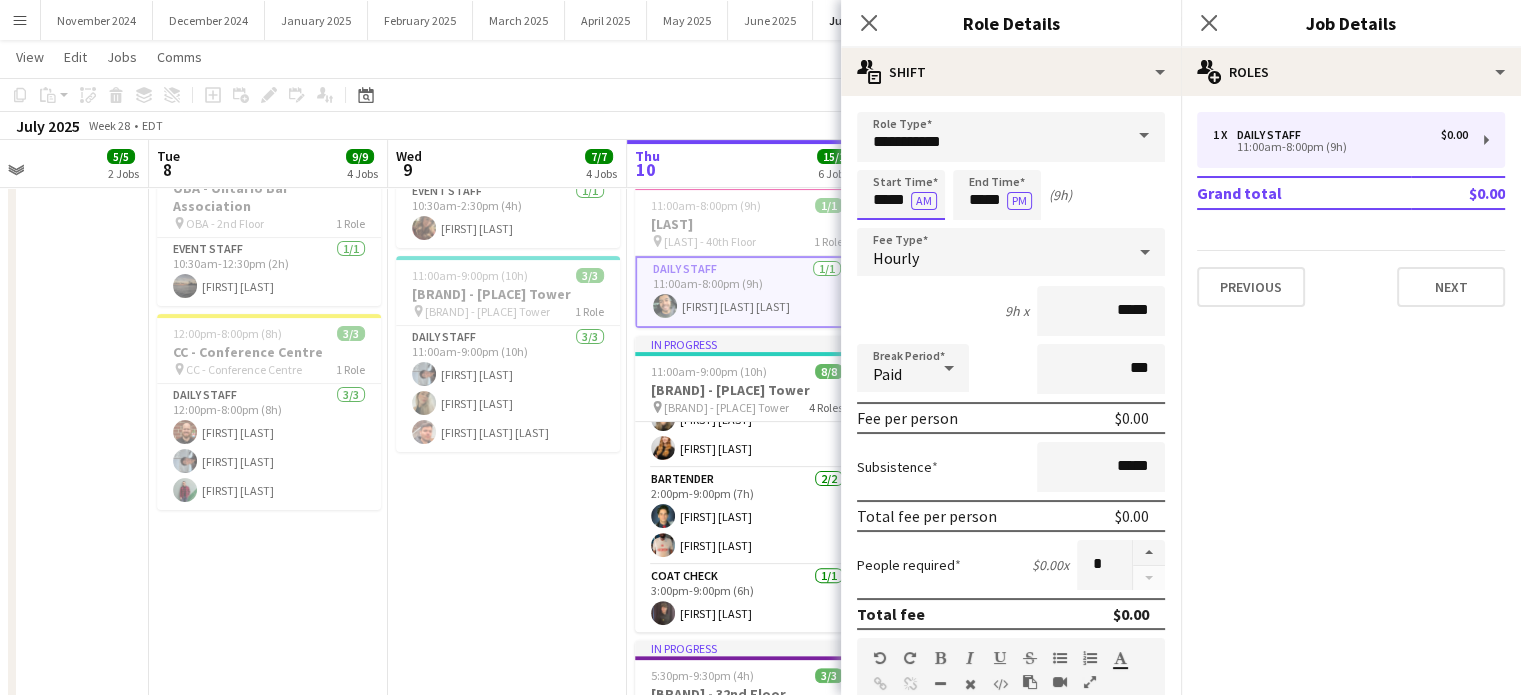 scroll, scrollTop: 500, scrollLeft: 0, axis: vertical 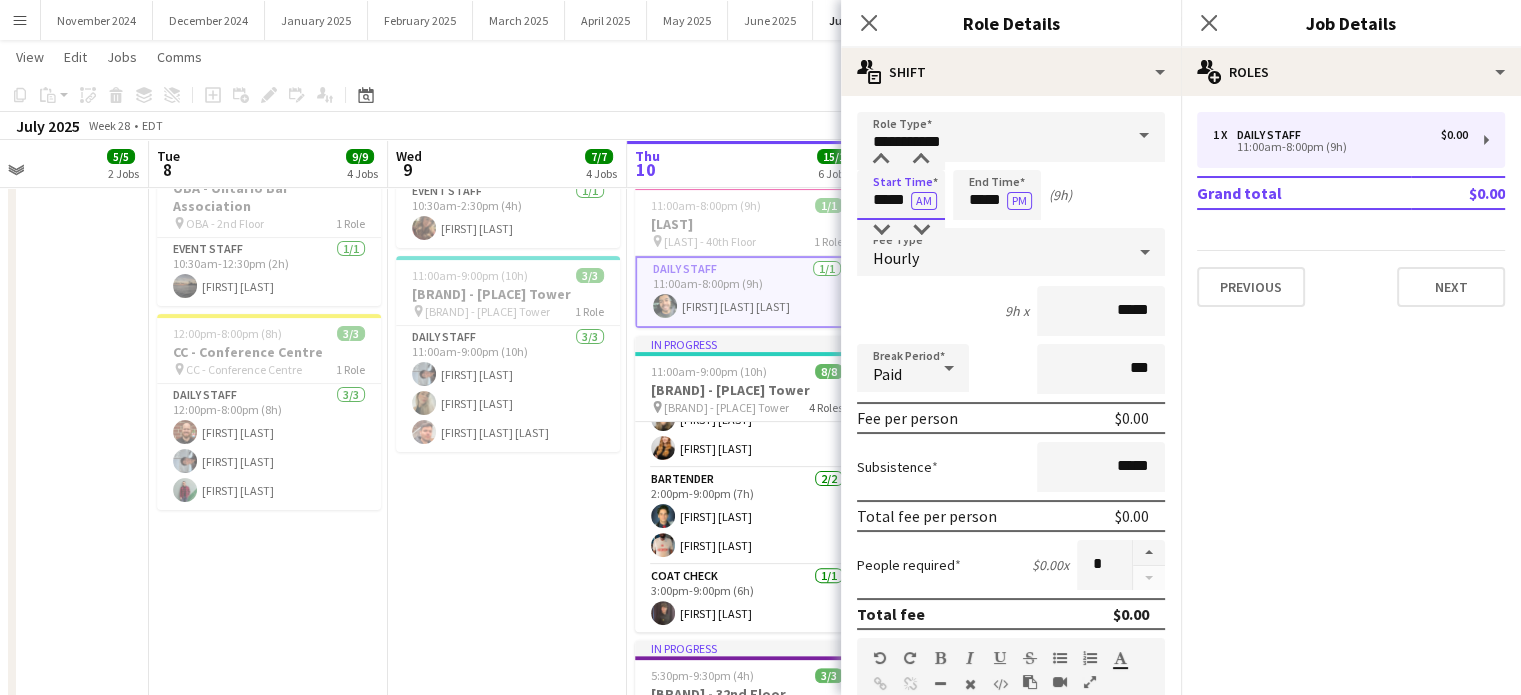 click on "*****" at bounding box center [901, 195] 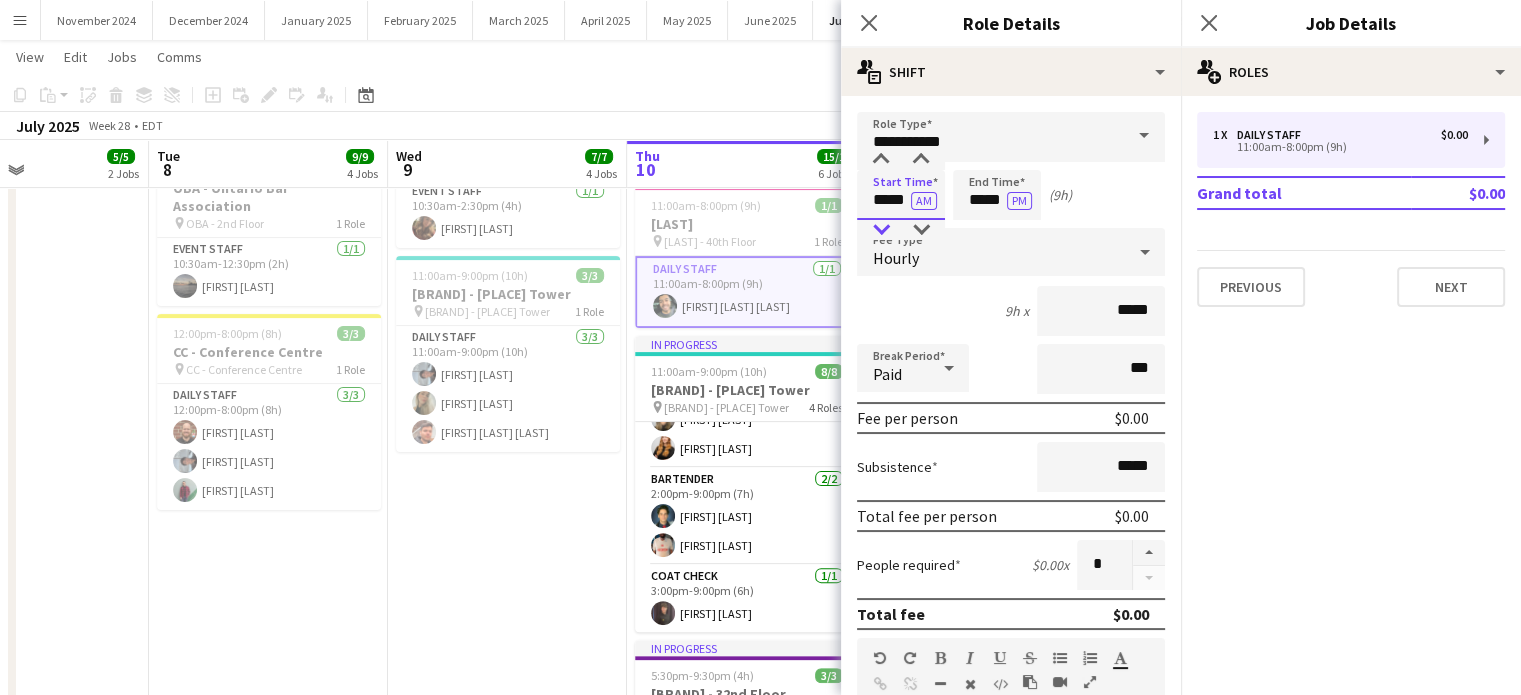 click at bounding box center [881, 230] 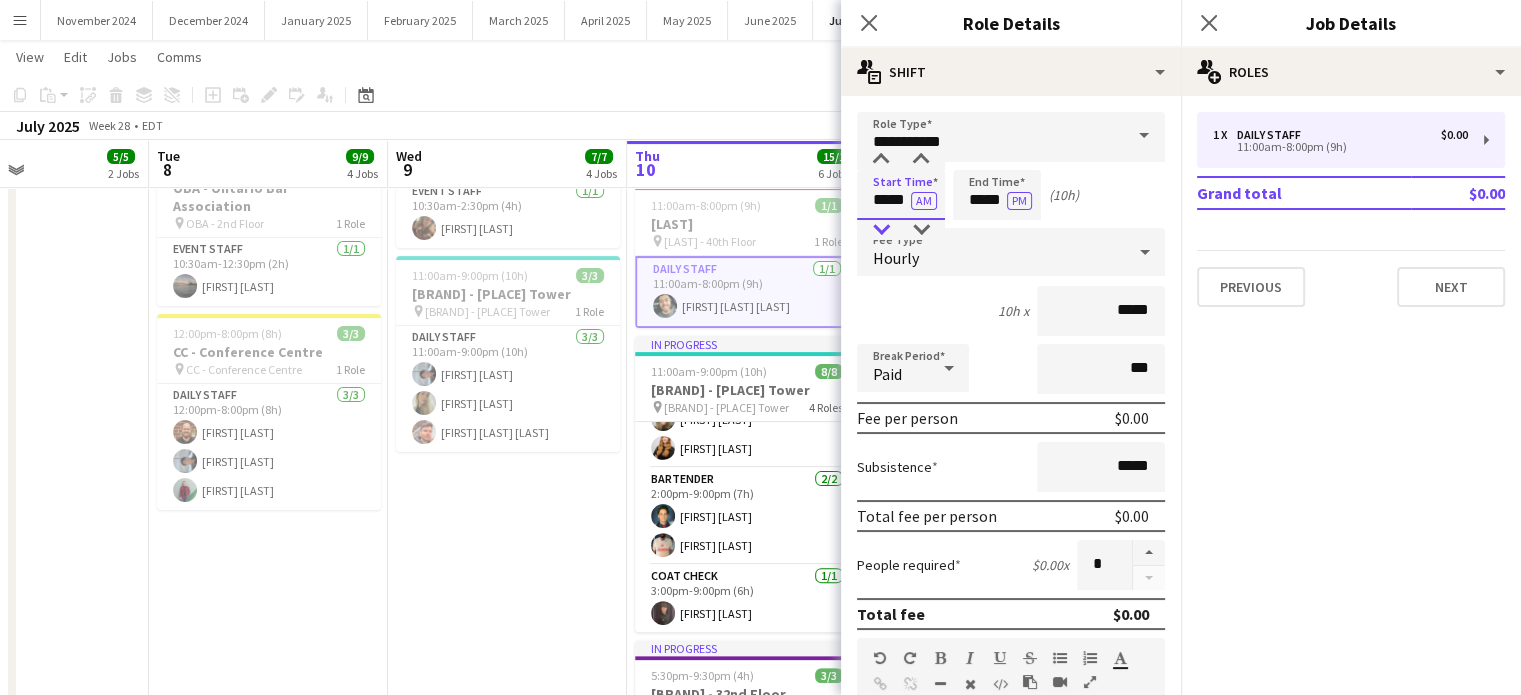click at bounding box center [881, 230] 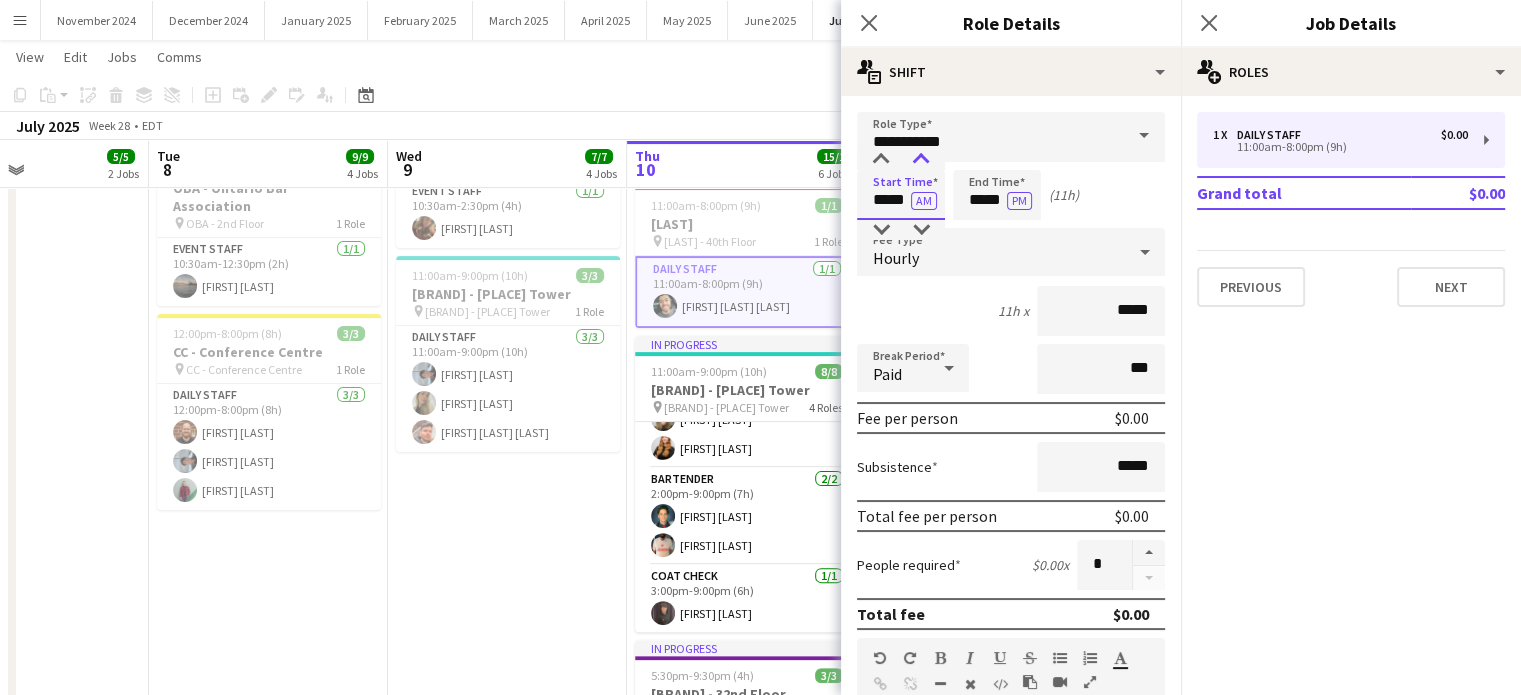 click at bounding box center [921, 160] 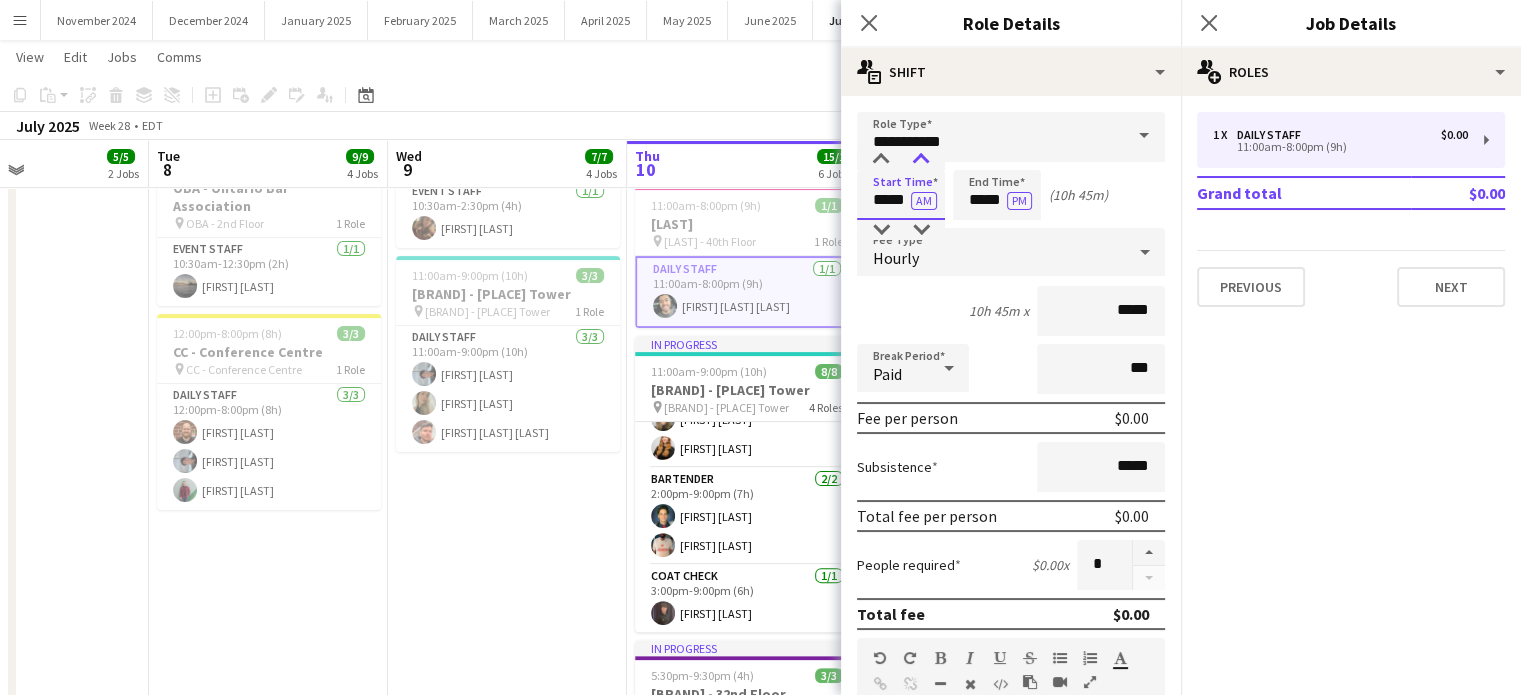 type on "*****" 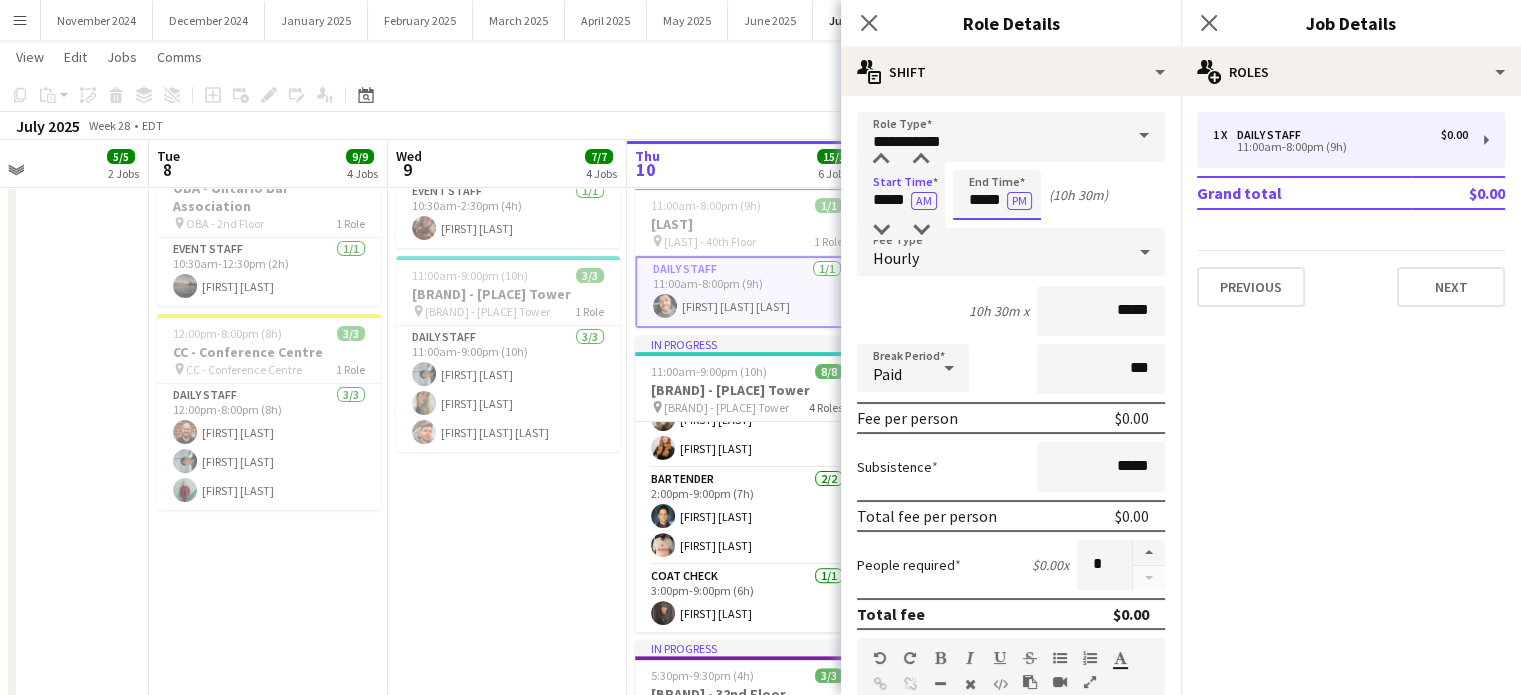 click on "*****" at bounding box center [997, 195] 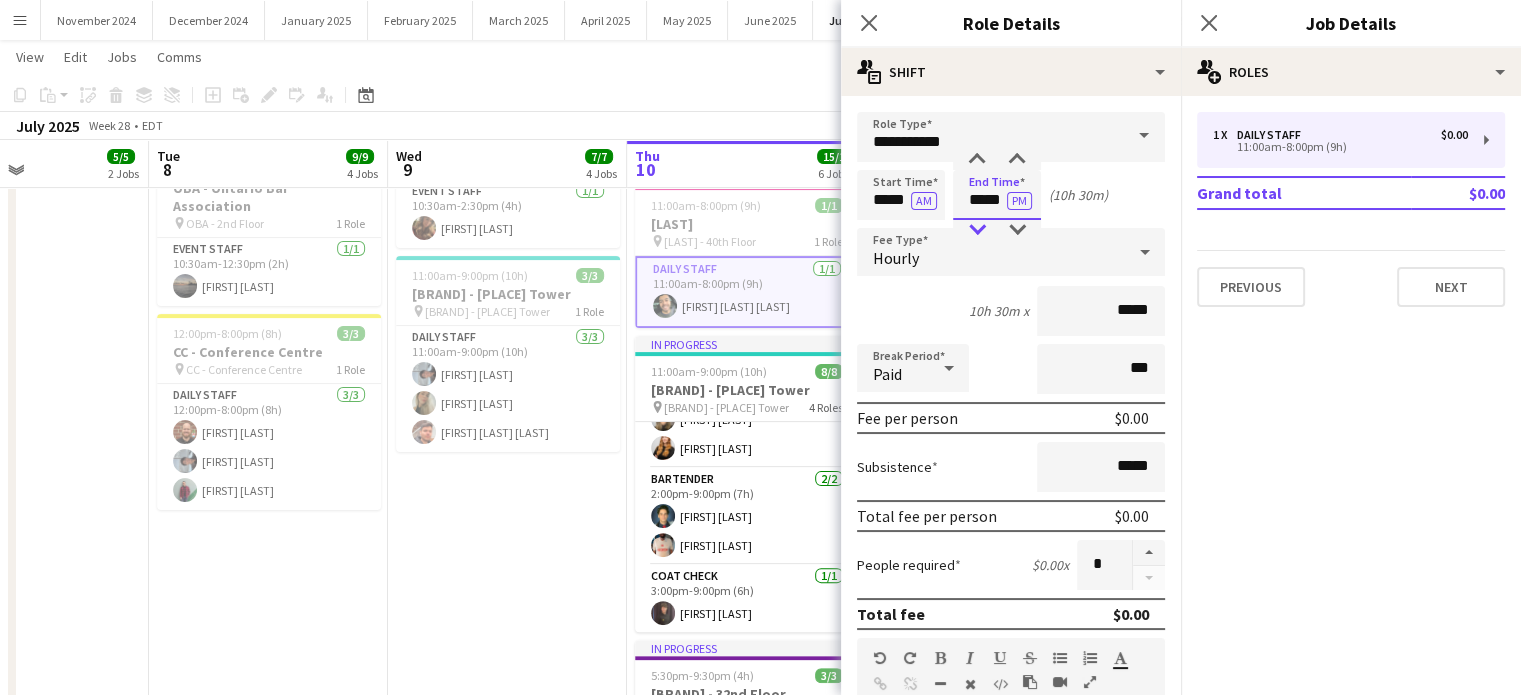 click at bounding box center (977, 230) 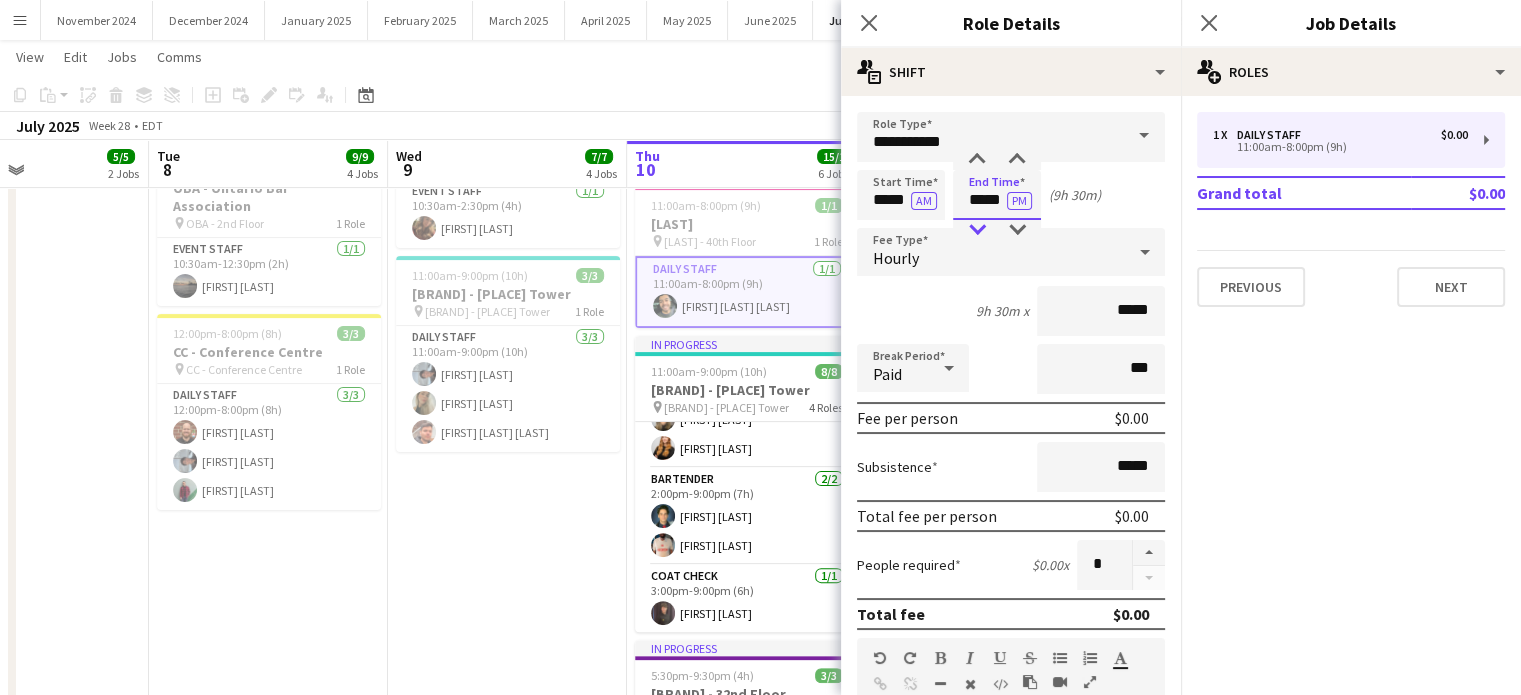 click at bounding box center [977, 230] 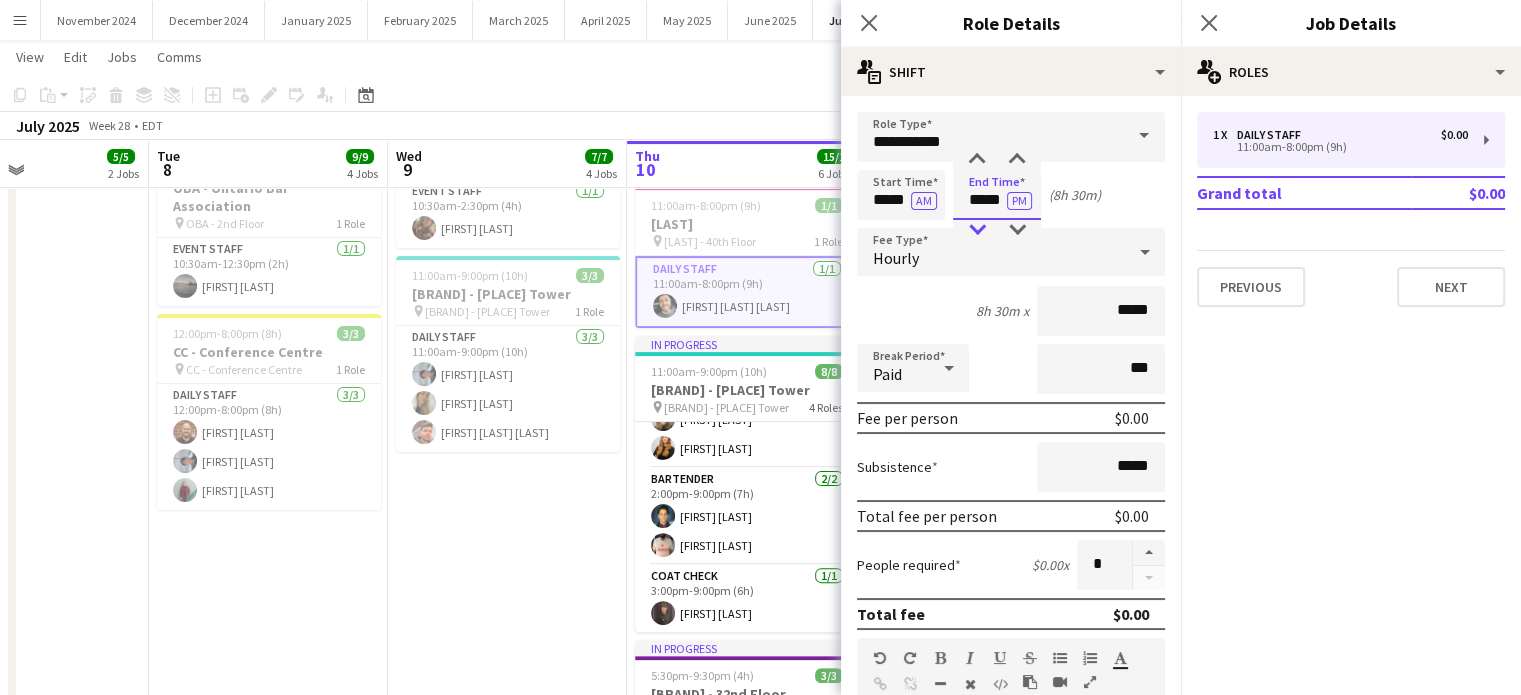 click at bounding box center [977, 230] 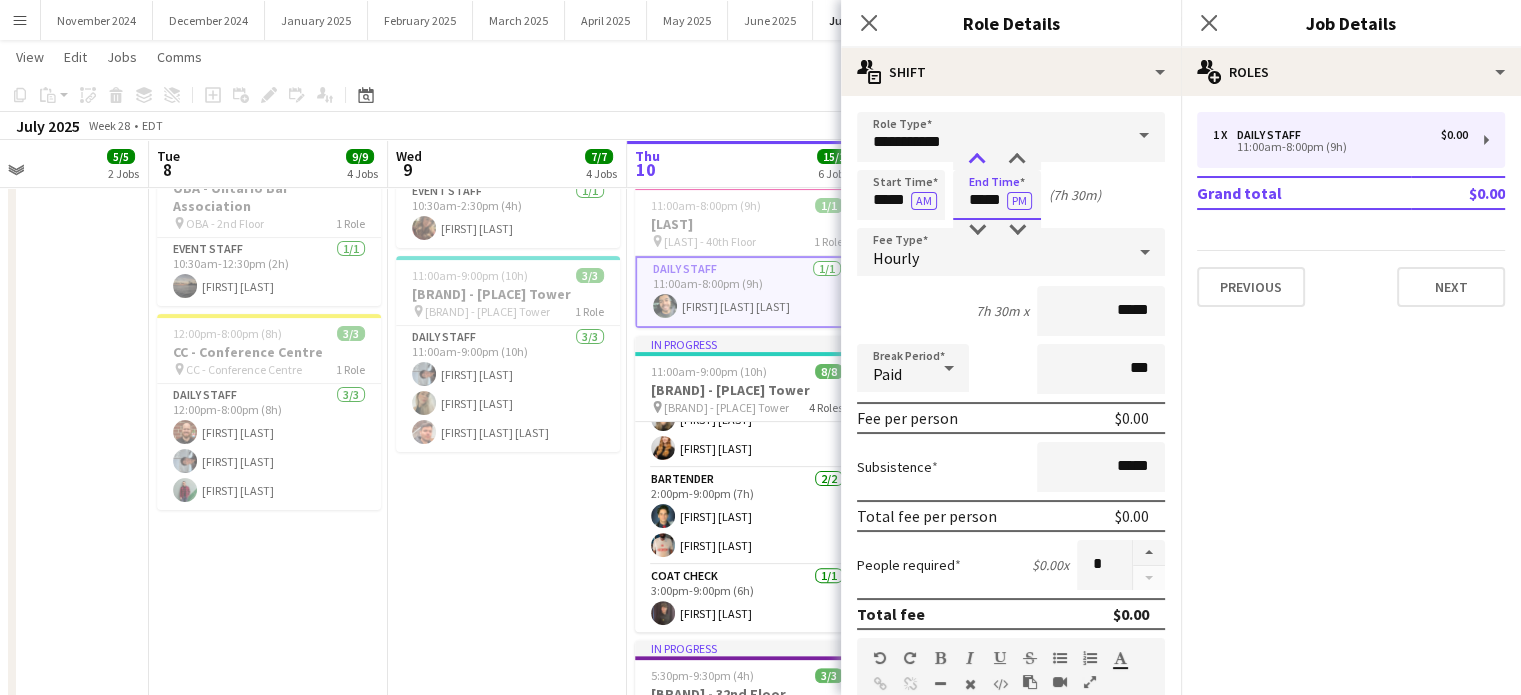 type on "*****" 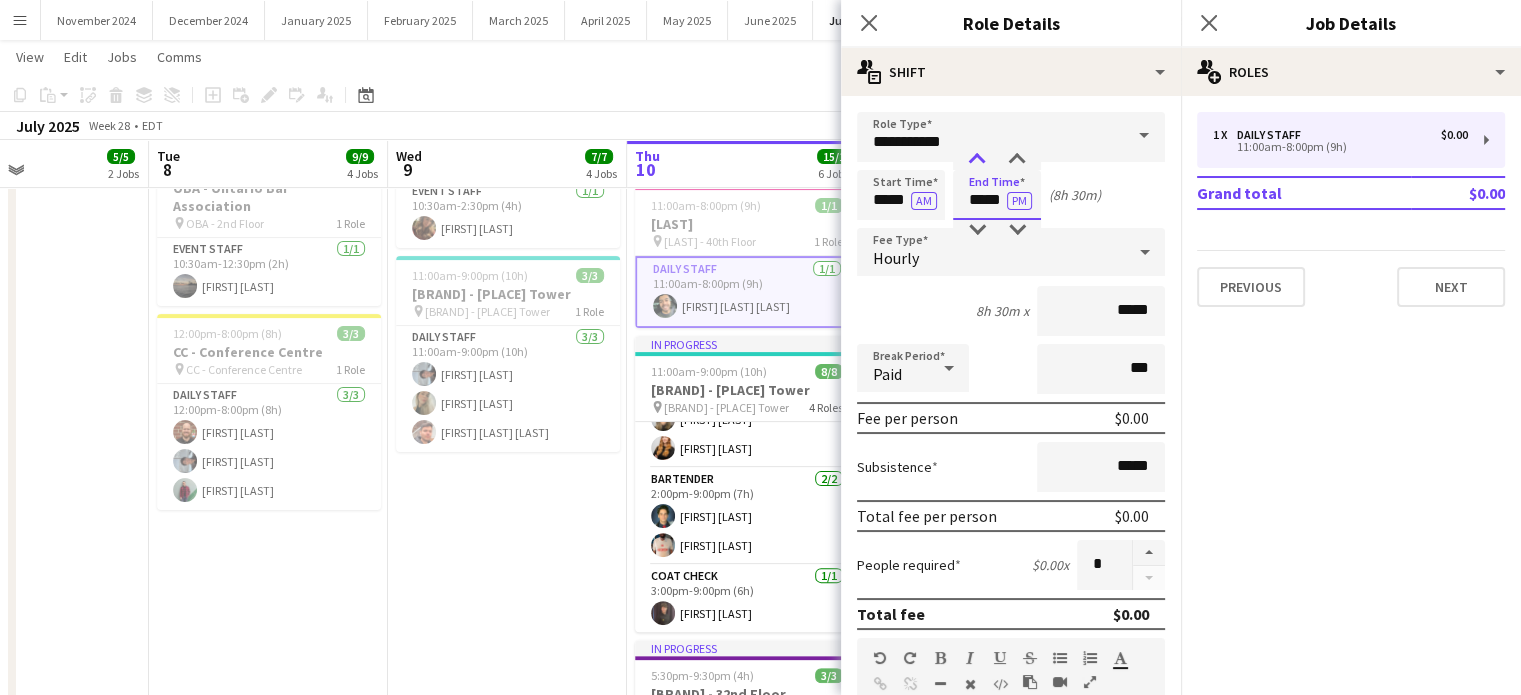 click at bounding box center [977, 160] 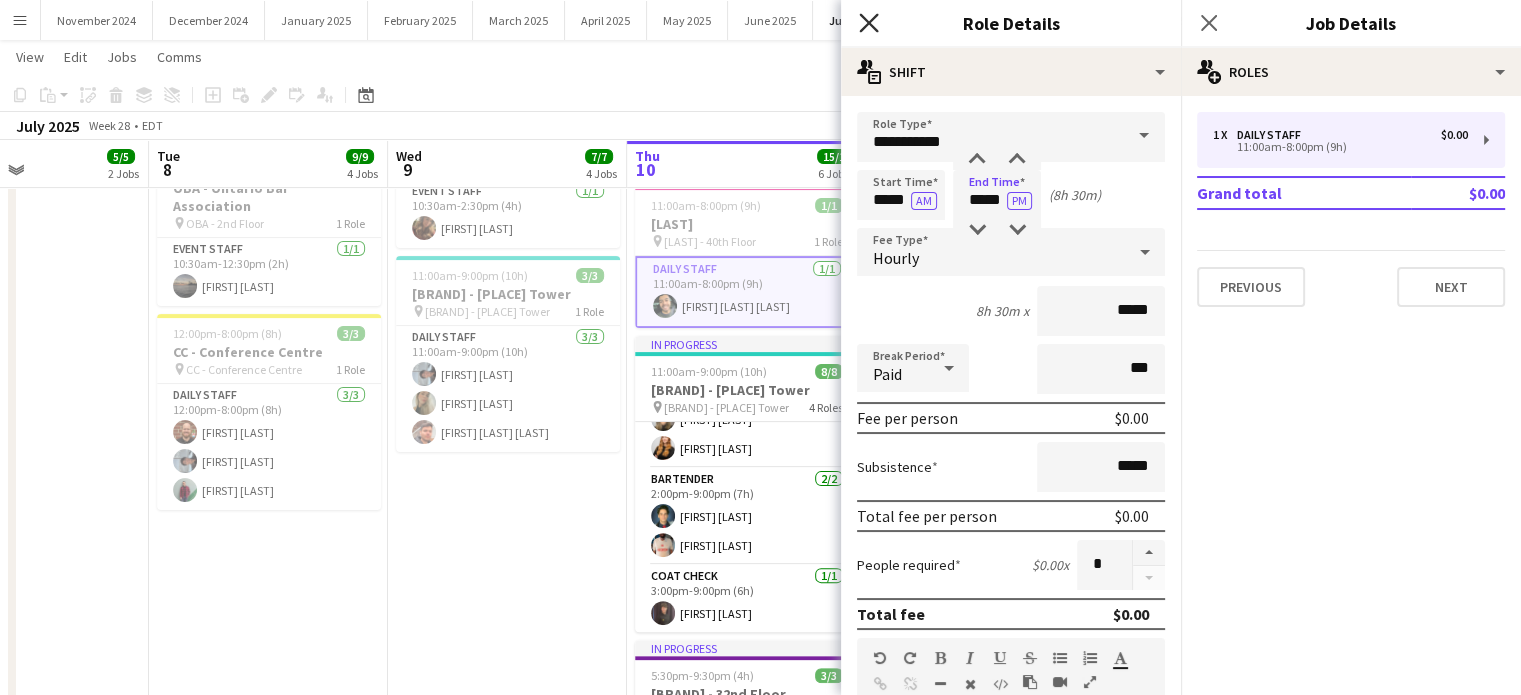 click 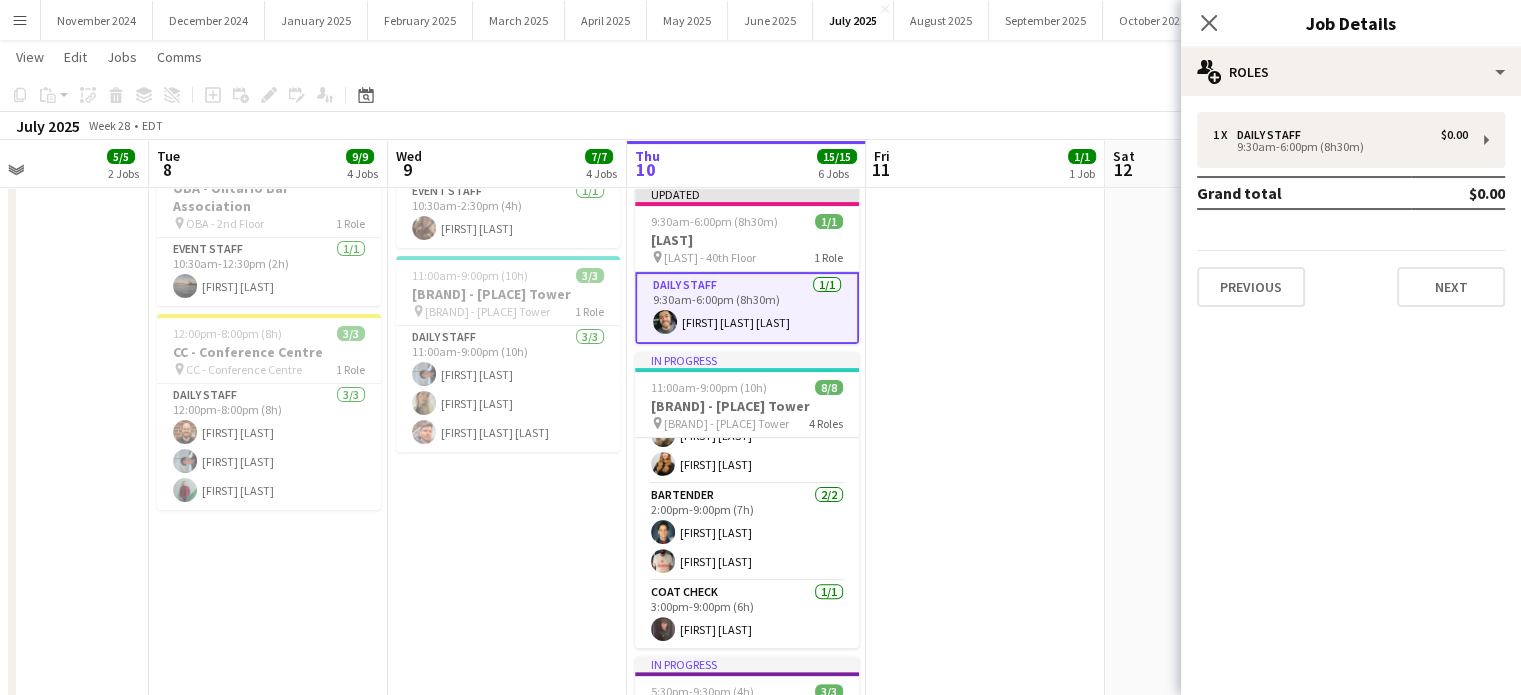 drag, startPoint x: 1216, startPoint y: 19, endPoint x: 1207, endPoint y: 33, distance: 16.643316 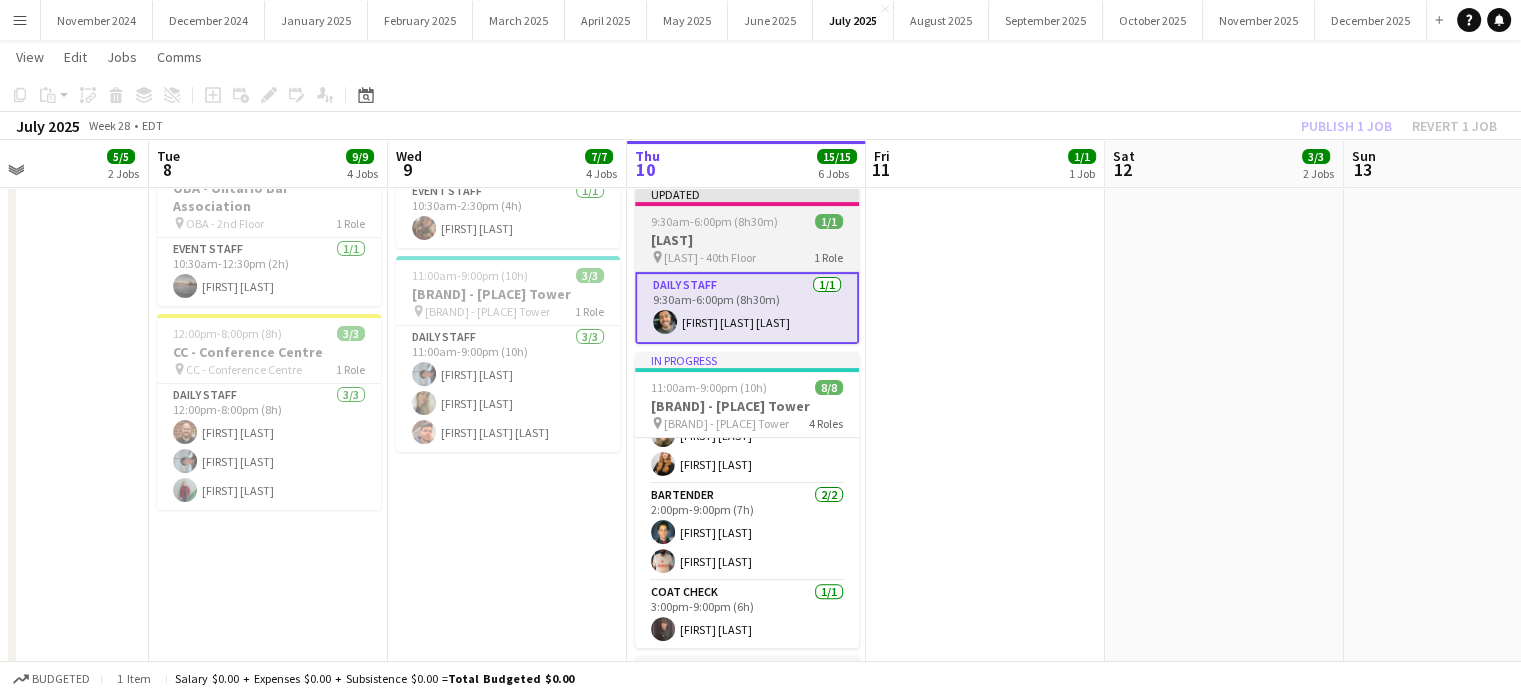 click on "1/1" at bounding box center [829, 221] 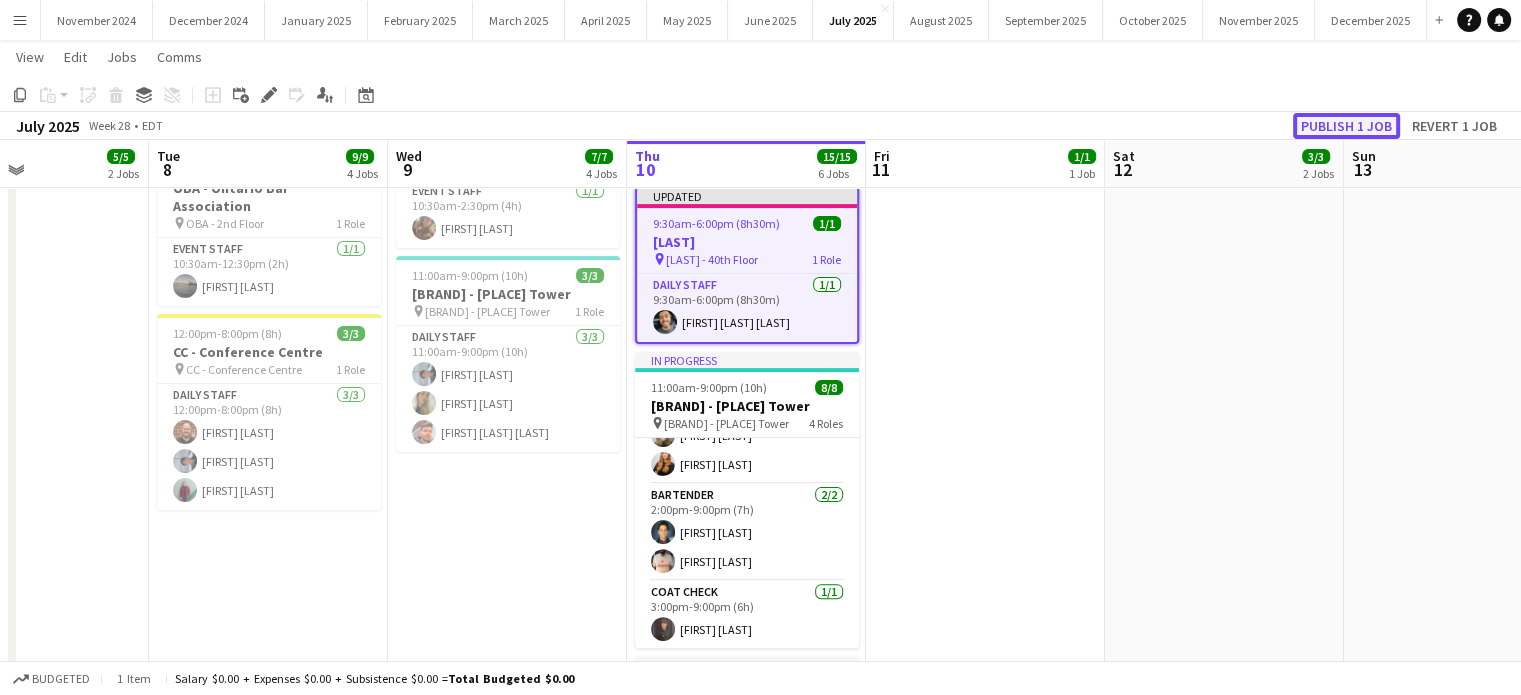 click on "Publish 1 job" 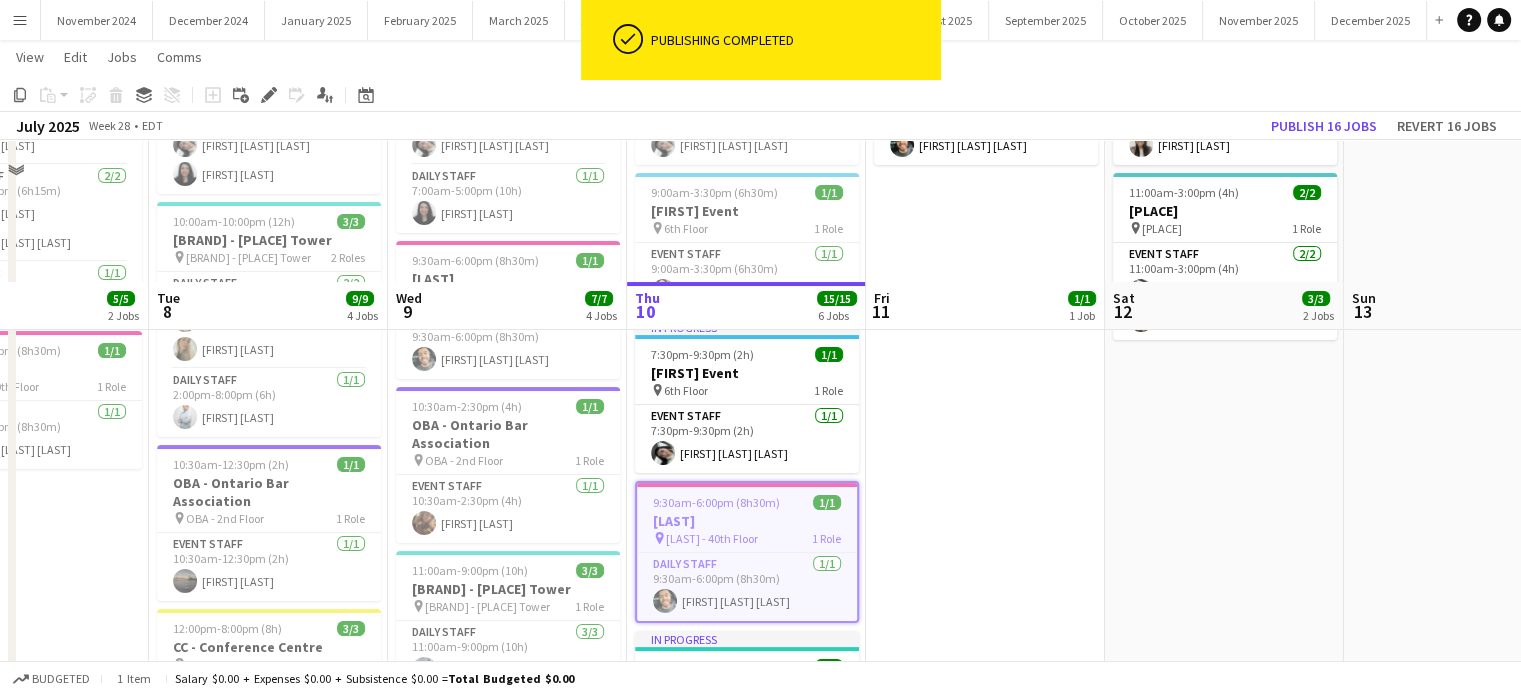 scroll, scrollTop: 0, scrollLeft: 0, axis: both 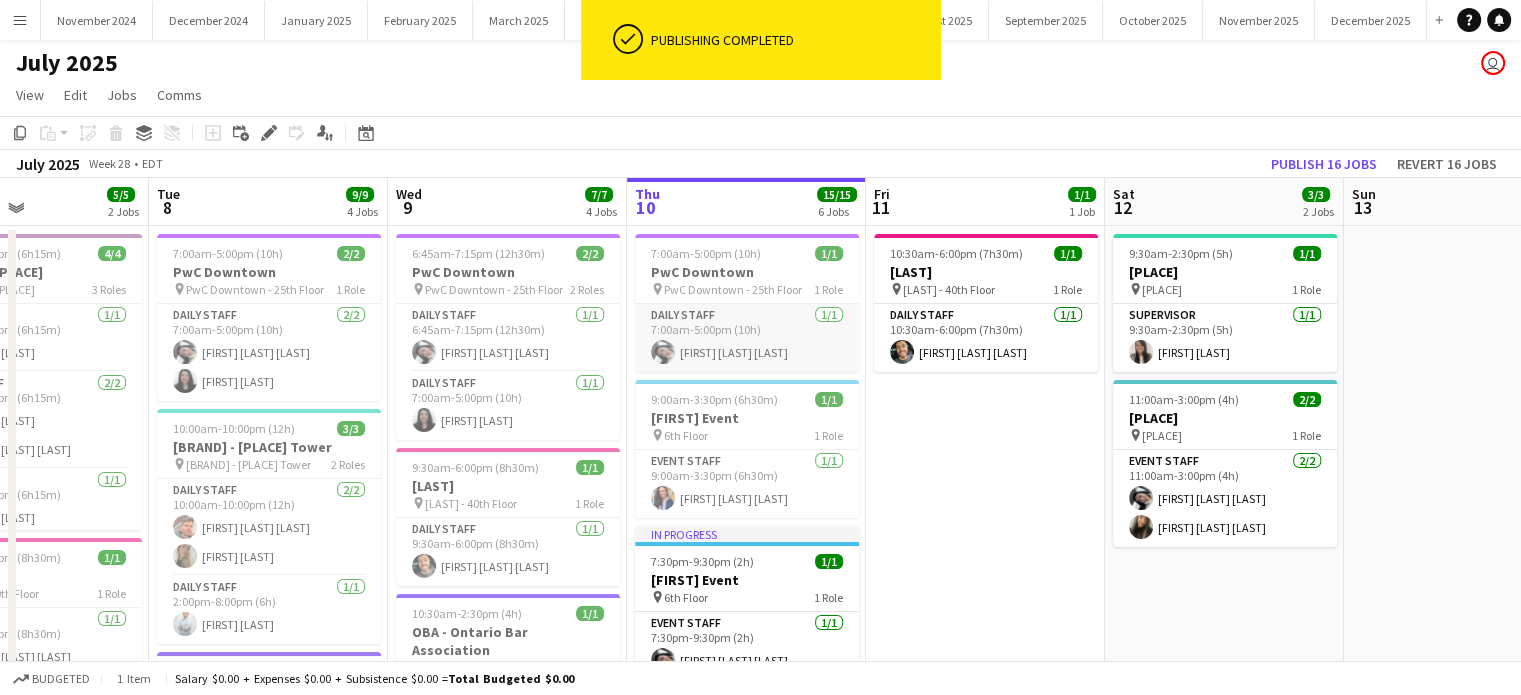 click on "Daily Staff   1/1   7:00am-5:00pm (10h)
[FIRST] [LAST] [LAST]" at bounding box center (747, 338) 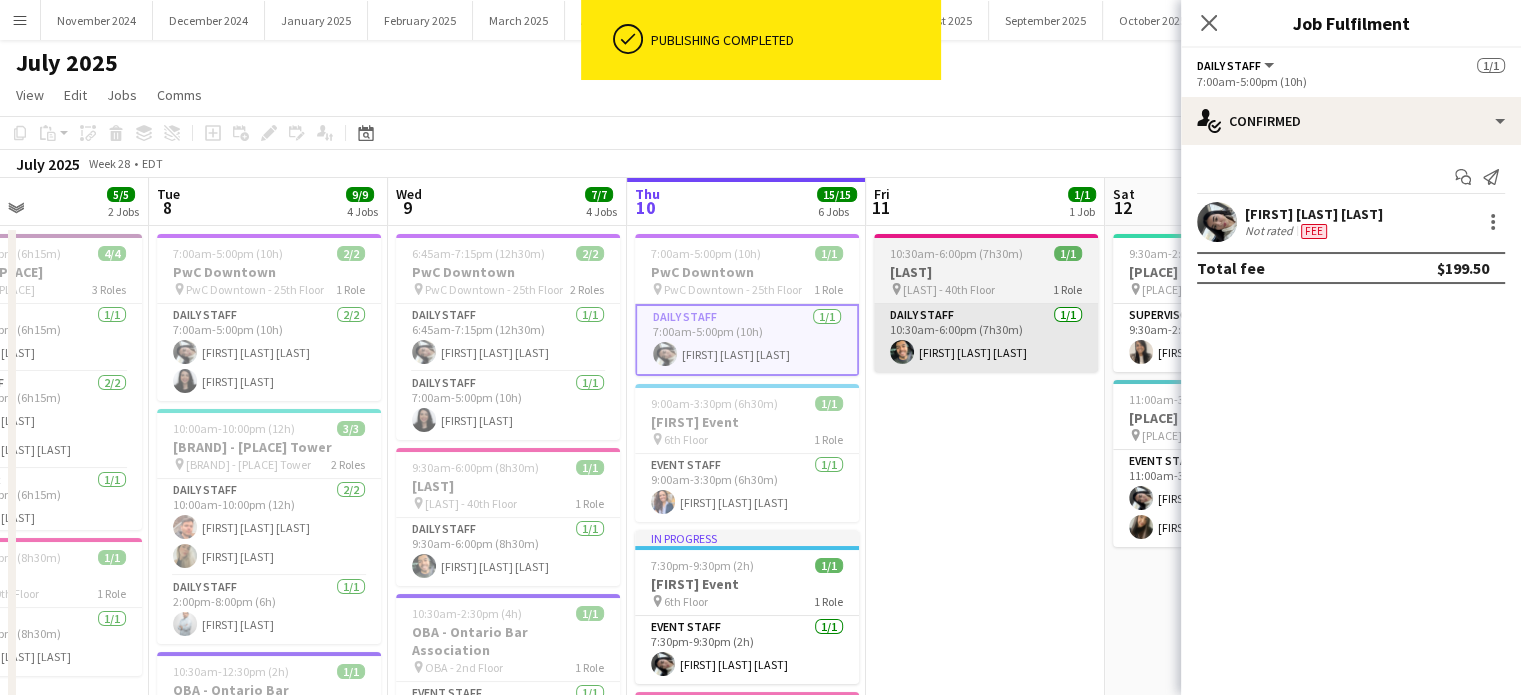 scroll, scrollTop: 0, scrollLeft: 567, axis: horizontal 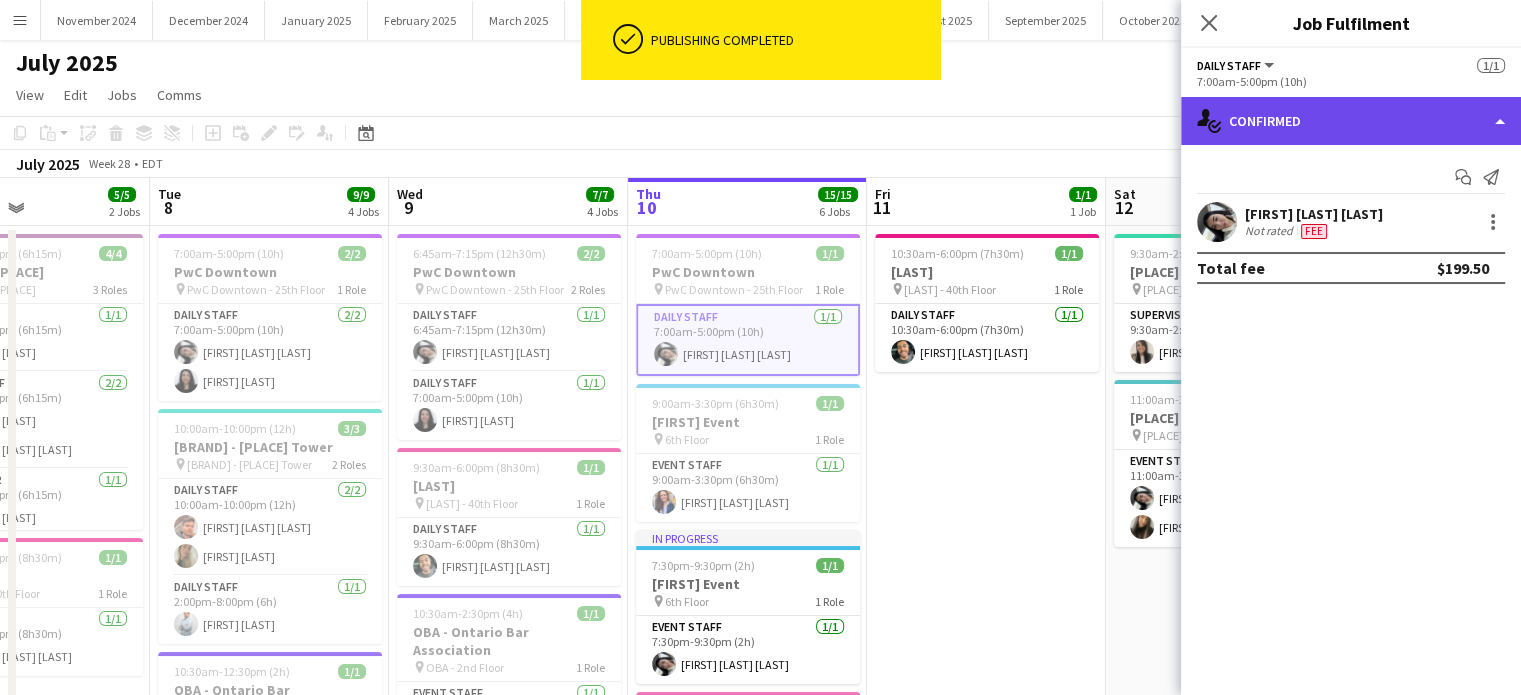 click on "single-neutral-actions-check-2
Confirmed" 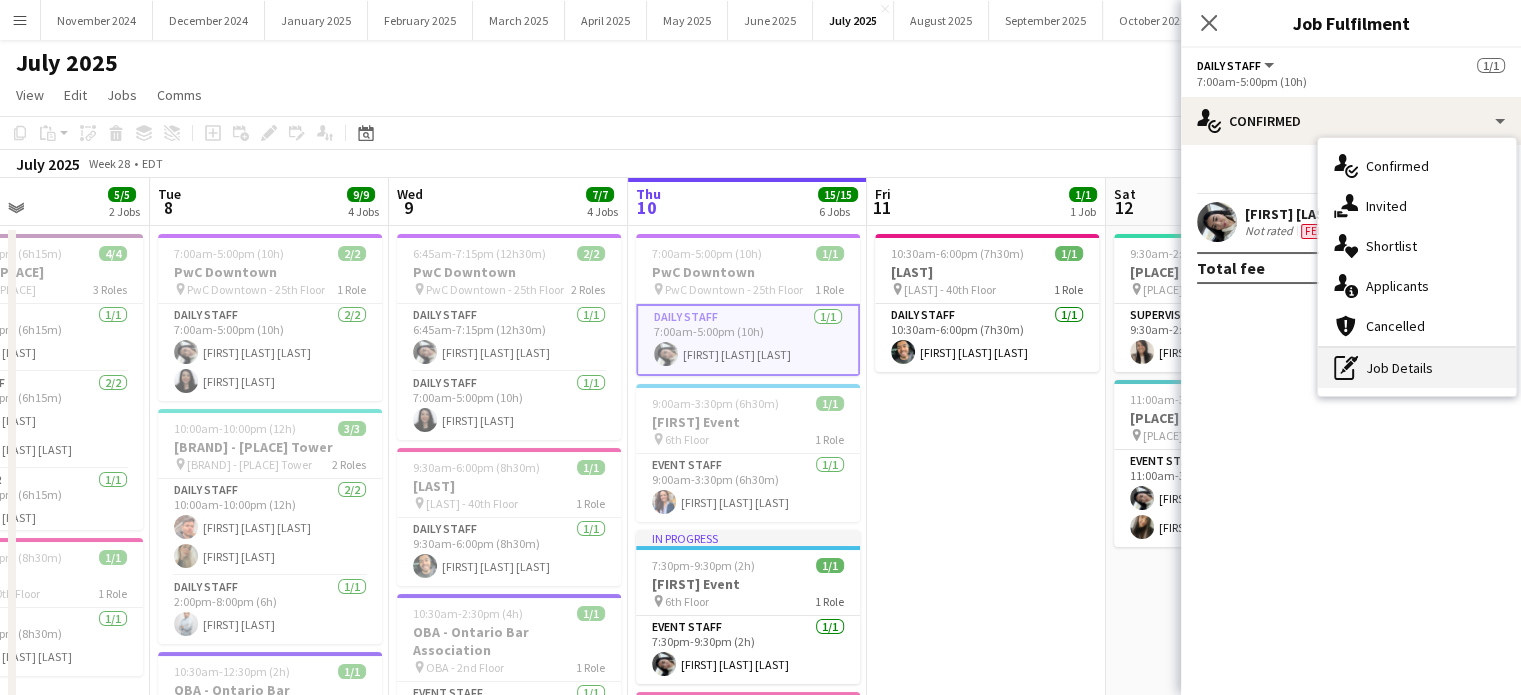 click on "pen-write
Job Details" at bounding box center [1417, 368] 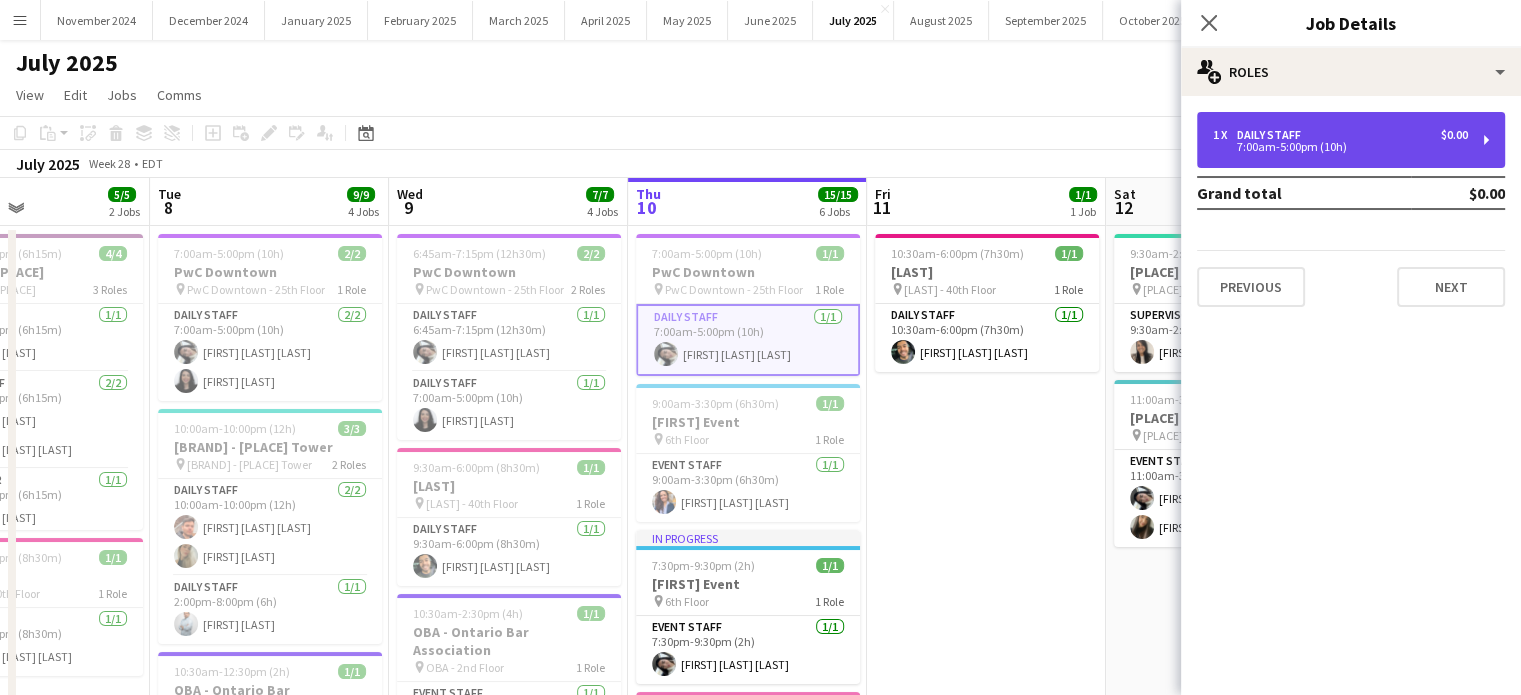 click on "Daily Staff" at bounding box center (1273, 135) 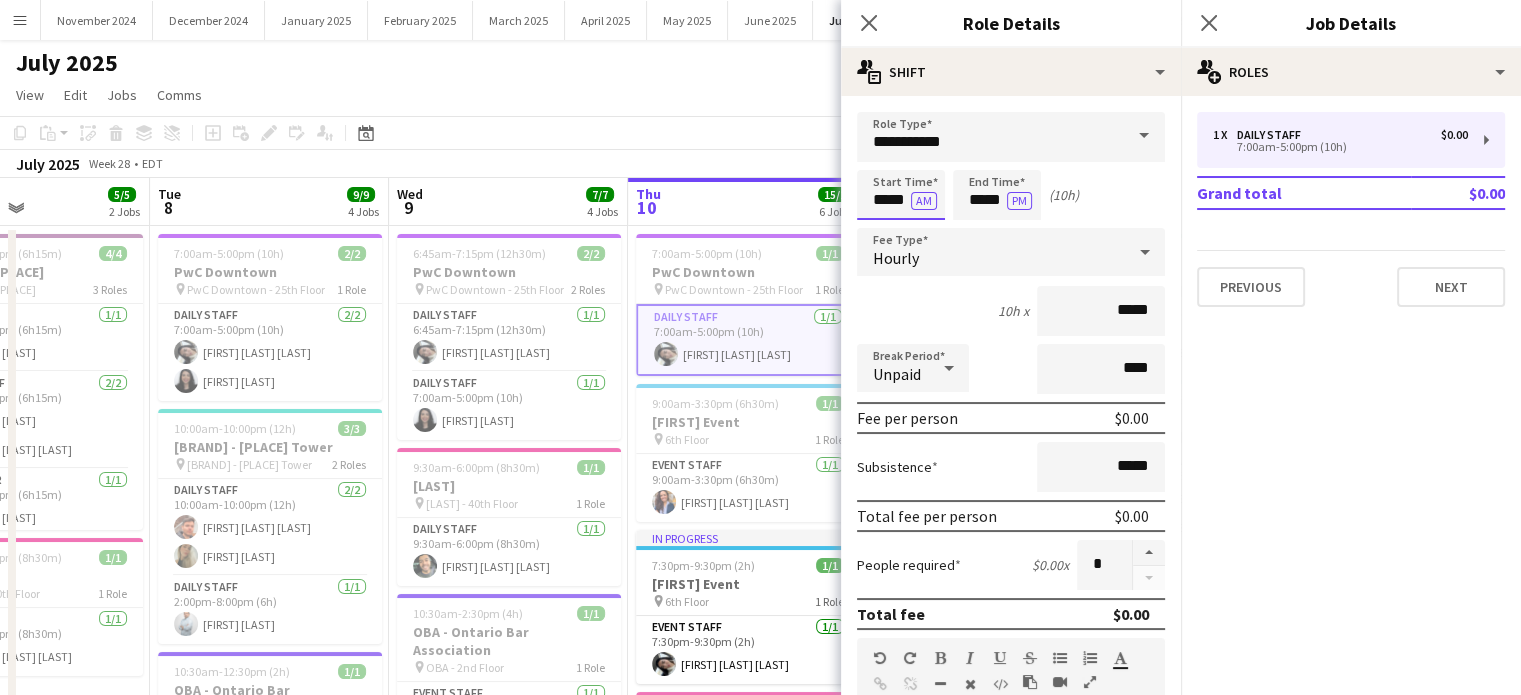 click on "Menu
Boards
Boards   Boards   All jobs   Status
Workforce
Workforce   My Workforce   Recruiting
Comms
Comms
Pay
Pay   Approvals   Payments   Reports   Invoices
Platform Settings
Platform Settings   App settings   Your settings   Profiles
Training Academy
Training Academy
Knowledge Base
Knowledge Base
Product Updates
Product Updates   Log Out   Privacy   November 2024
Close
December 2024
Close
January 2025
Close
February 2025
Close
March 2025
Close
April 2025
Close
May 2025
Close
June 2025
Close
July 2025
Close
Close" at bounding box center (760, 744) 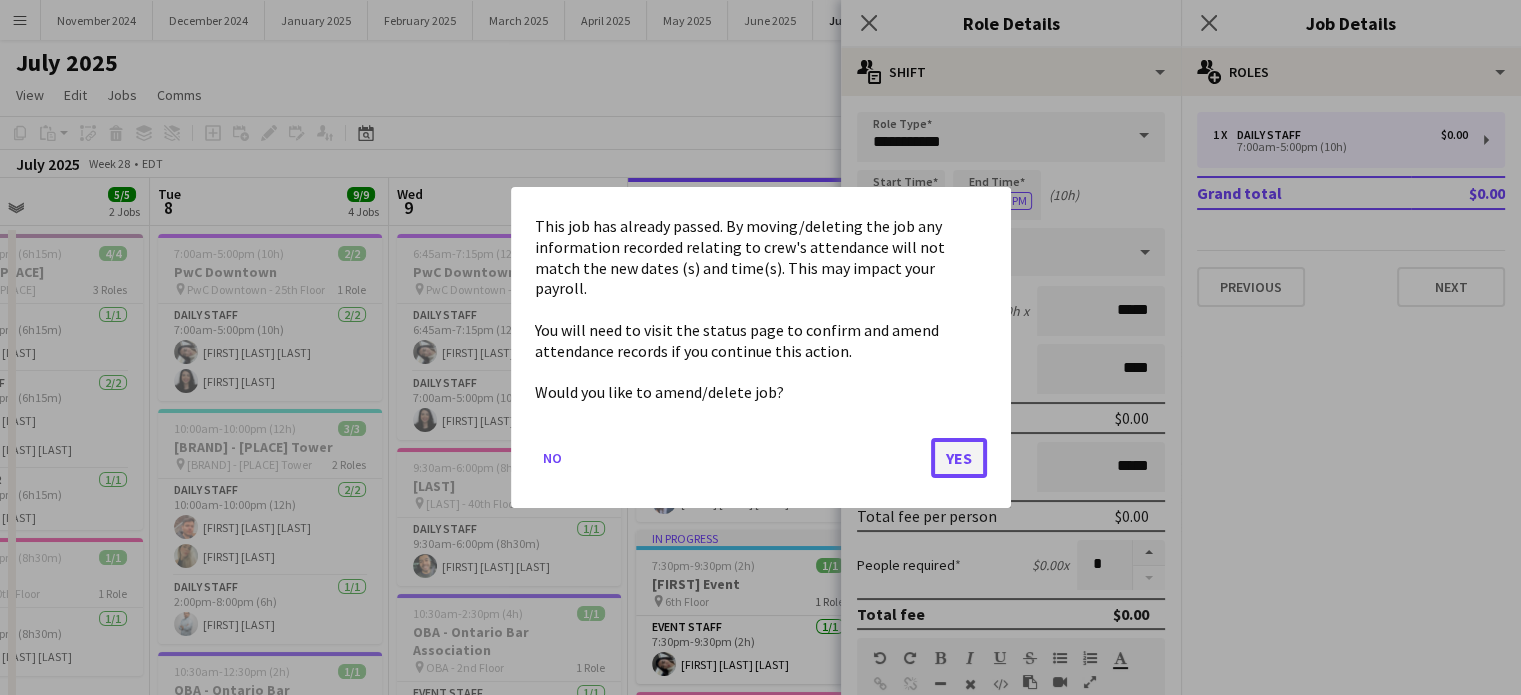click on "Yes" 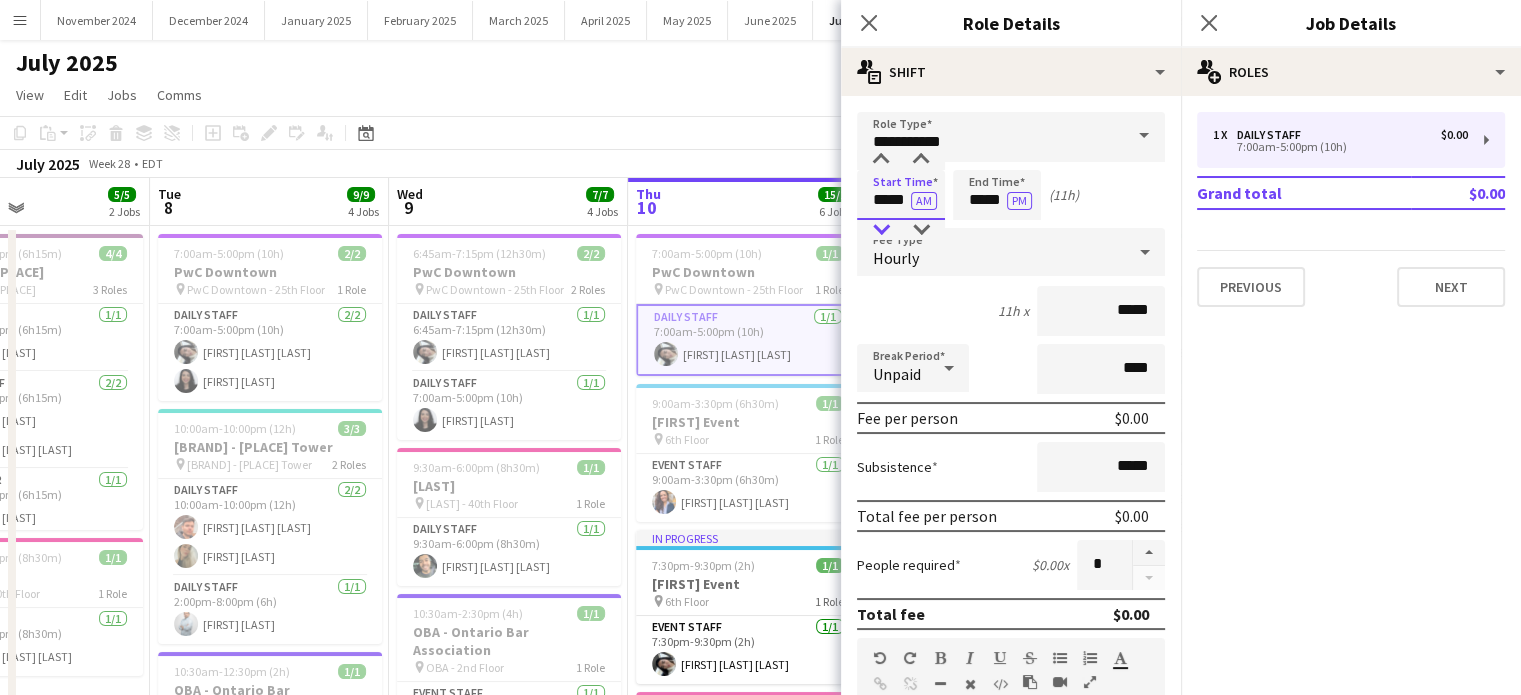 click at bounding box center [881, 230] 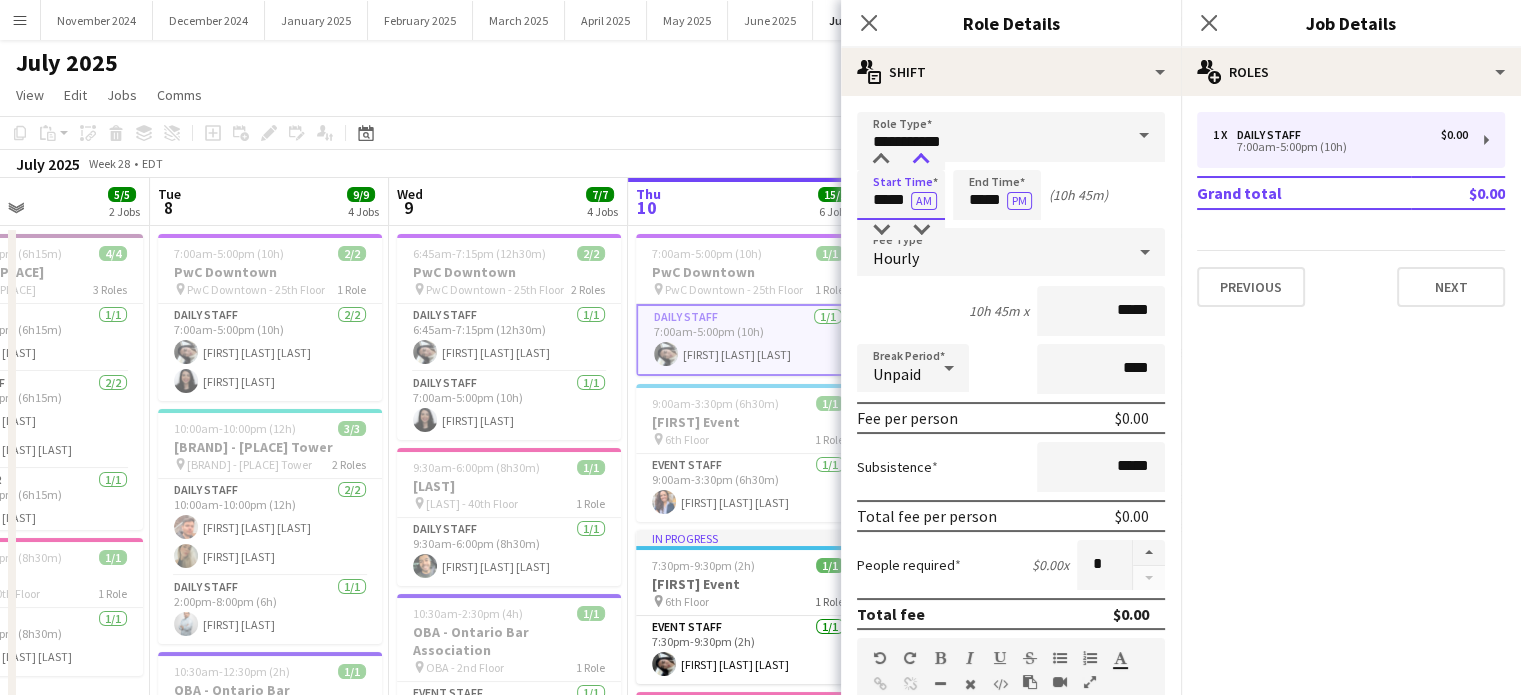 click at bounding box center [921, 160] 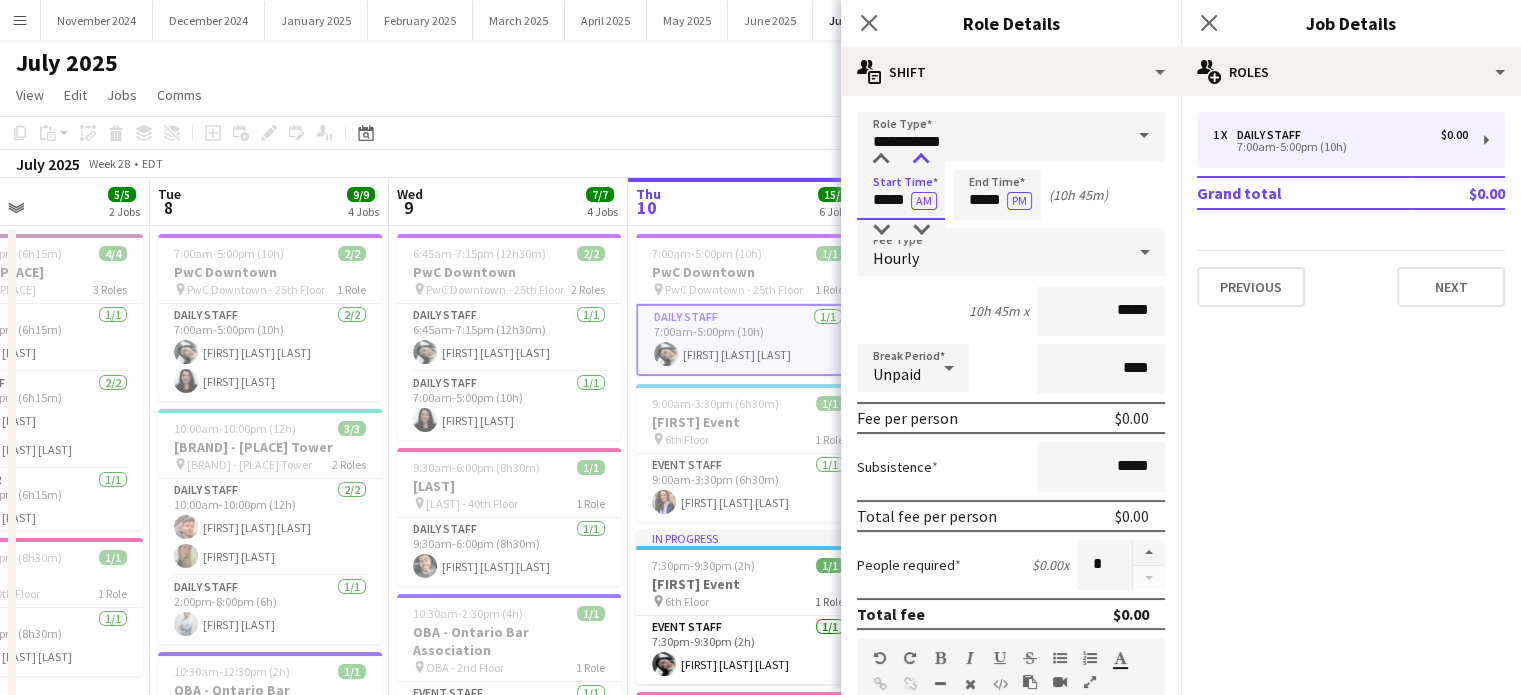 type on "*****" 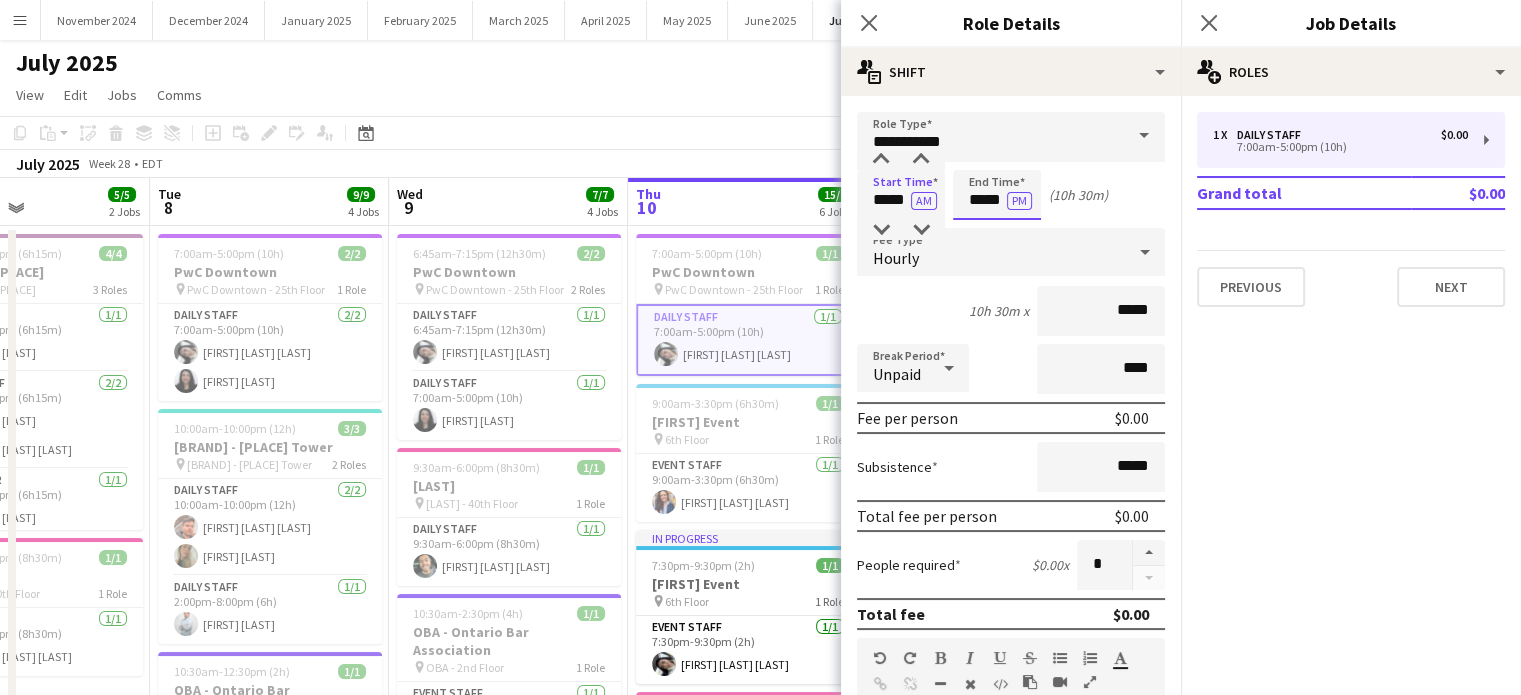 click on "*****" at bounding box center (997, 195) 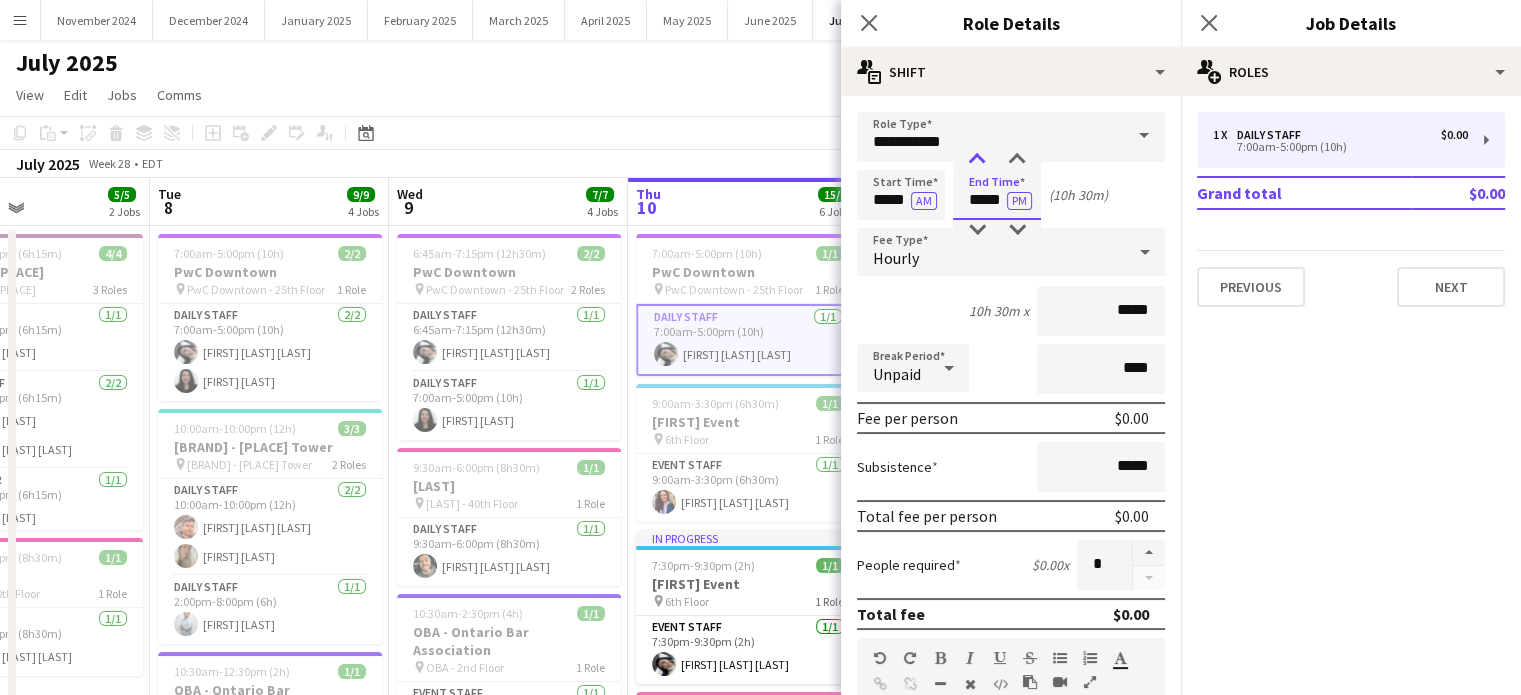 click at bounding box center (977, 160) 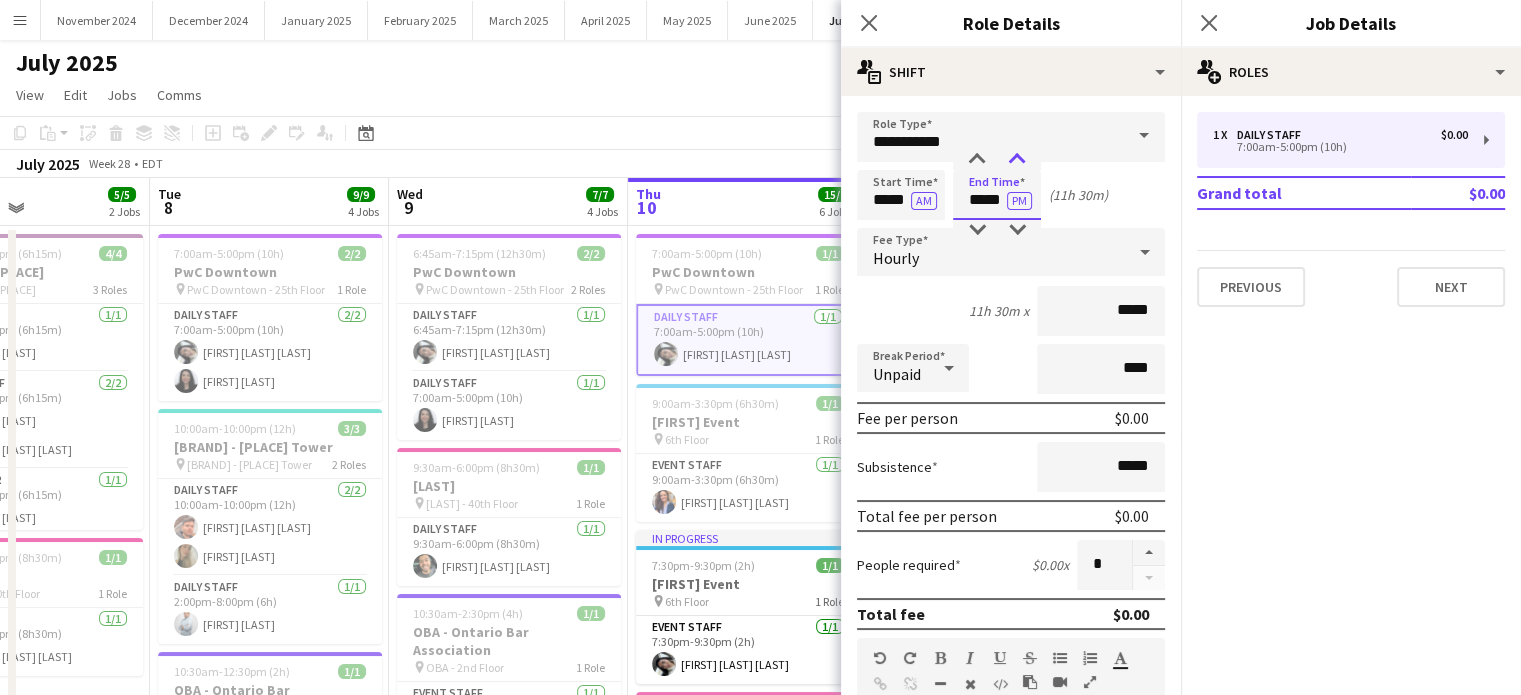 click at bounding box center (1017, 160) 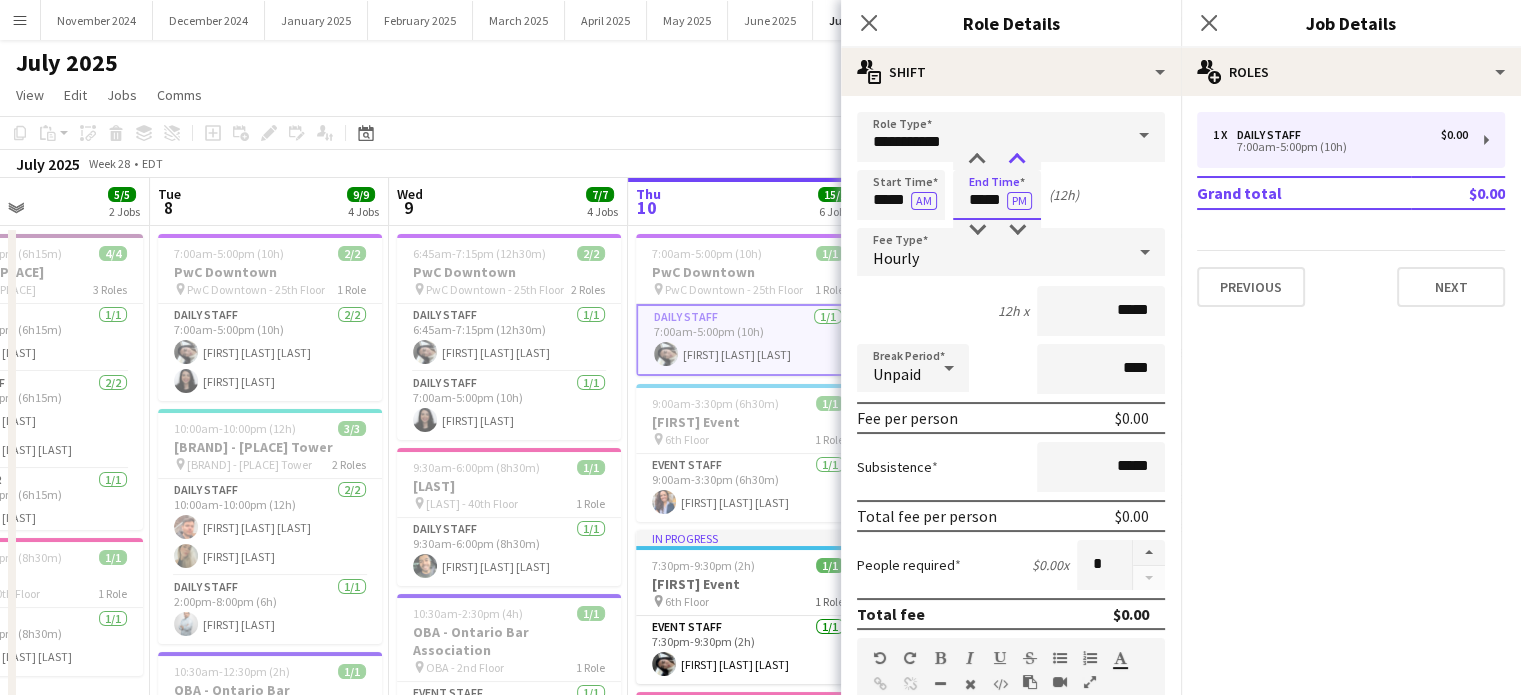 click at bounding box center [1017, 160] 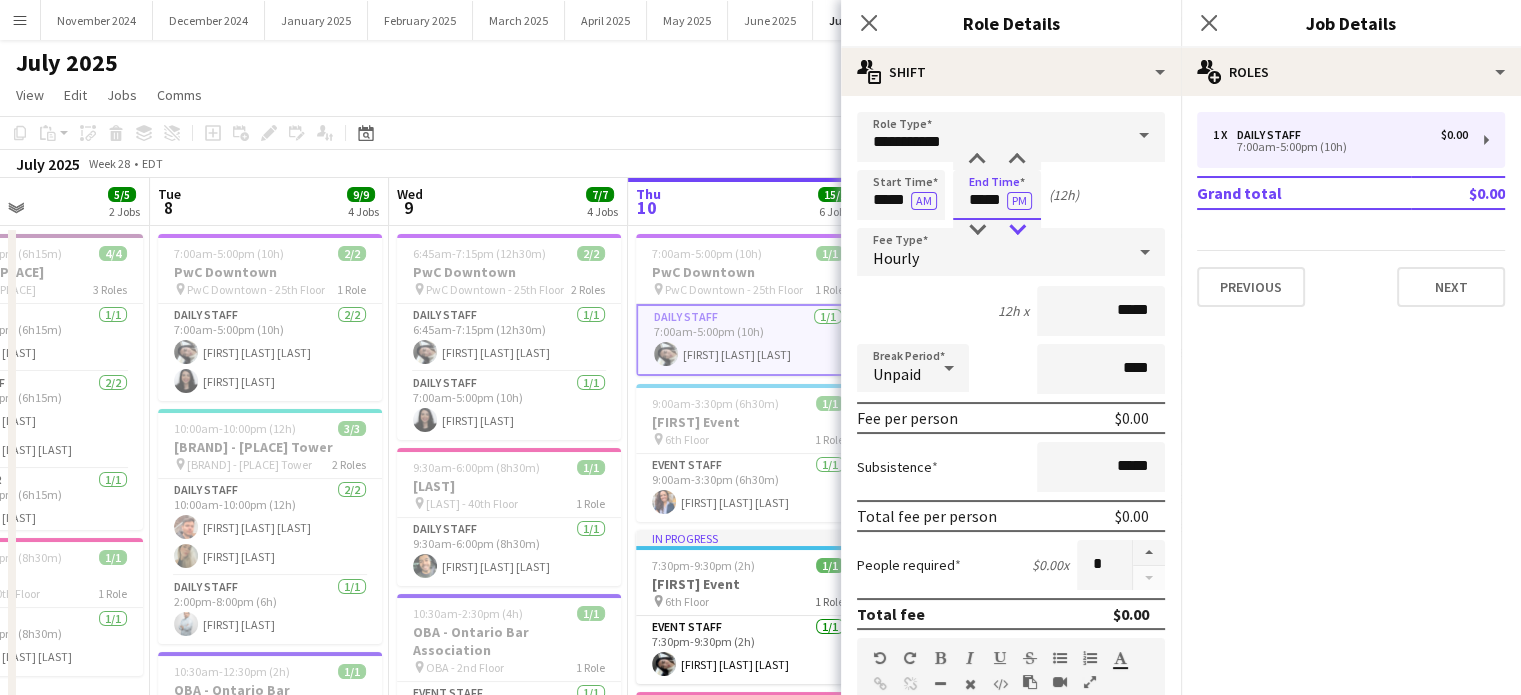 type on "*****" 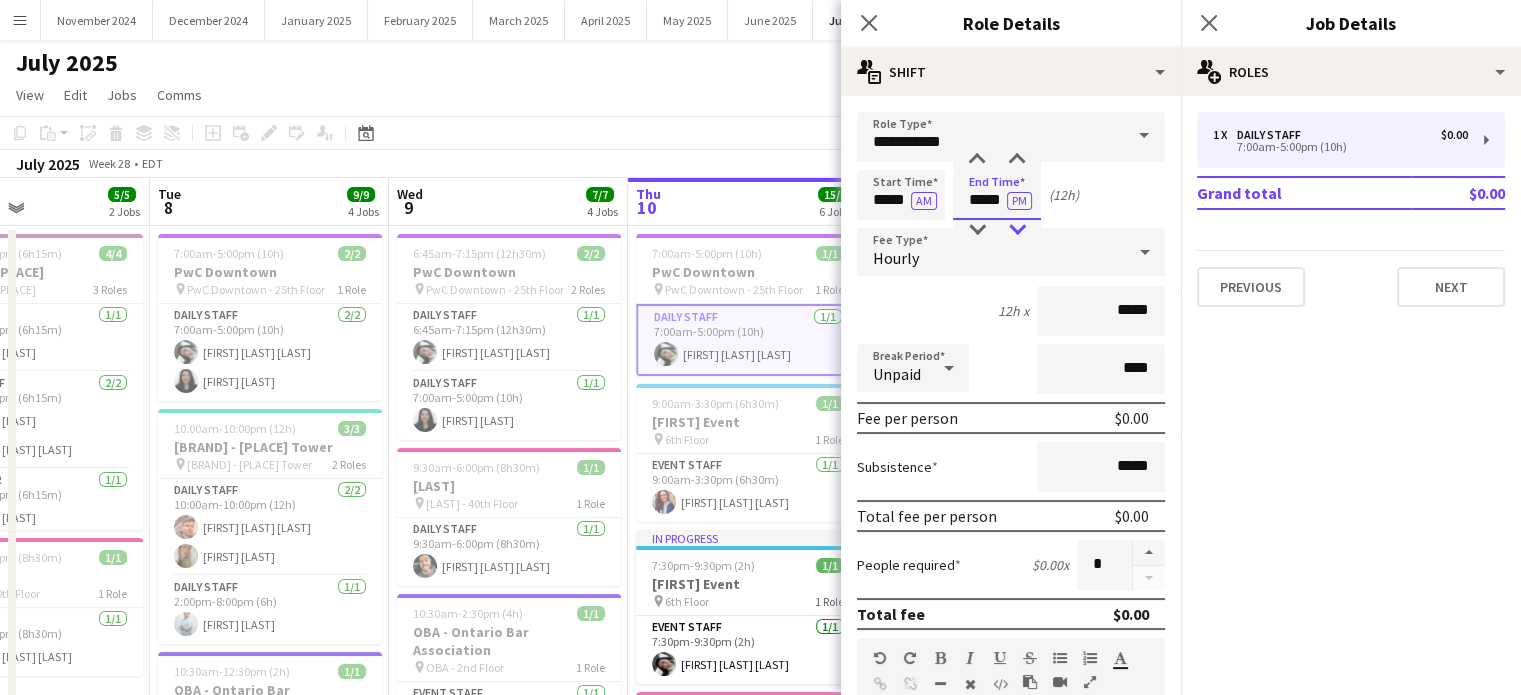 click at bounding box center [1017, 230] 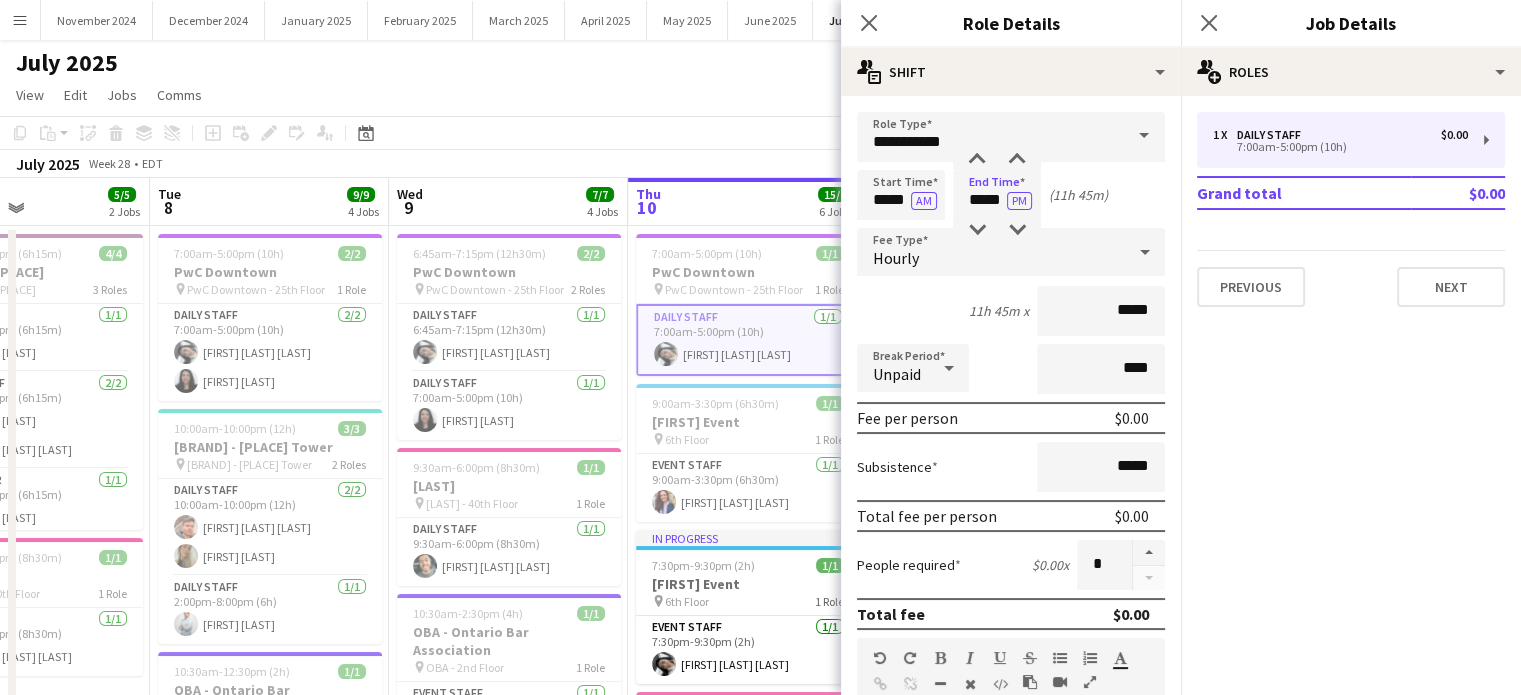 click 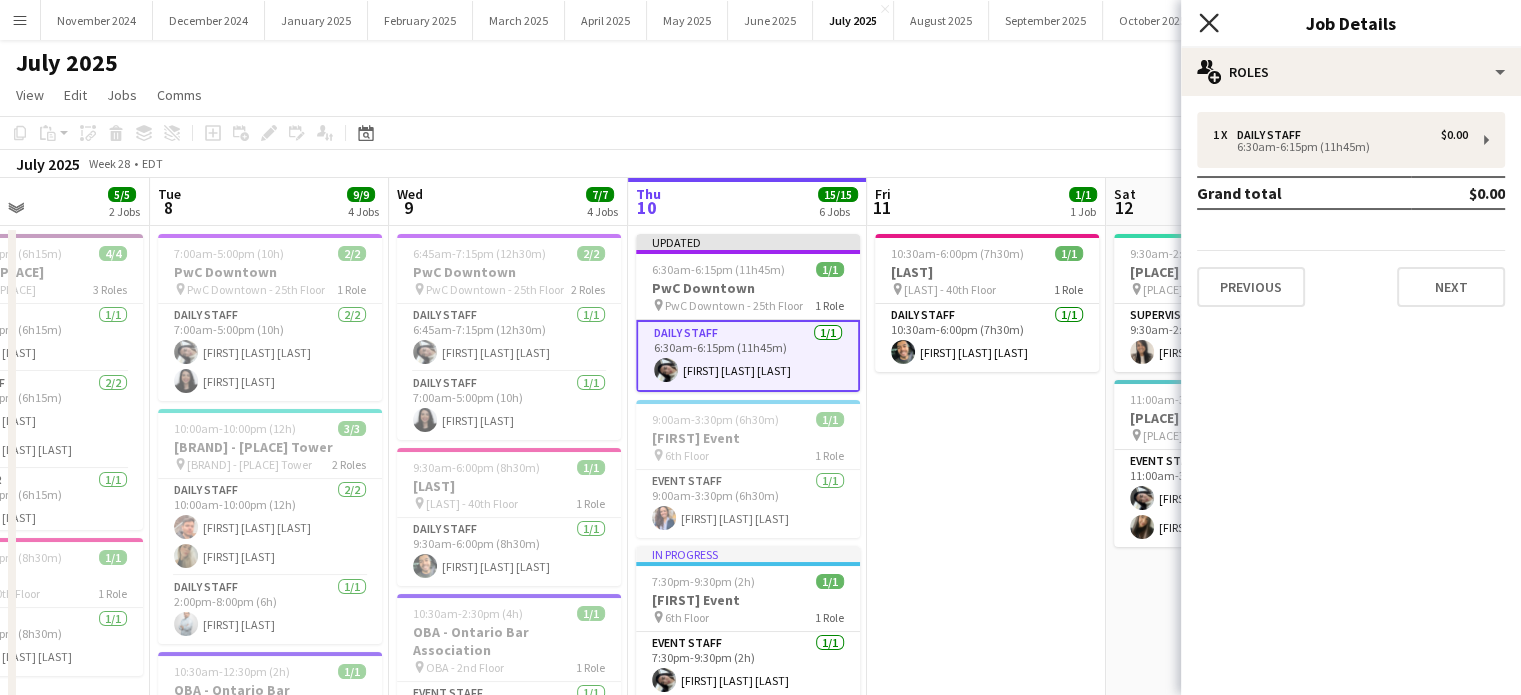 click 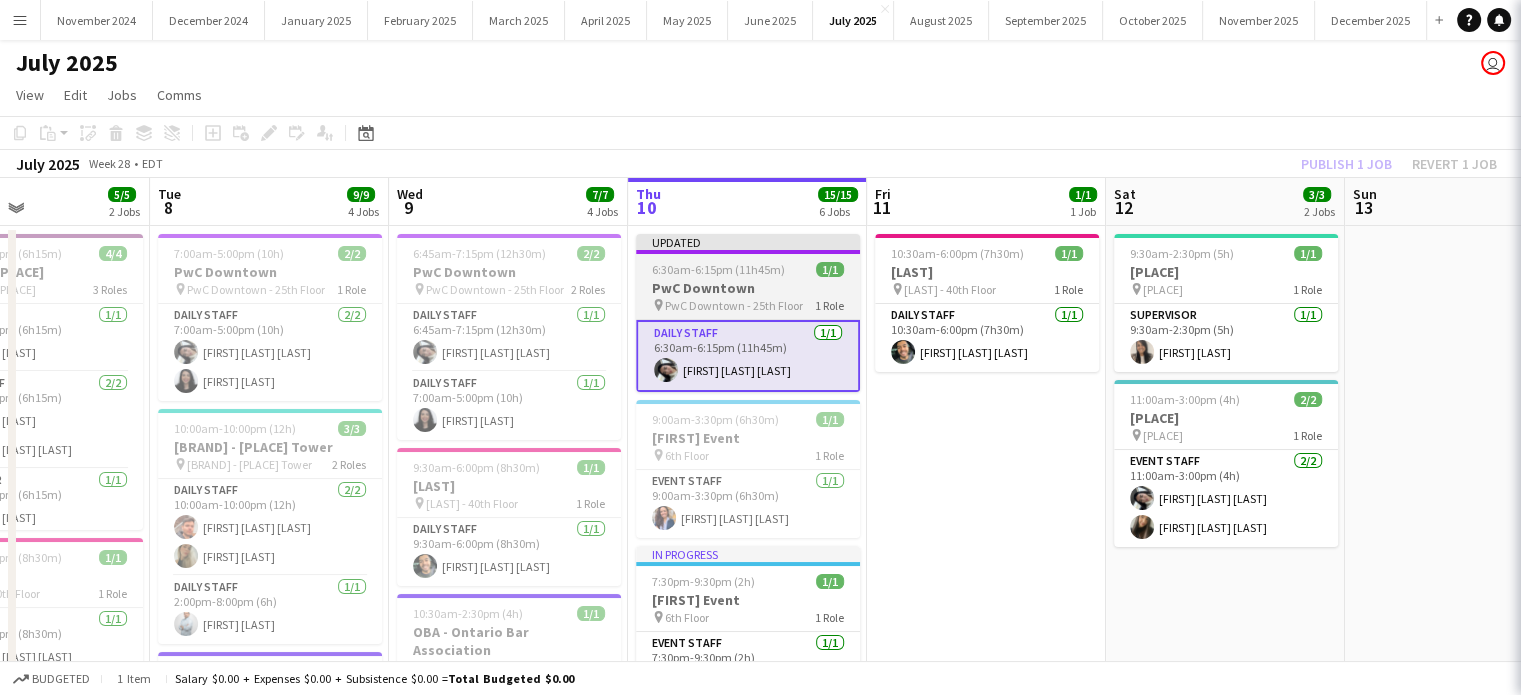 click on "1/1" at bounding box center (830, 269) 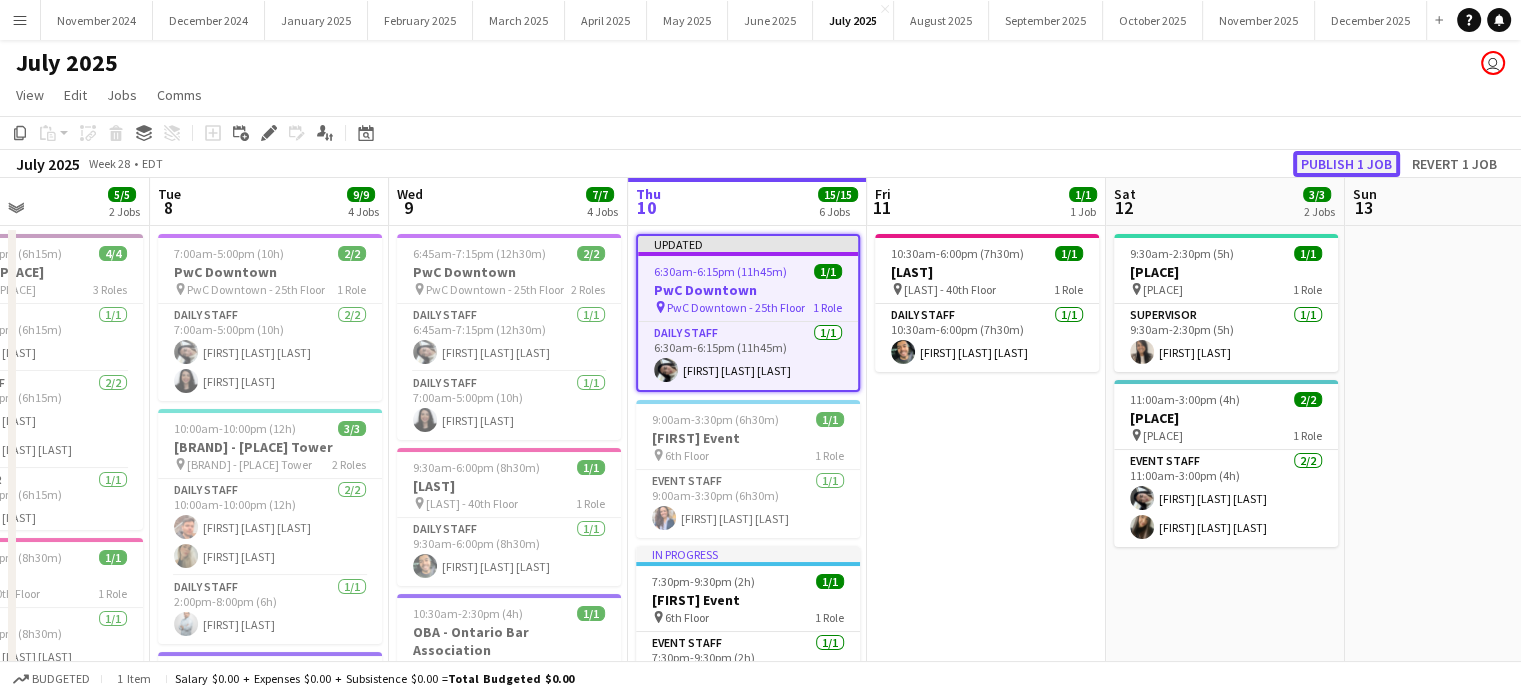 click on "Publish 1 job" 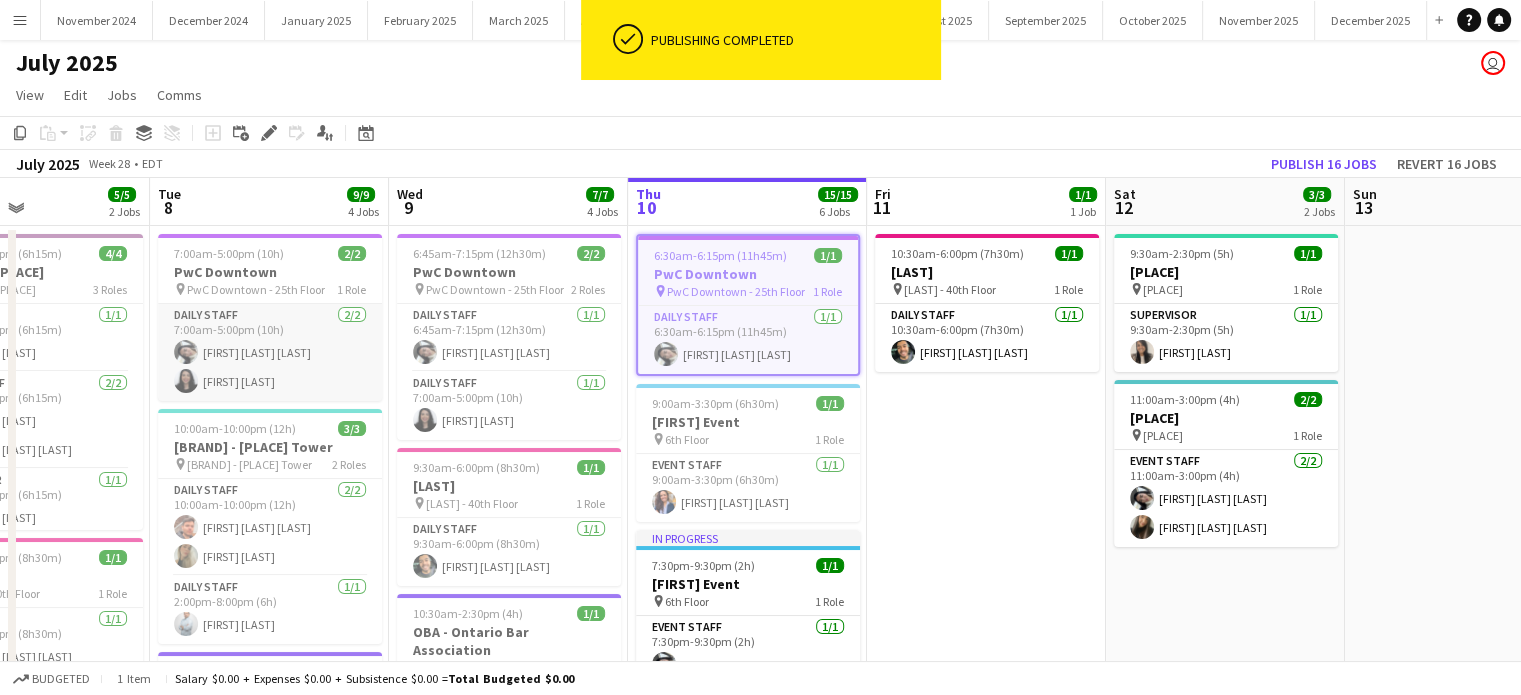click on "Daily Staff   2/2   7:00am-5:00pm (10h)
[FIRST] [LAST] [LAST] [FIRST] [LAST]" at bounding box center [270, 352] 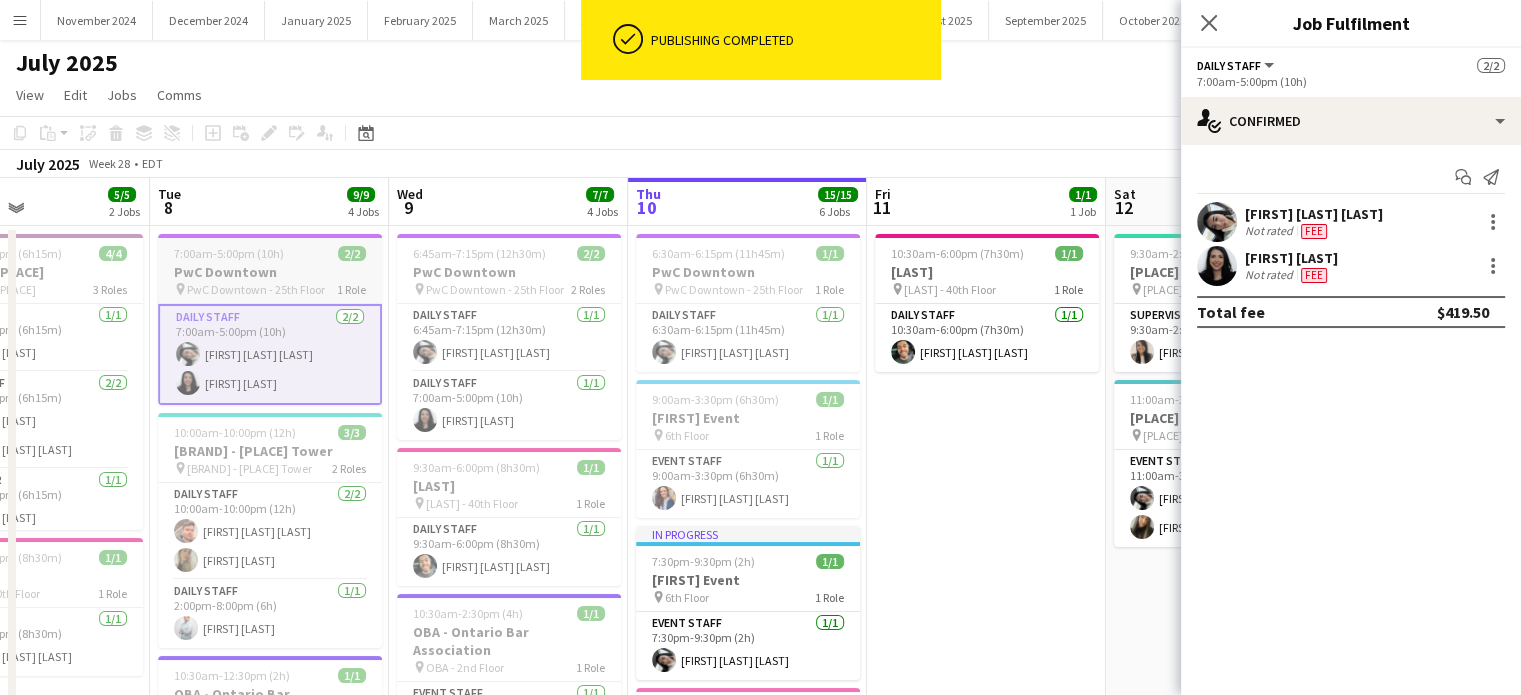 click on "PwC Downtown" at bounding box center (270, 272) 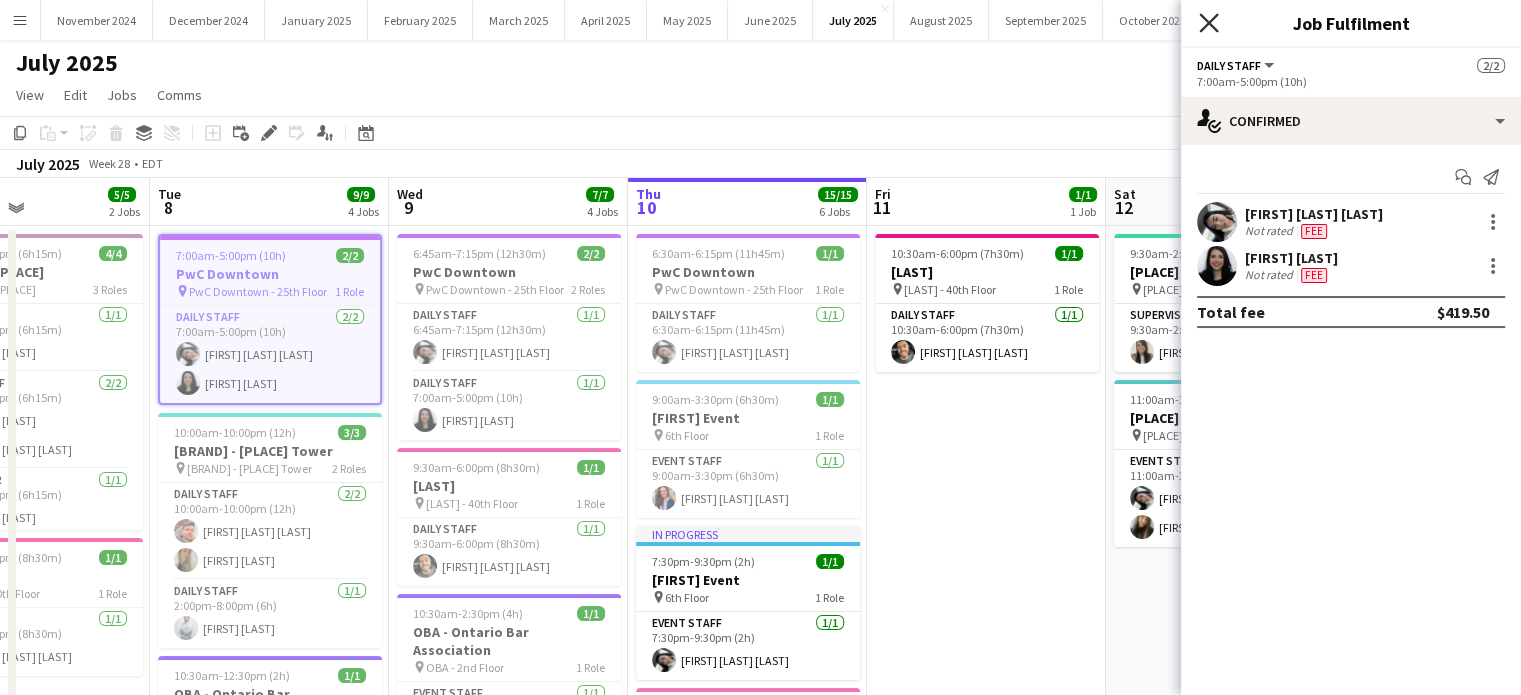 click on "Close pop-in" 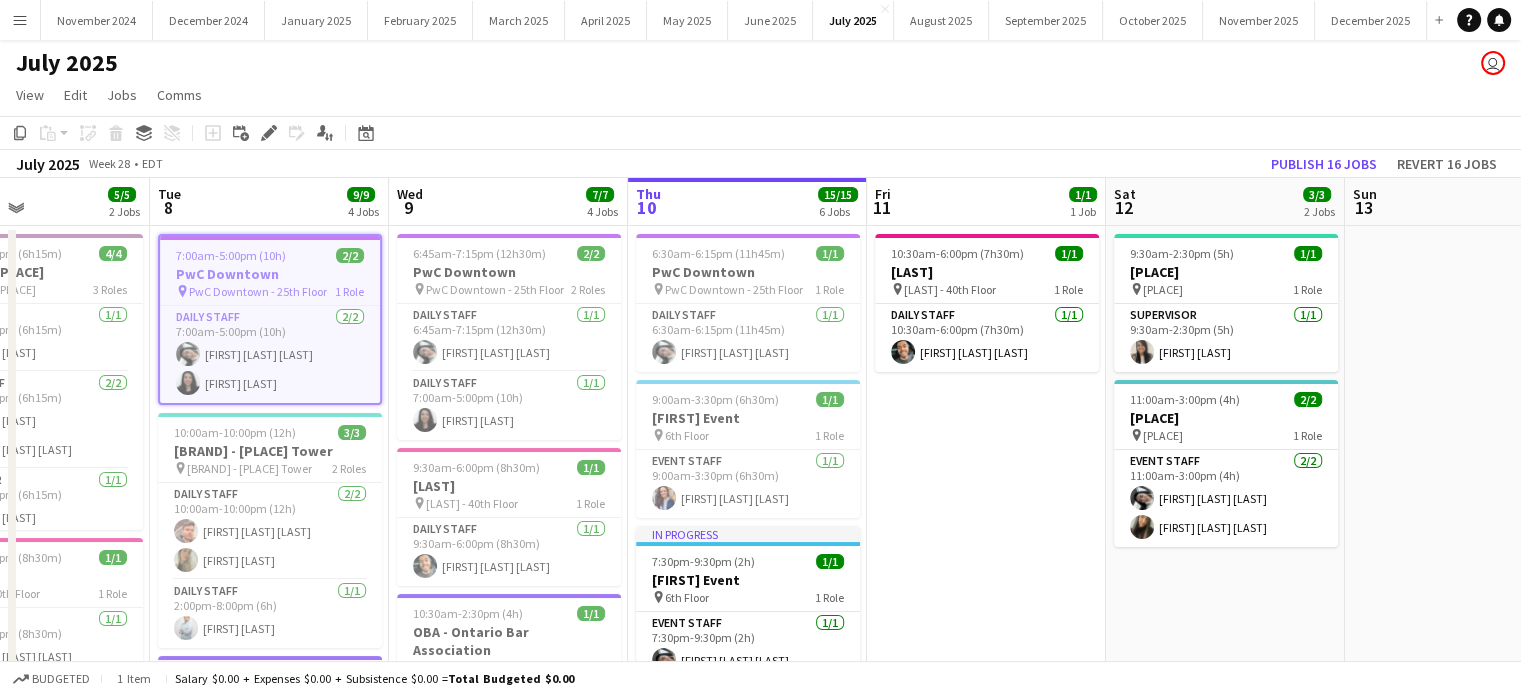 click on "7:00am-5:00pm (10h)" at bounding box center [231, 255] 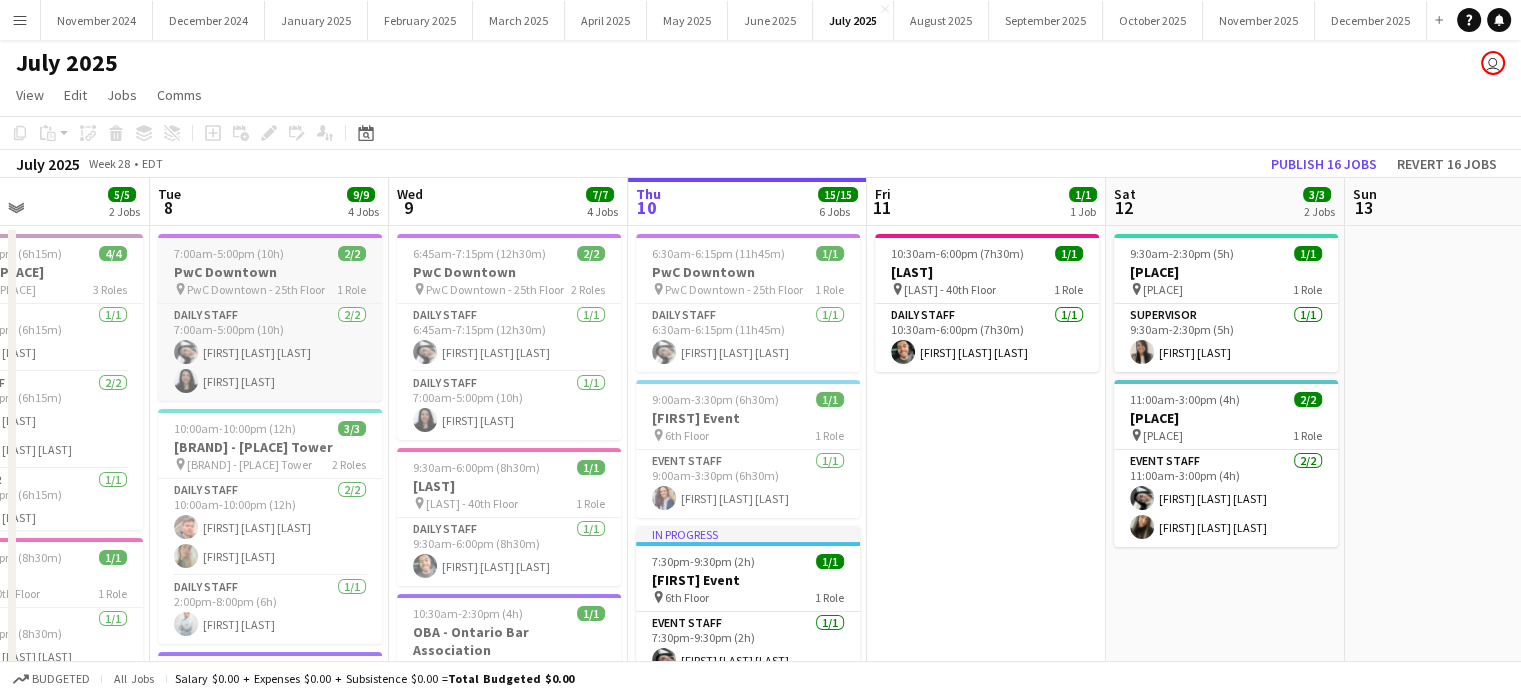click on "PwC Downtown" at bounding box center (270, 272) 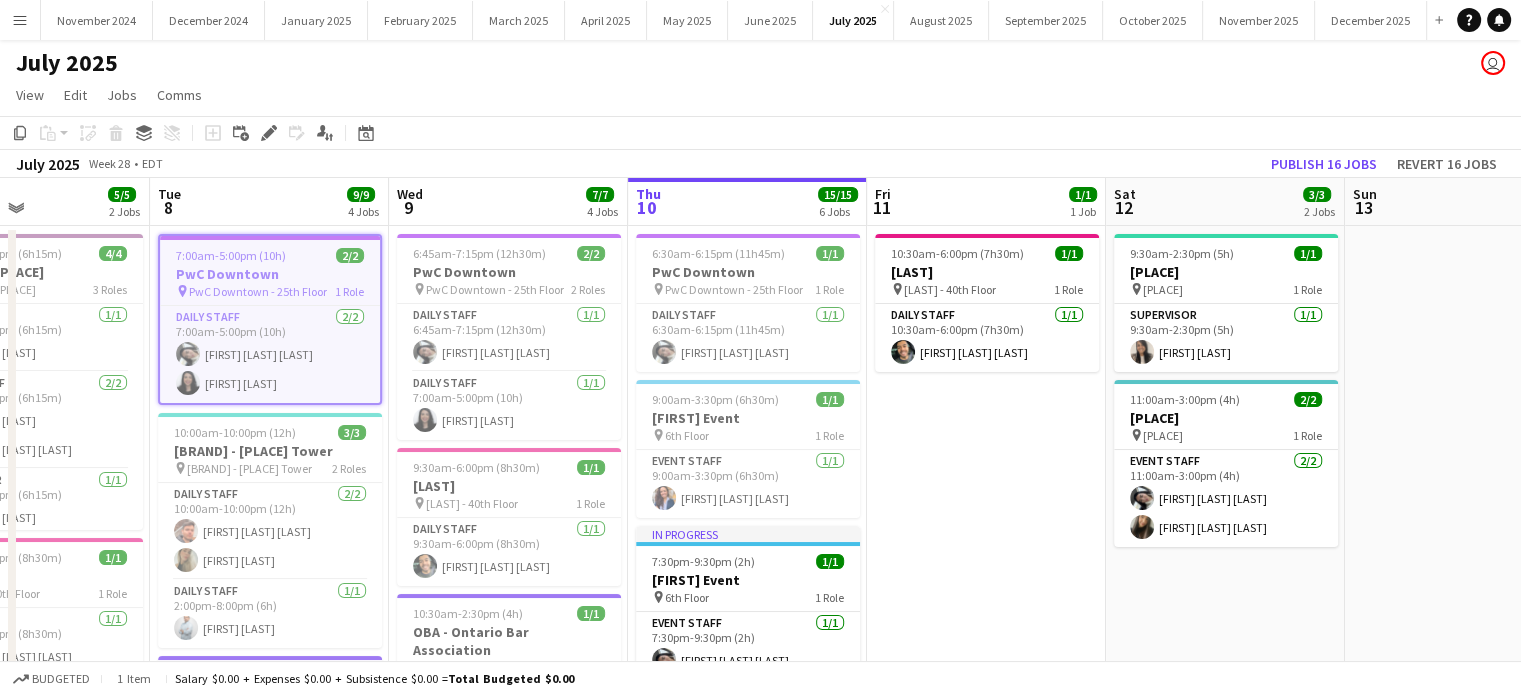 click on "Copy
Paste
Paste   Ctrl+V Paste with crew  Ctrl+Shift+V
Paste linked Job
Delete
Group
Ungroup
Add job
Add linked Job
Edit
Edit linked Job
Applicants
Date picker
JUL 2025 JUL 2025 Monday M Tuesday T Wednesday W Thursday T Friday F Saturday S Sunday S  JUL      1   2   3   4   5   6   7   8   9   10   11   12   13   14   15   16   17   18   19   20   21   22   23   24   25   26   27   28   29   30   31
Comparison range
Comparison range
Today" 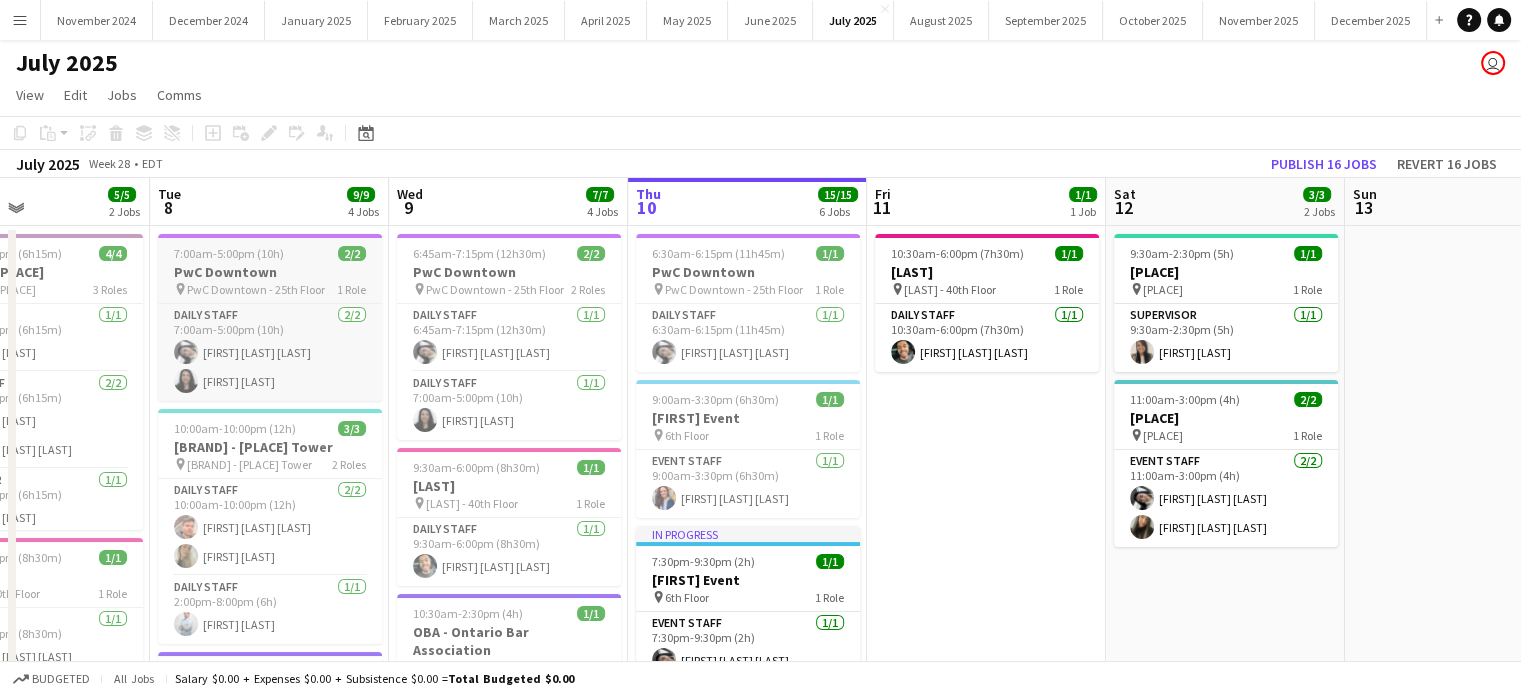 click on "7:00am-5:00pm (10h)" at bounding box center [229, 253] 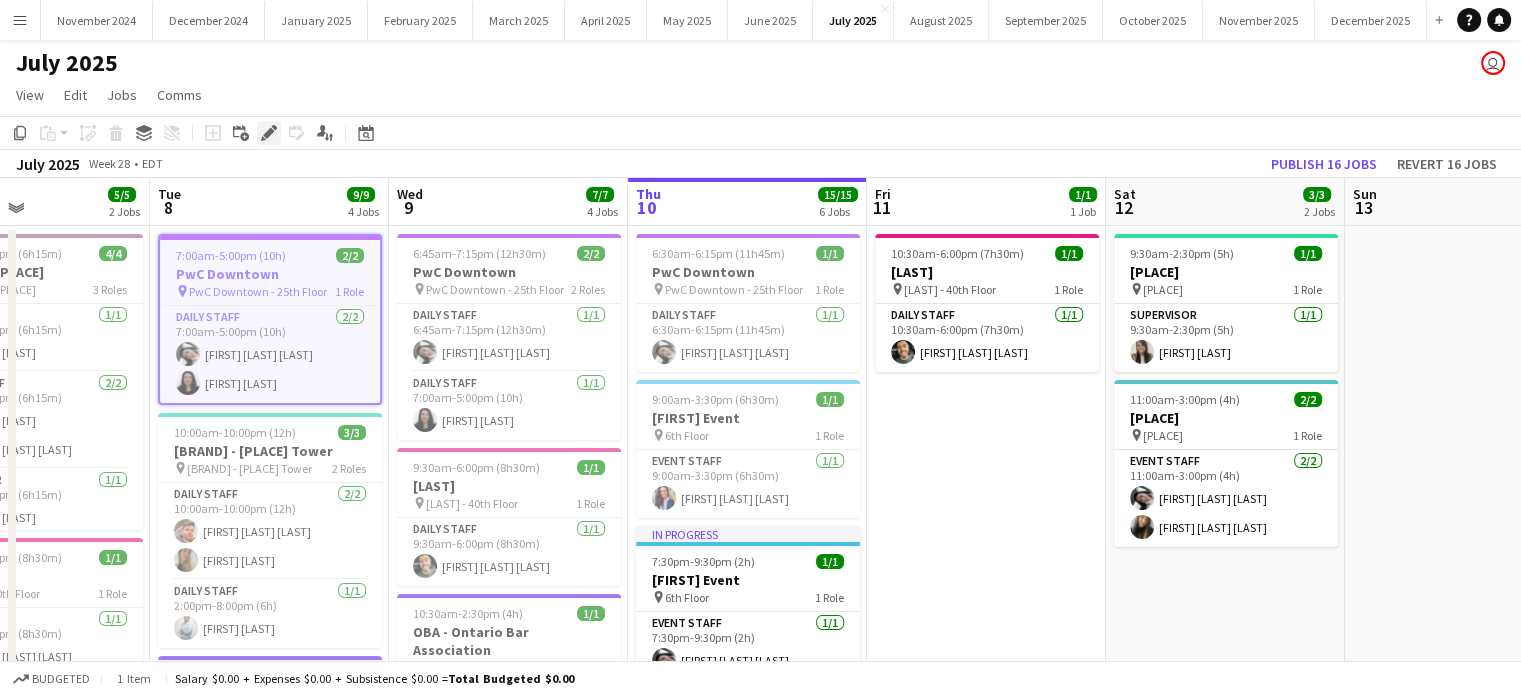 click on "Edit" 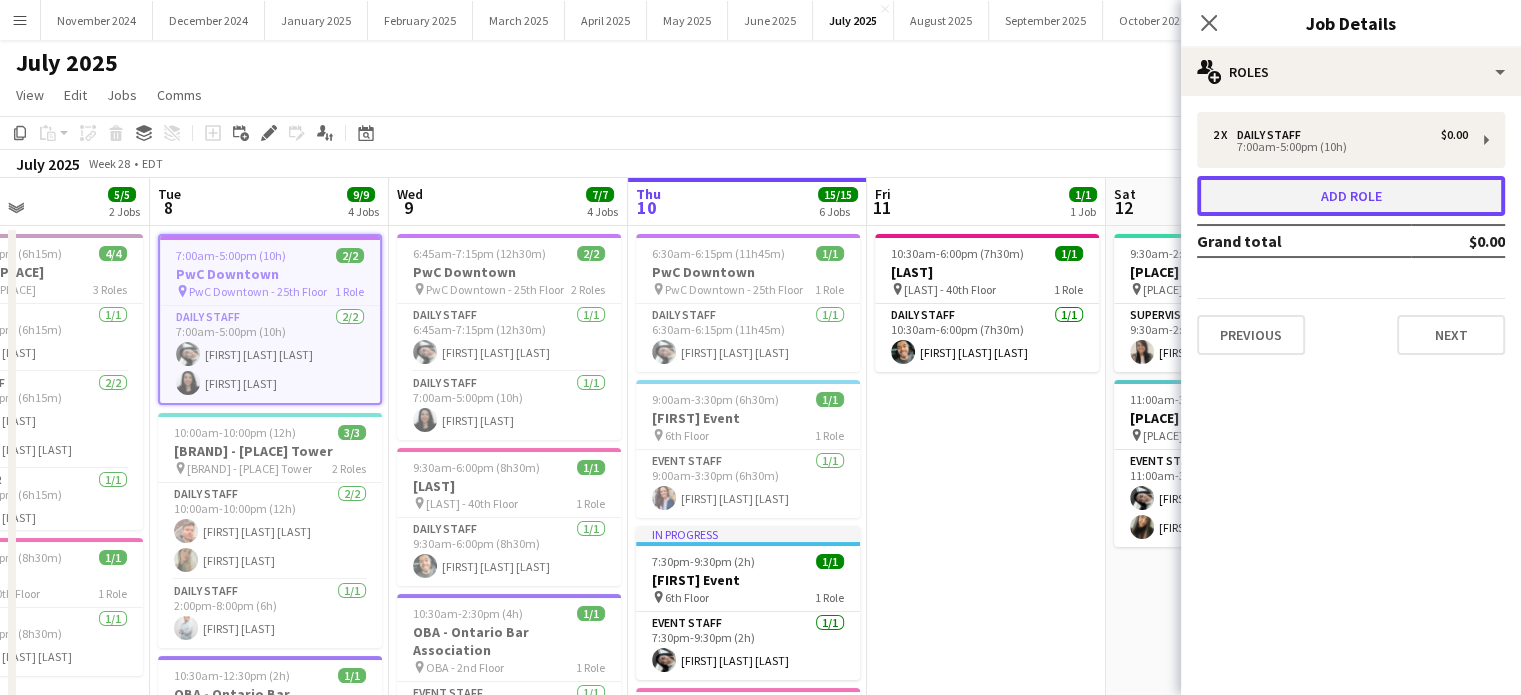 click on "Add role" at bounding box center [1351, 196] 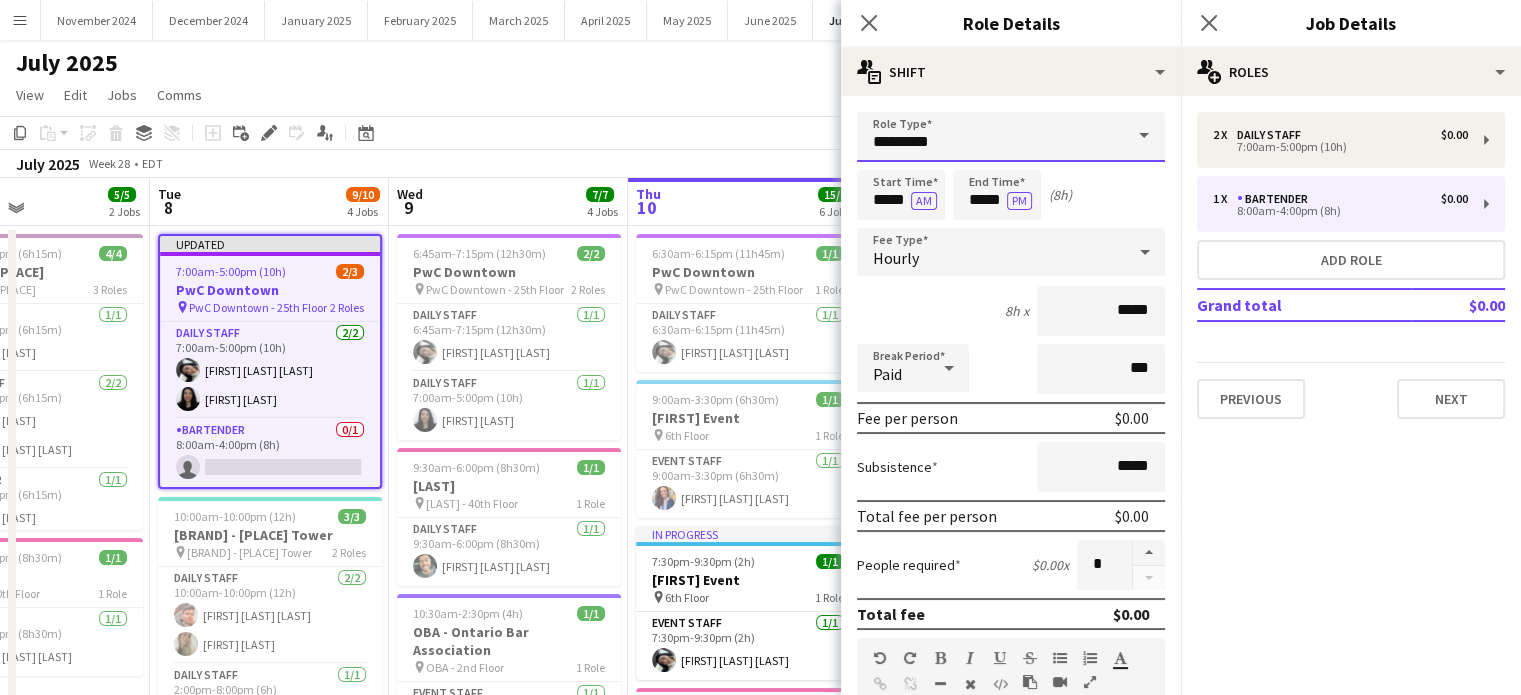 click on "*********" at bounding box center [1011, 137] 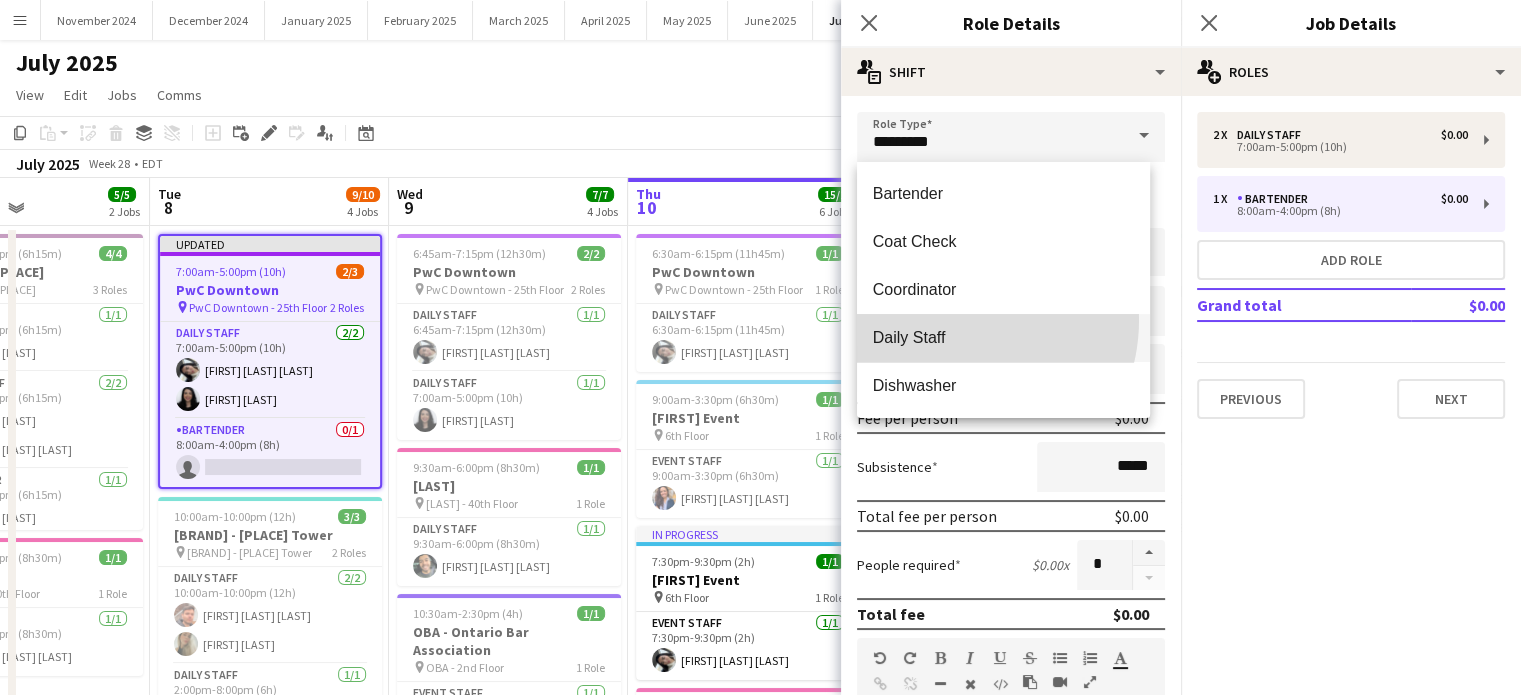 click on "Daily Staff" at bounding box center [1003, 338] 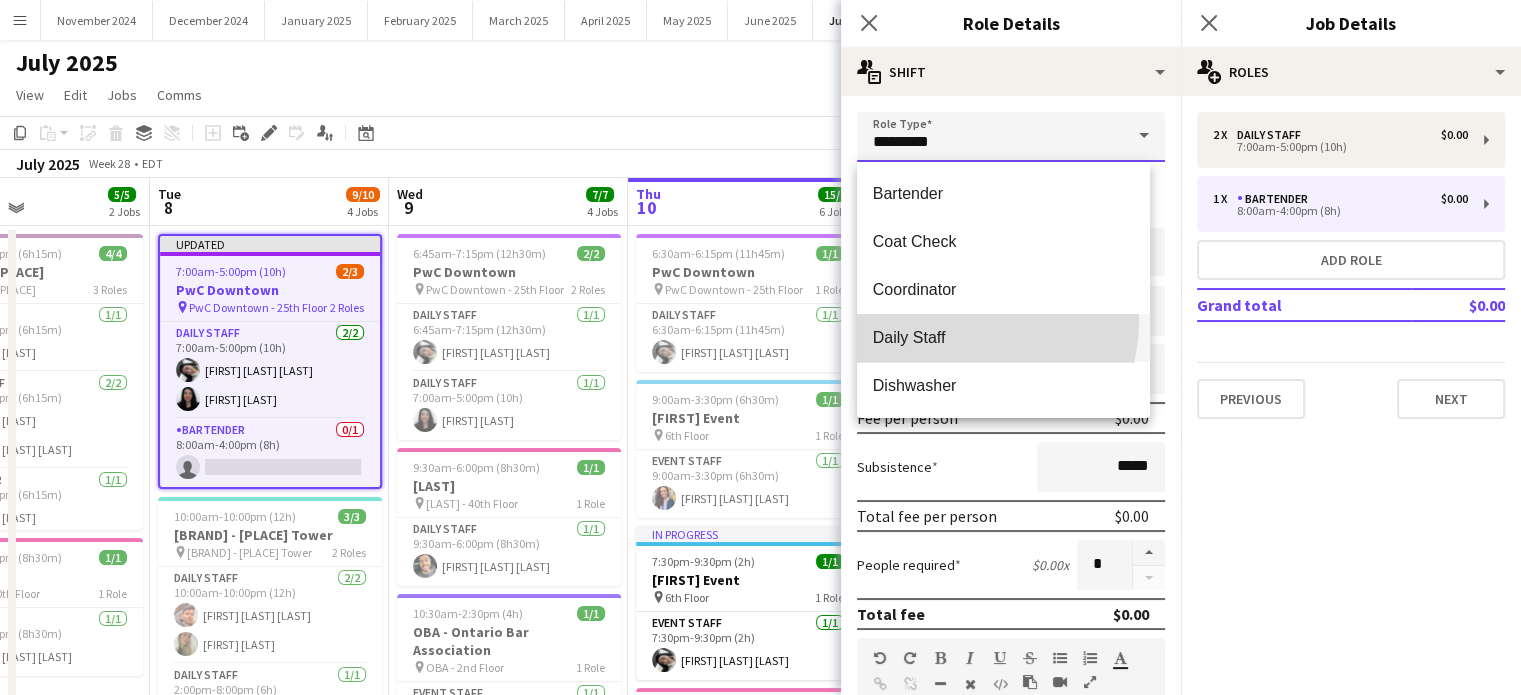 type on "**********" 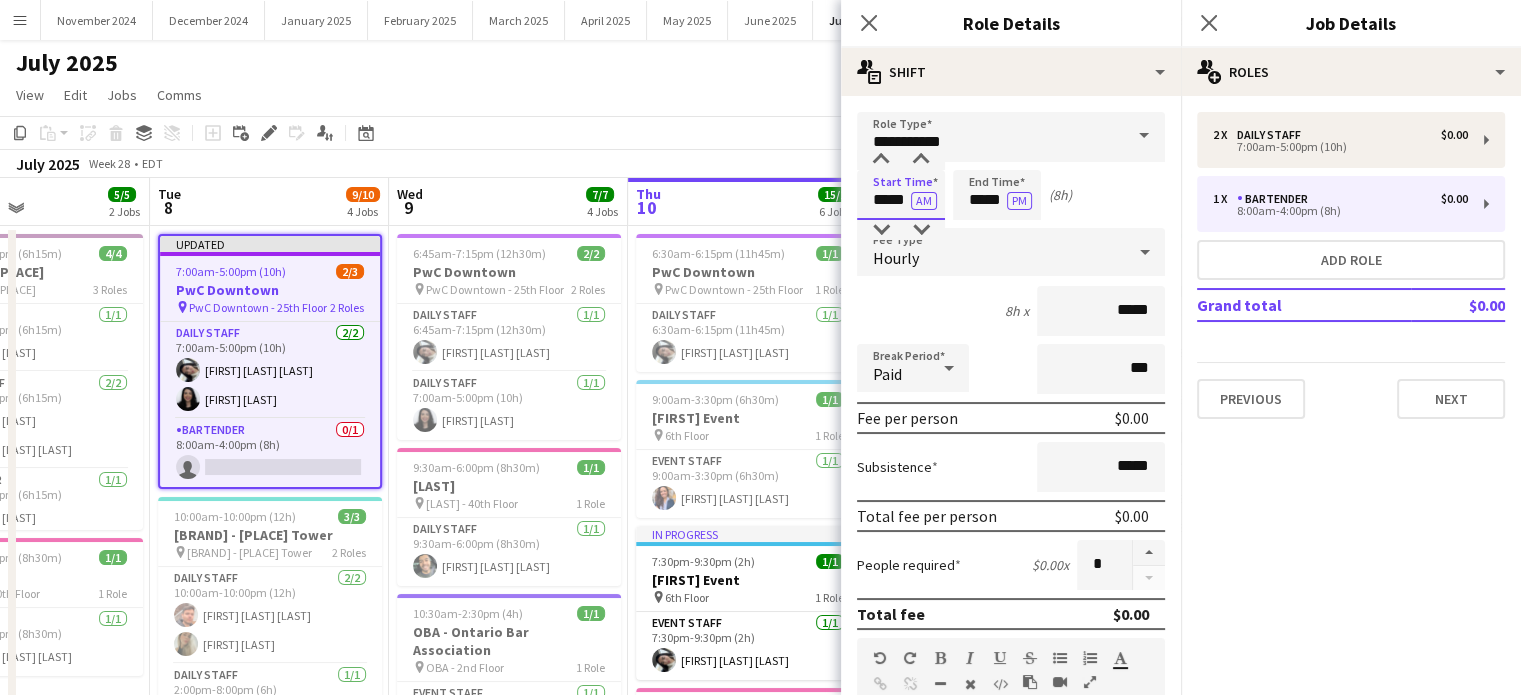 click on "*****" at bounding box center [901, 195] 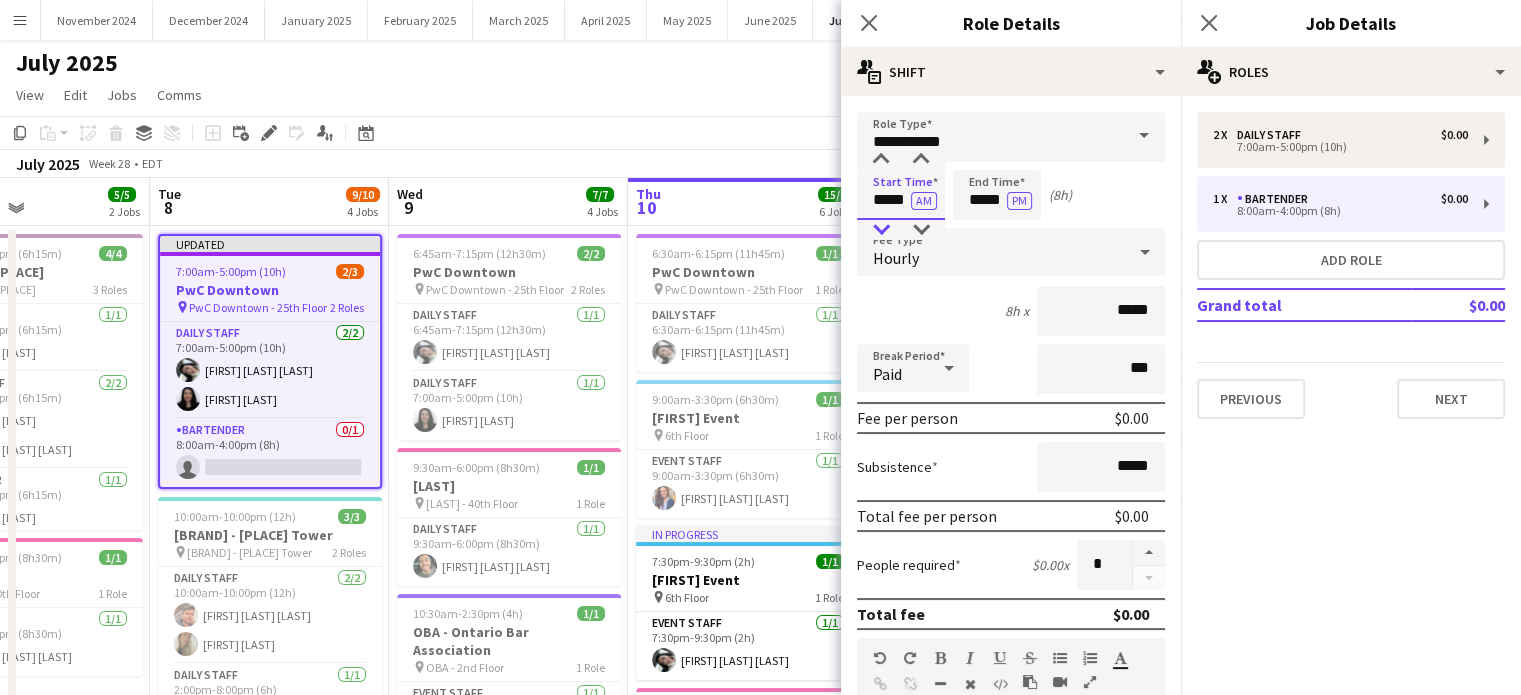 type on "*****" 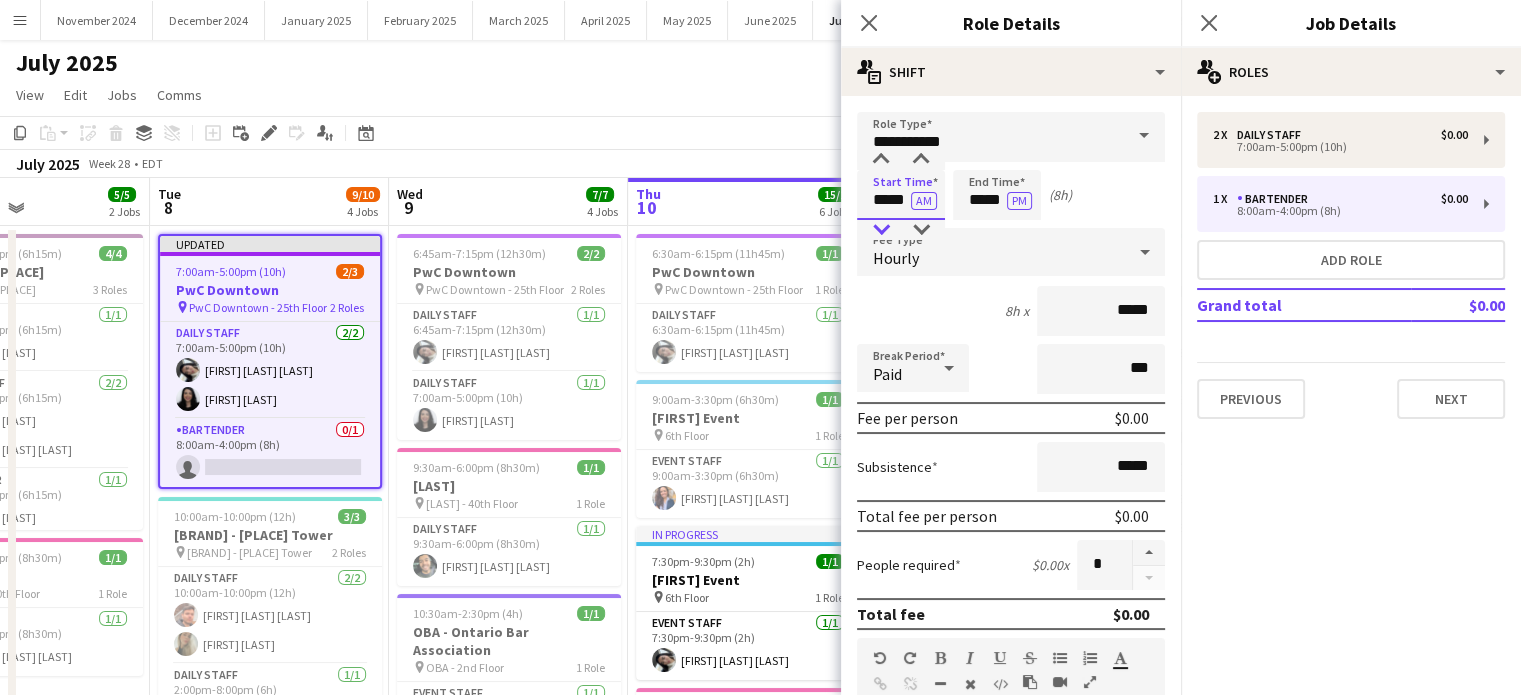 click at bounding box center (881, 230) 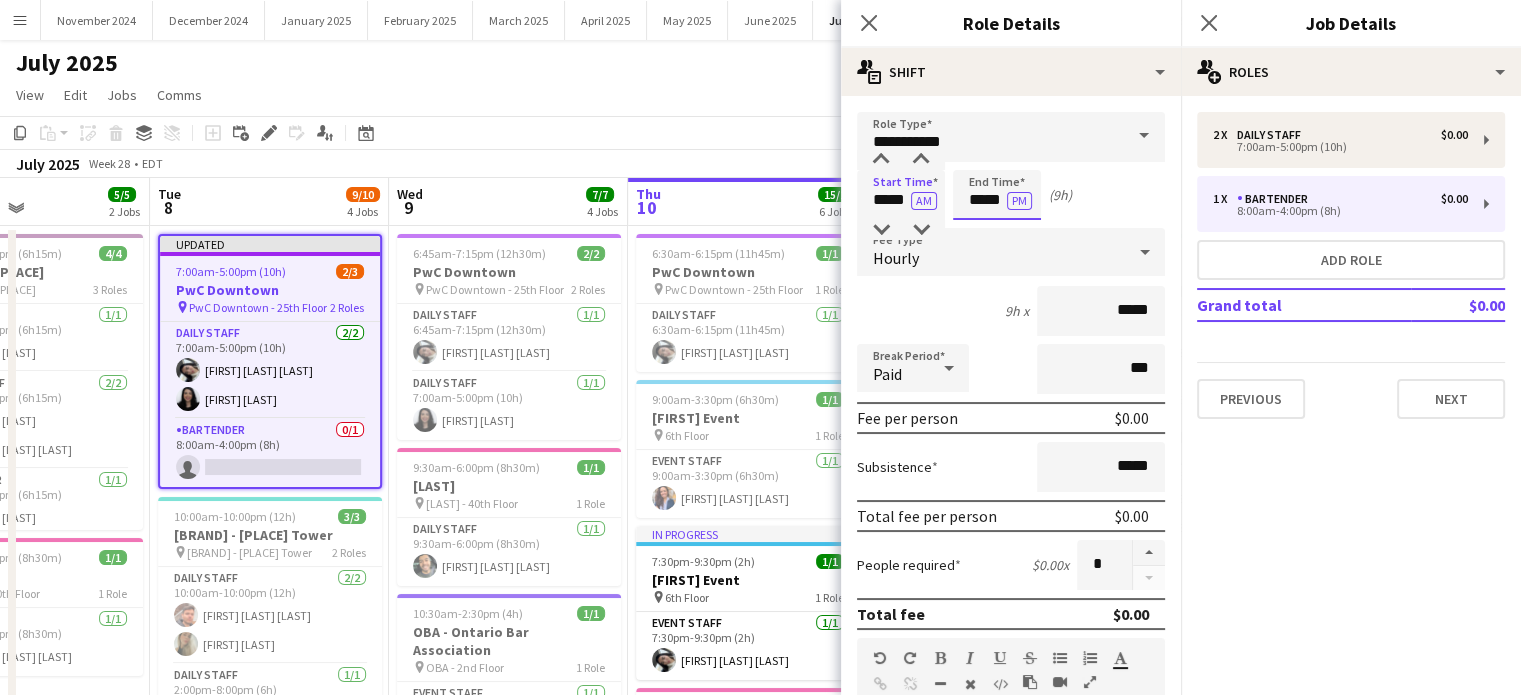 click on "*****" at bounding box center (997, 195) 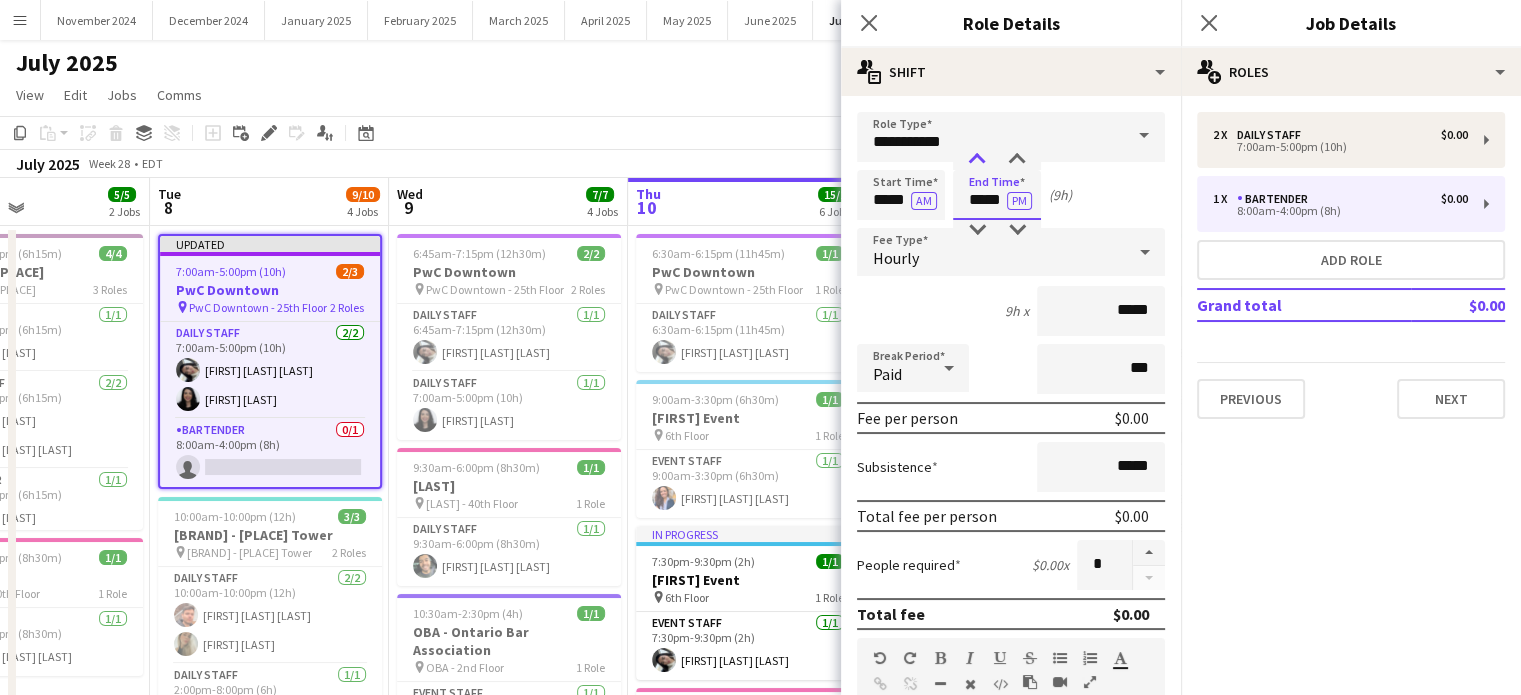 click at bounding box center (977, 160) 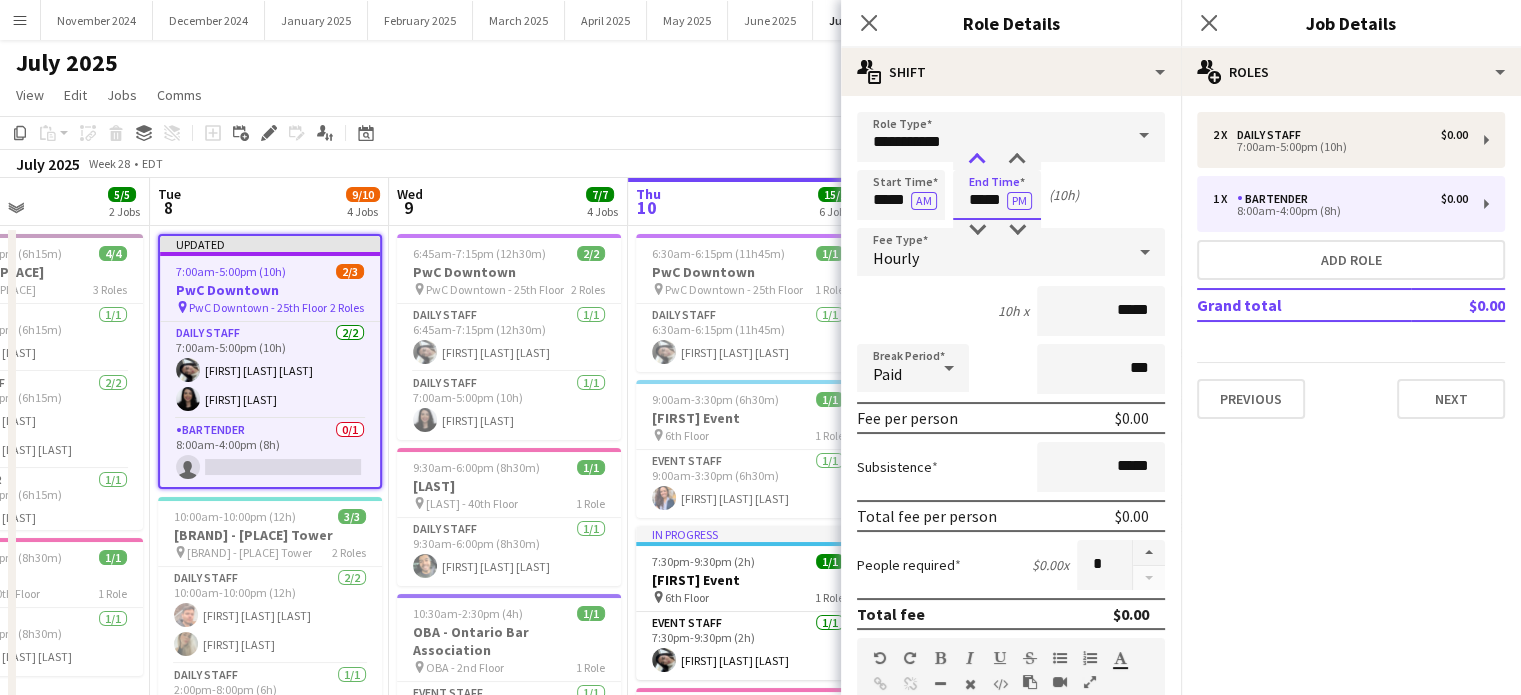 click at bounding box center (977, 160) 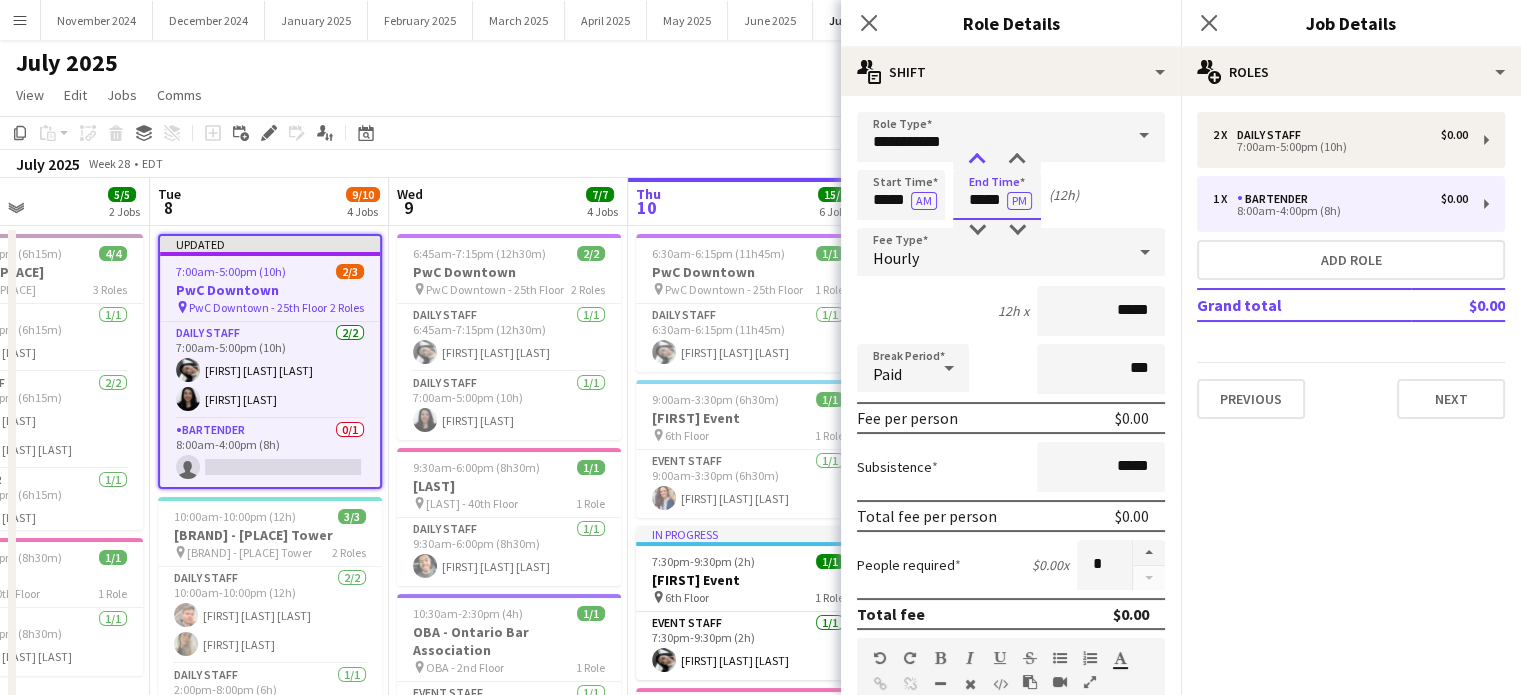 click at bounding box center [977, 160] 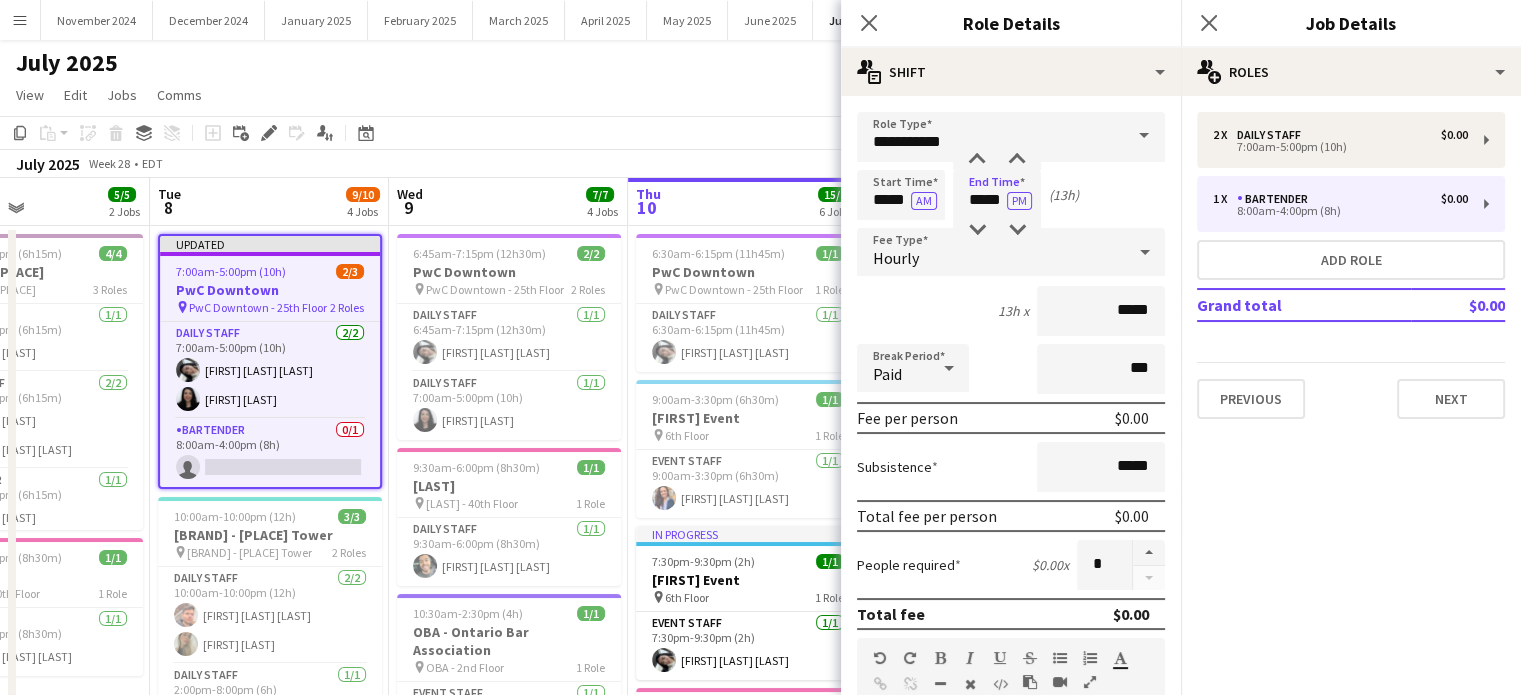 click on "Hourly" at bounding box center [991, 252] 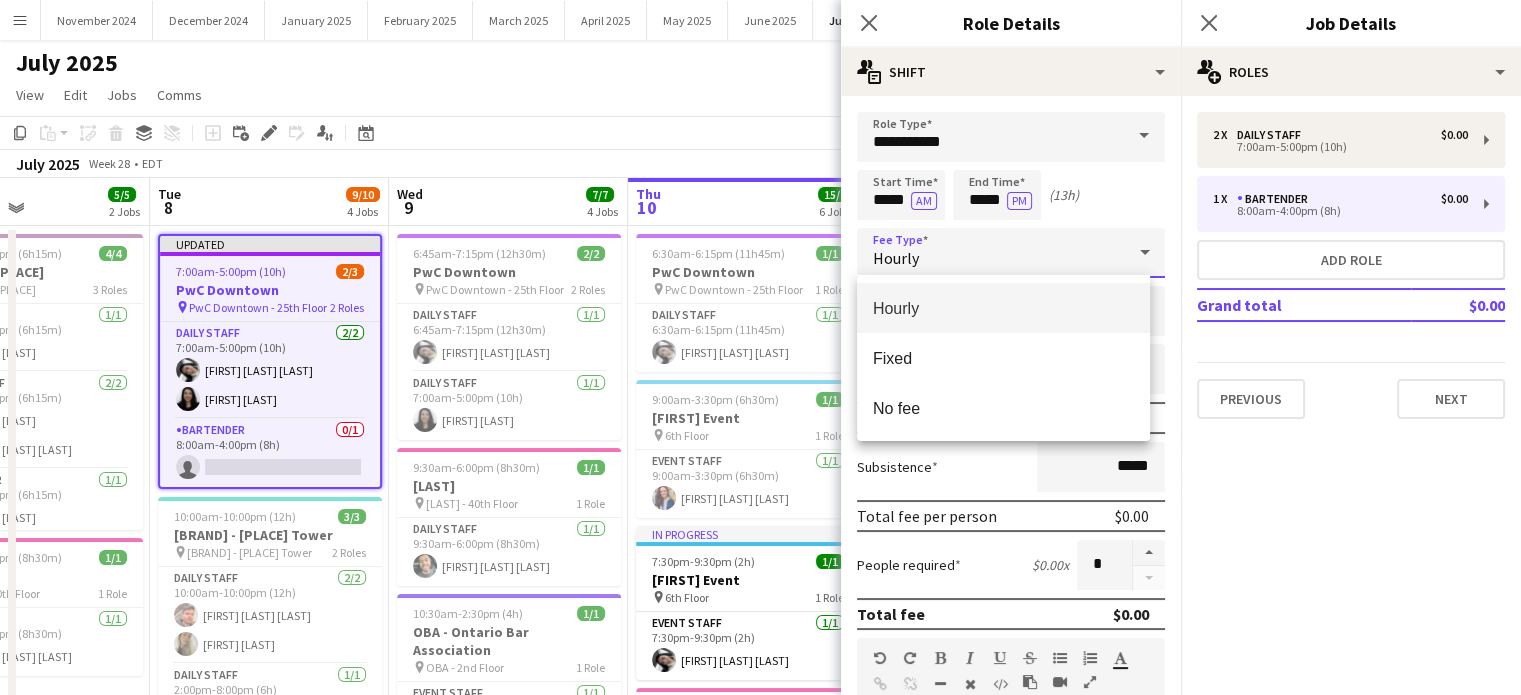 click at bounding box center [760, 347] 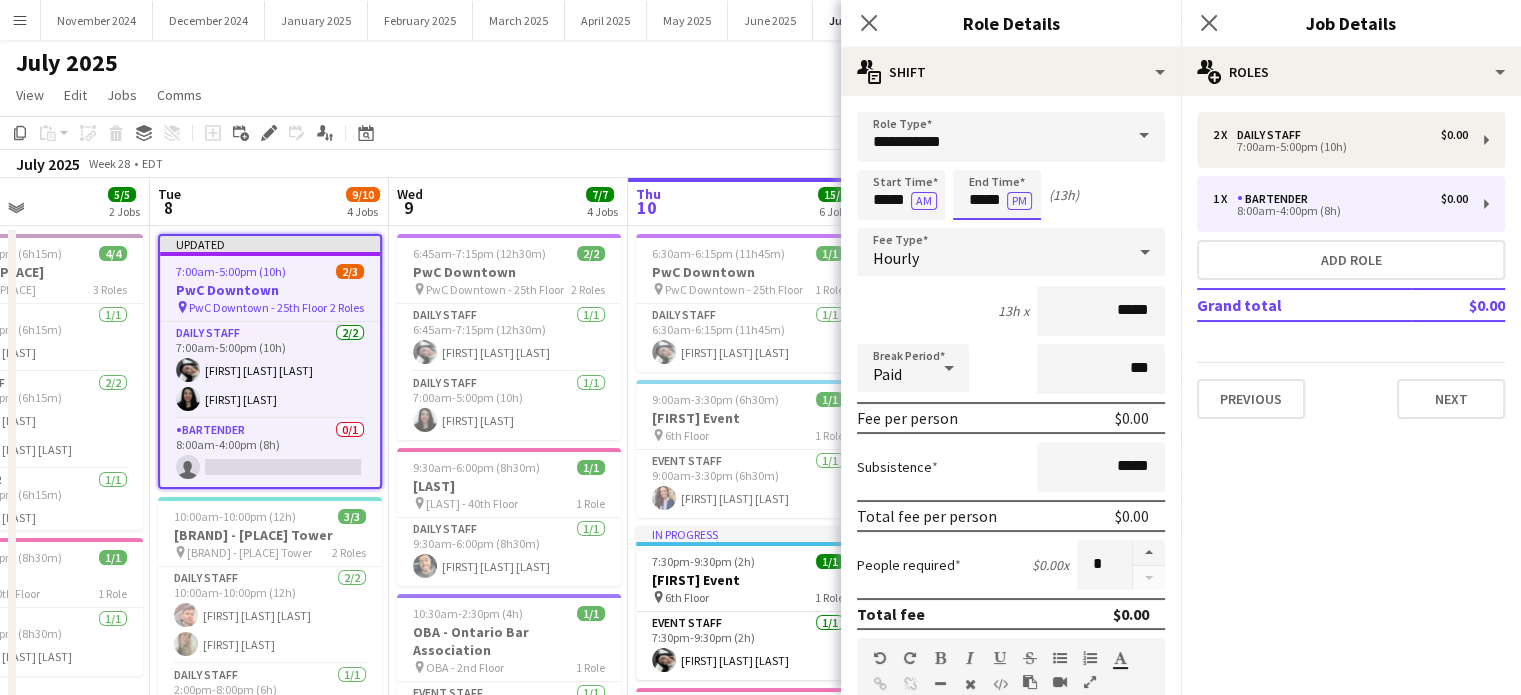 click on "*****" at bounding box center [997, 195] 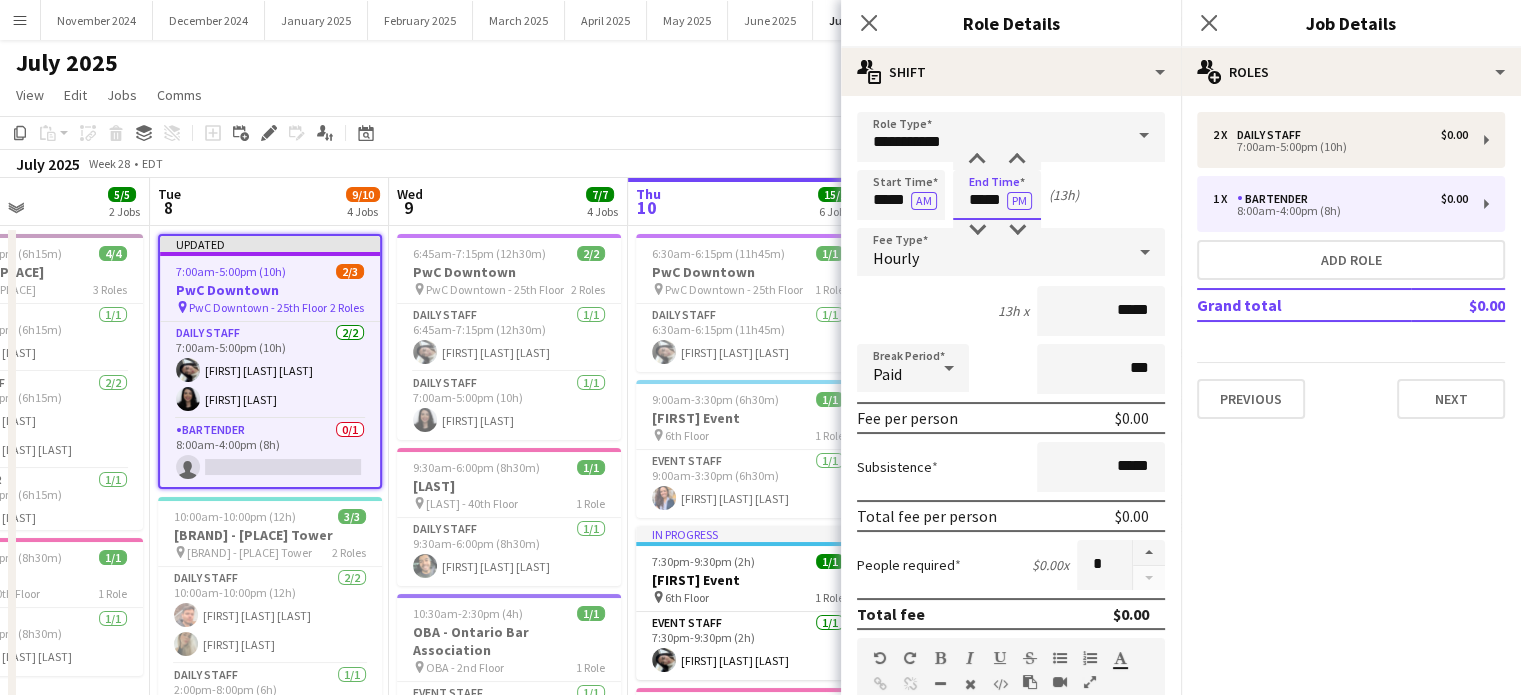 click on "*****" at bounding box center [997, 195] 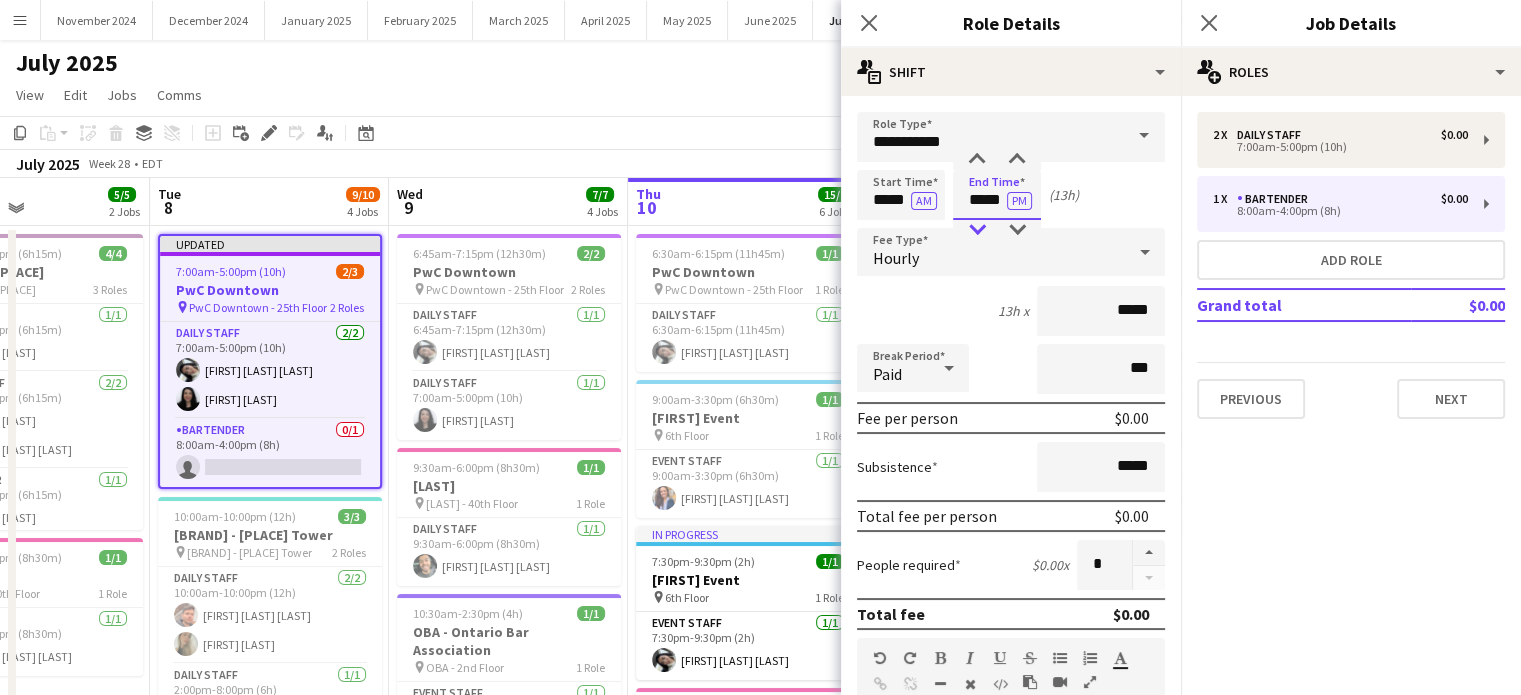 click at bounding box center (977, 230) 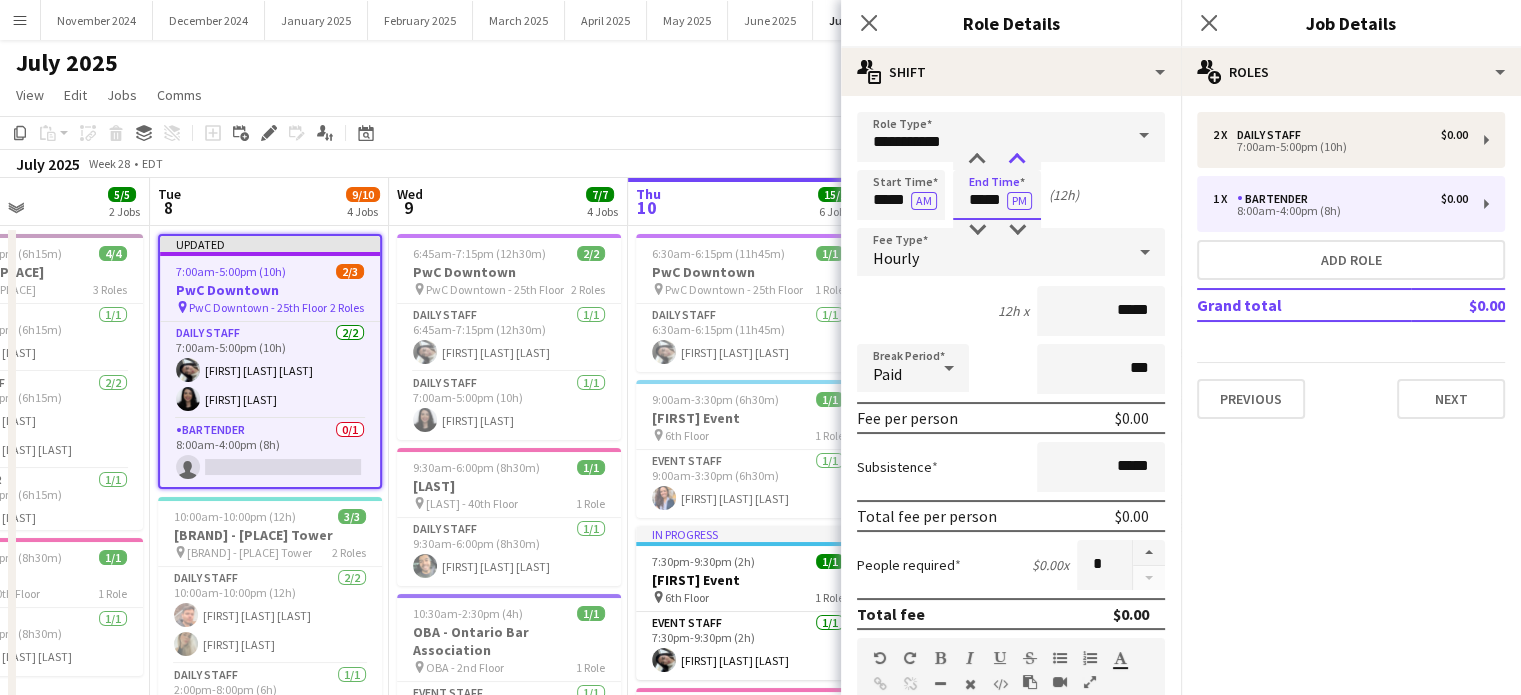 type on "*****" 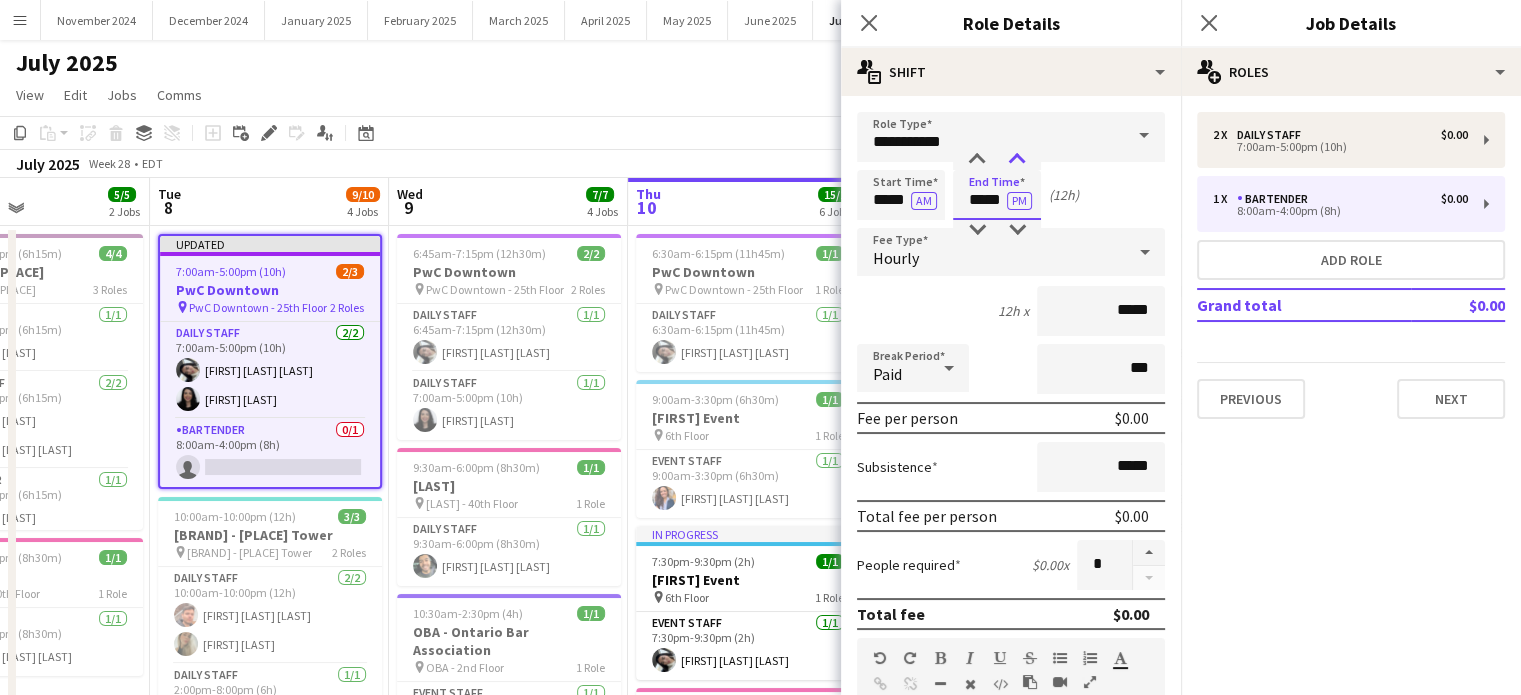 click at bounding box center [1017, 160] 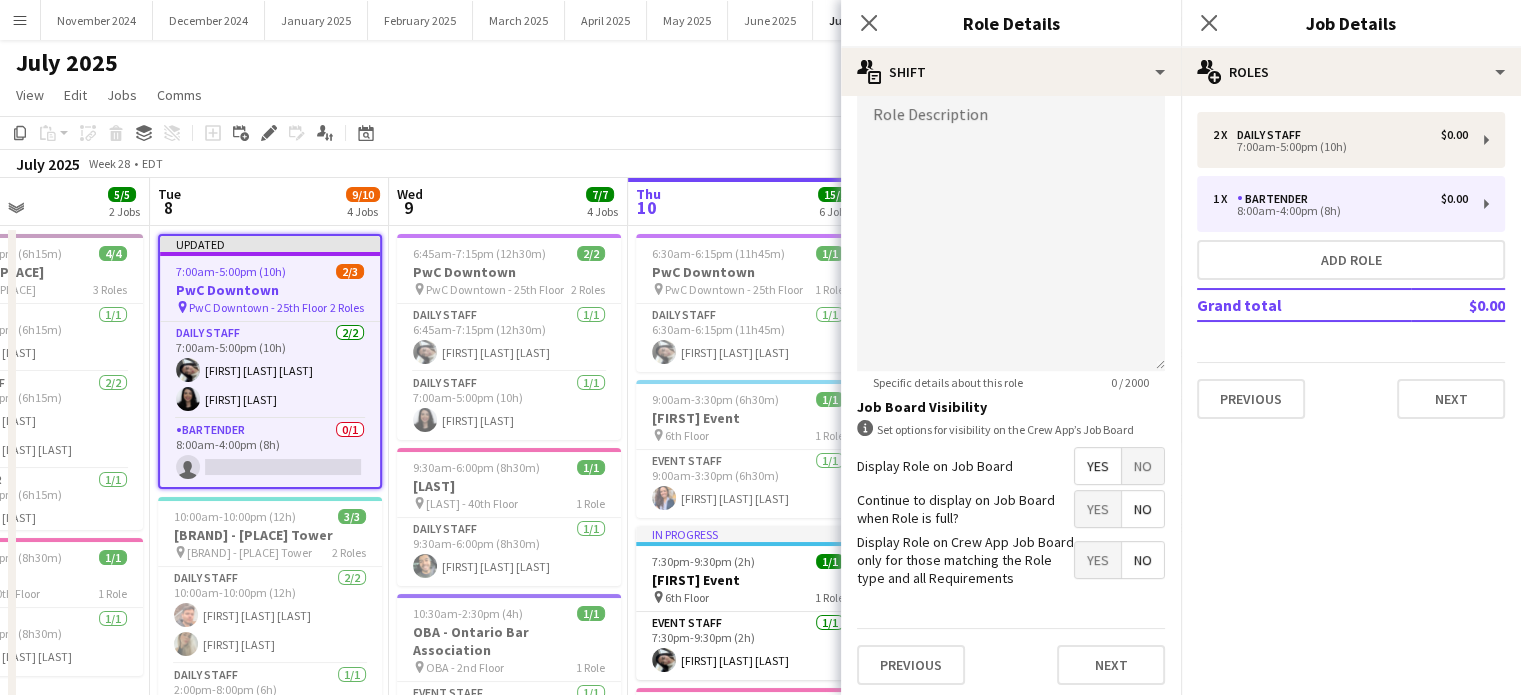 click on "No" at bounding box center (1143, 466) 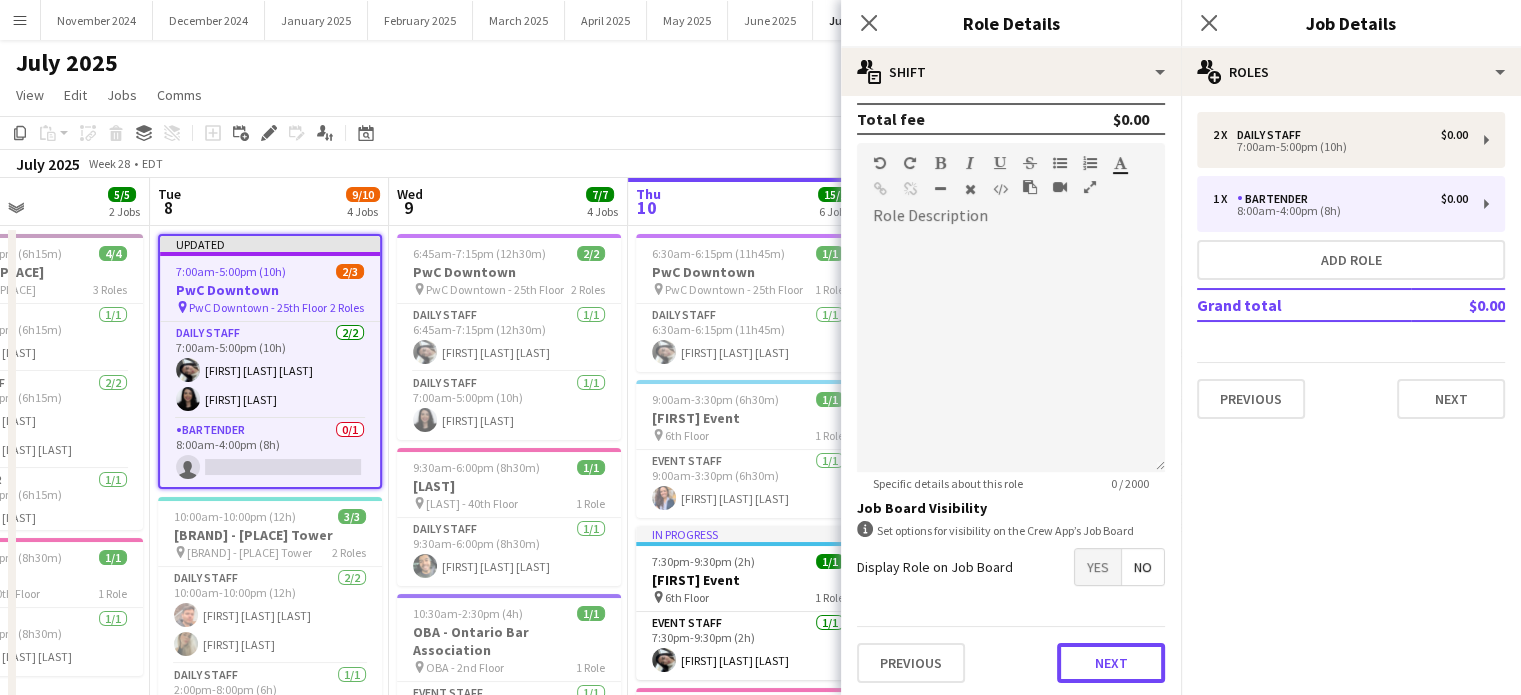 drag, startPoint x: 1101, startPoint y: 657, endPoint x: 1099, endPoint y: 576, distance: 81.02469 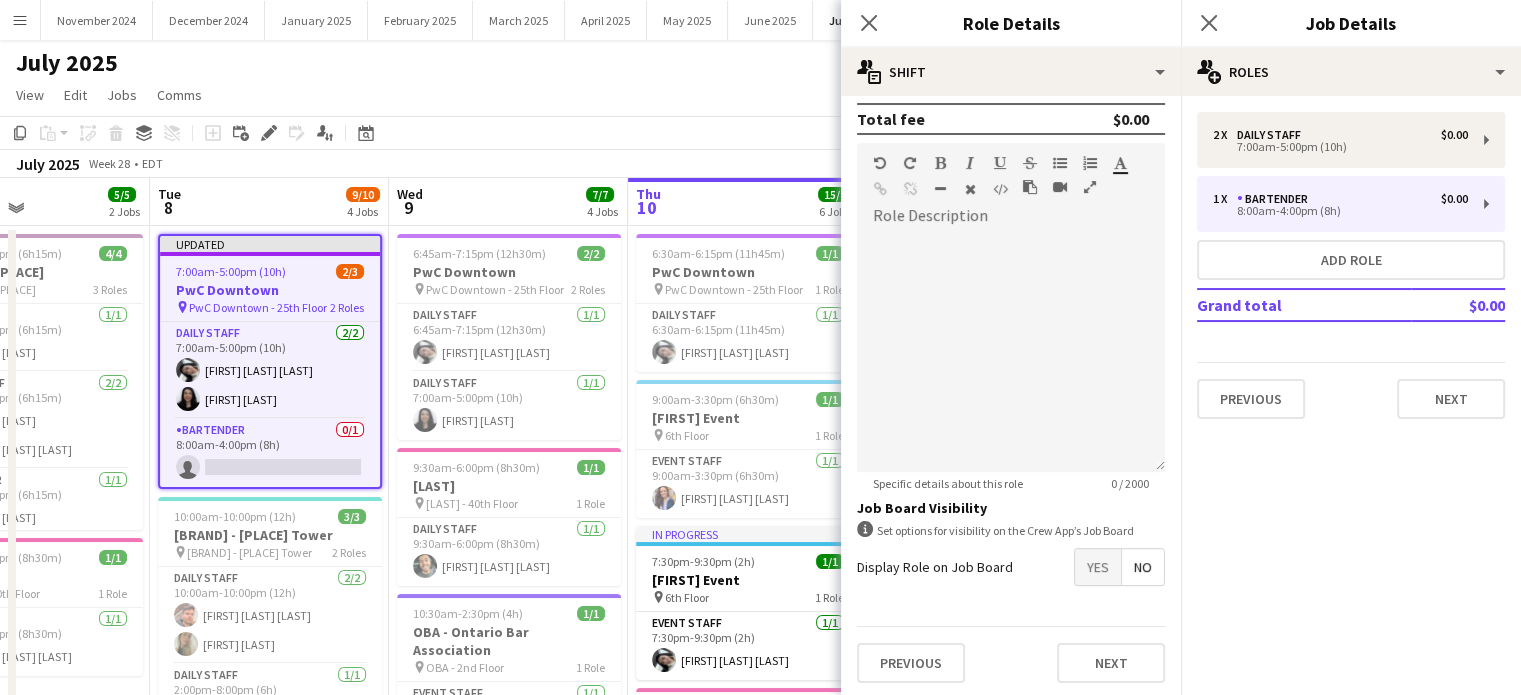 scroll, scrollTop: 0, scrollLeft: 0, axis: both 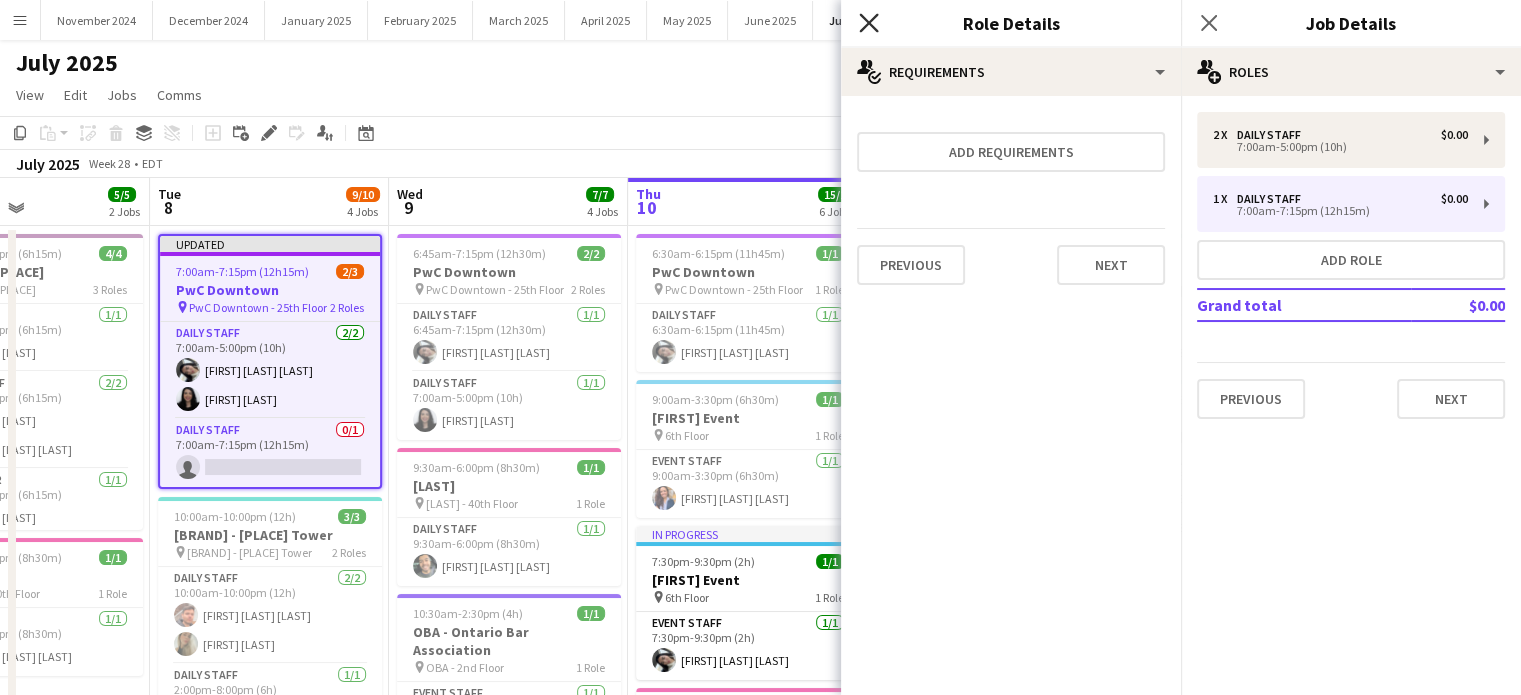 click 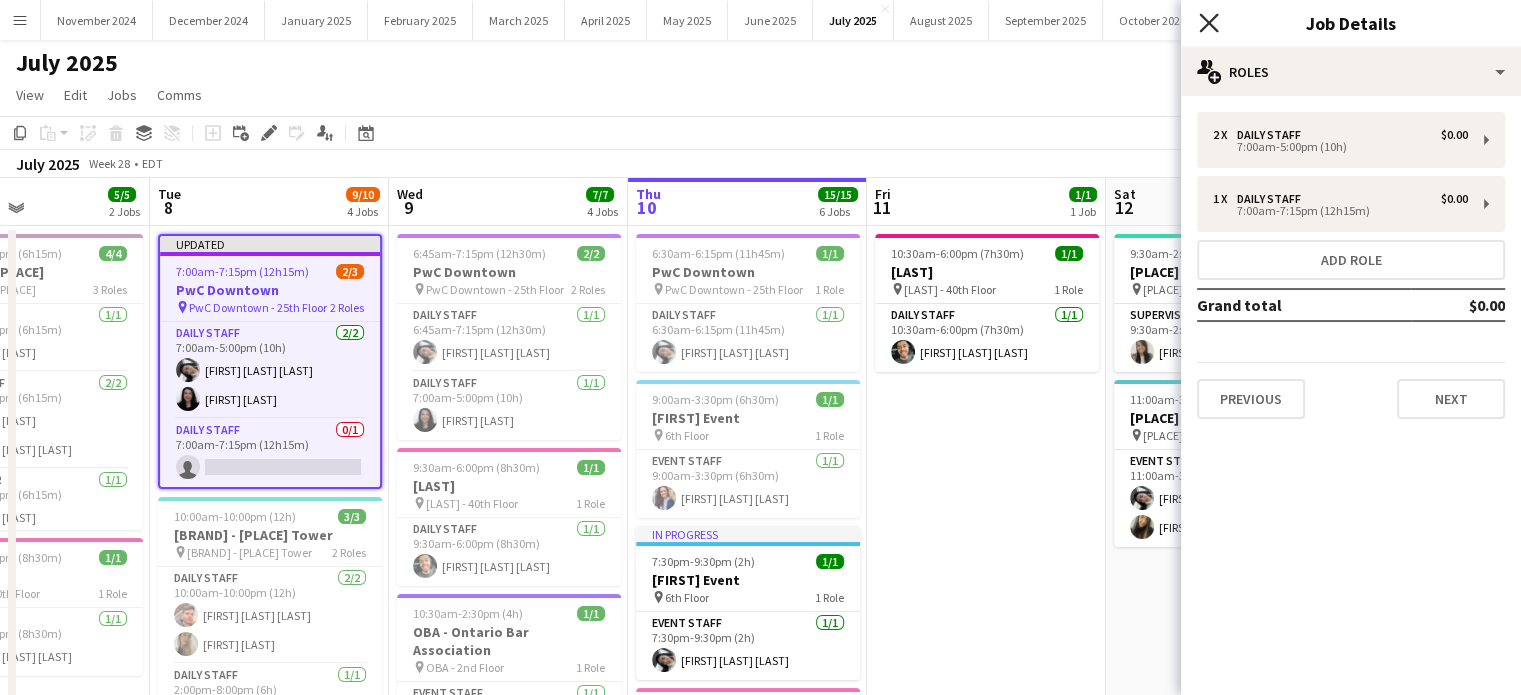 click on "Close pop-in" 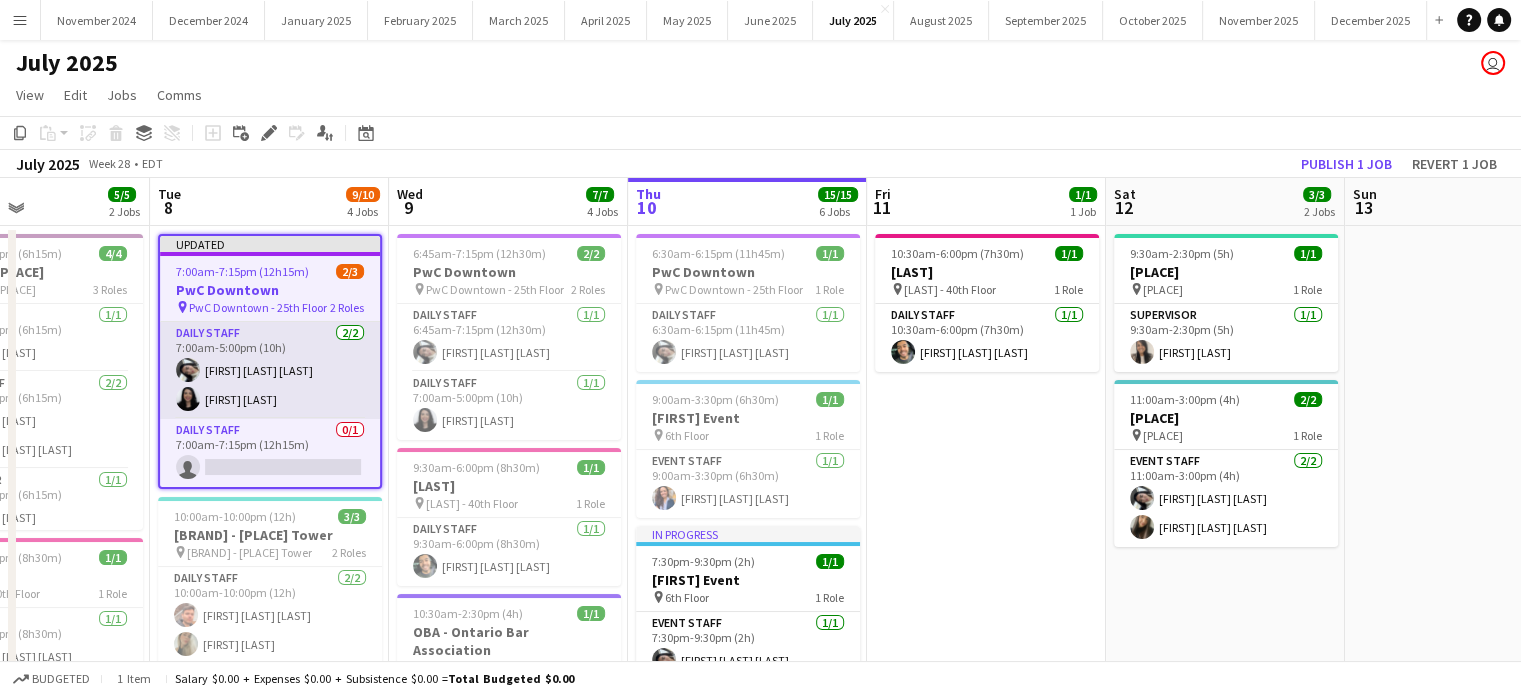 click on "Daily Staff   2/2   7:00am-5:00pm (10h)
[FIRST] [LAST] [LAST] [FIRST] [LAST]" at bounding box center [270, 370] 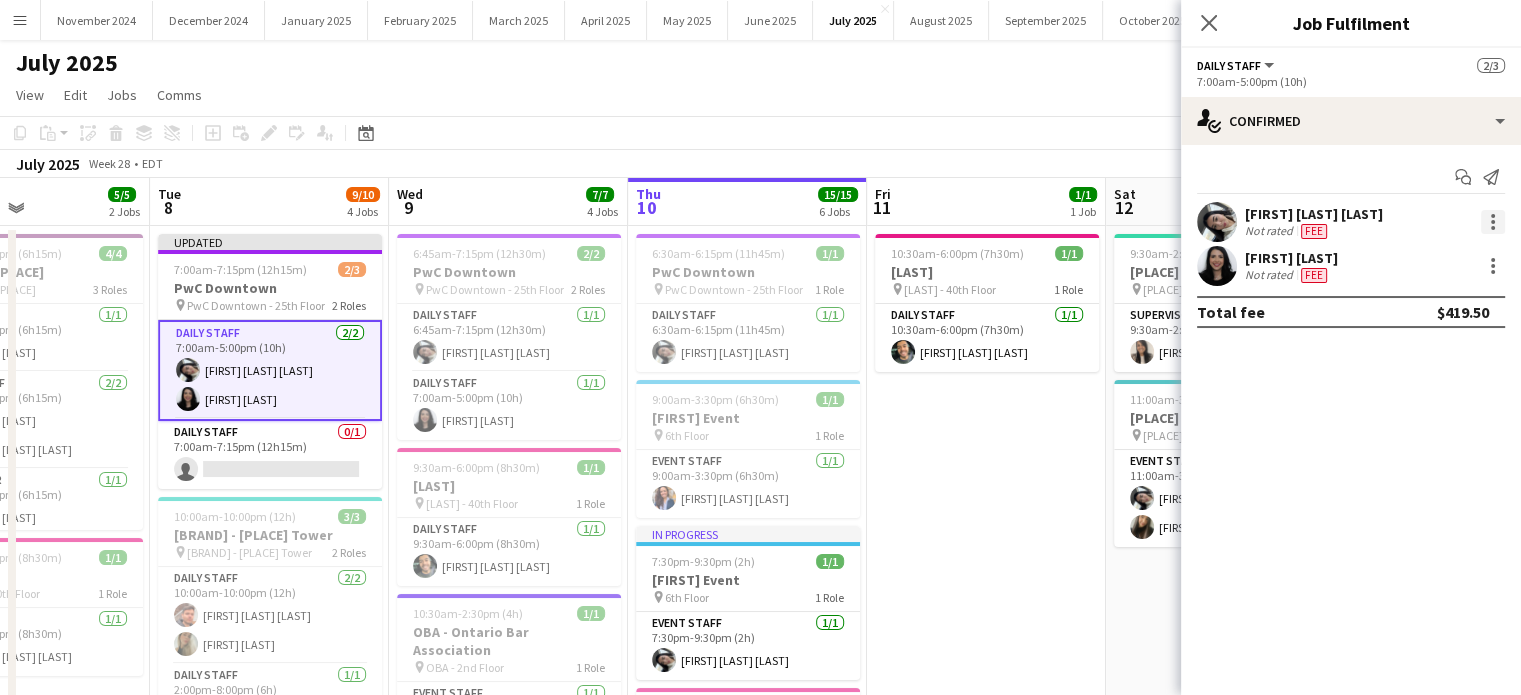 click at bounding box center (1493, 222) 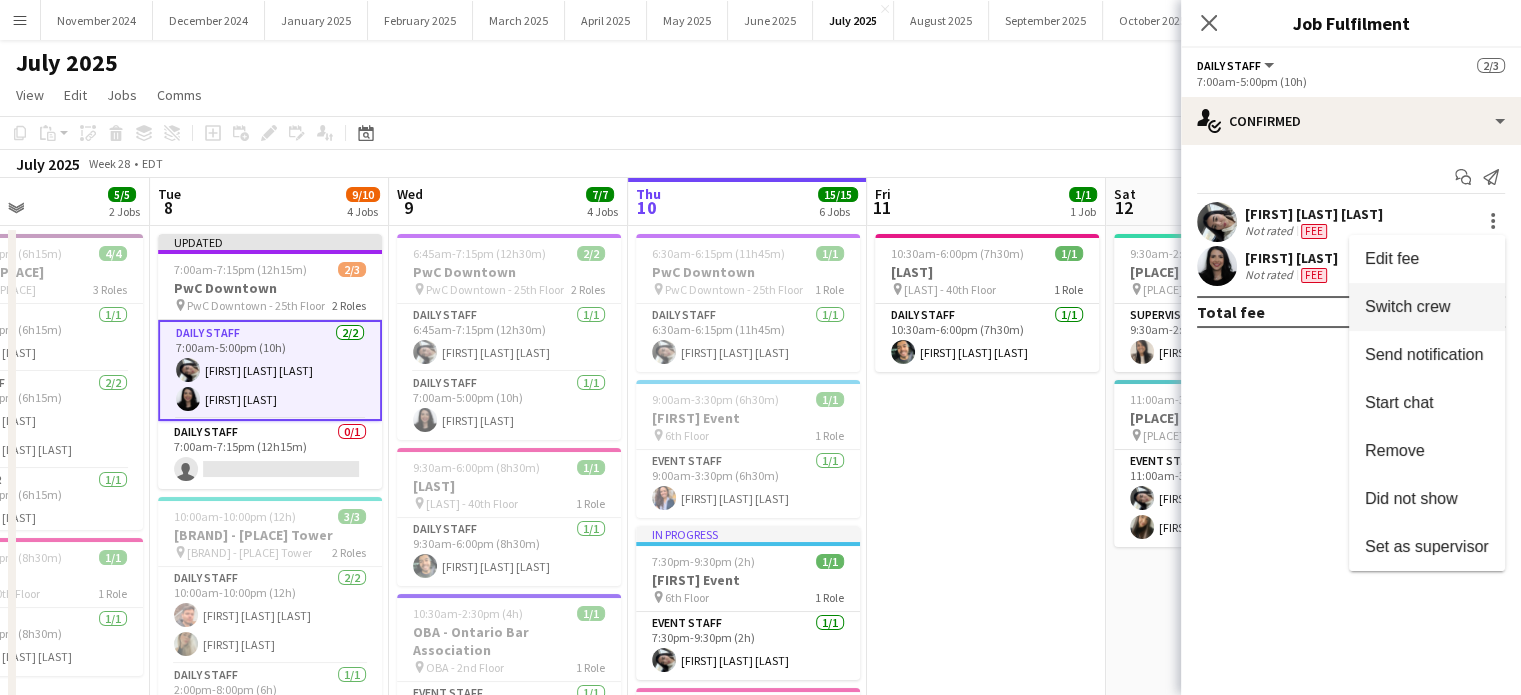 click on "Switch crew" at bounding box center [1427, 307] 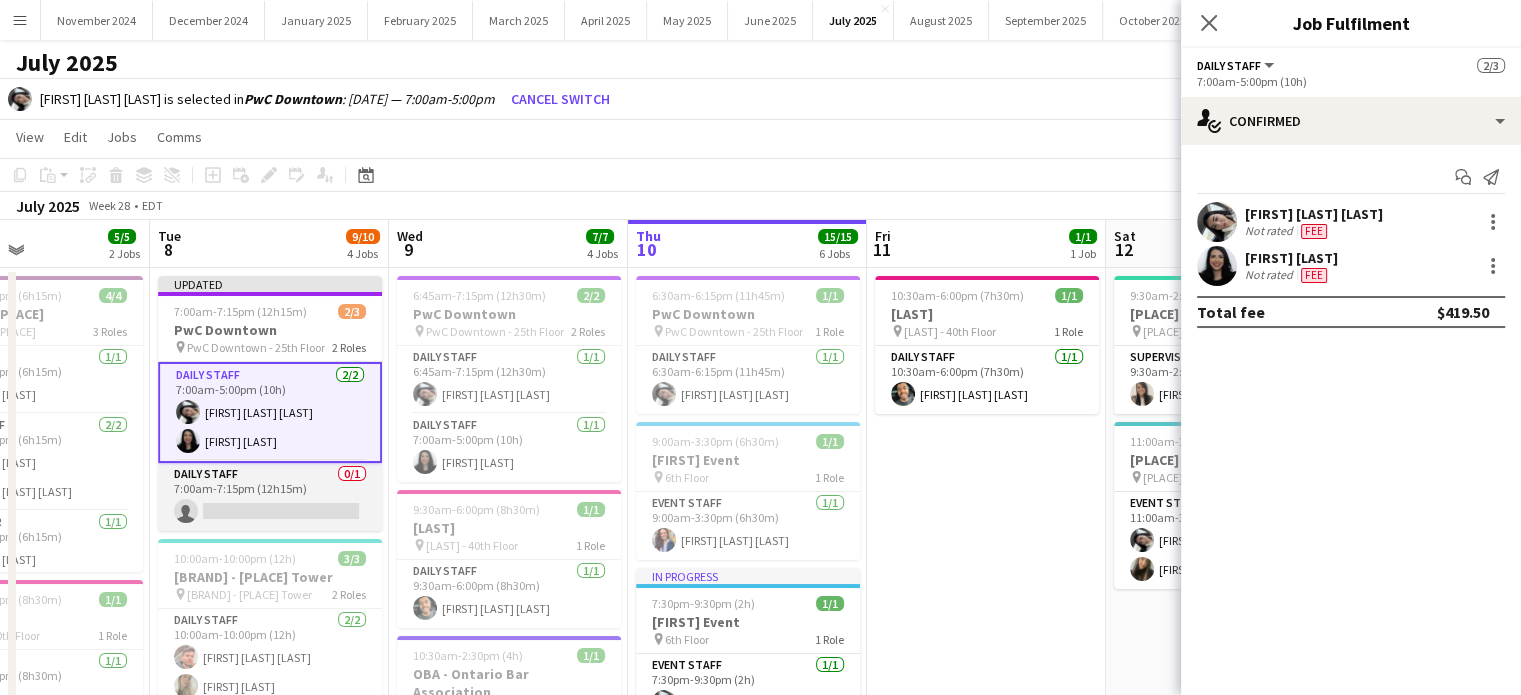 click on "Daily Staff   0/1   7:00am-7:15pm (12h15m)
single-neutral-actions" at bounding box center (270, 497) 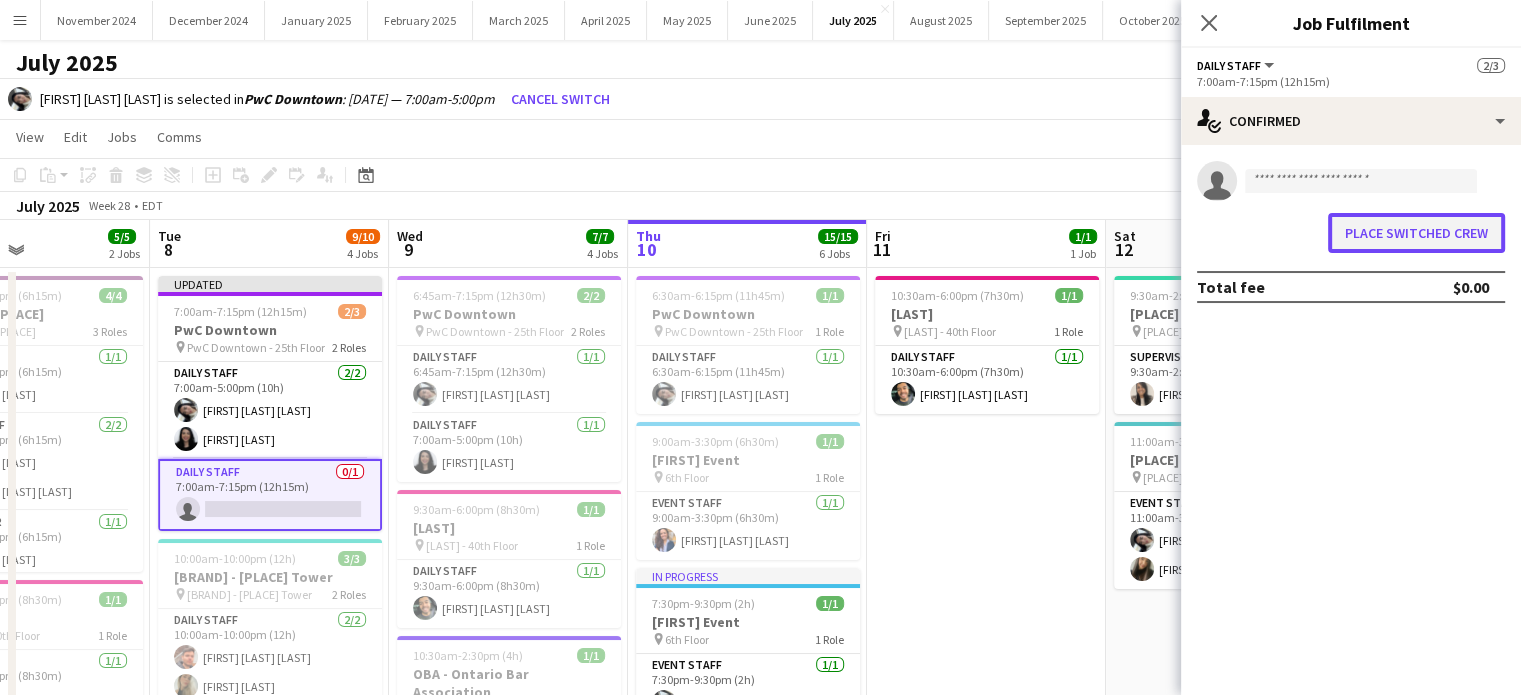 click on "Place switched crew" at bounding box center [1416, 233] 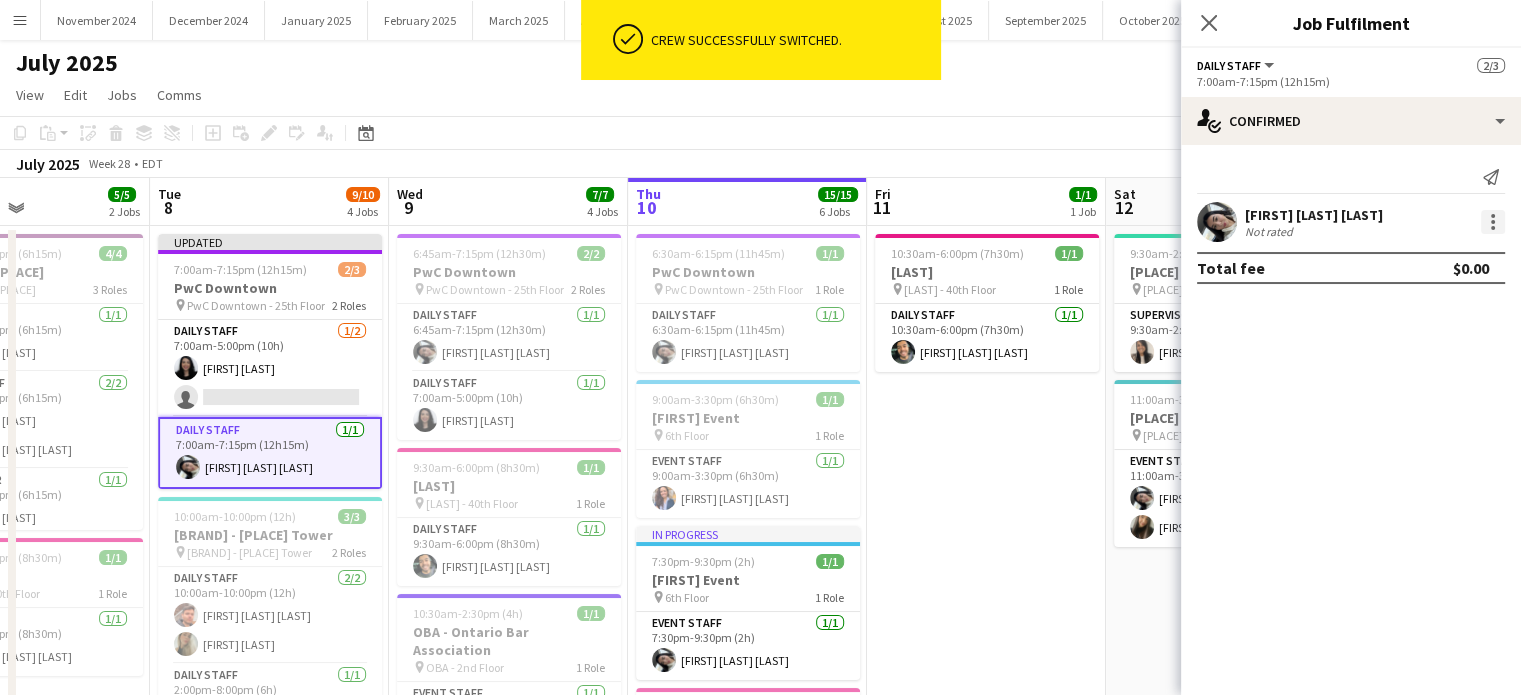 click at bounding box center [1493, 222] 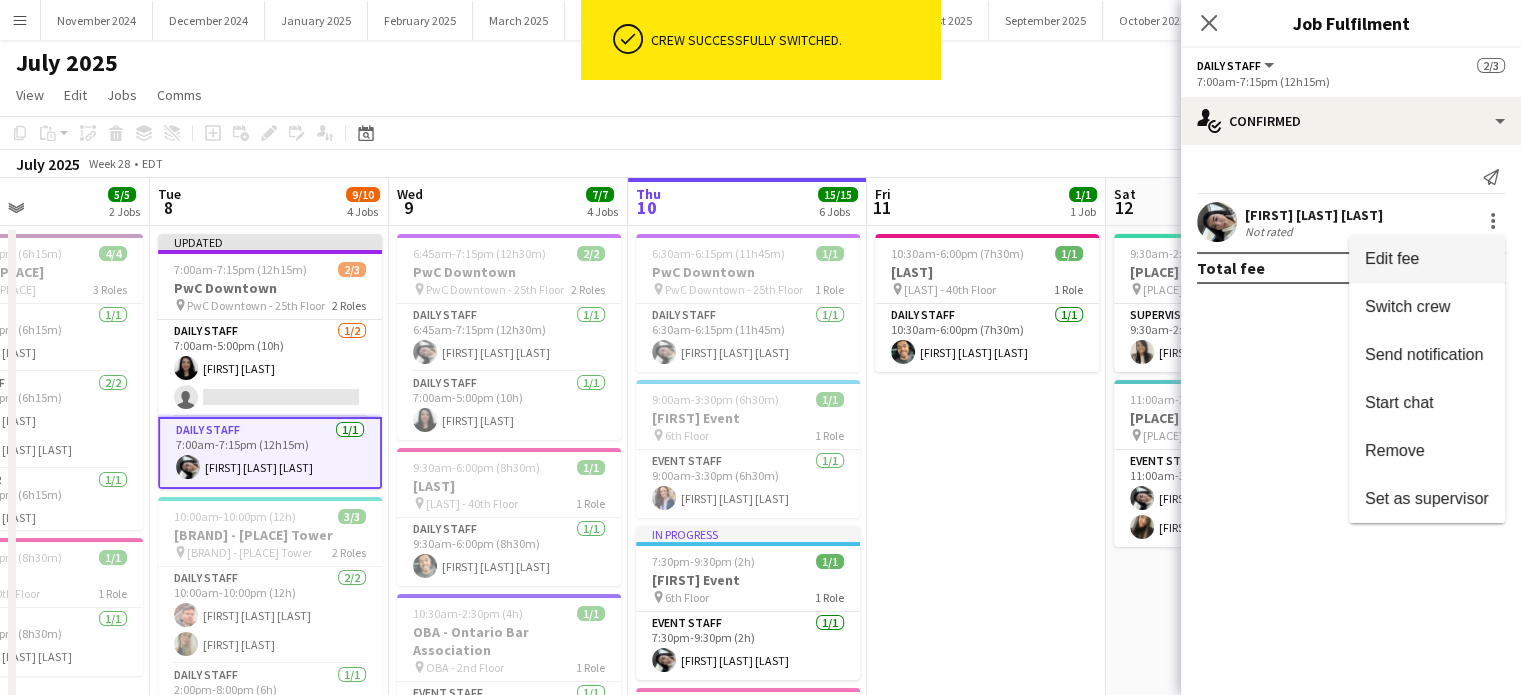 click on "Edit fee" at bounding box center [1427, 259] 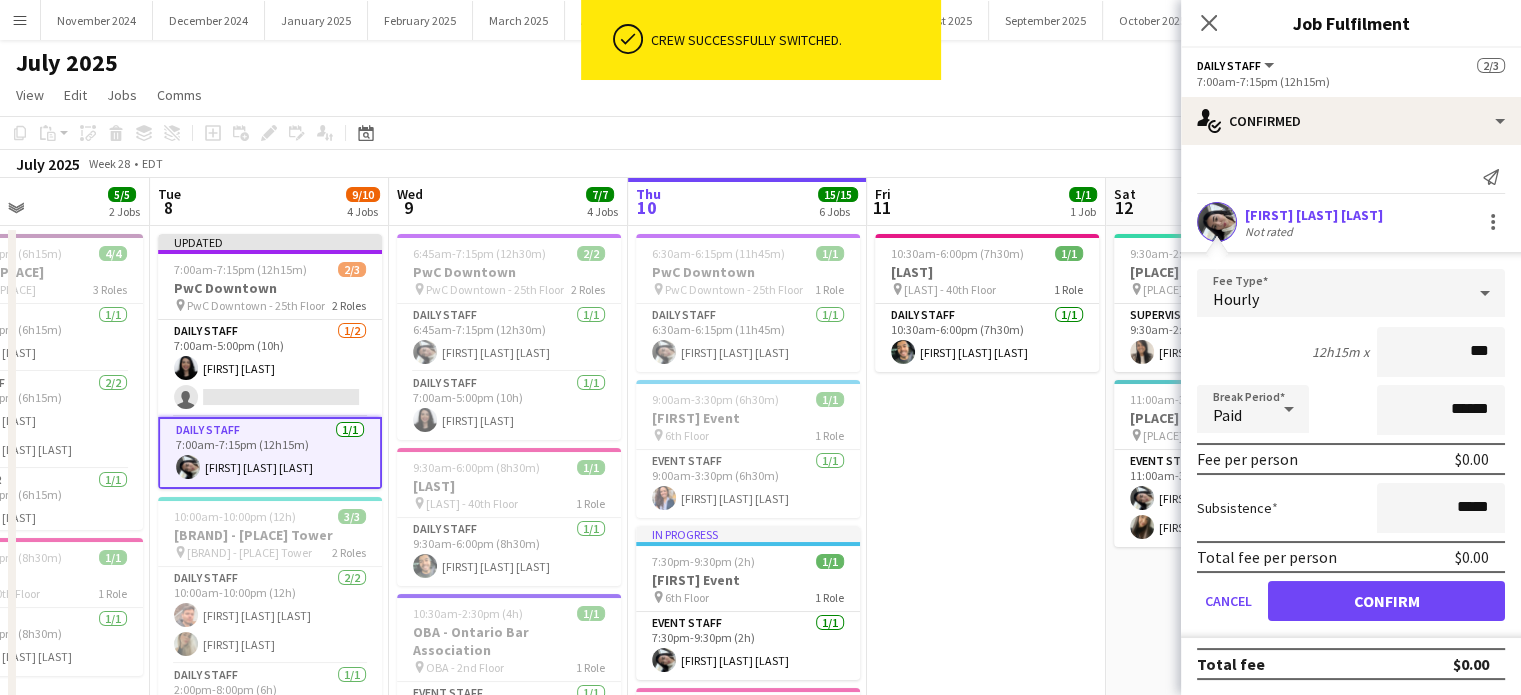 type on "**" 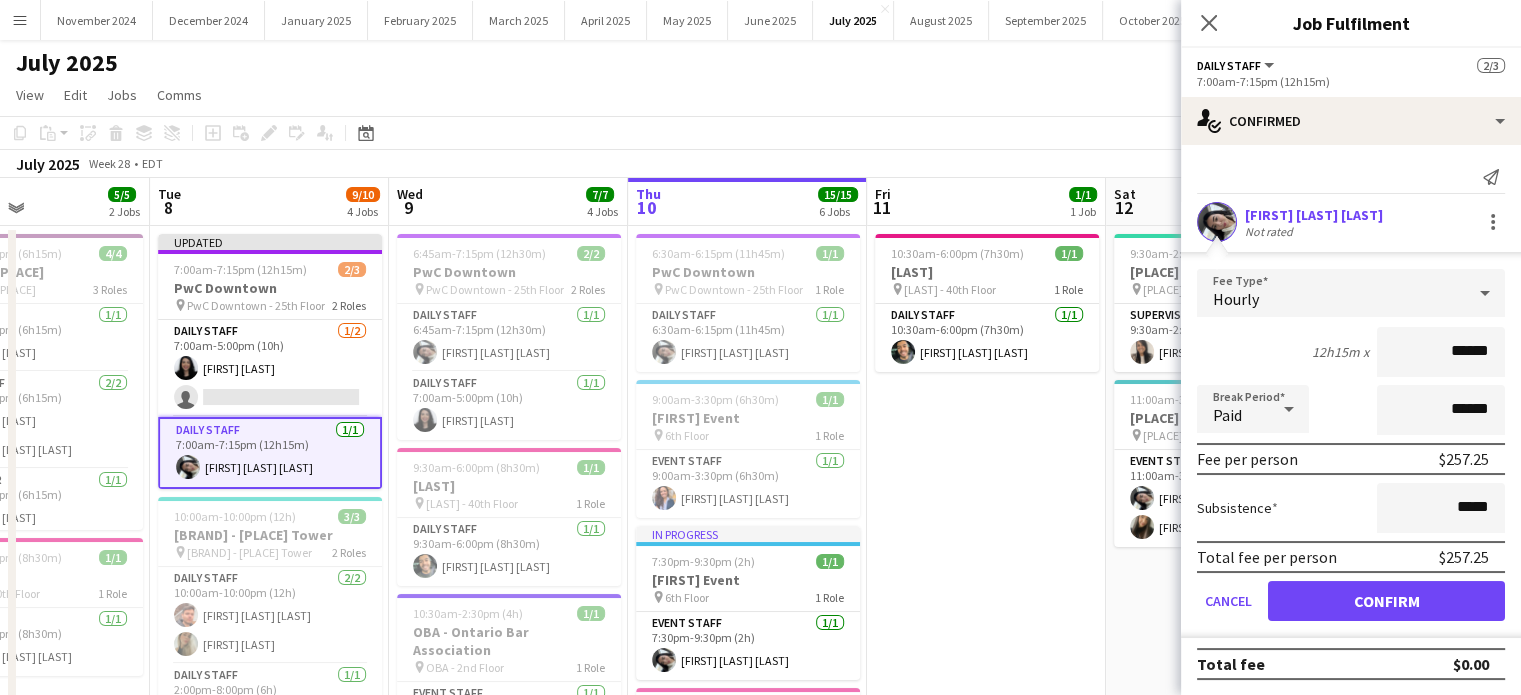 type on "******" 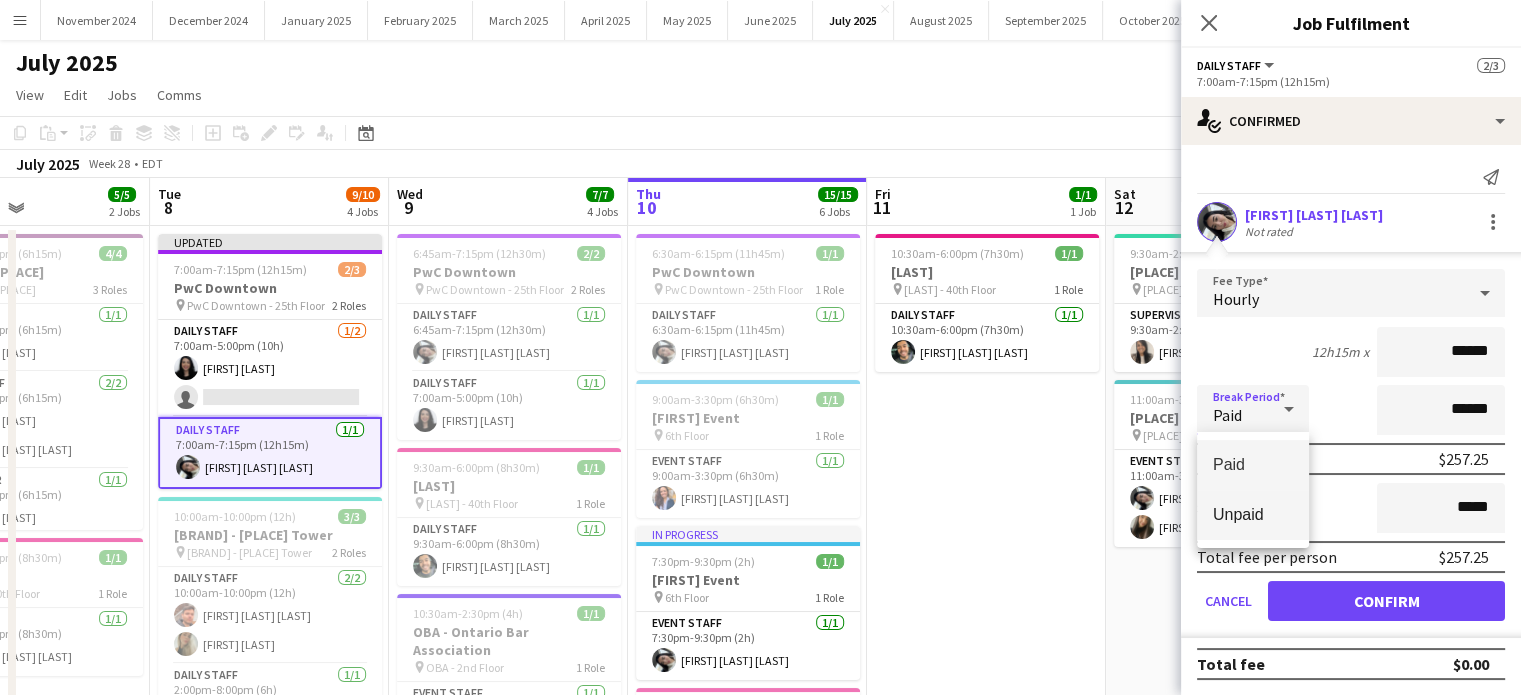 drag, startPoint x: 1253, startPoint y: 508, endPoint x: 1263, endPoint y: 503, distance: 11.18034 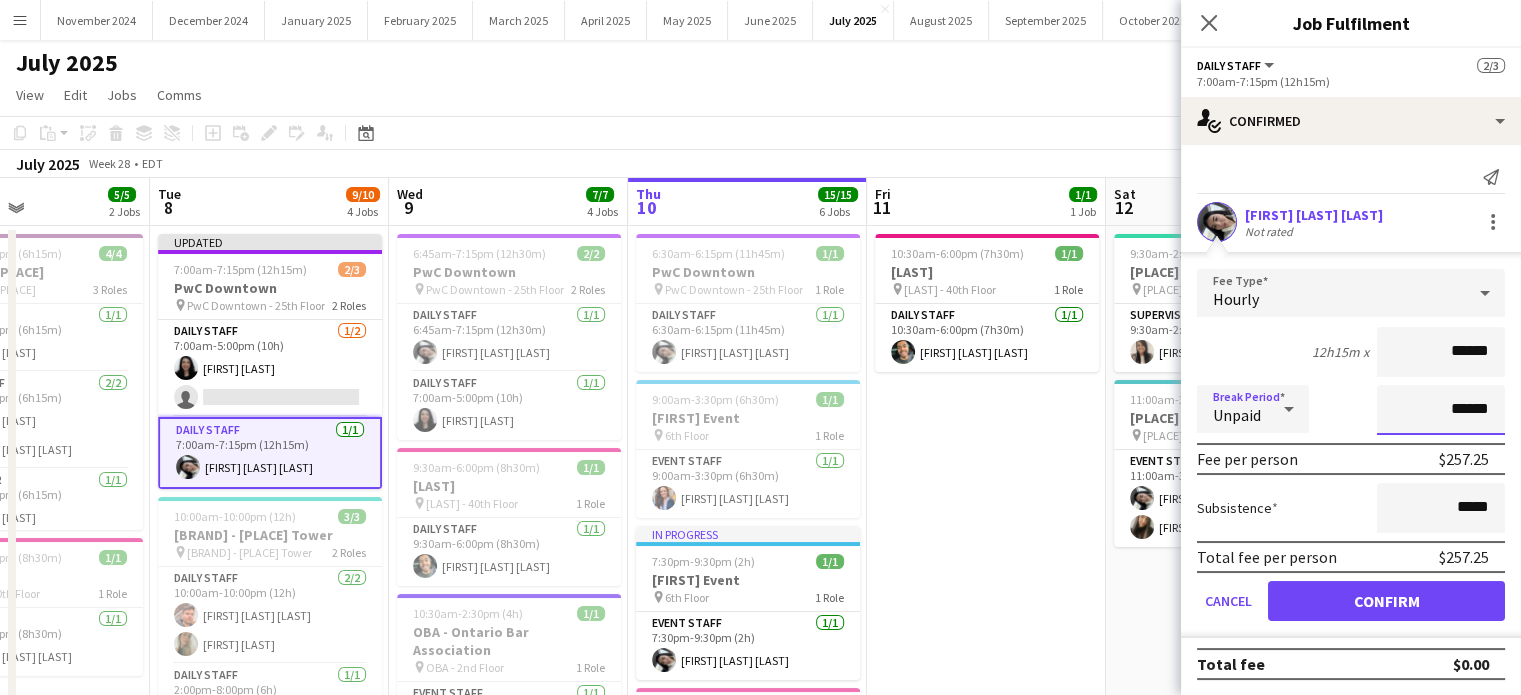 click on "******" at bounding box center (1441, 410) 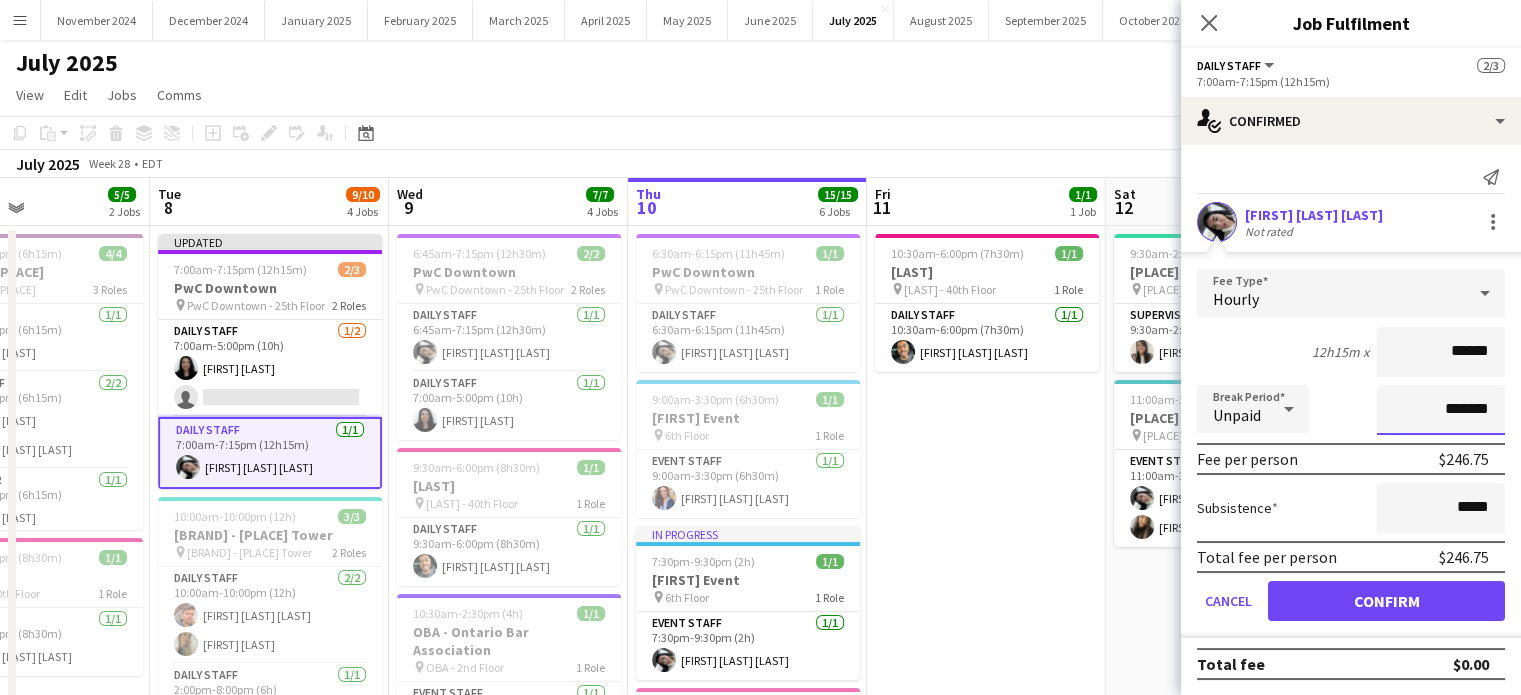 type on "*******" 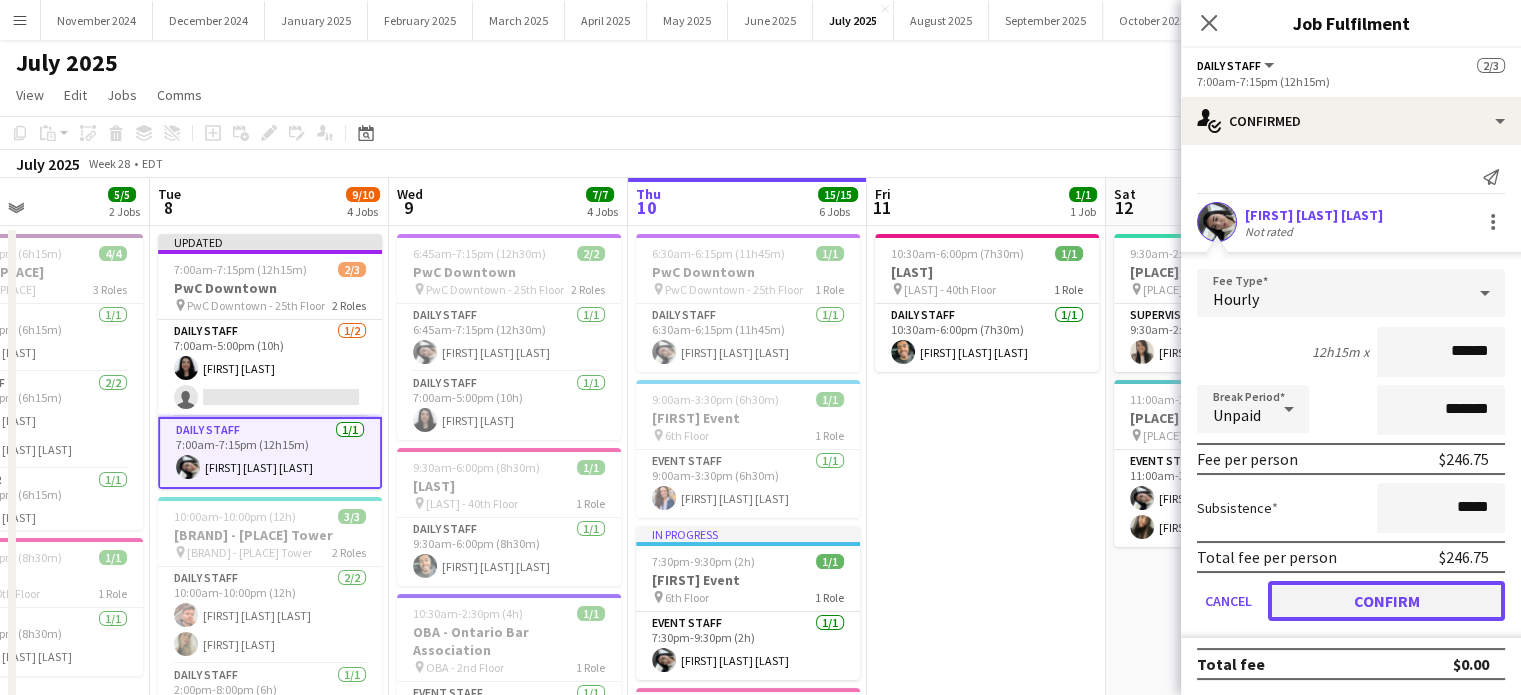 click on "Confirm" at bounding box center [1386, 601] 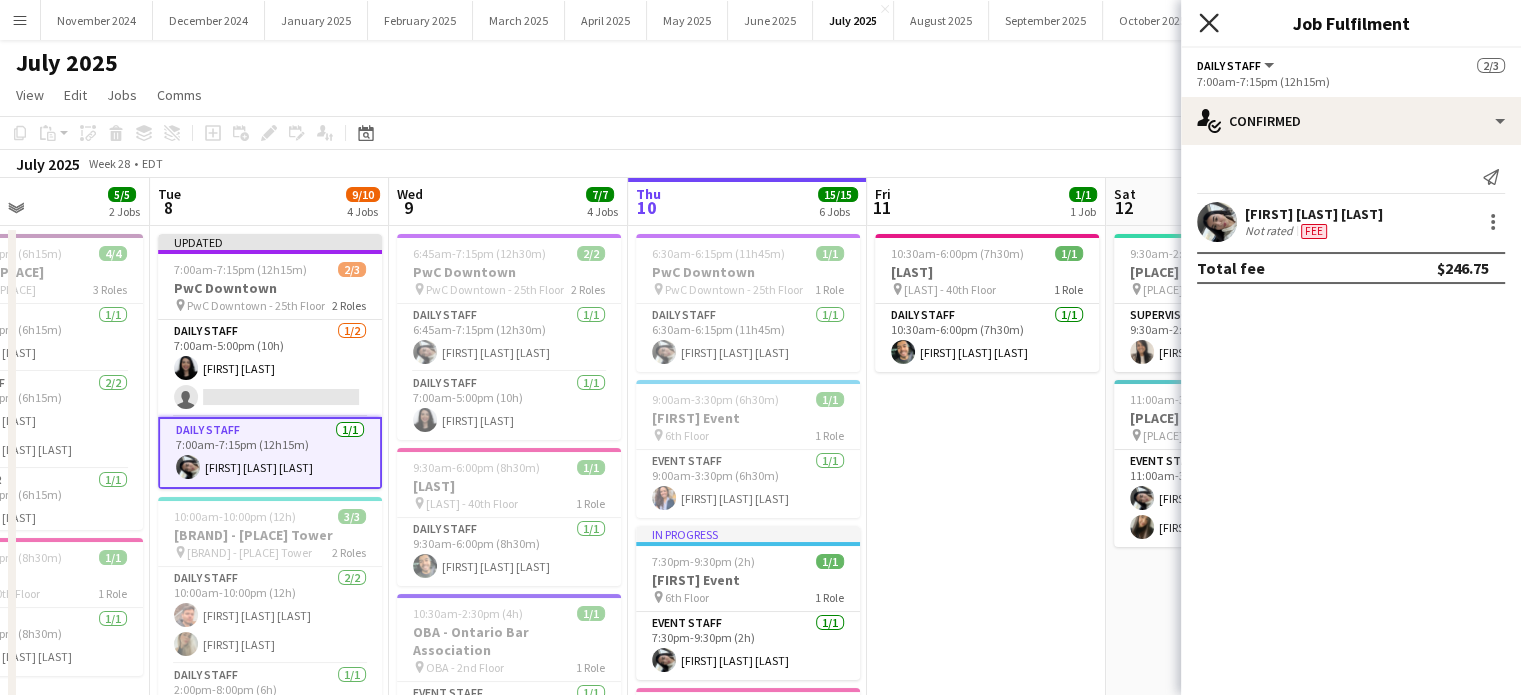 click on "Close pop-in" 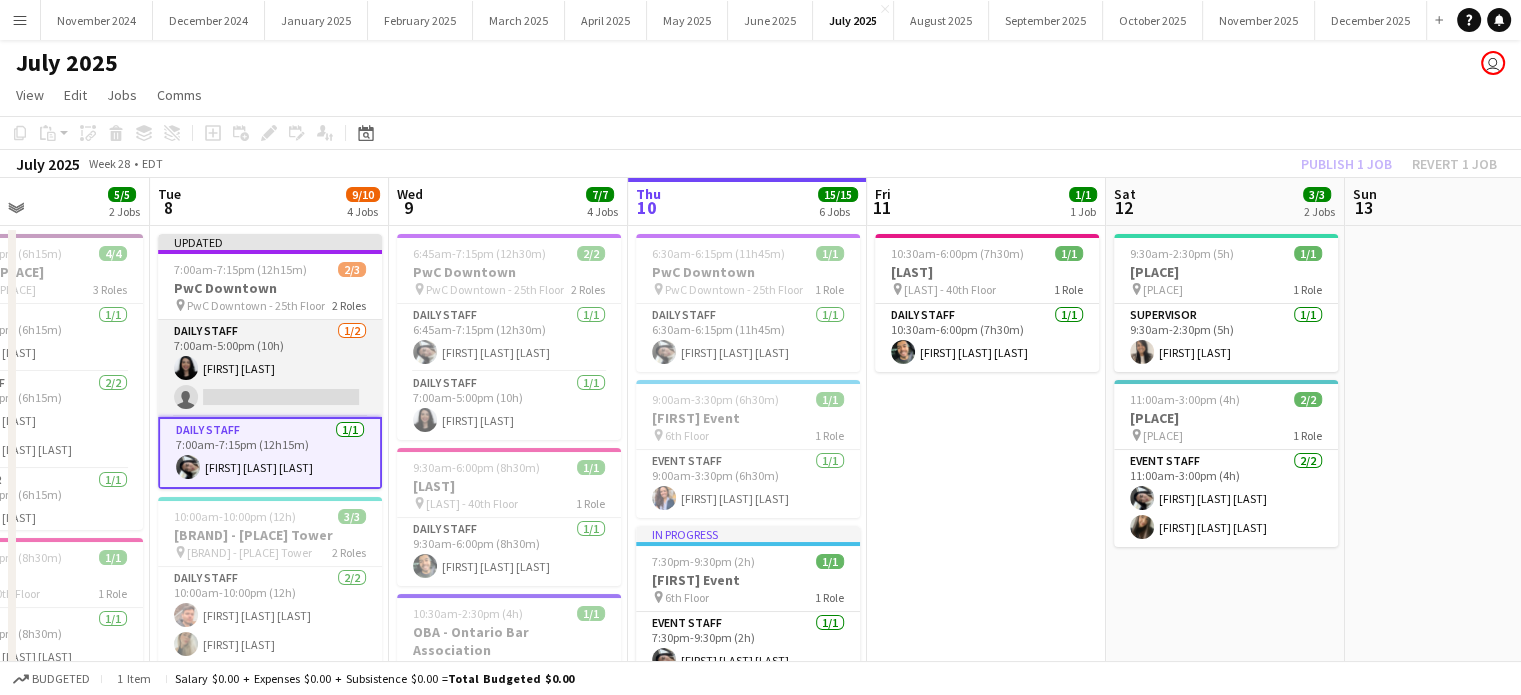 click on "Daily Staff   1/2   7:00am-5:00pm (10h)
[FIRST] [LAST]
single-neutral-actions" at bounding box center [270, 368] 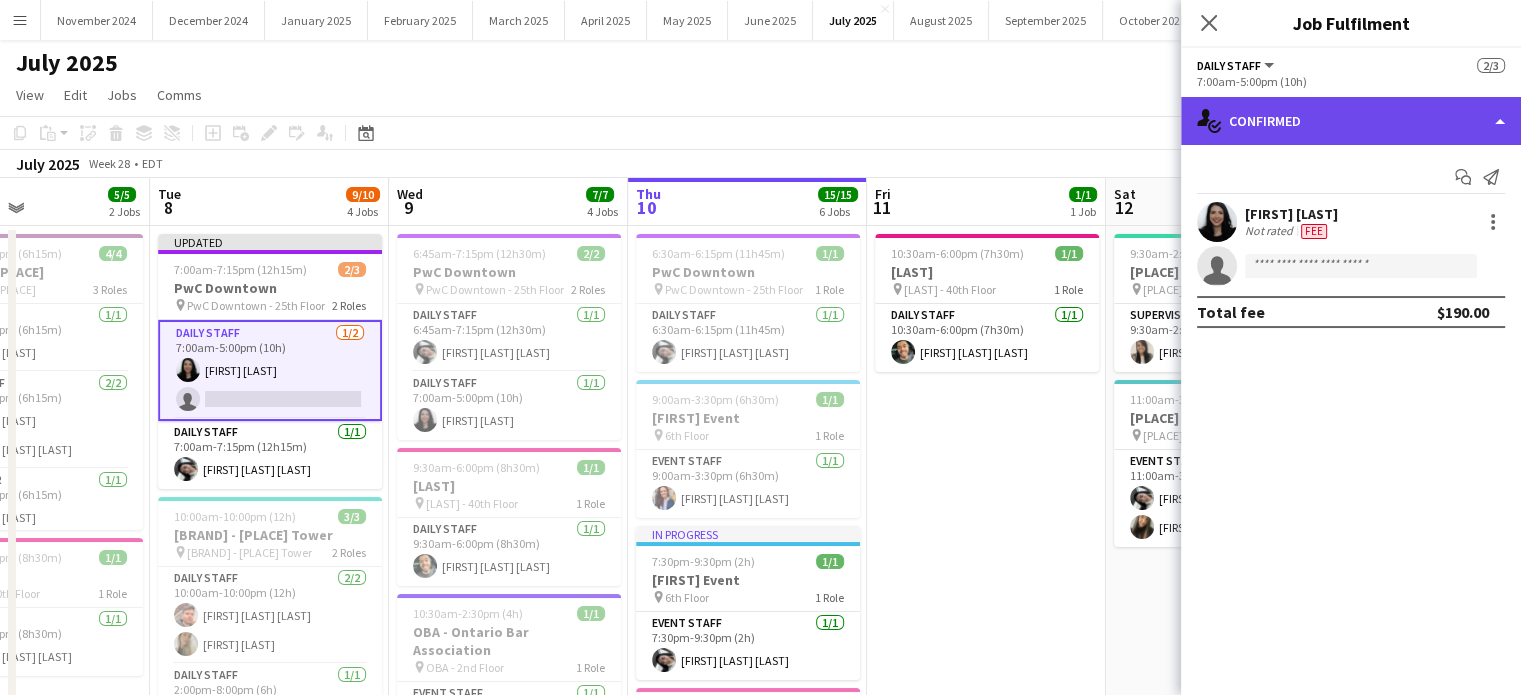 click on "single-neutral-actions-check-2
Confirmed" 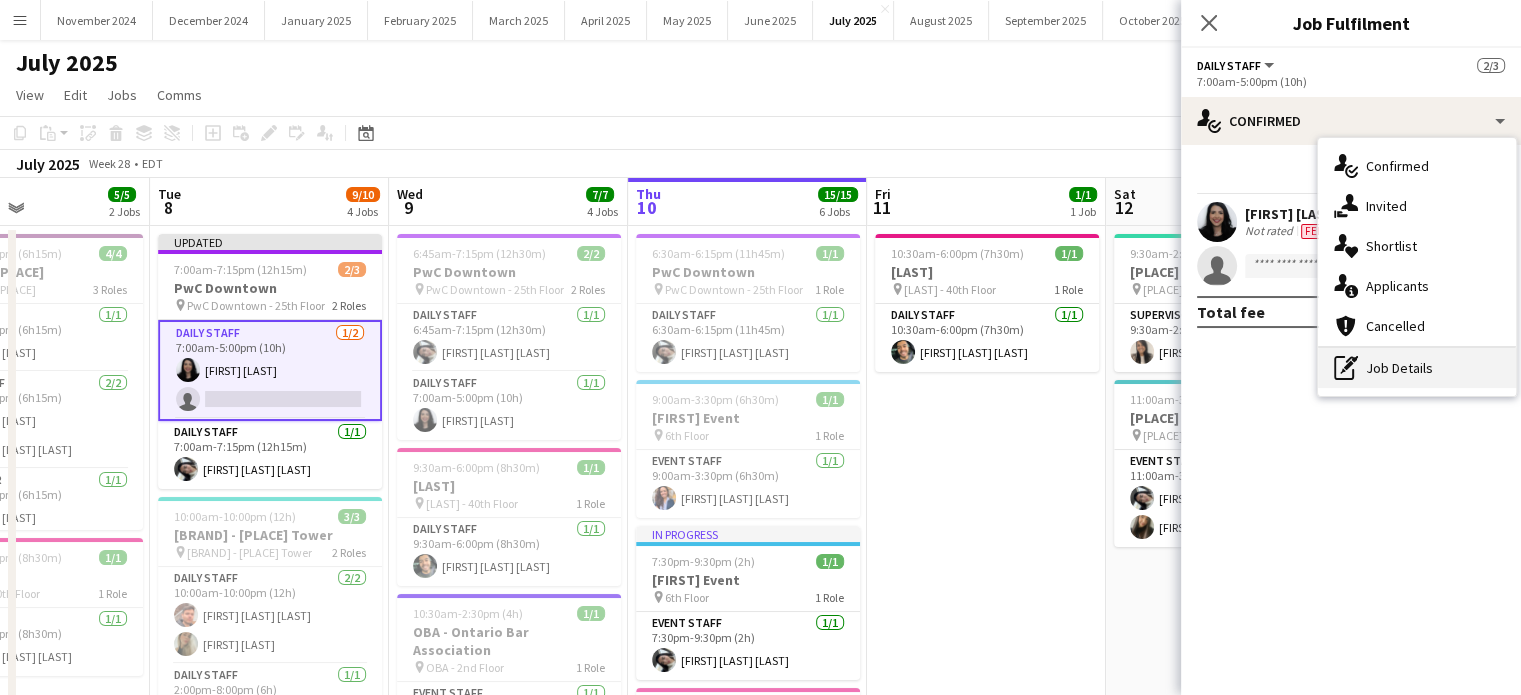 click on "pen-write
Job Details" at bounding box center (1417, 368) 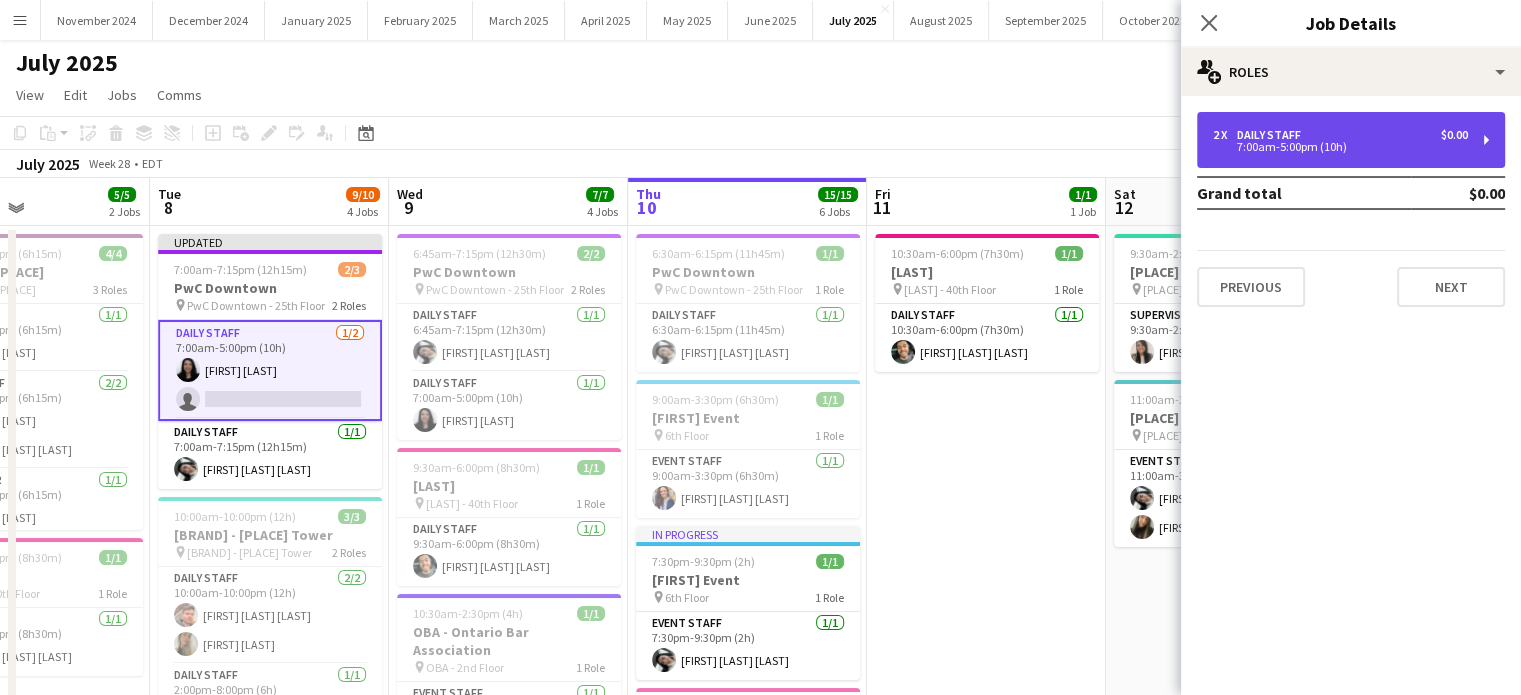 click on "Daily Staff" at bounding box center [1273, 135] 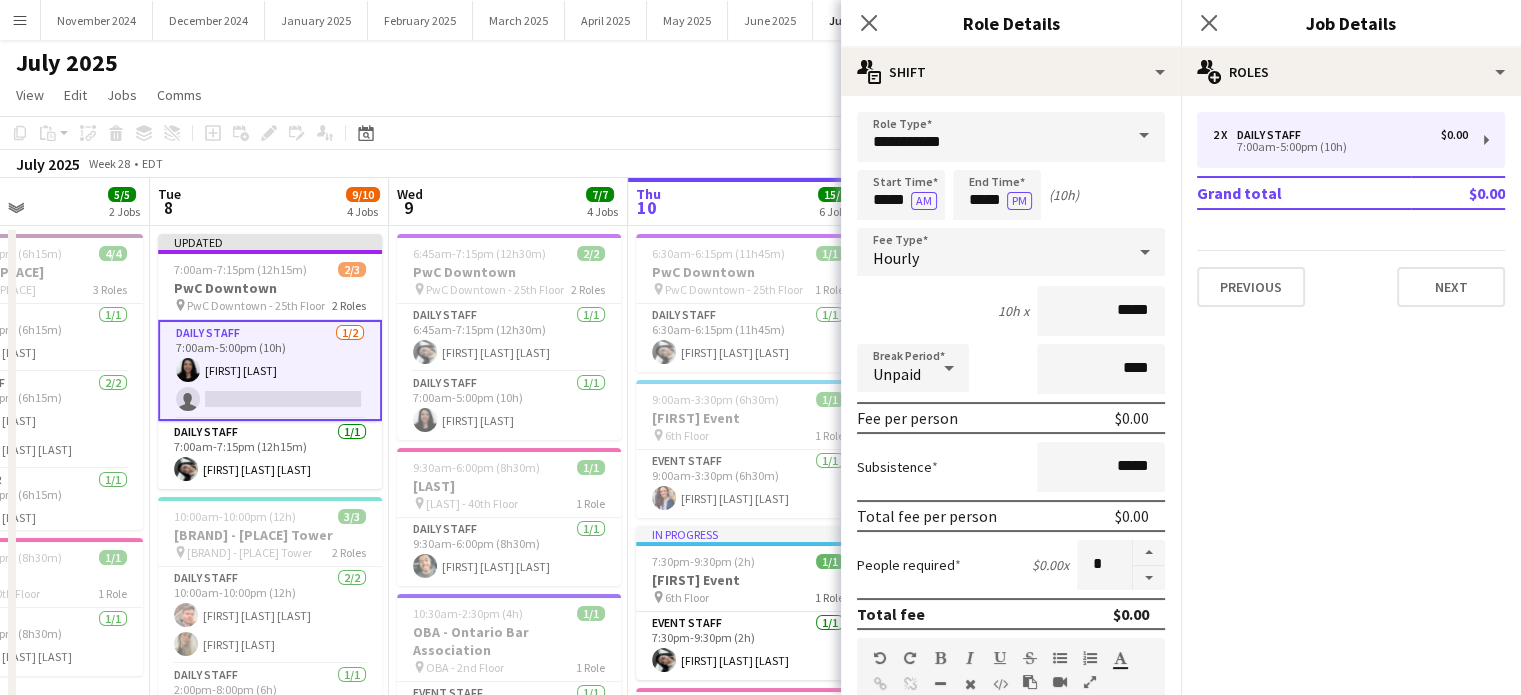 click on "**********" at bounding box center (1011, 653) 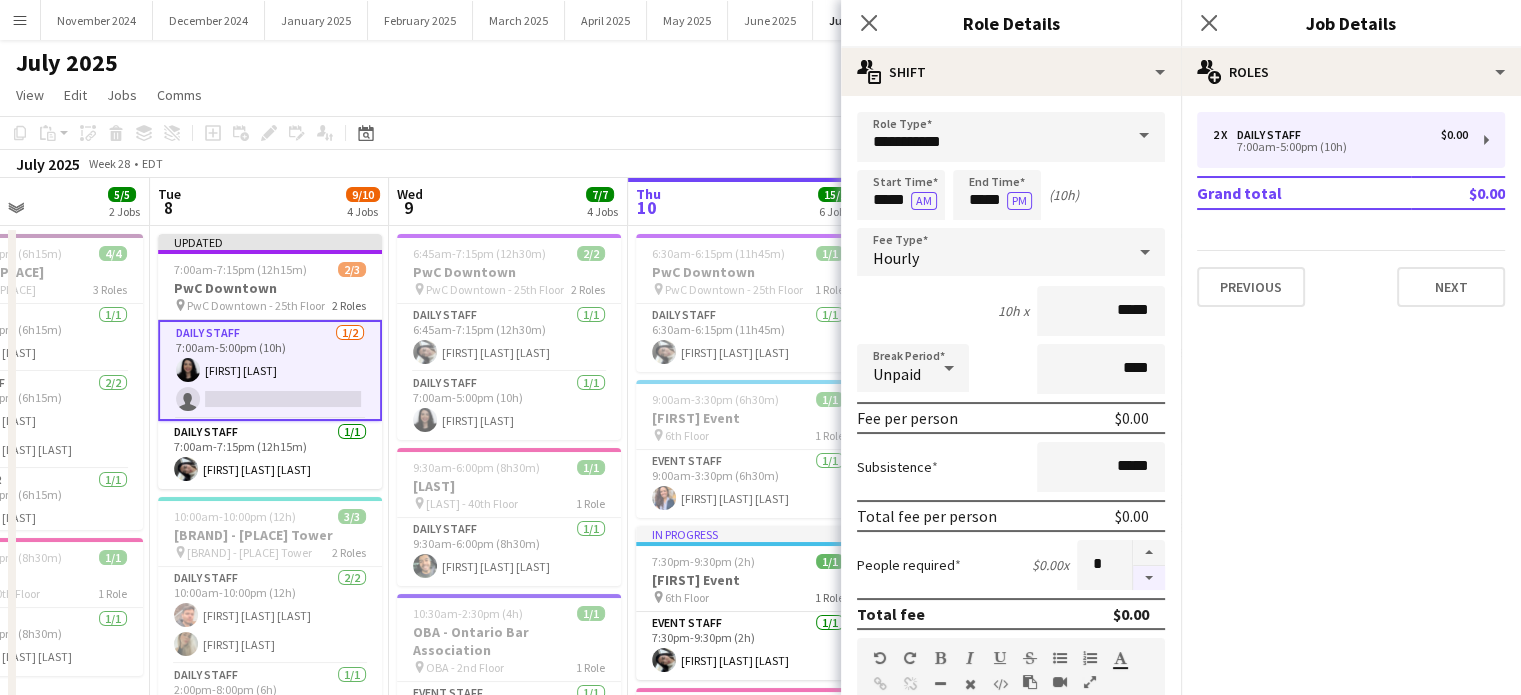 click at bounding box center [1149, 578] 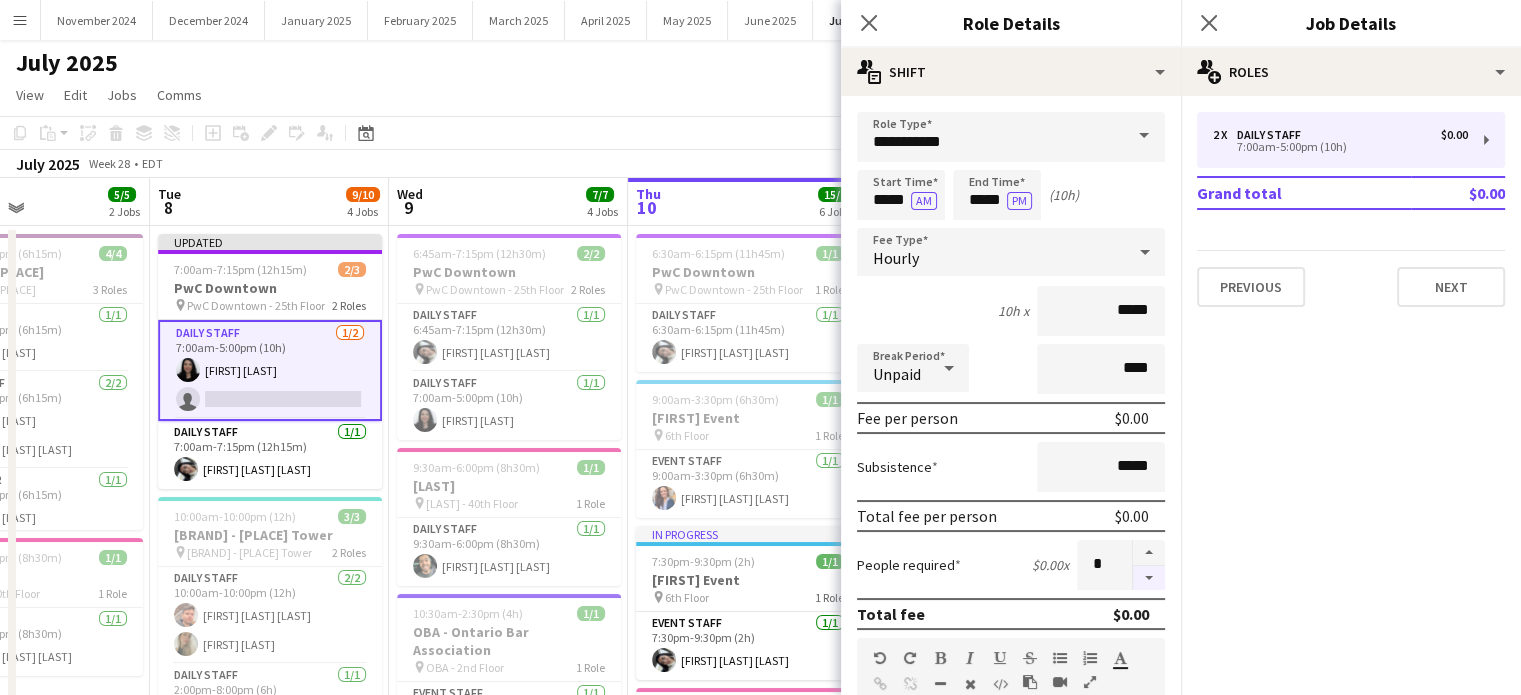 type on "*" 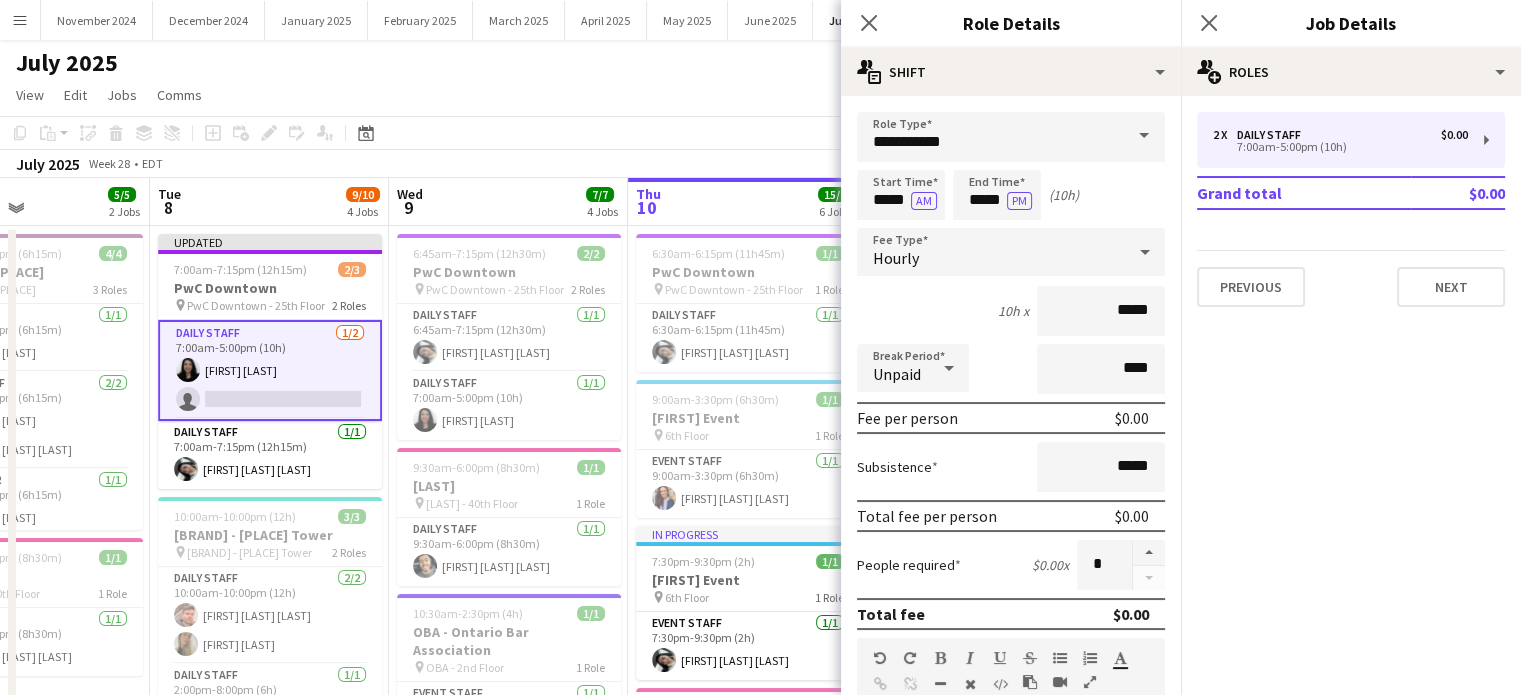 drag, startPoint x: 879, startPoint y: 26, endPoint x: 906, endPoint y: 18, distance: 28.160255 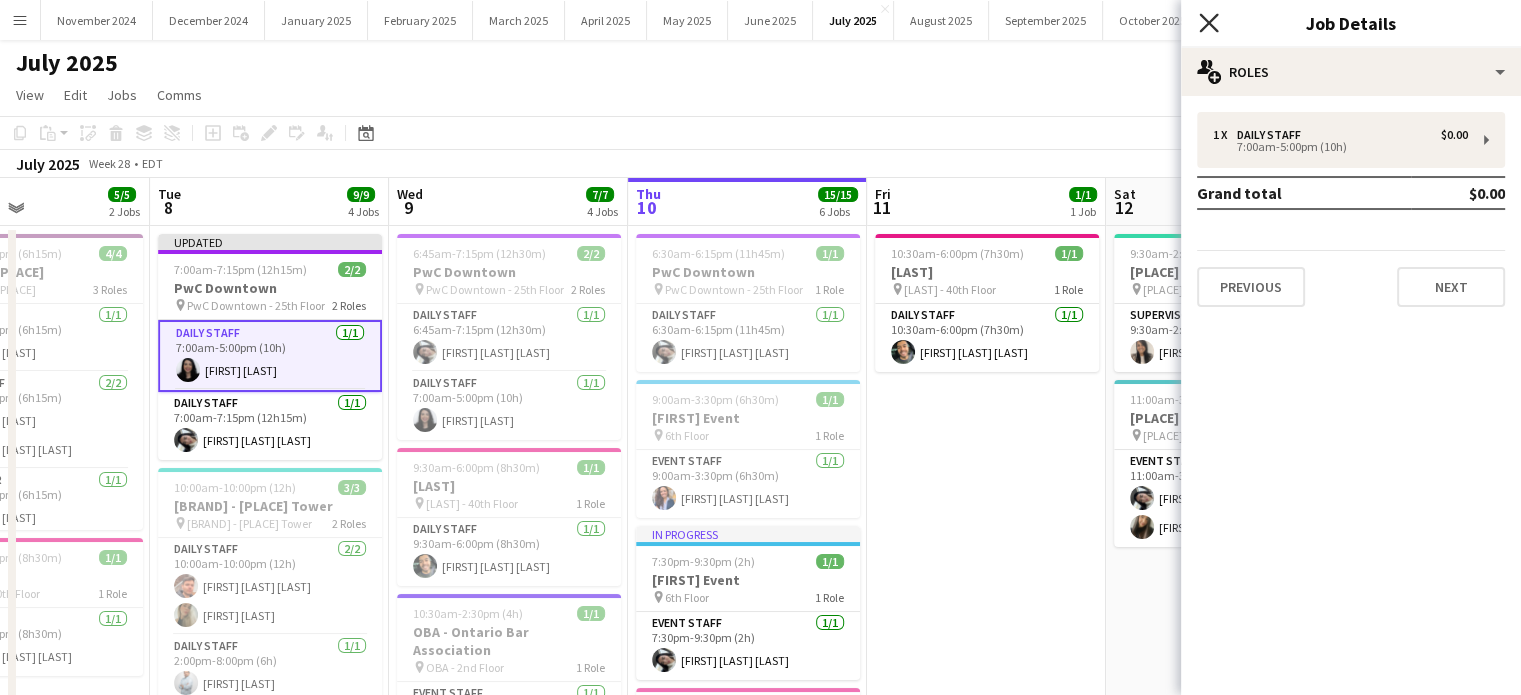 click on "Close pop-in" 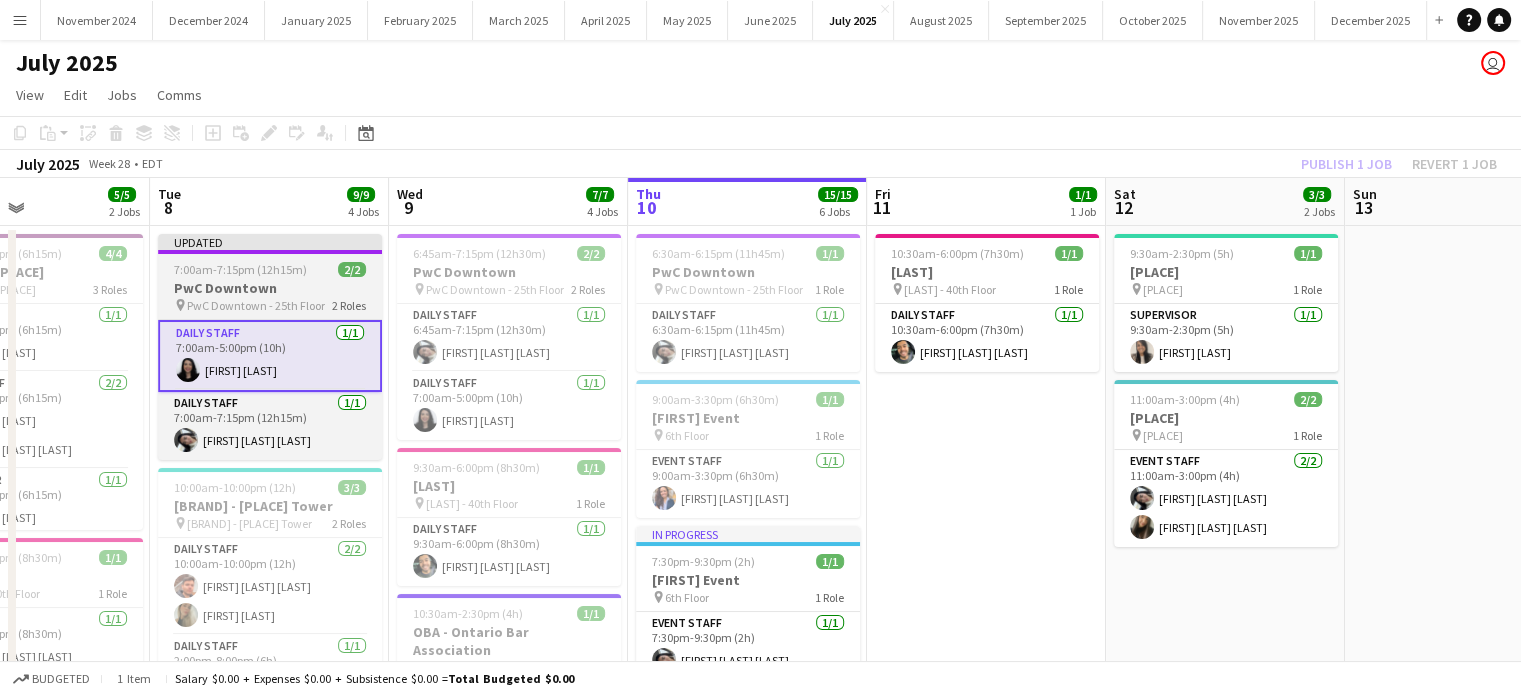 click on "PwC Downtown" at bounding box center [270, 288] 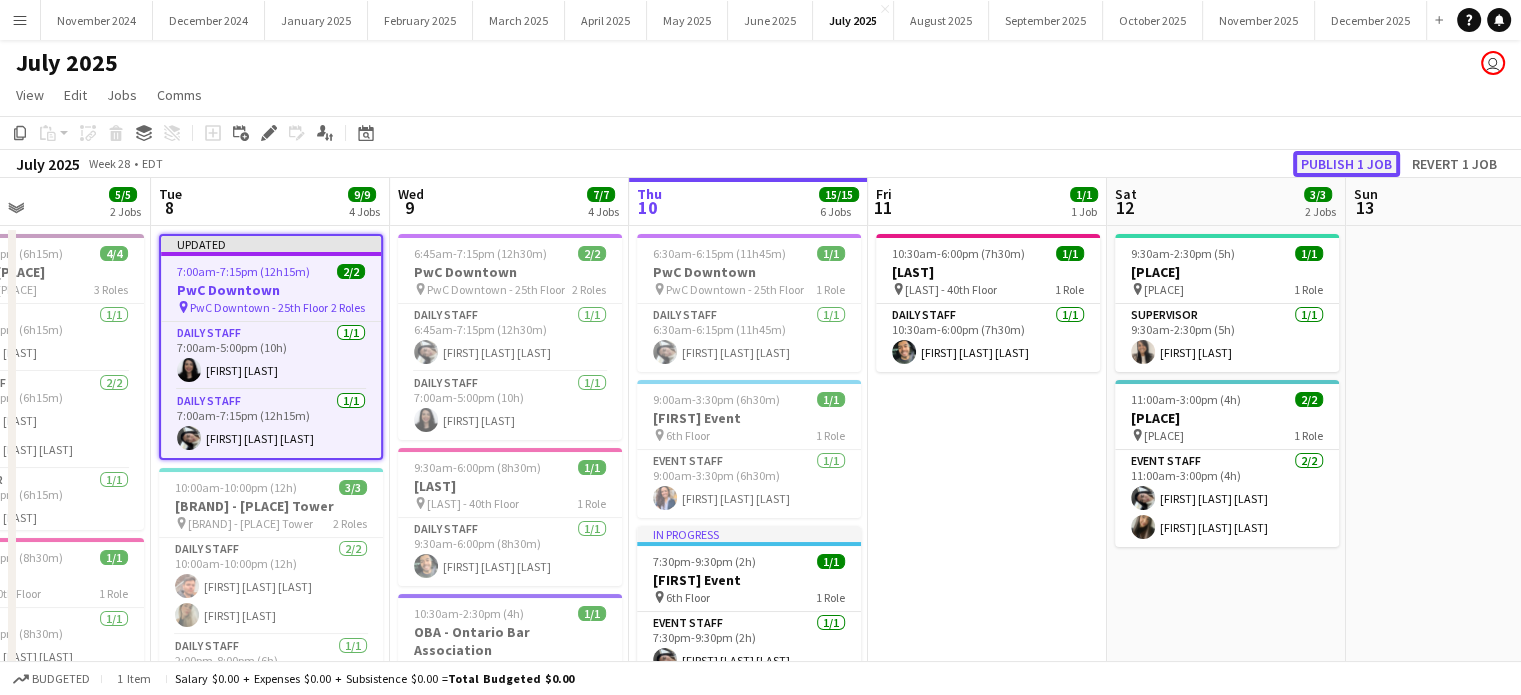 click on "Publish 1 job" 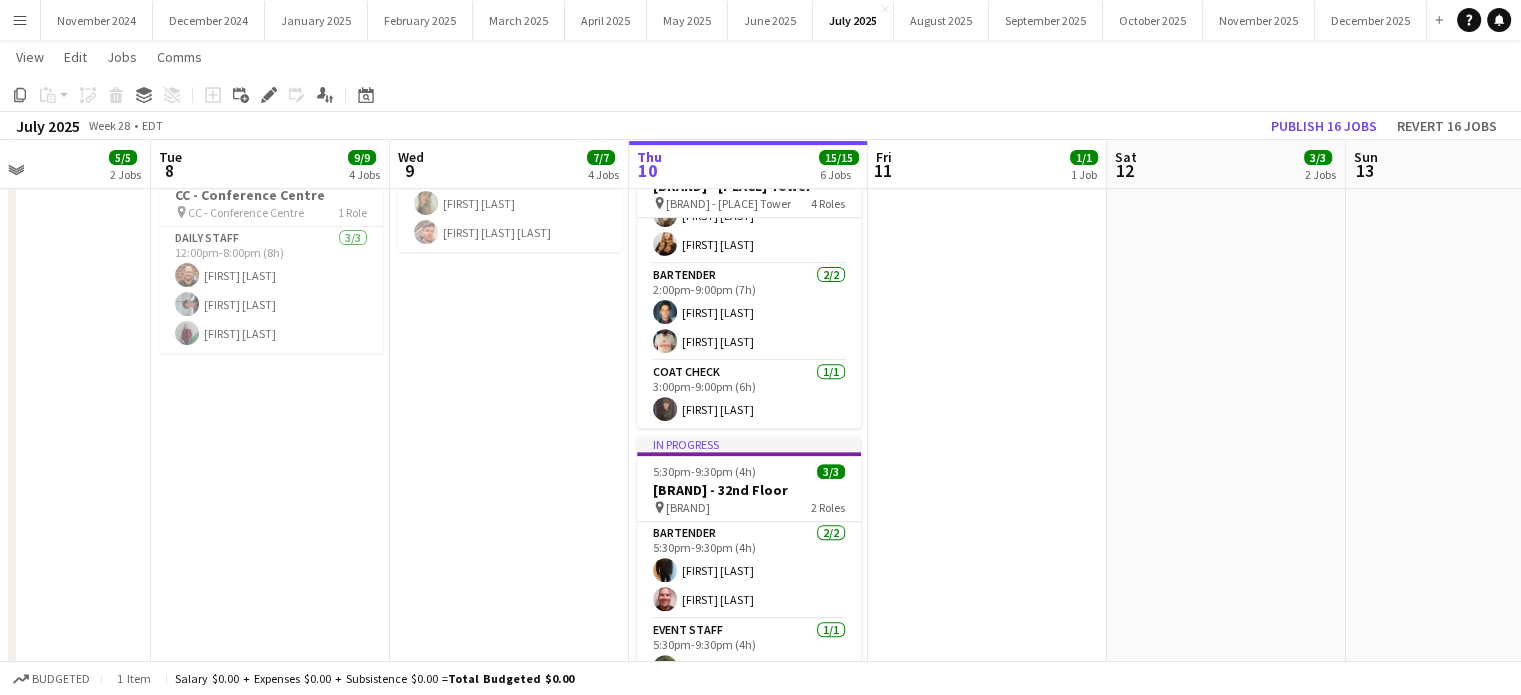 scroll, scrollTop: 791, scrollLeft: 0, axis: vertical 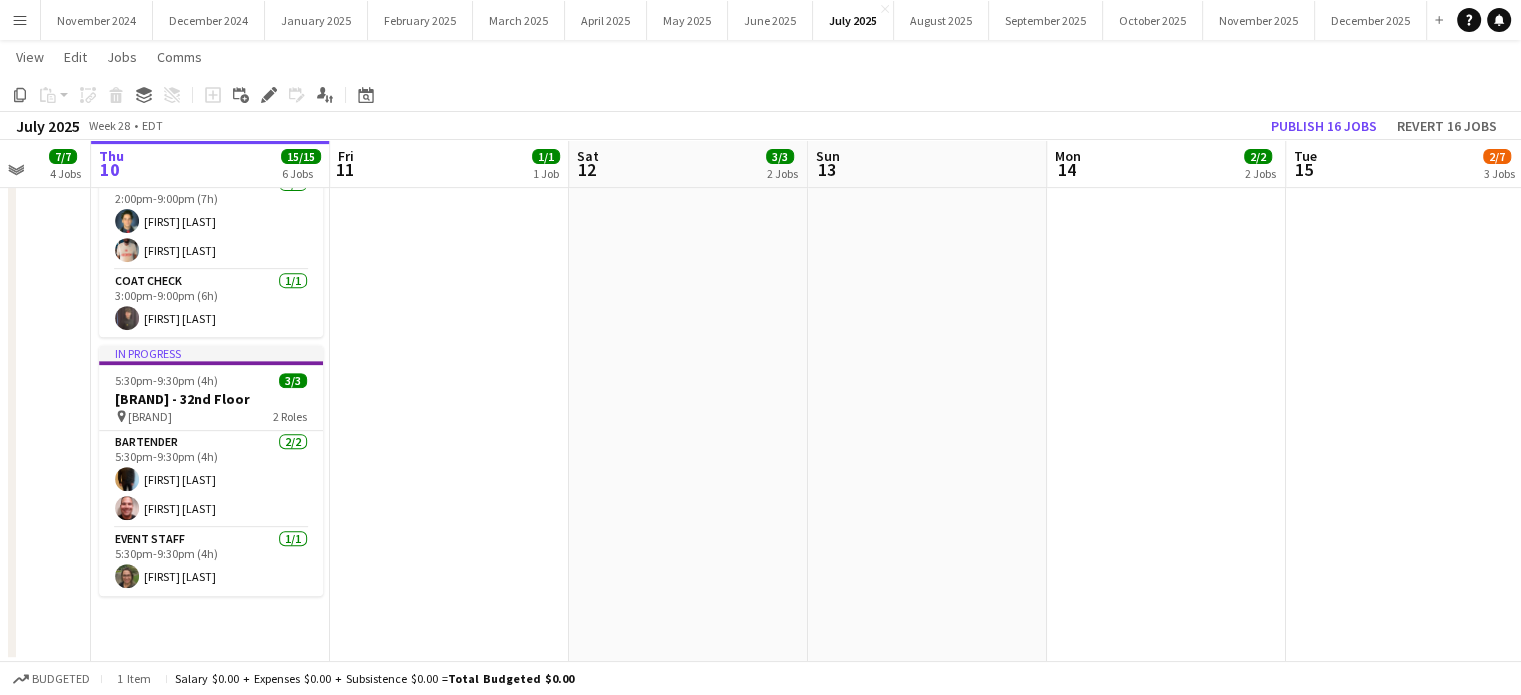drag, startPoint x: 1073, startPoint y: 439, endPoint x: 733, endPoint y: 465, distance: 340.99268 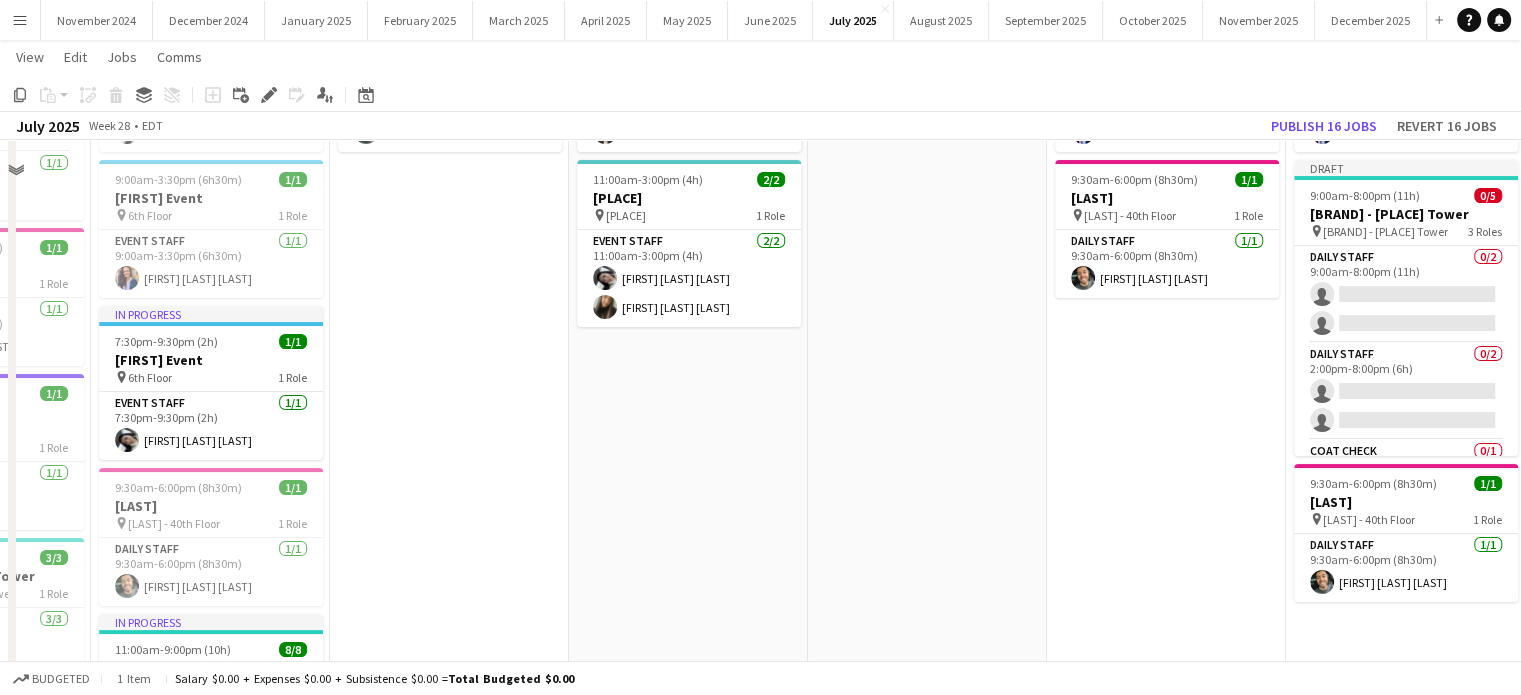 scroll, scrollTop: 91, scrollLeft: 0, axis: vertical 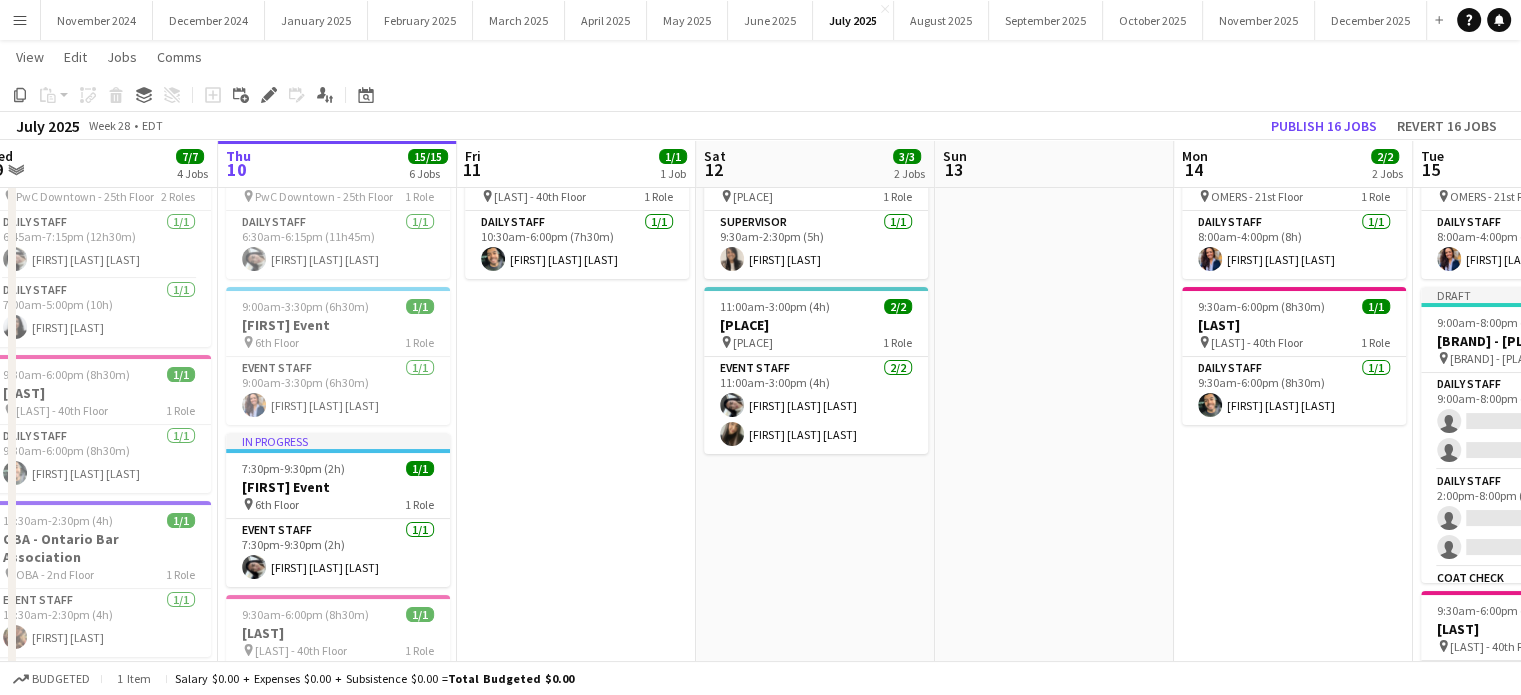 drag, startPoint x: 936, startPoint y: 513, endPoint x: 703, endPoint y: 547, distance: 235.46762 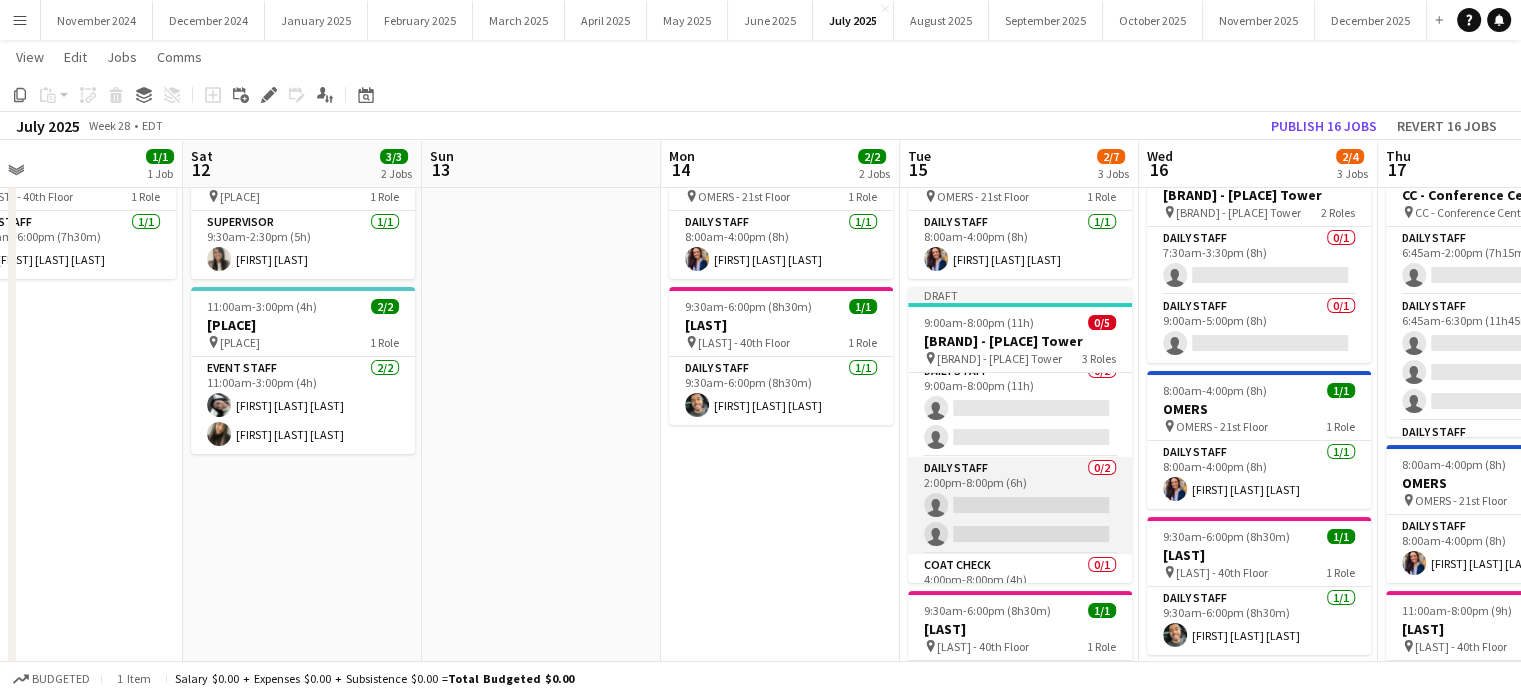 scroll, scrollTop: 0, scrollLeft: 0, axis: both 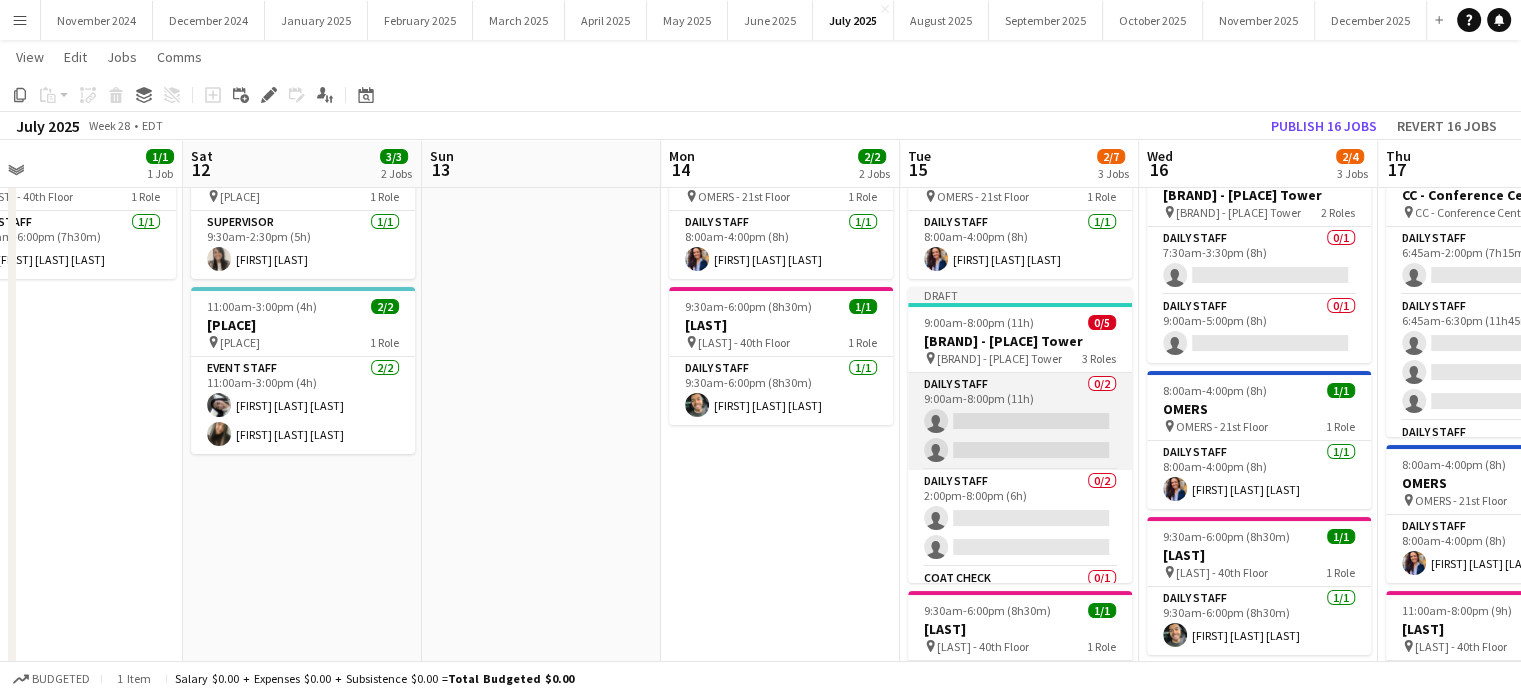 click on "Daily Staff   0/2   9:00am-8:00pm (11h)
single-neutral-actions
single-neutral-actions" at bounding box center (1020, 421) 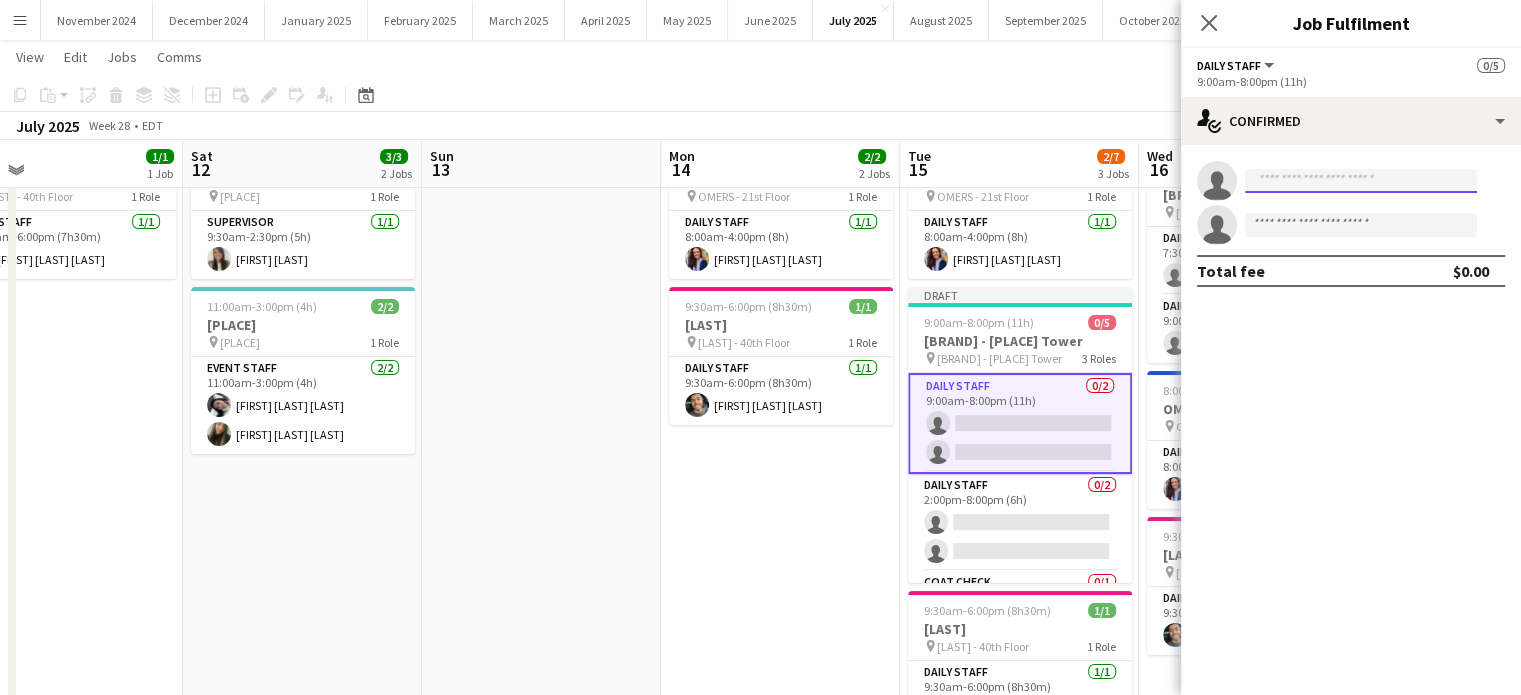 click at bounding box center (1361, 181) 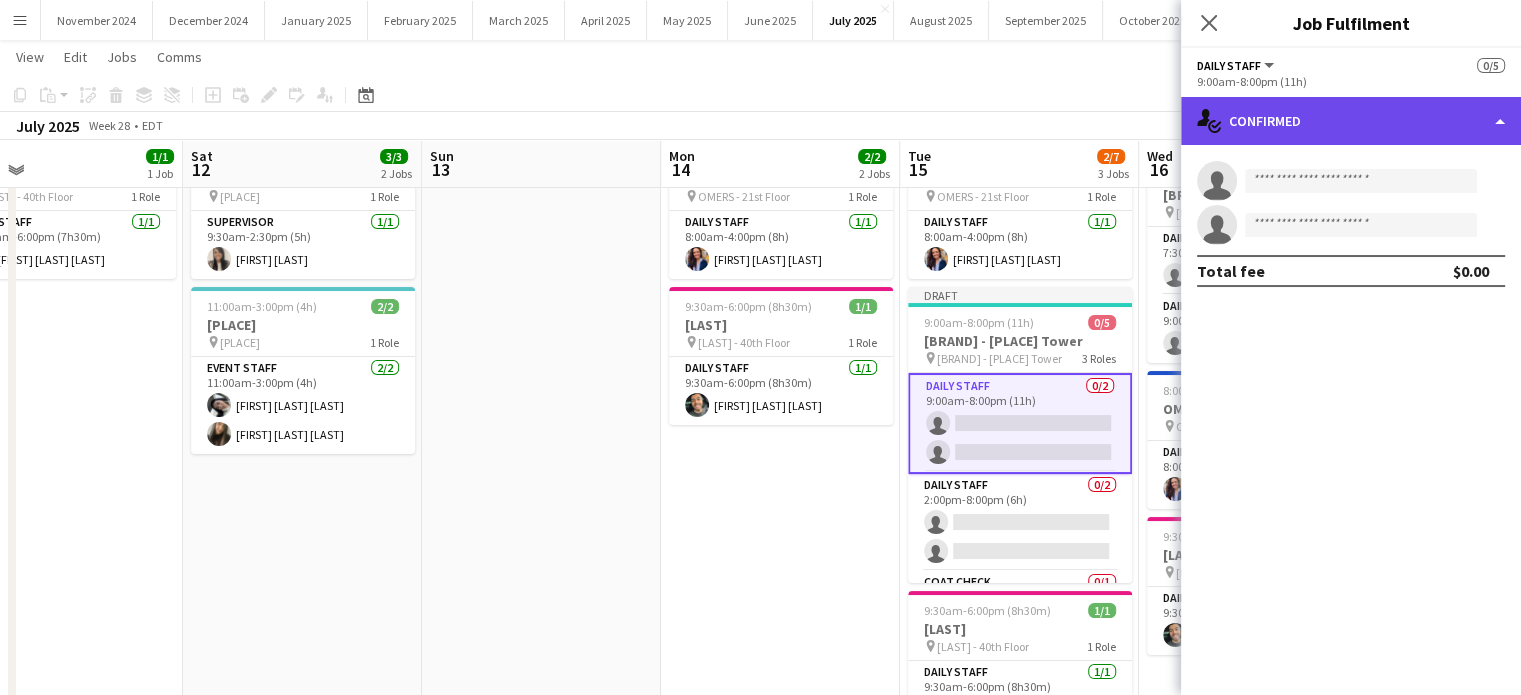 click on "single-neutral-actions-check-2
Confirmed" 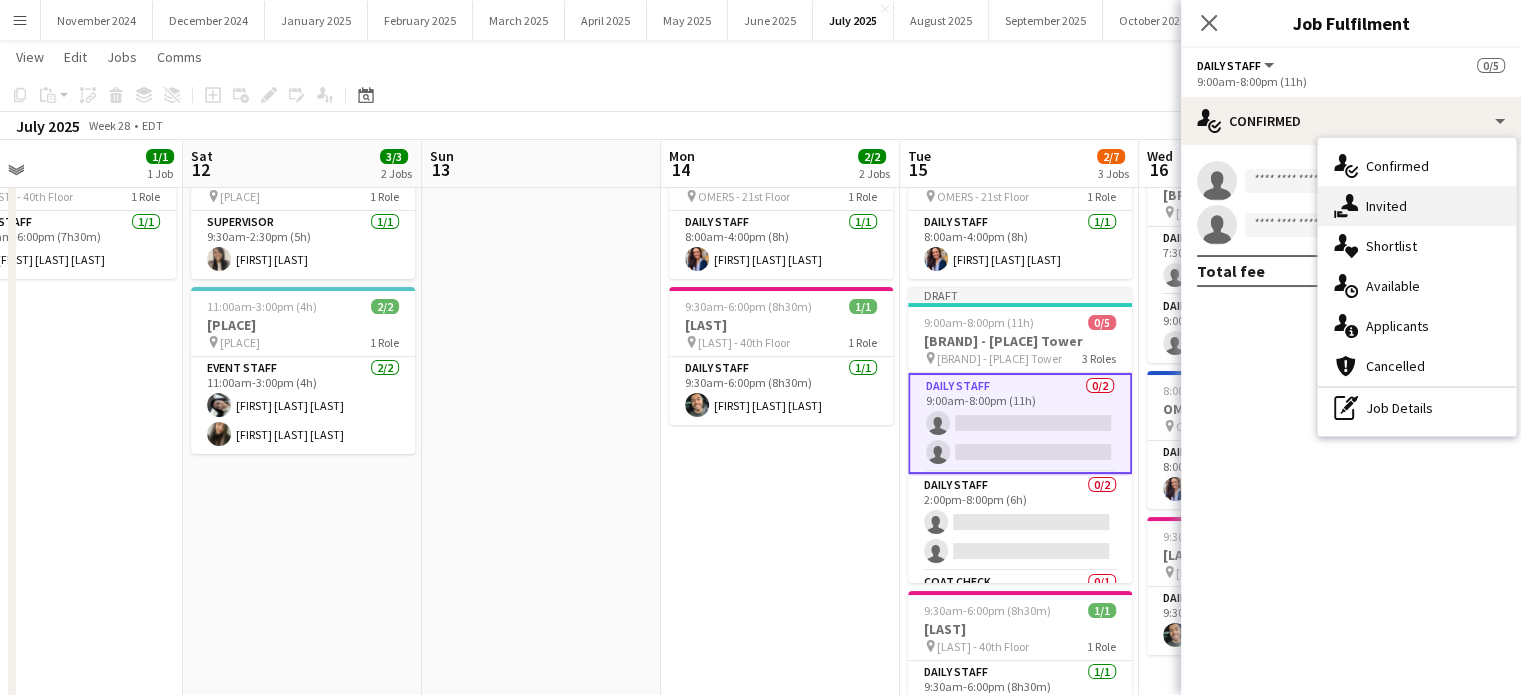 click on "single-neutral-actions-share-1
Invited" at bounding box center (1417, 206) 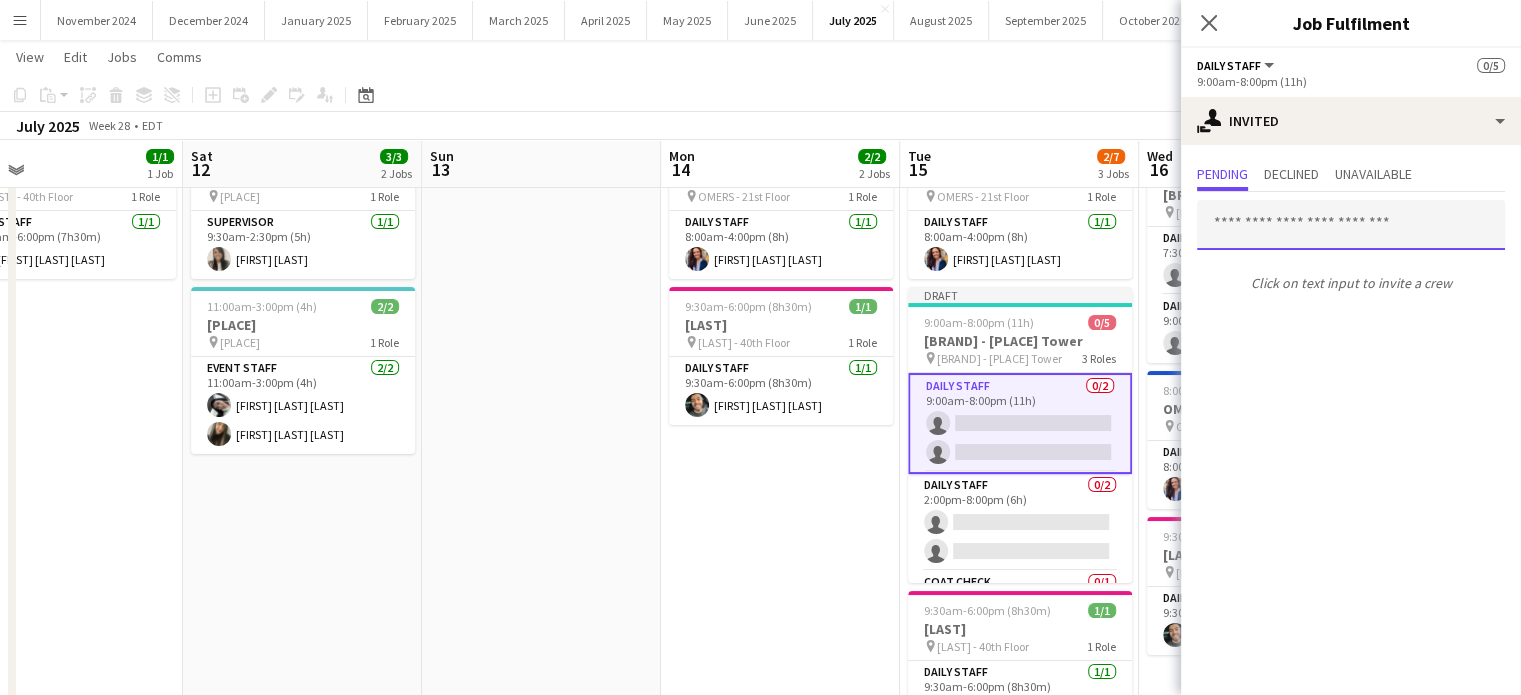 click at bounding box center [1351, 225] 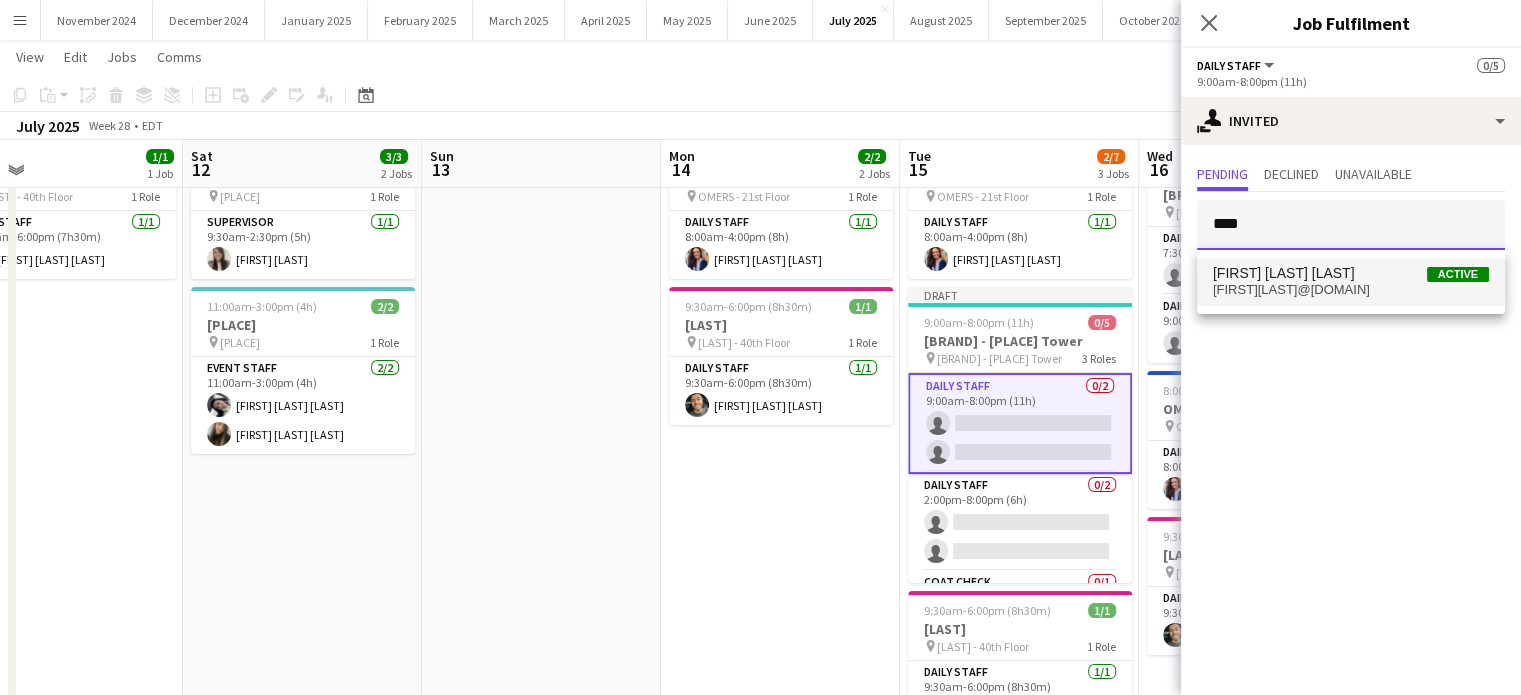 type on "****" 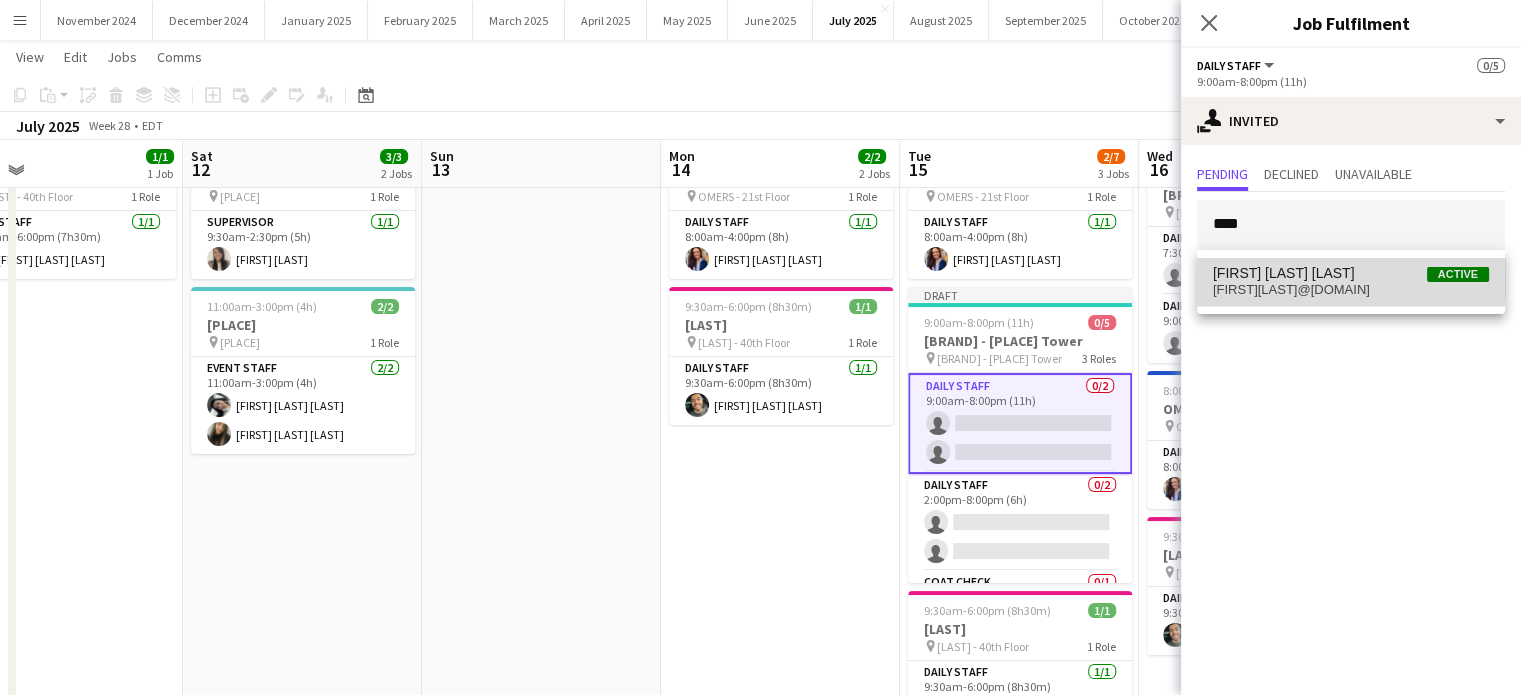 click on "[FIRST] [LAST] [LAST]" at bounding box center [1284, 273] 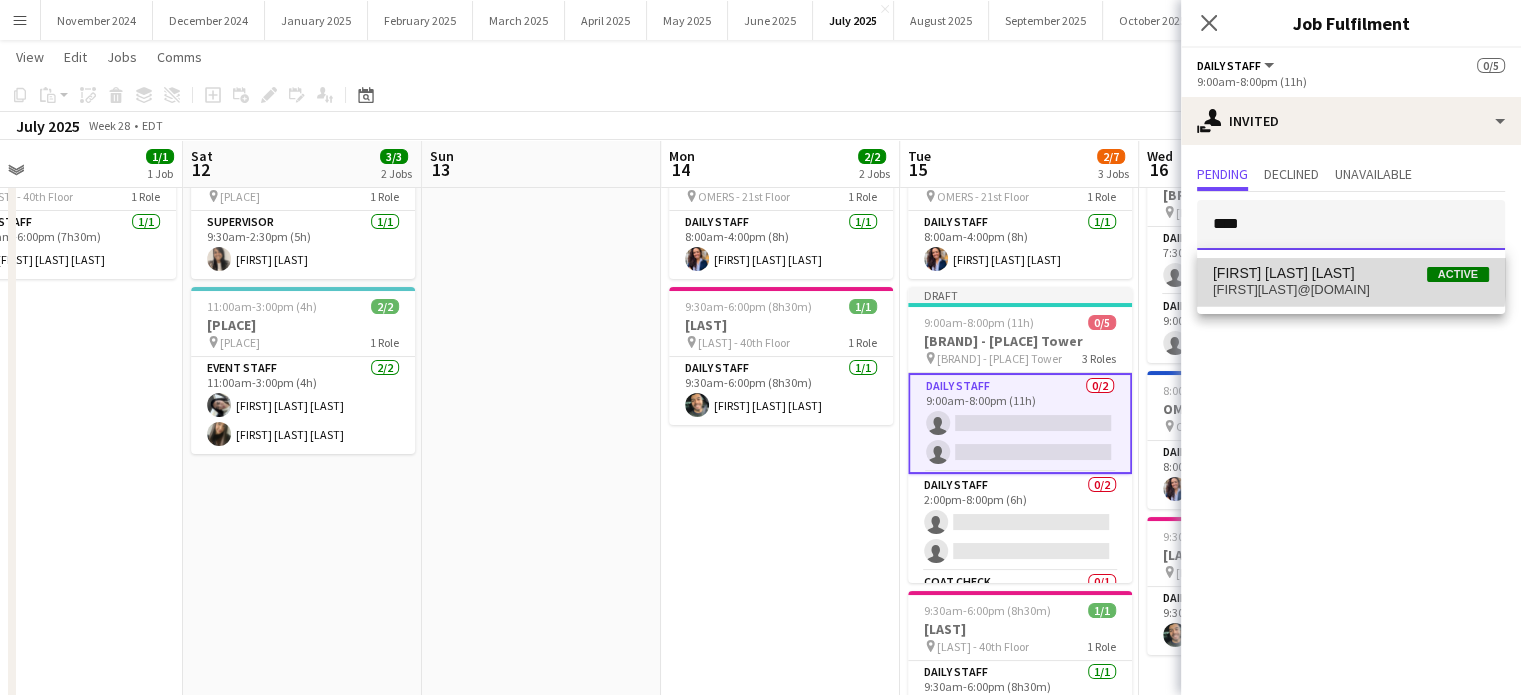 type 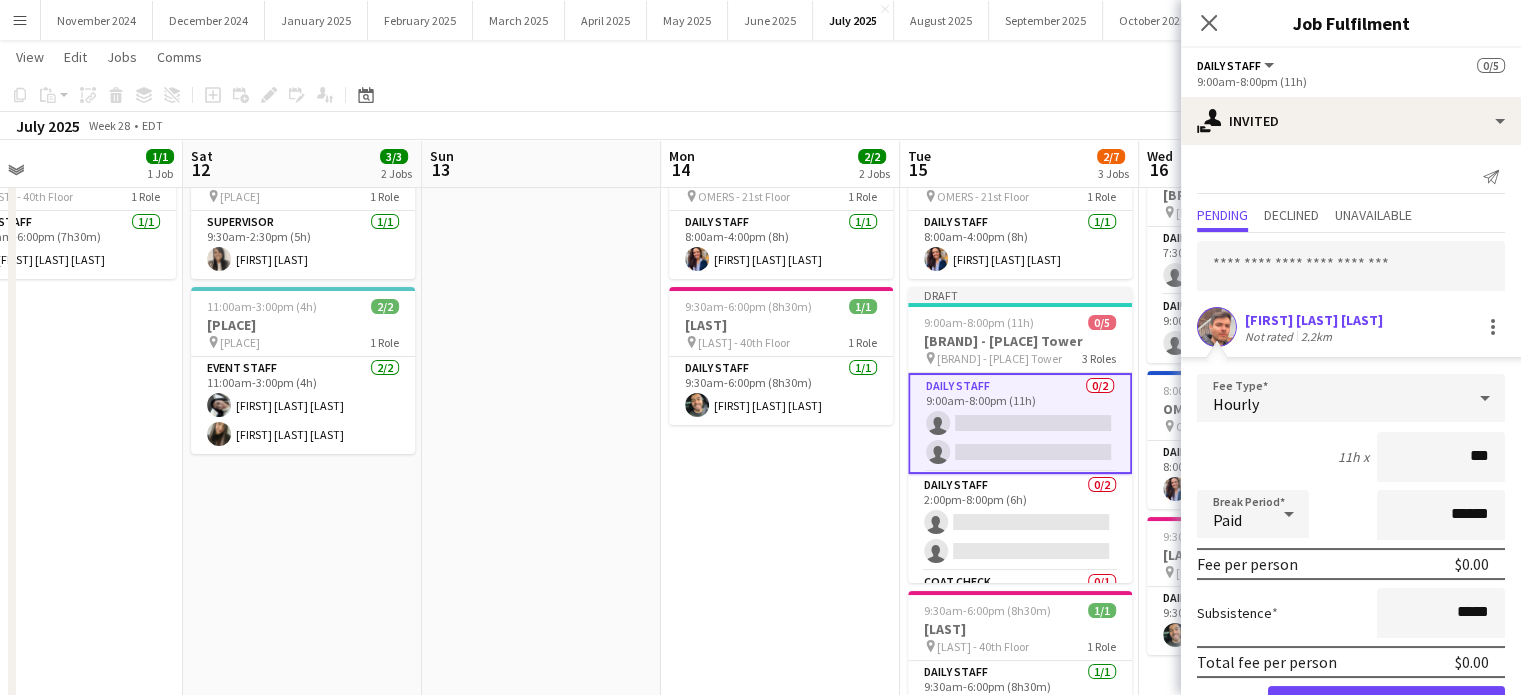 type on "**" 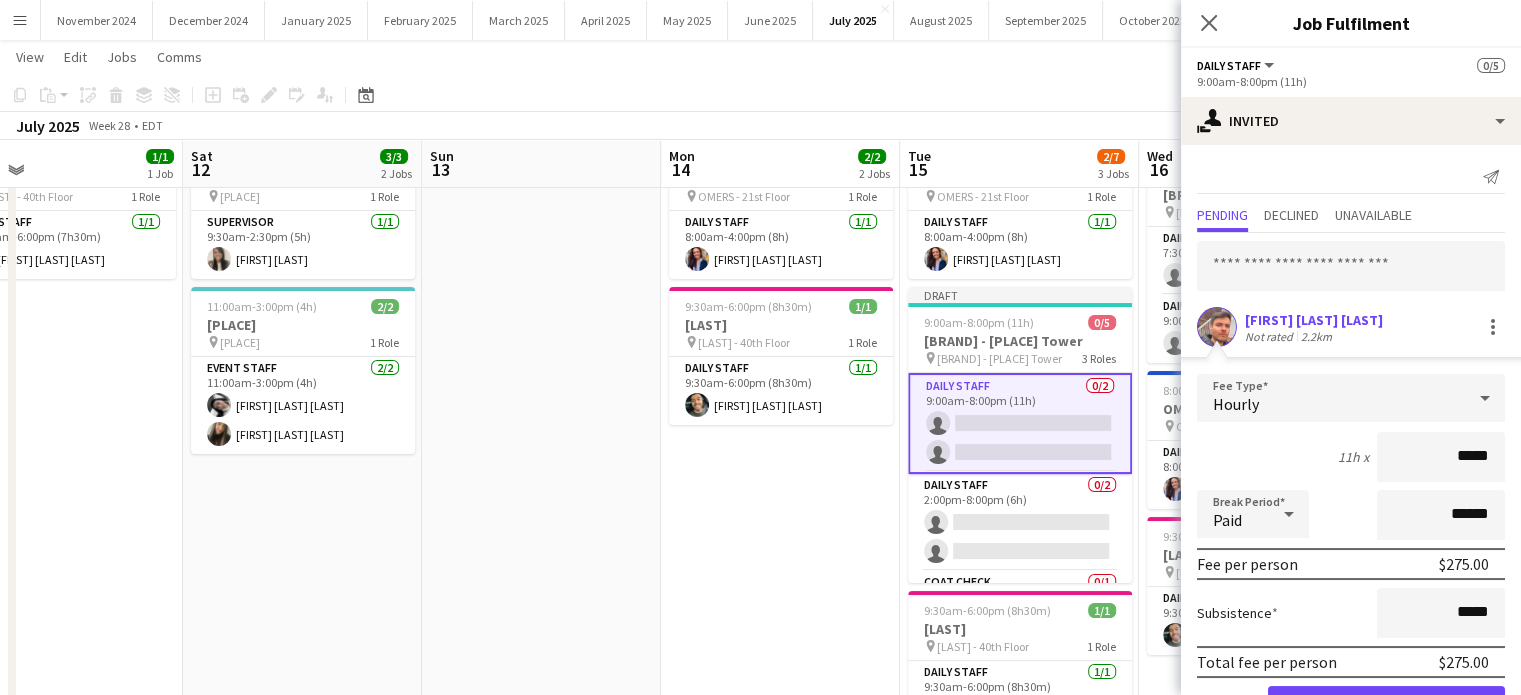 type on "******" 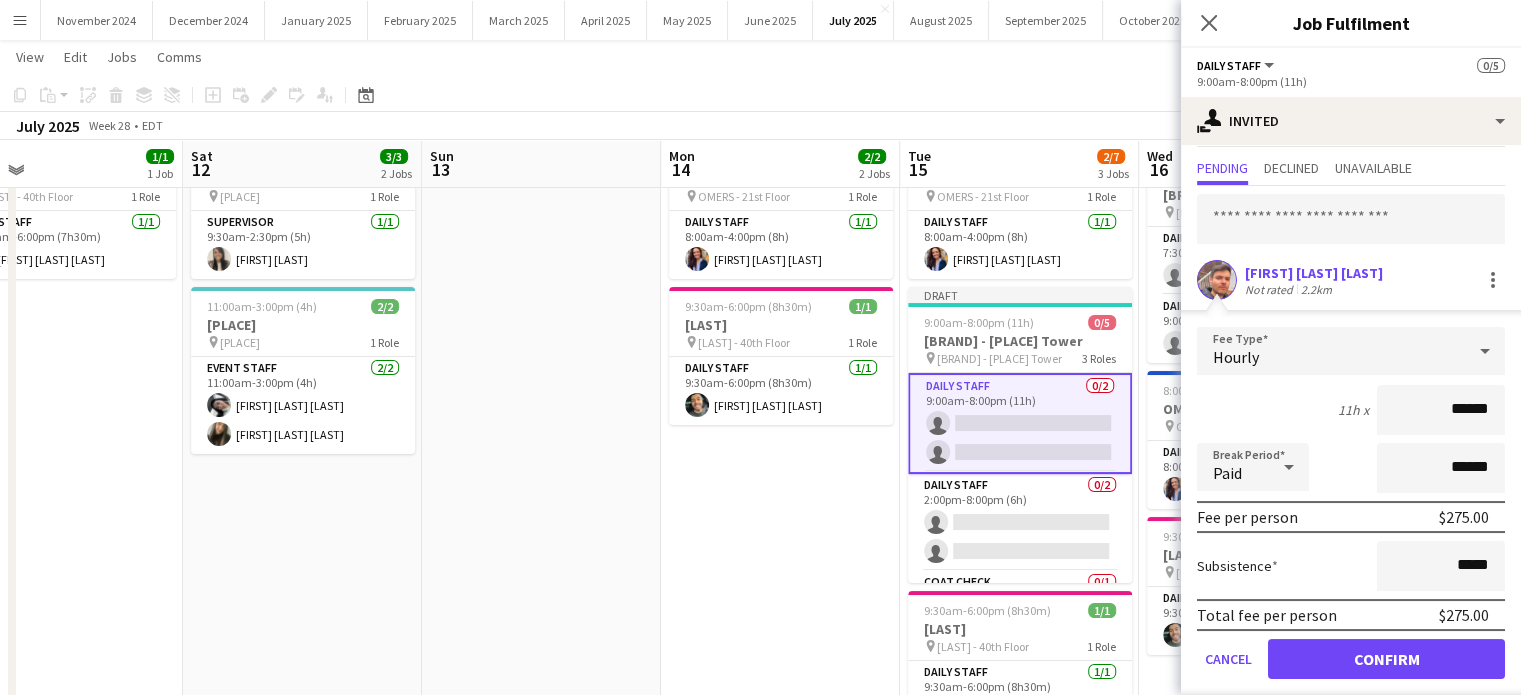 scroll, scrollTop: 64, scrollLeft: 0, axis: vertical 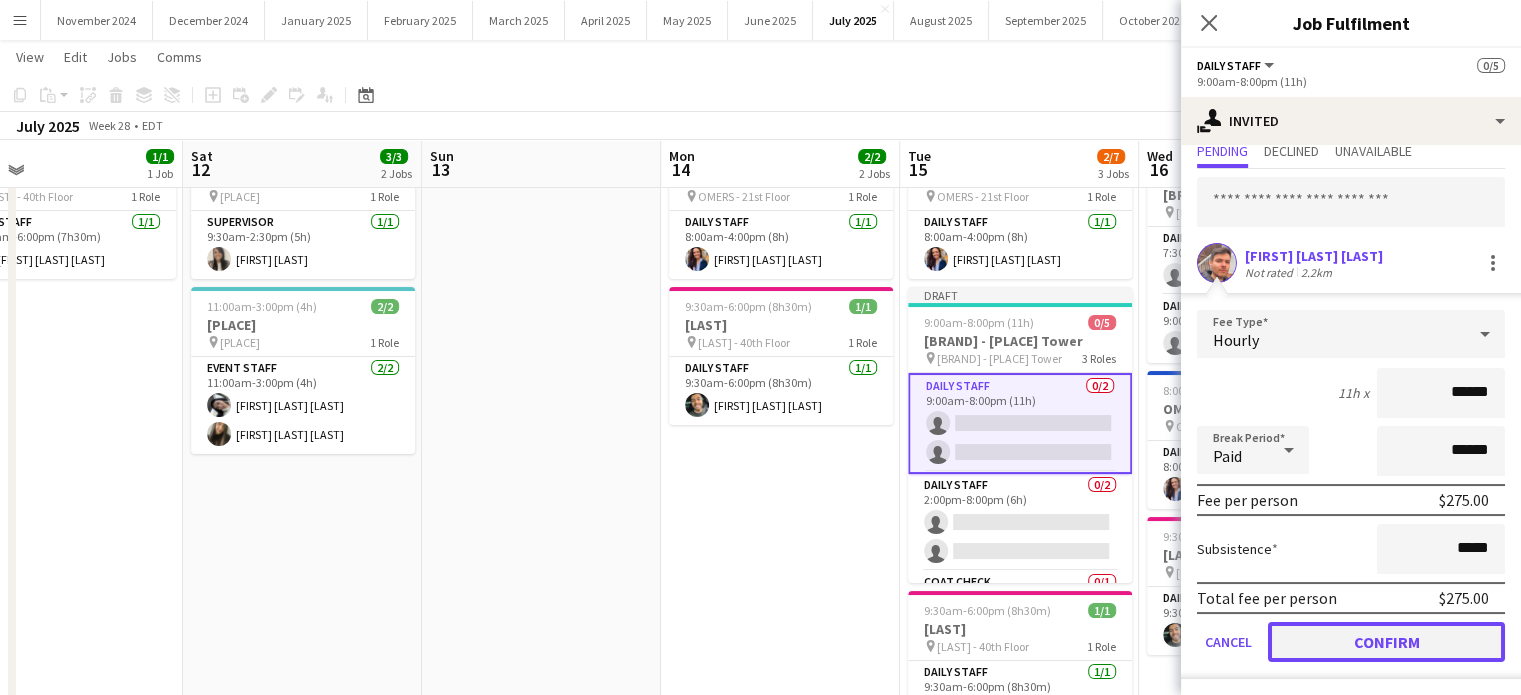 click on "Confirm" 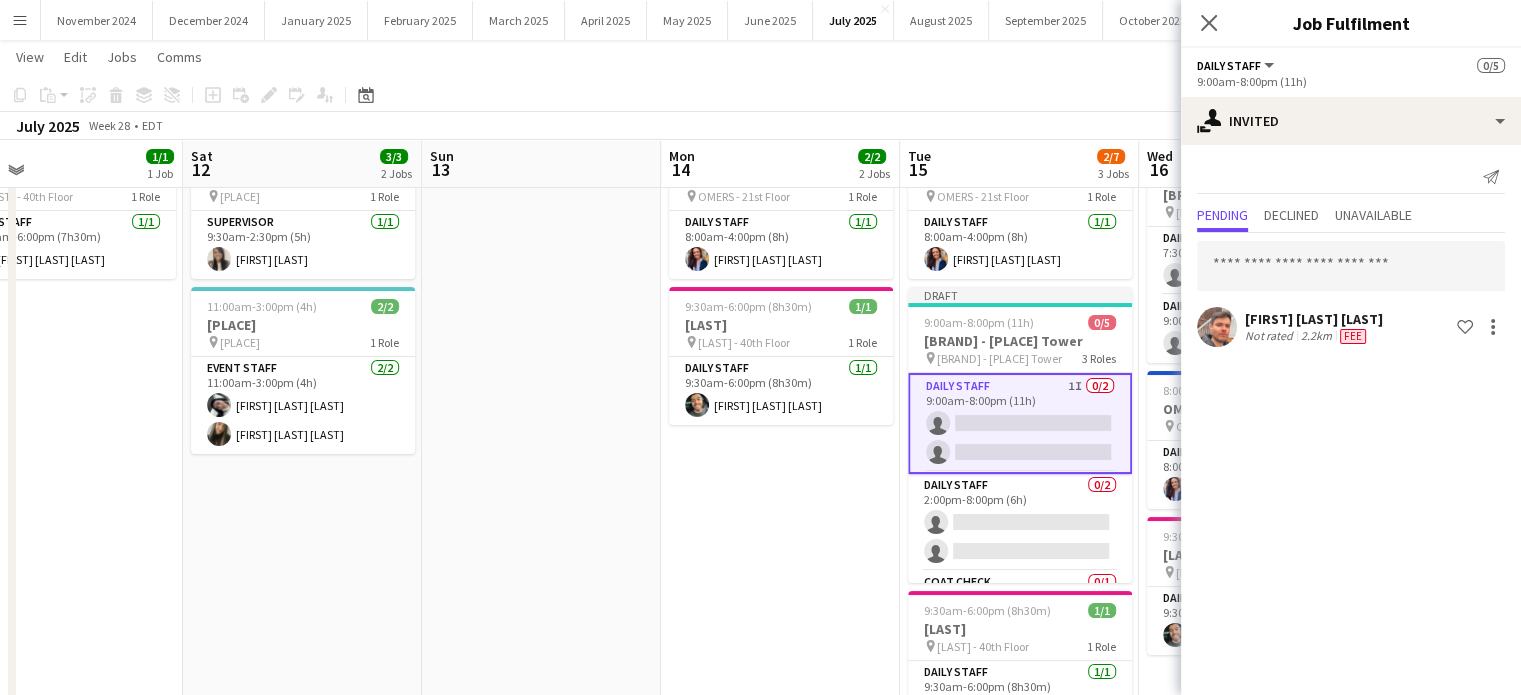 scroll, scrollTop: 0, scrollLeft: 0, axis: both 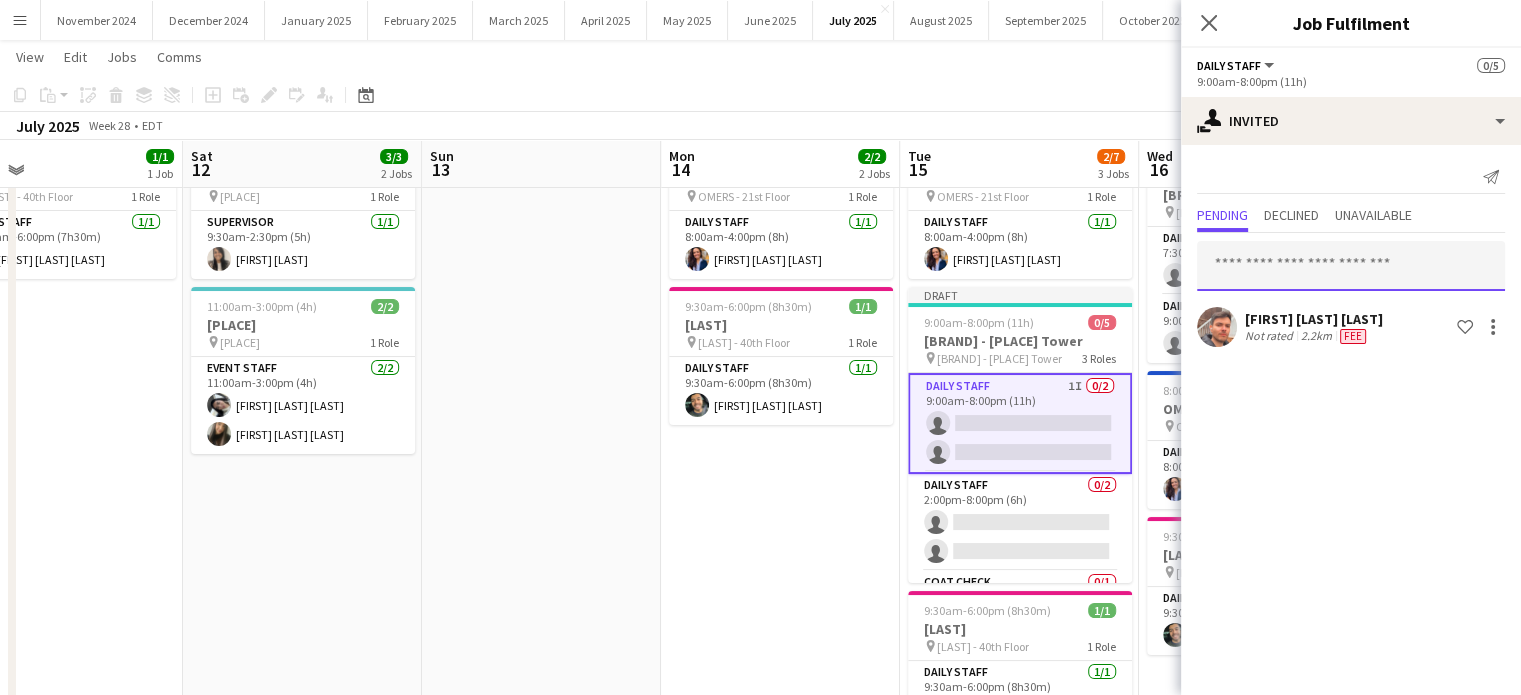 click at bounding box center (1351, 266) 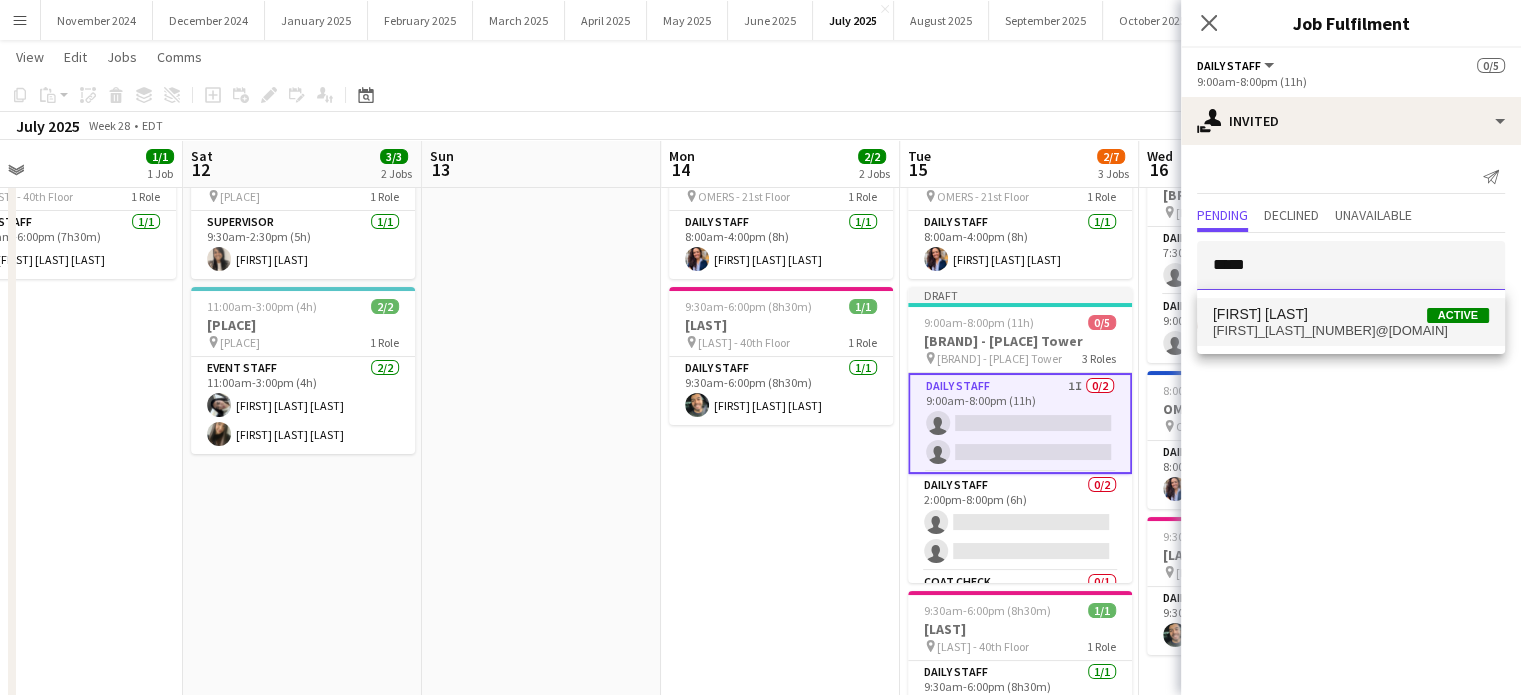 type on "*****" 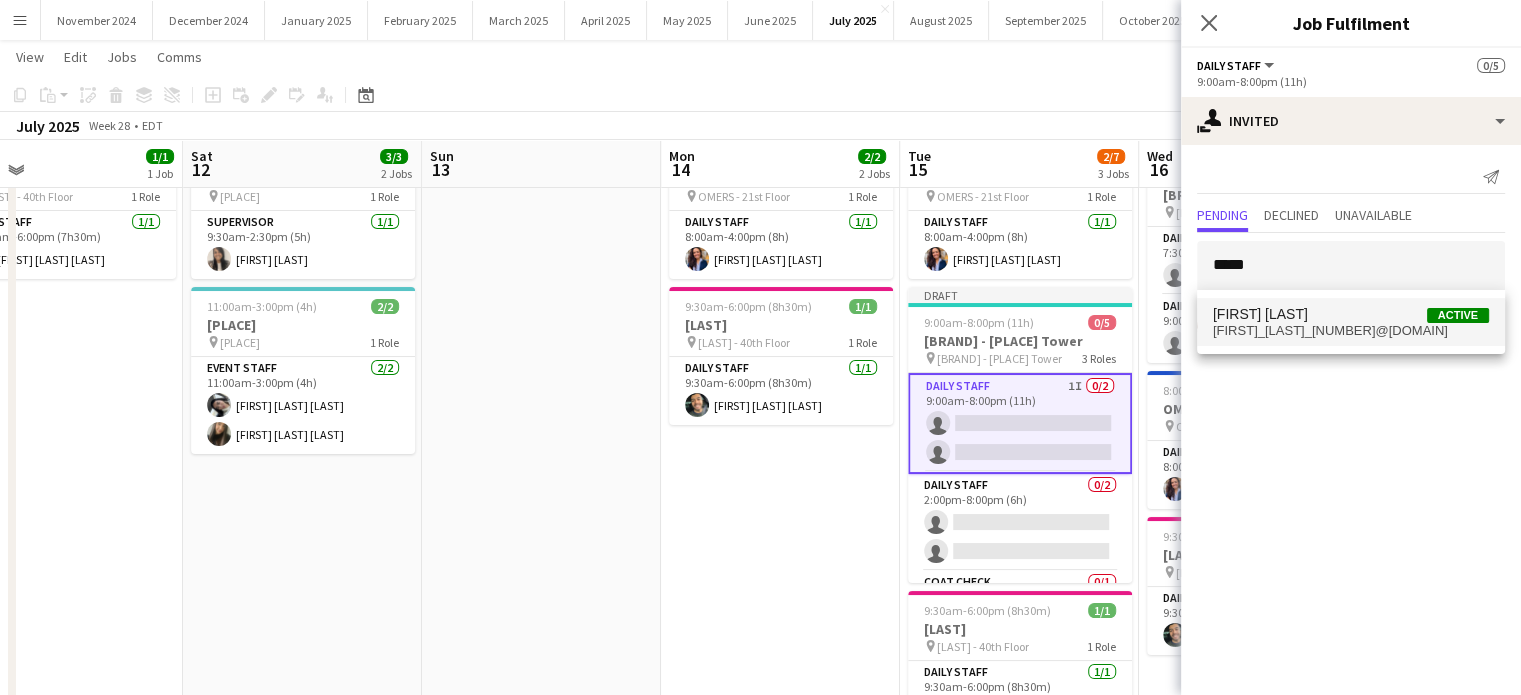 click on "[FIRST] [LAST]  Active  [FIRST]_[LAST]_[NUMBER]@[DOMAIN]" at bounding box center (1351, 322) 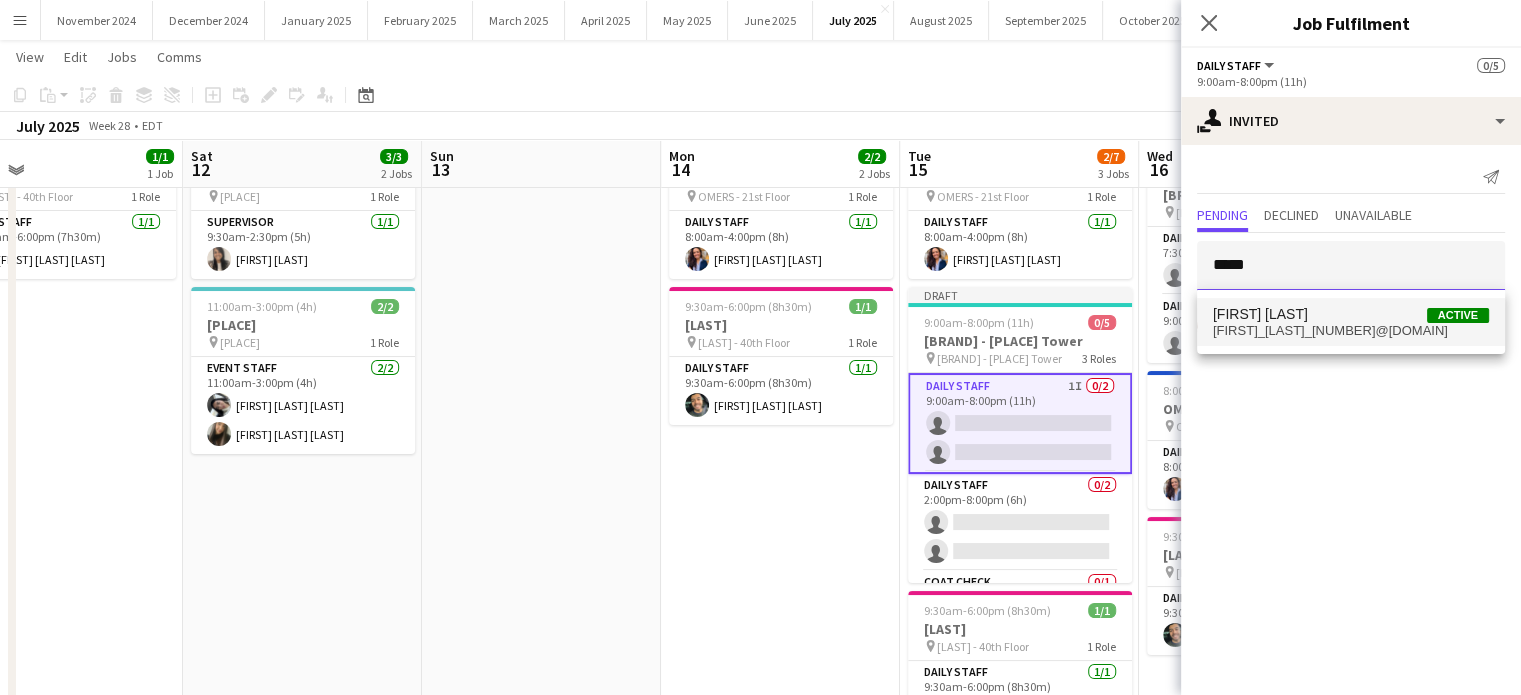 type 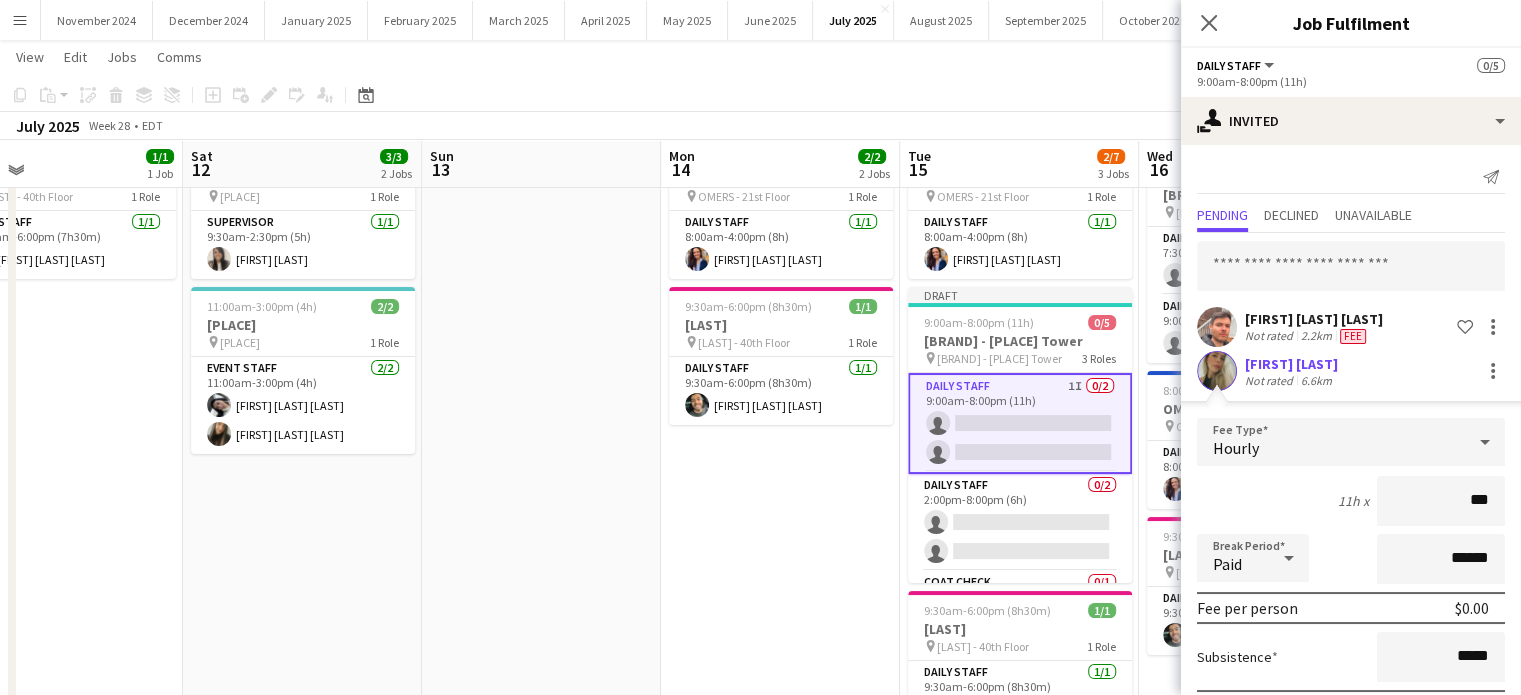 type on "**" 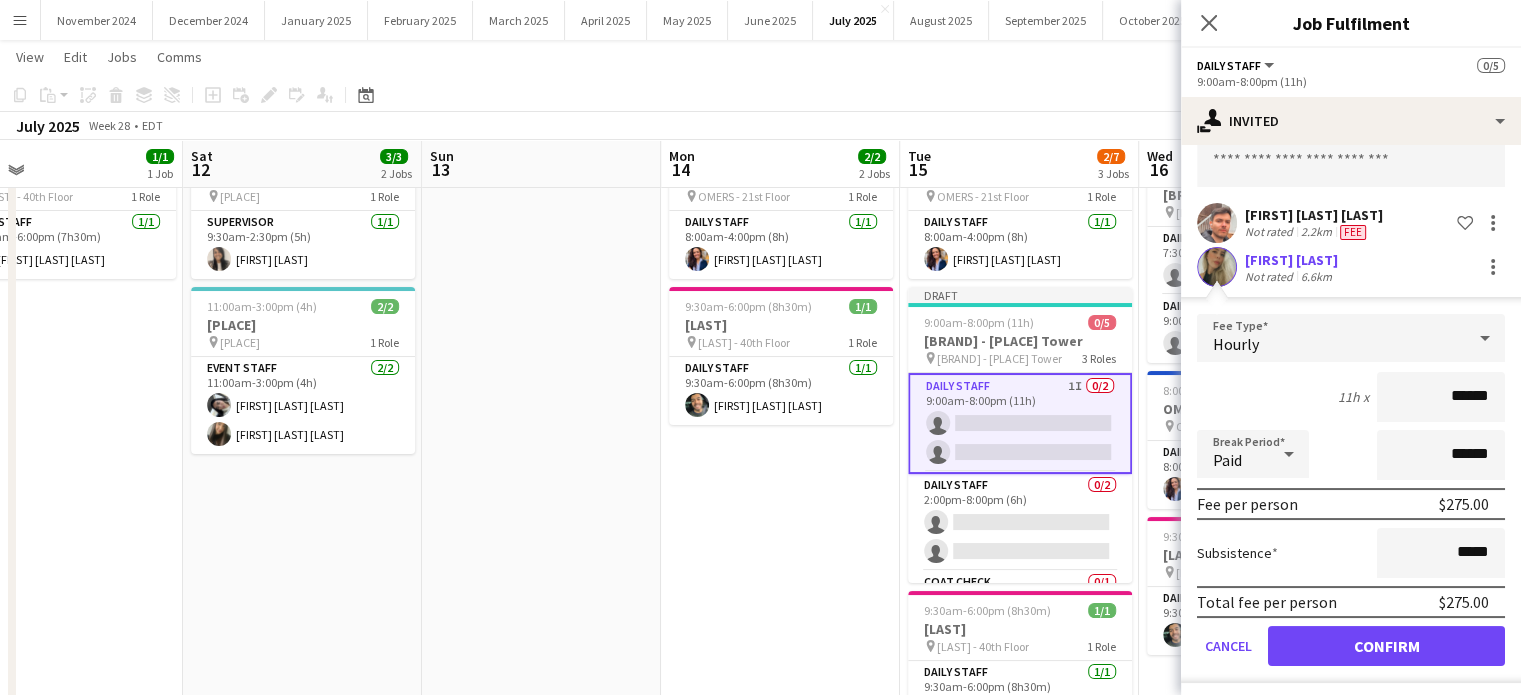 scroll, scrollTop: 108, scrollLeft: 0, axis: vertical 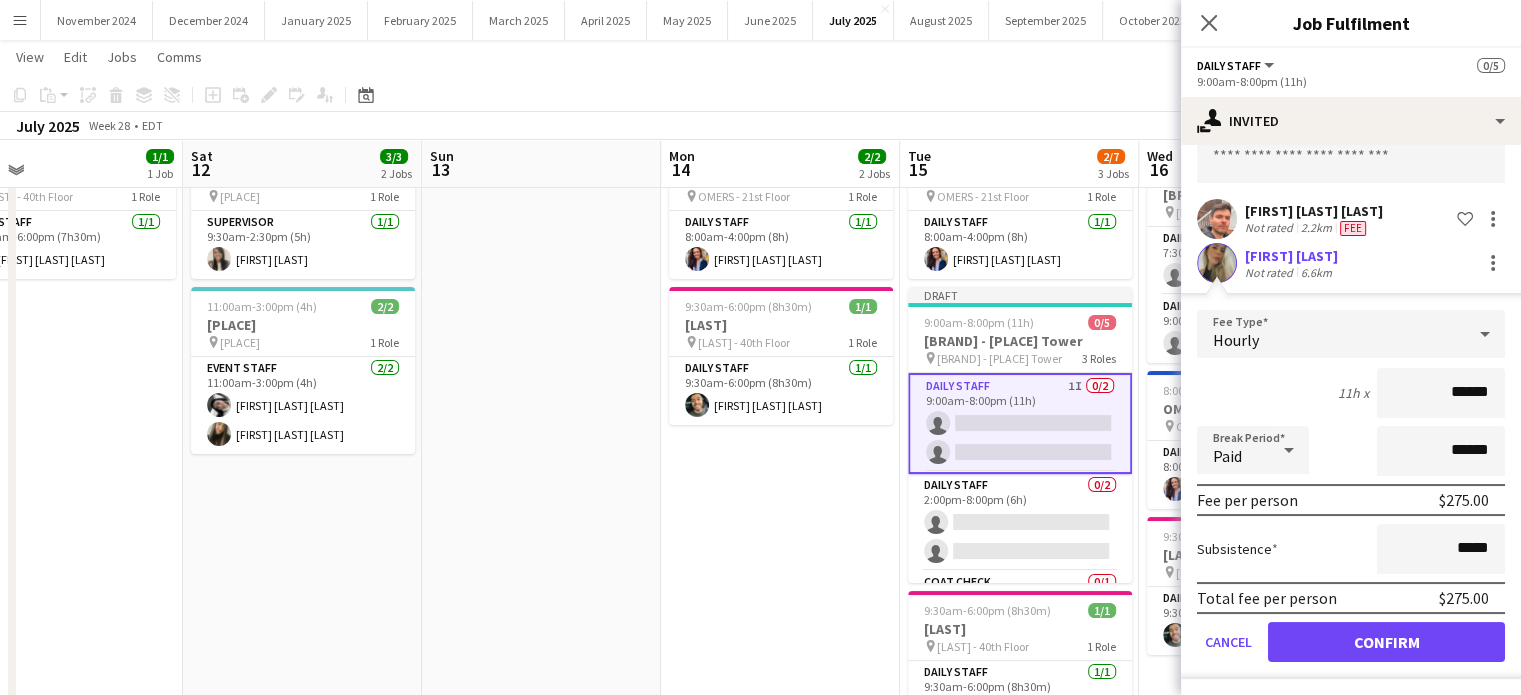 type on "******" 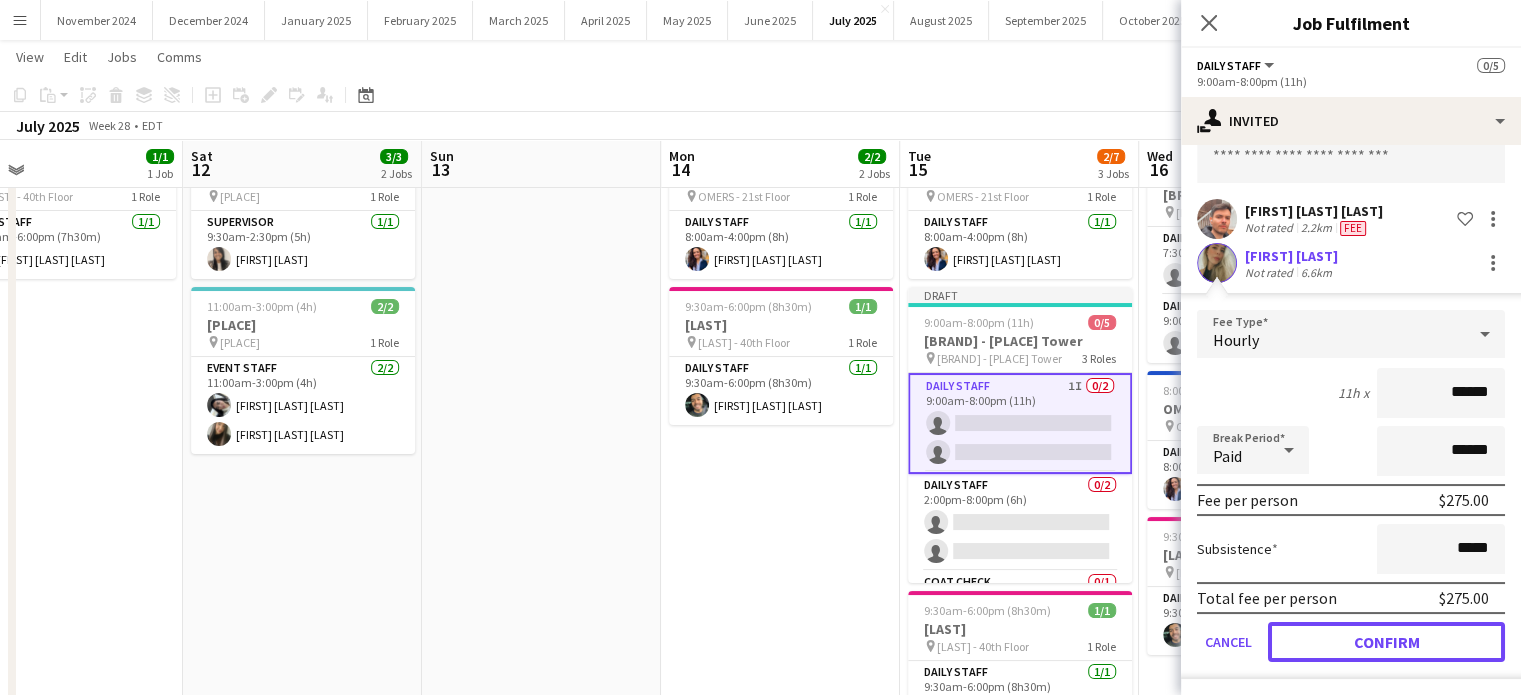 click on "Confirm" 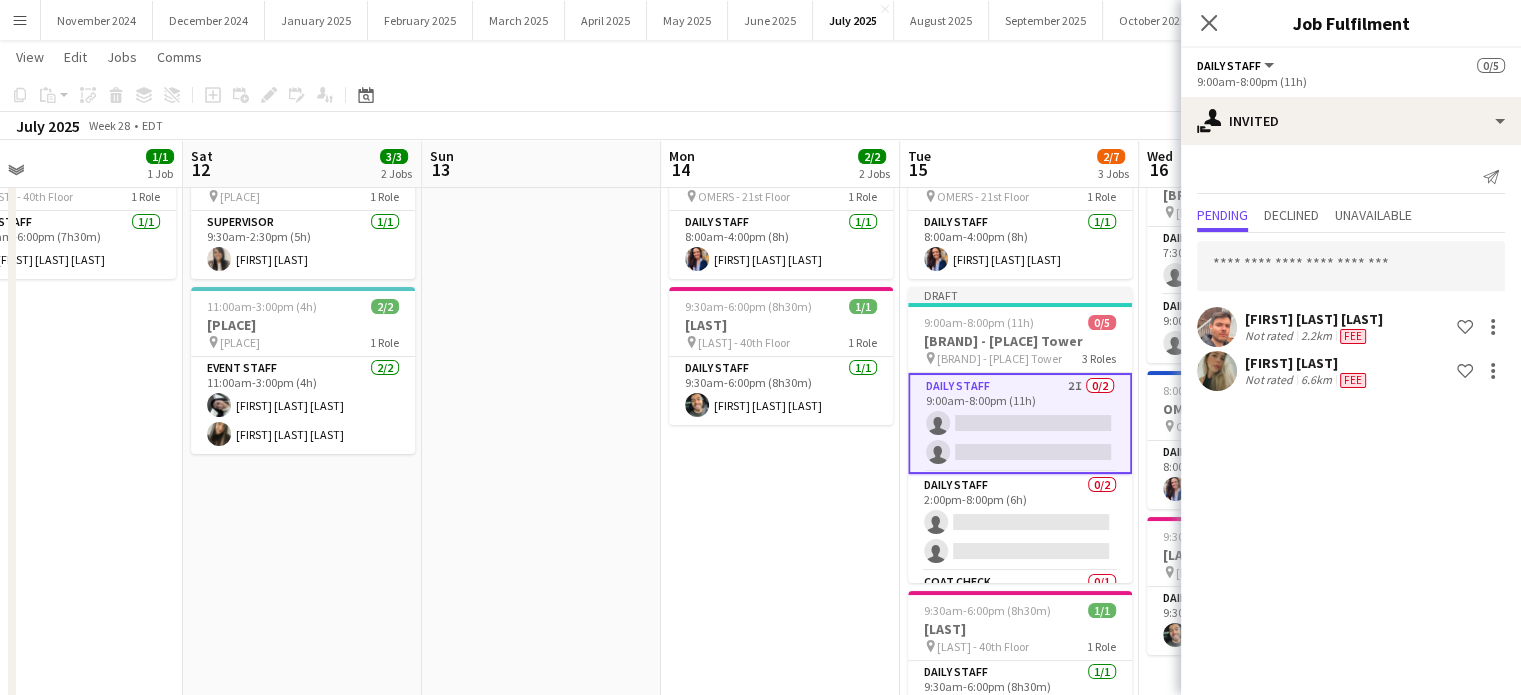 scroll, scrollTop: 0, scrollLeft: 0, axis: both 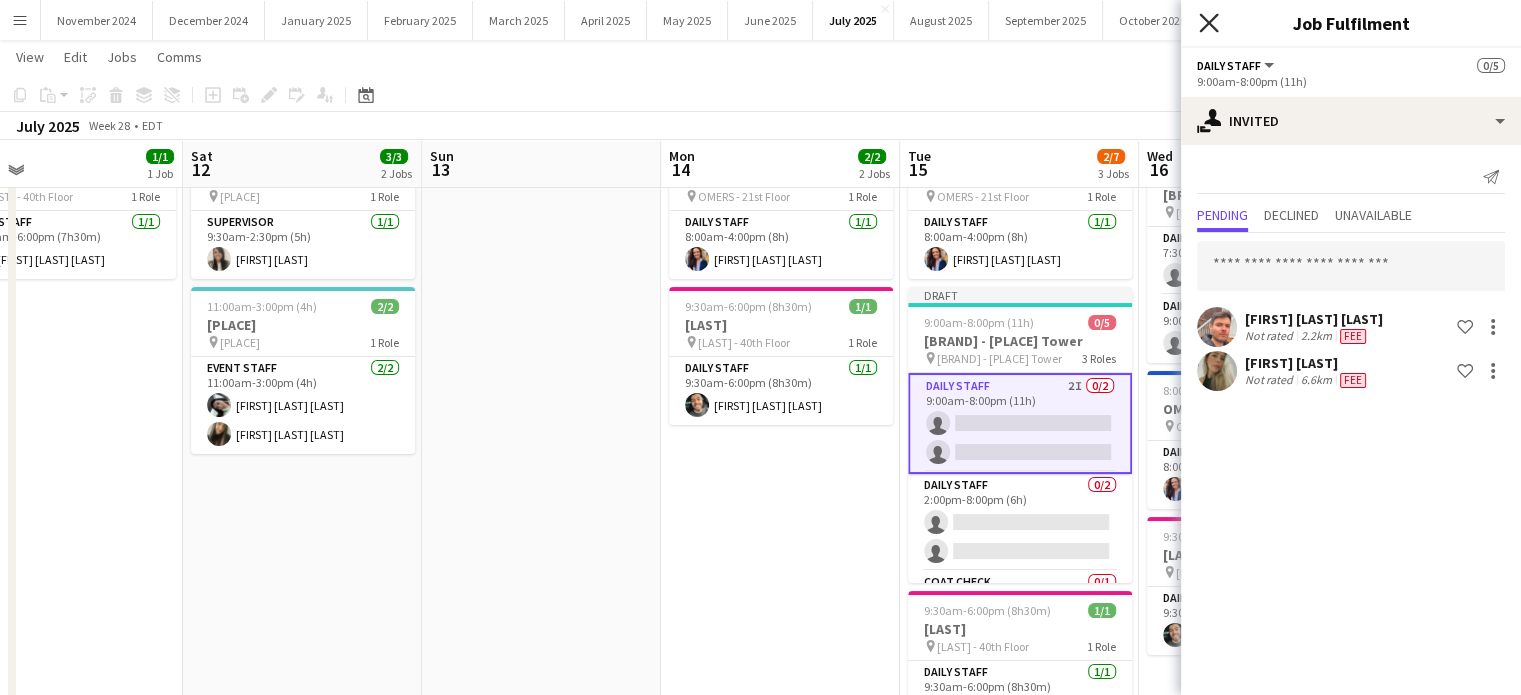 click on "Close pop-in" 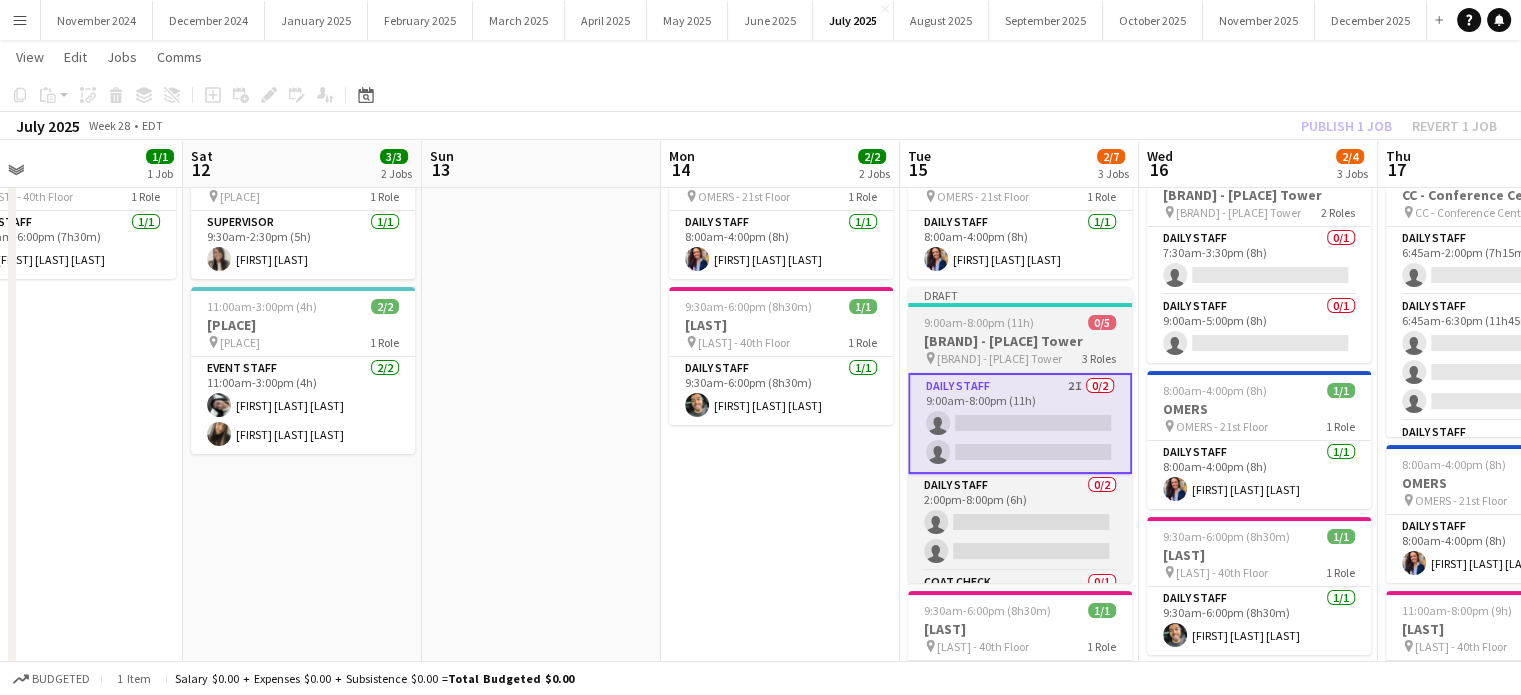 click on "9:00am-8:00pm (11h)    0/5" at bounding box center [1020, 322] 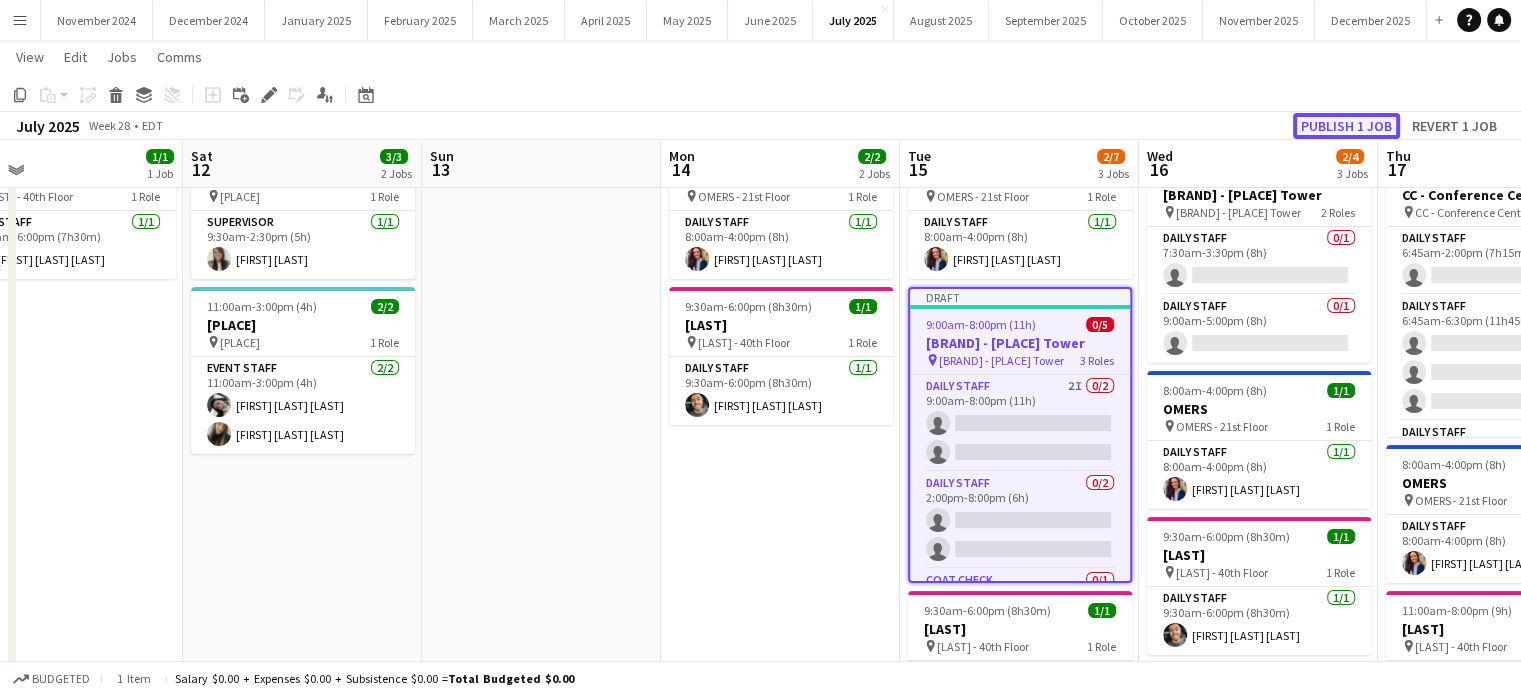 click on "Publish 1 job" 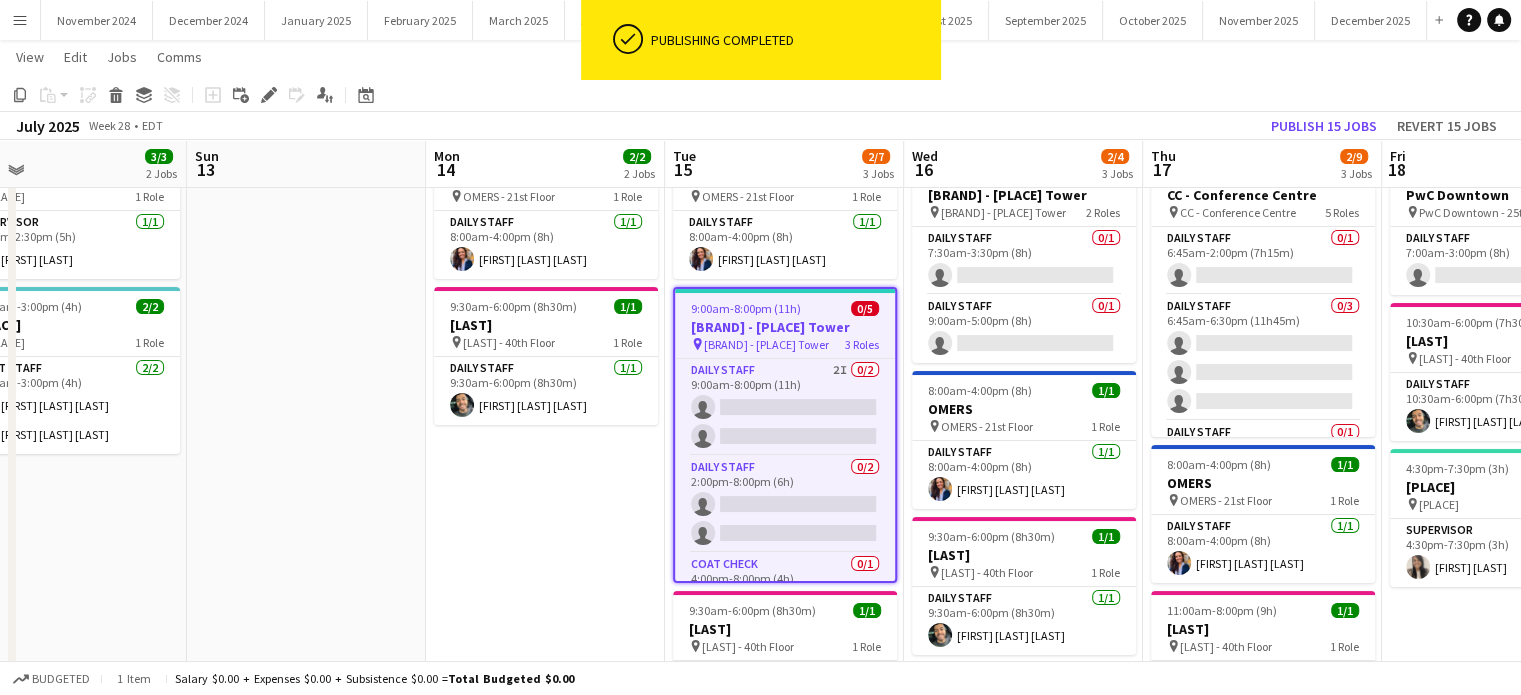 scroll, scrollTop: 0, scrollLeft: 942, axis: horizontal 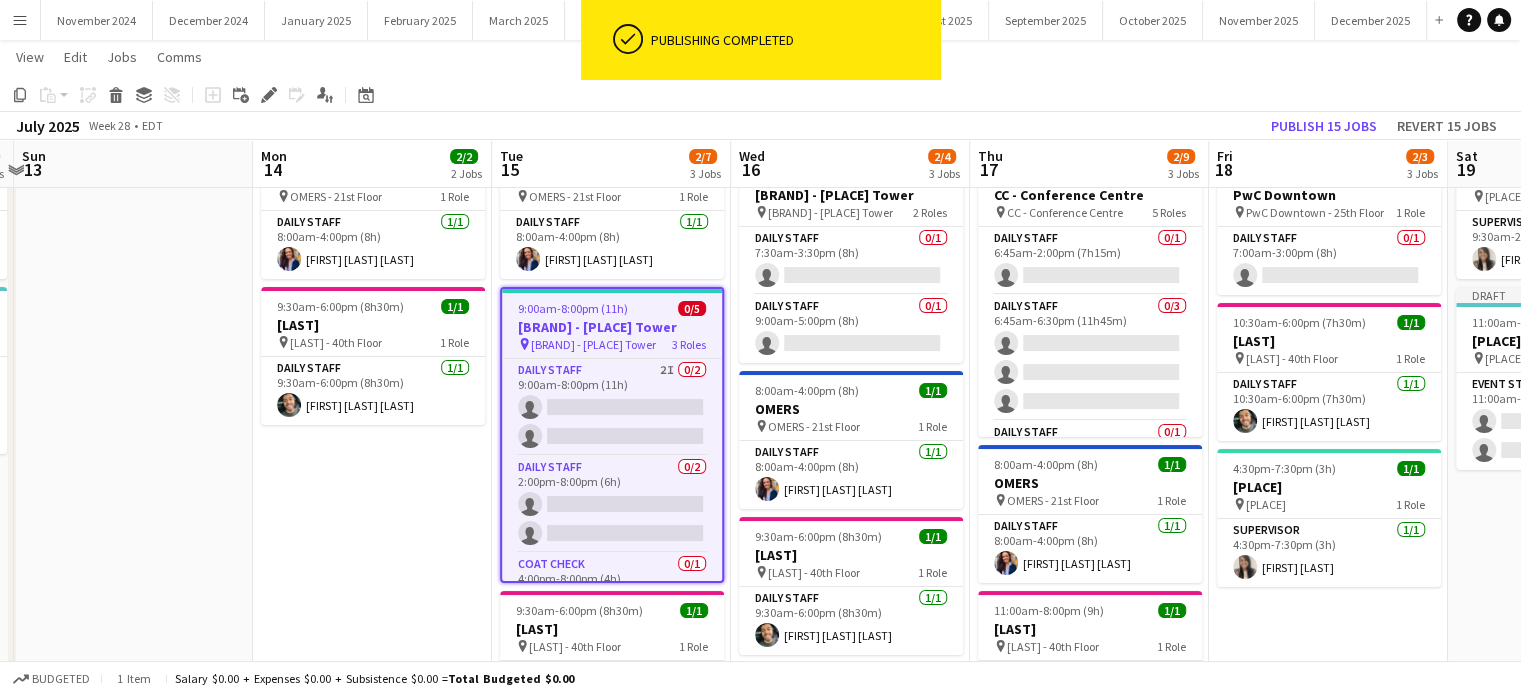 drag, startPoint x: 779, startPoint y: 545, endPoint x: 371, endPoint y: 554, distance: 408.09924 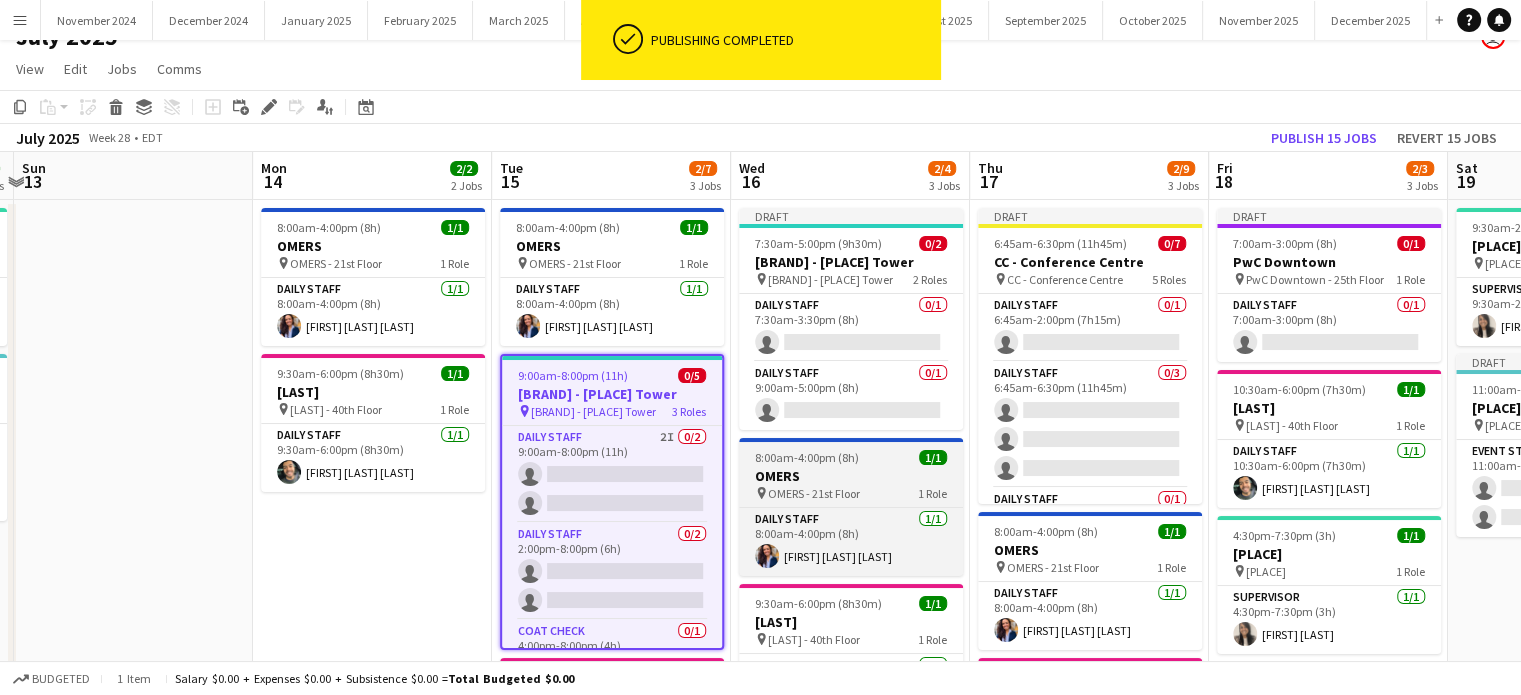 scroll, scrollTop: 0, scrollLeft: 0, axis: both 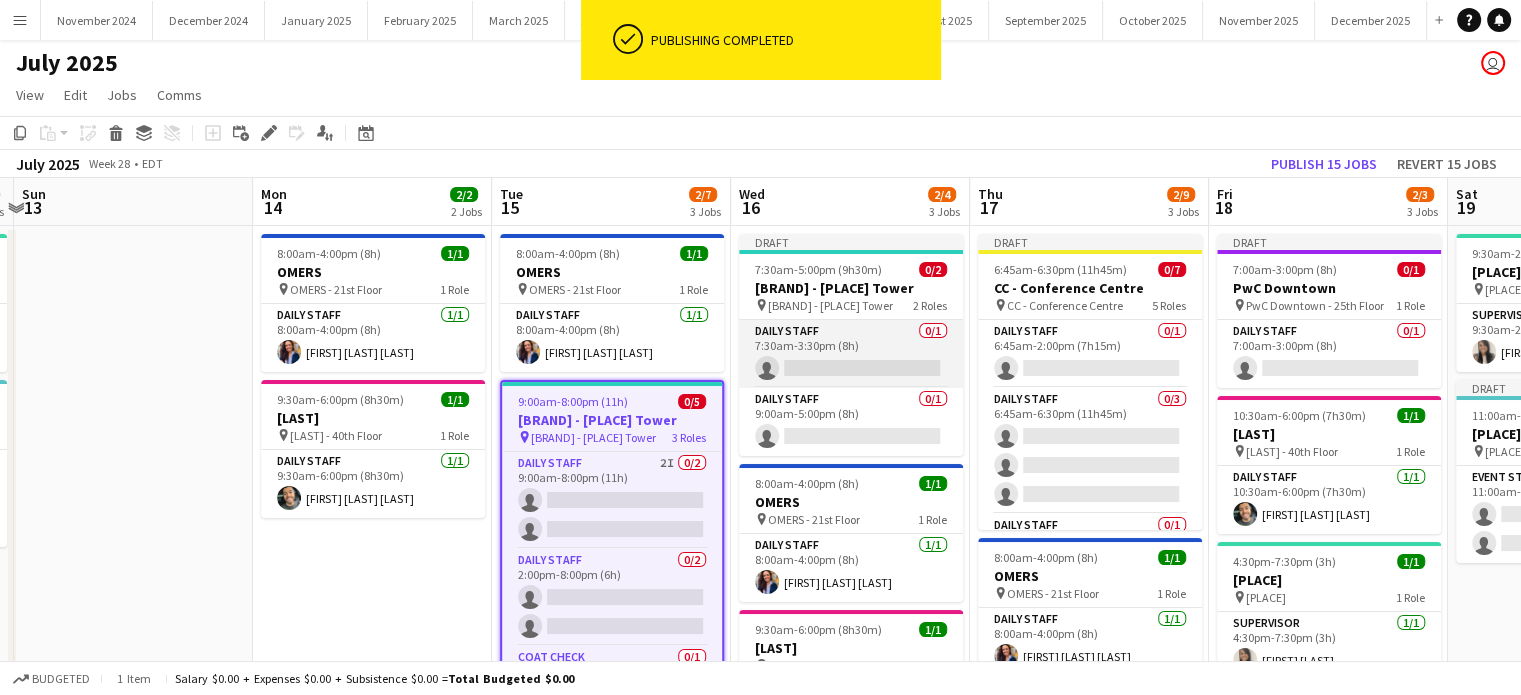 click on "Daily Staff   0/1   7:30am-3:30pm (8h)
single-neutral-actions" at bounding box center [851, 354] 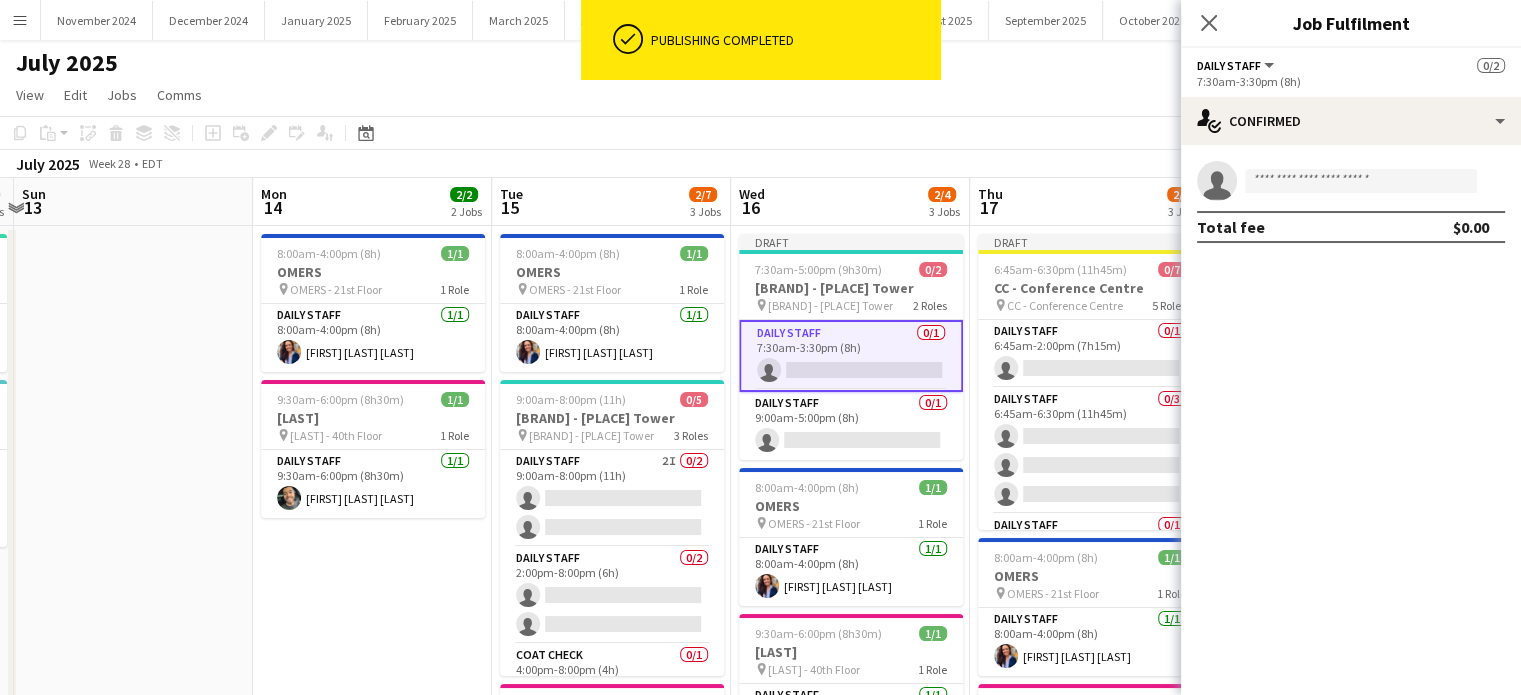 click on "single-neutral-actions
Total fee   $0.00" at bounding box center (1351, 202) 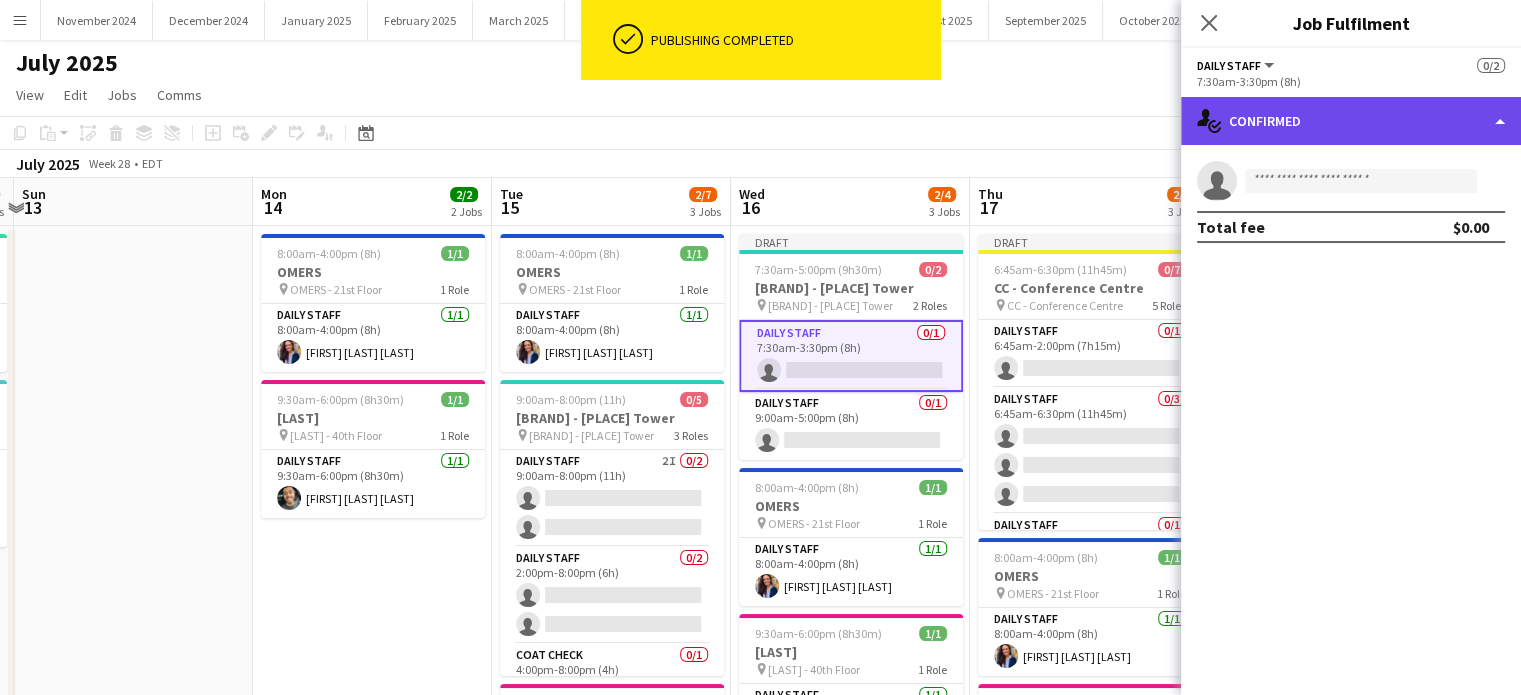 click on "single-neutral-actions-check-2
Confirmed" 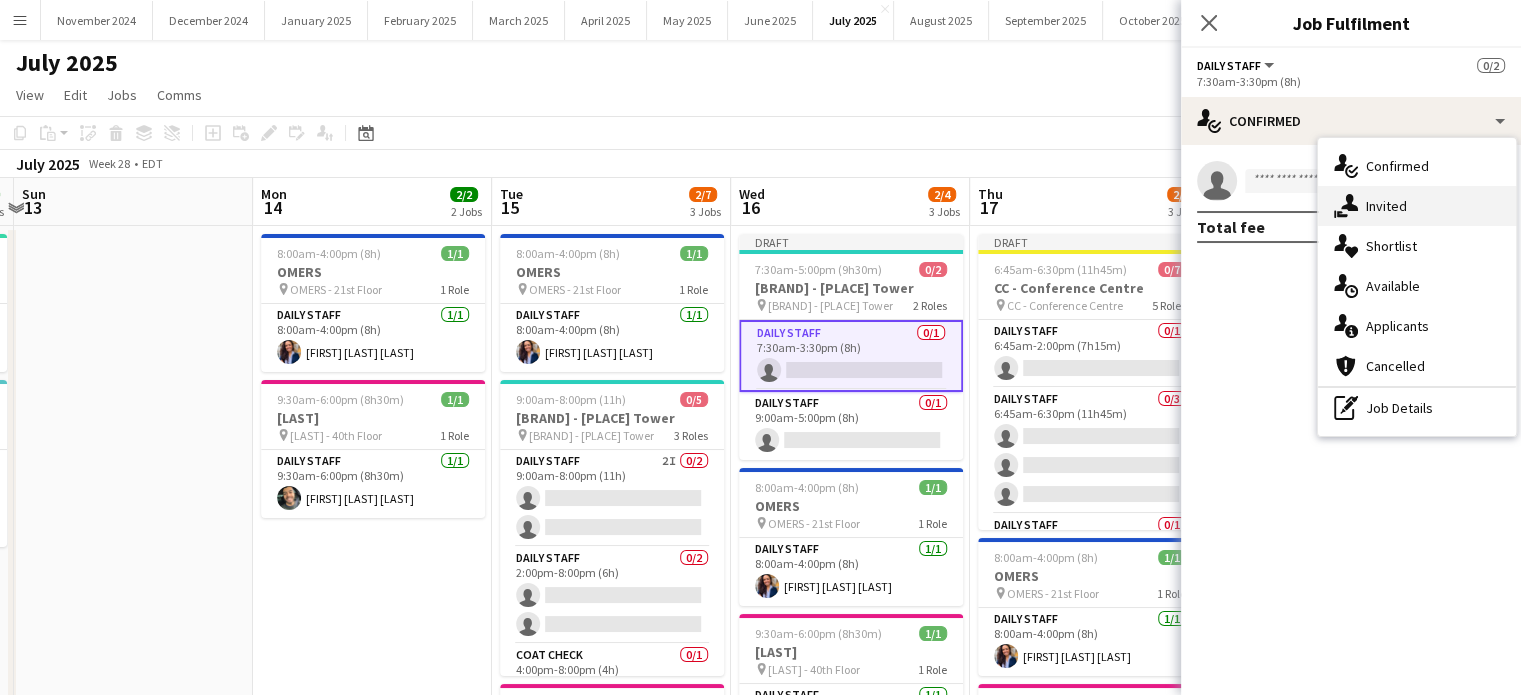 click on "single-neutral-actions-share-1
Invited" at bounding box center (1417, 206) 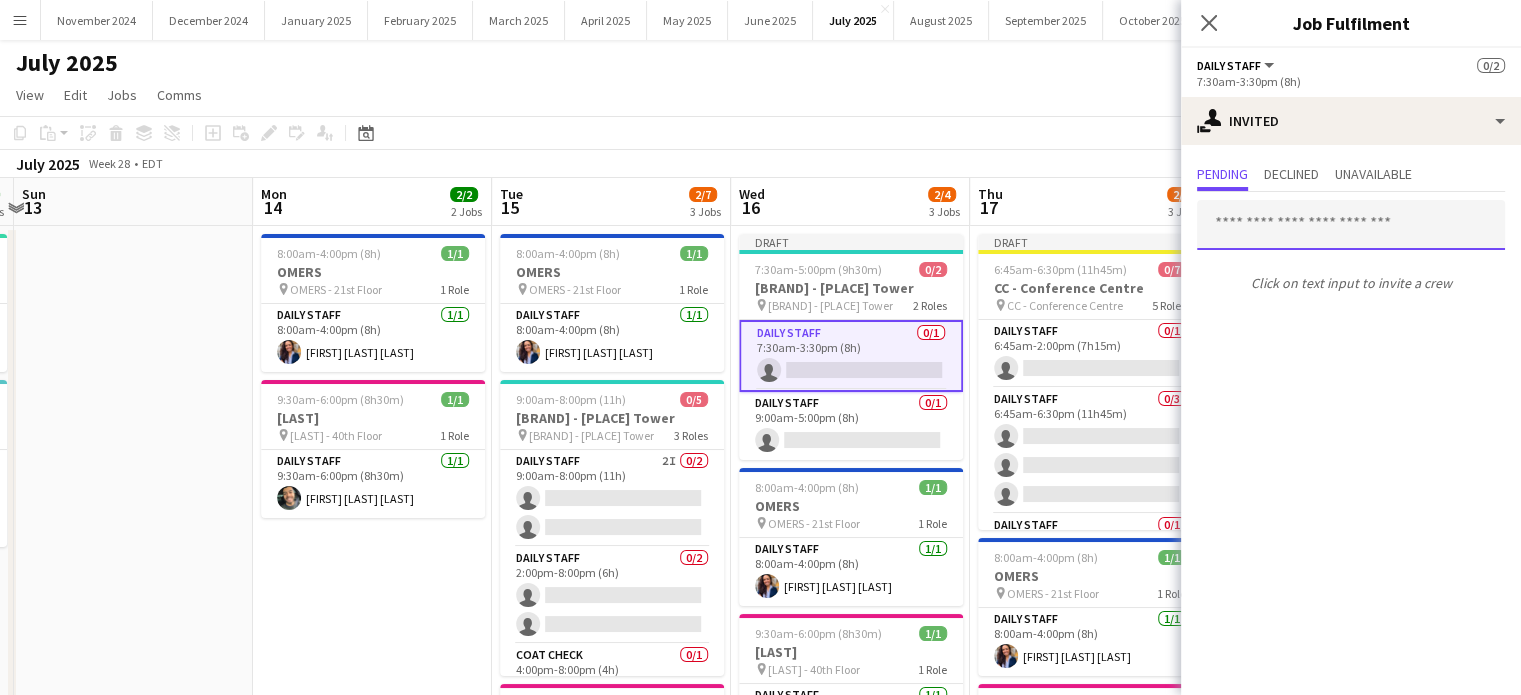 click at bounding box center [1351, 225] 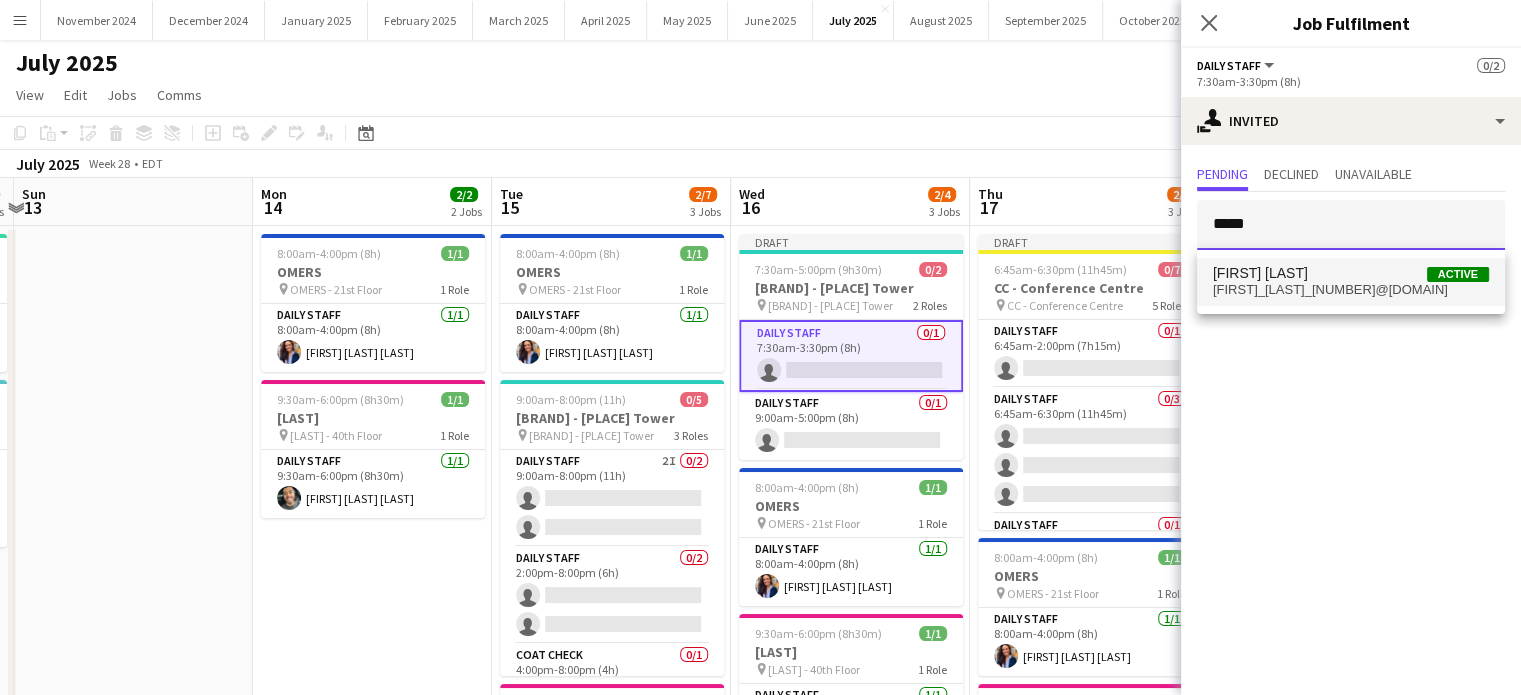 type on "*****" 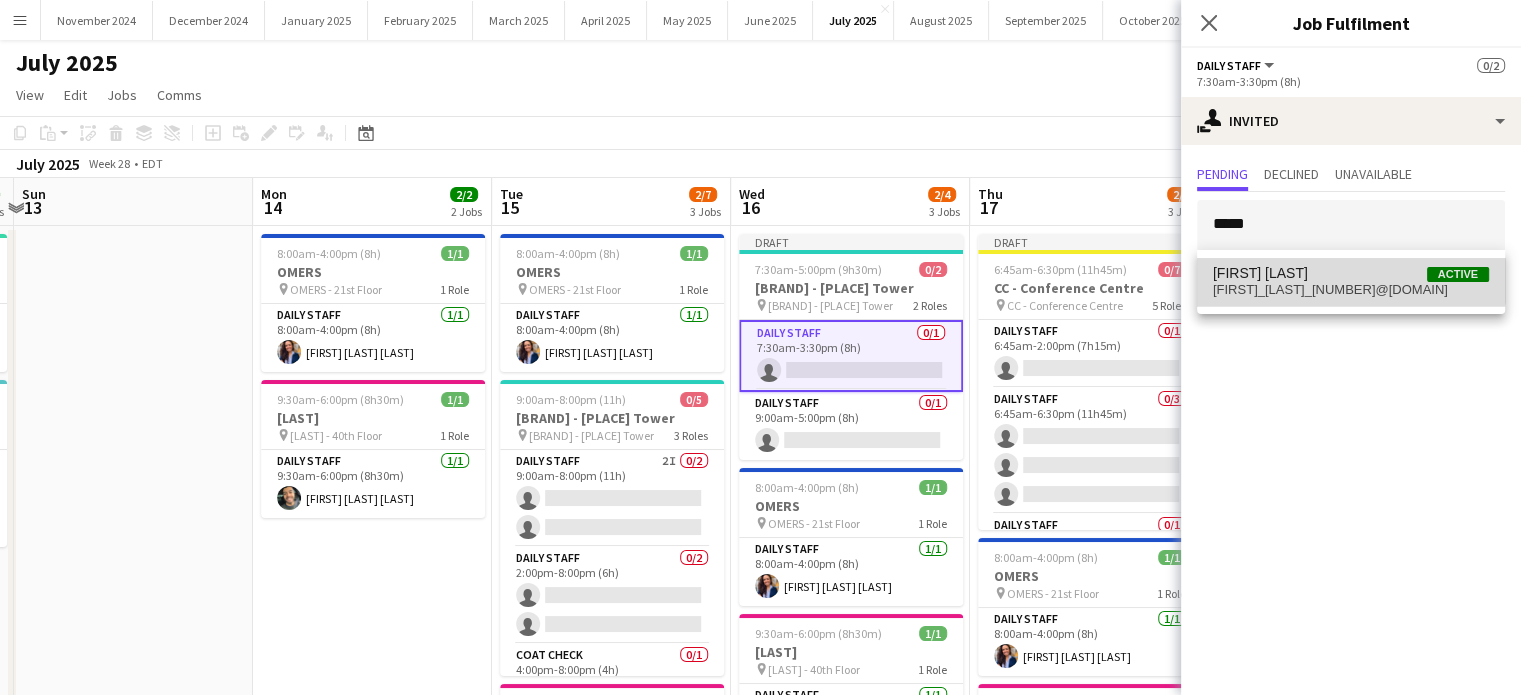 click on "[FIRST] [LAST]  Active" at bounding box center [1351, 273] 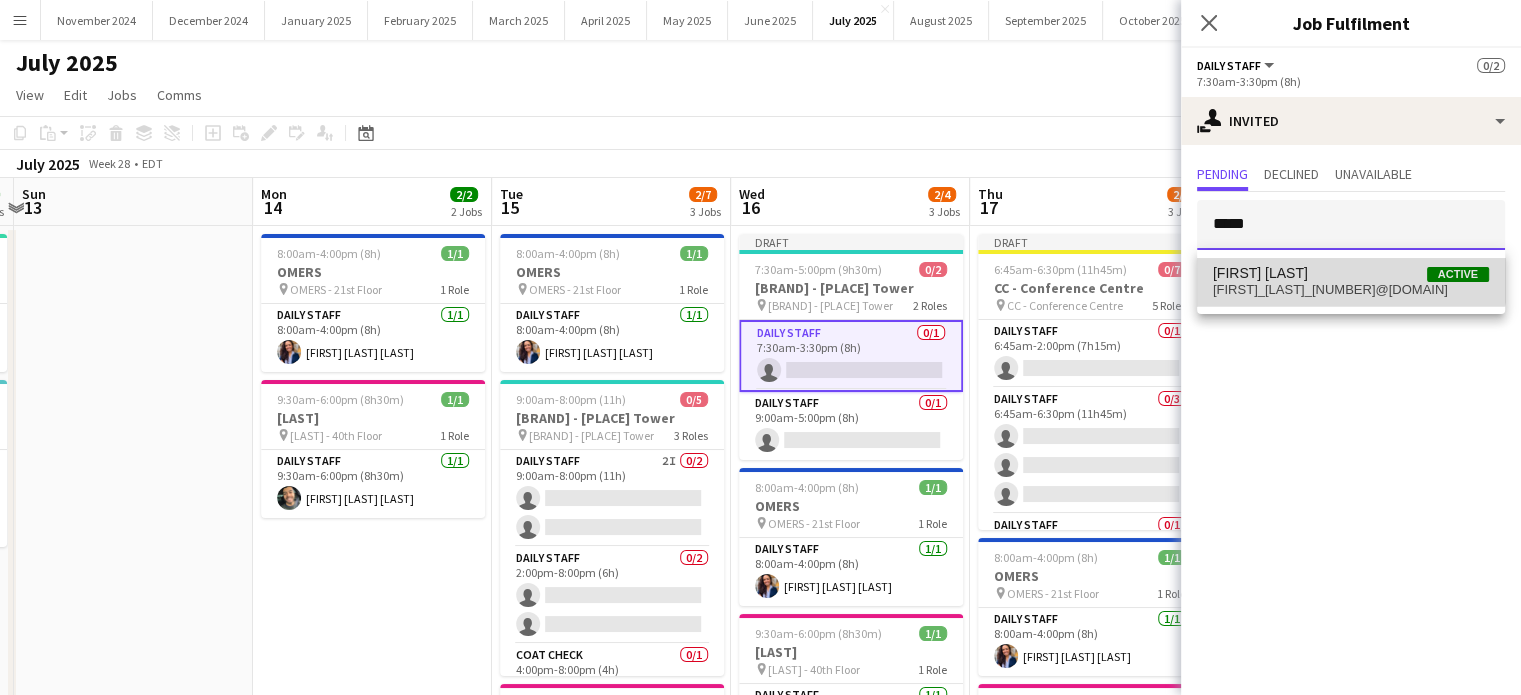 type 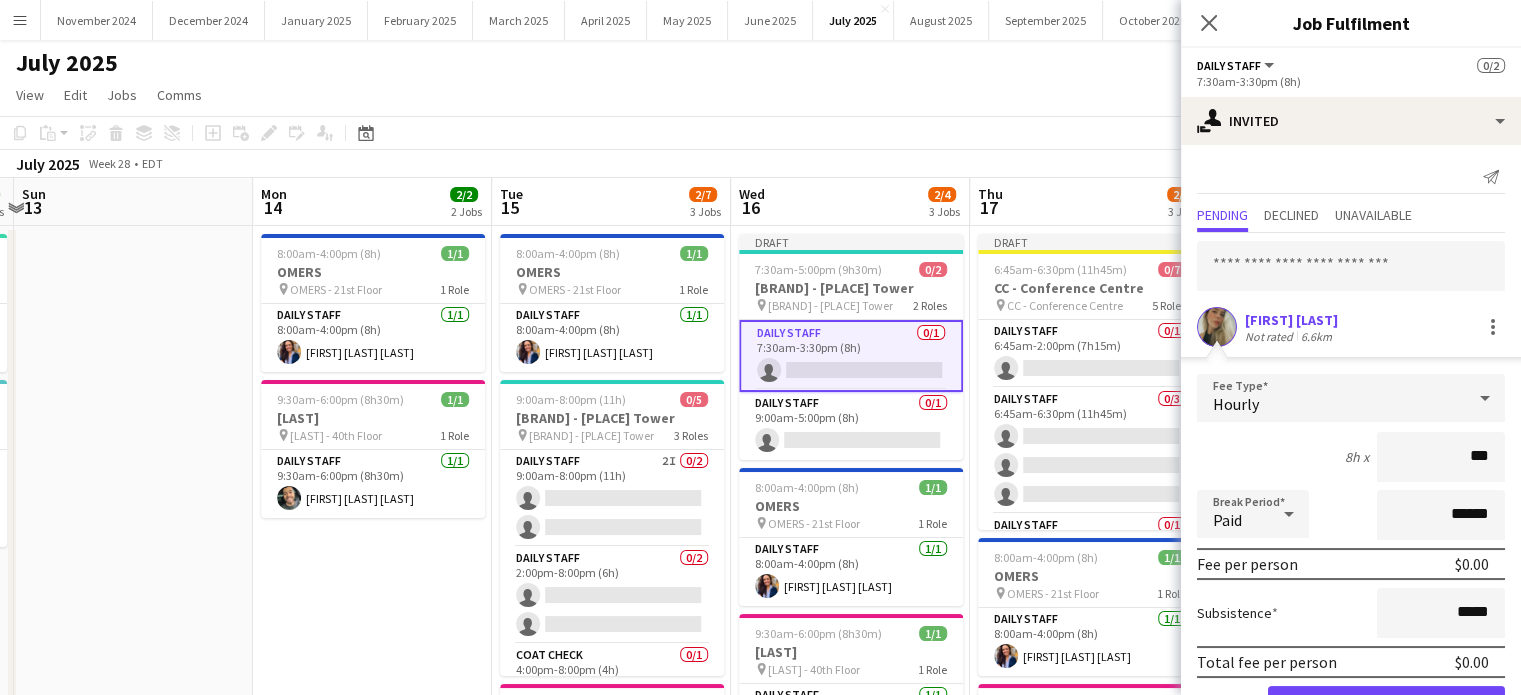 type on "**" 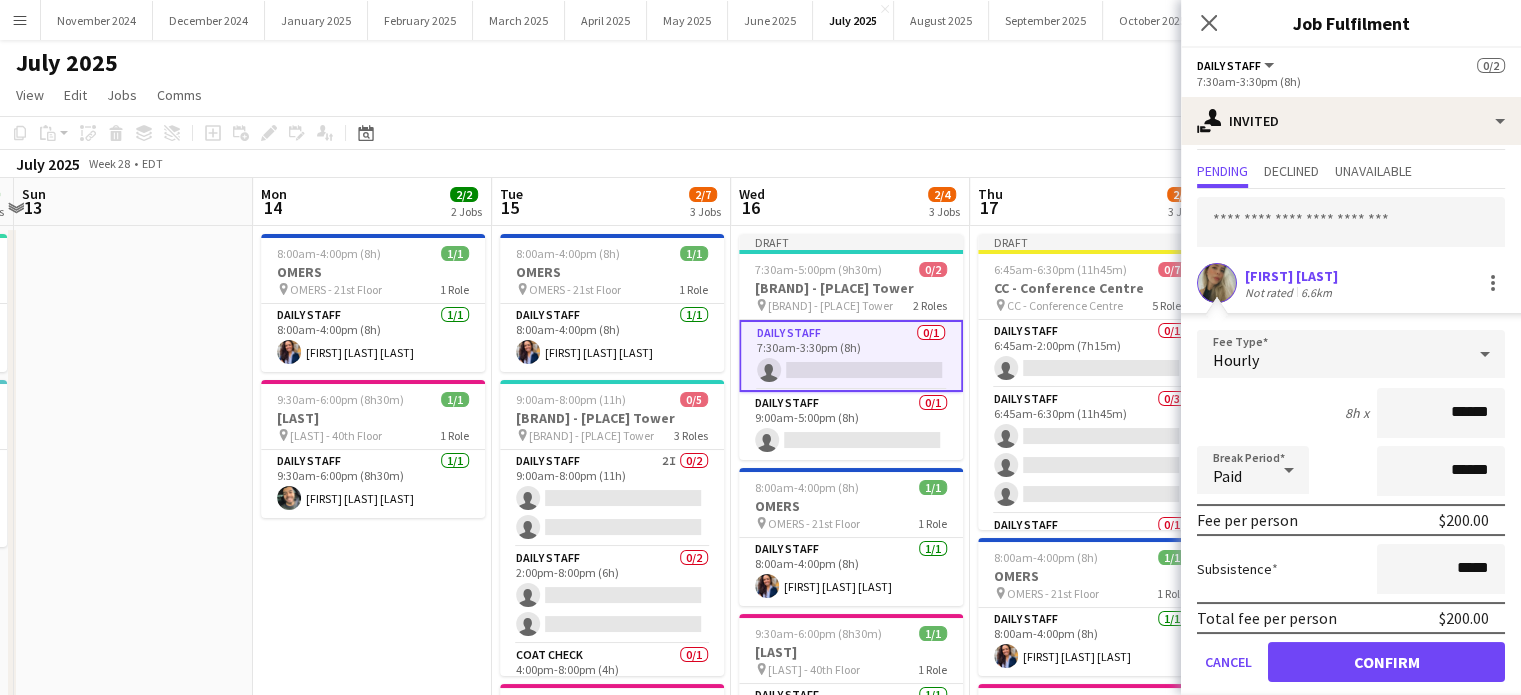 scroll, scrollTop: 64, scrollLeft: 0, axis: vertical 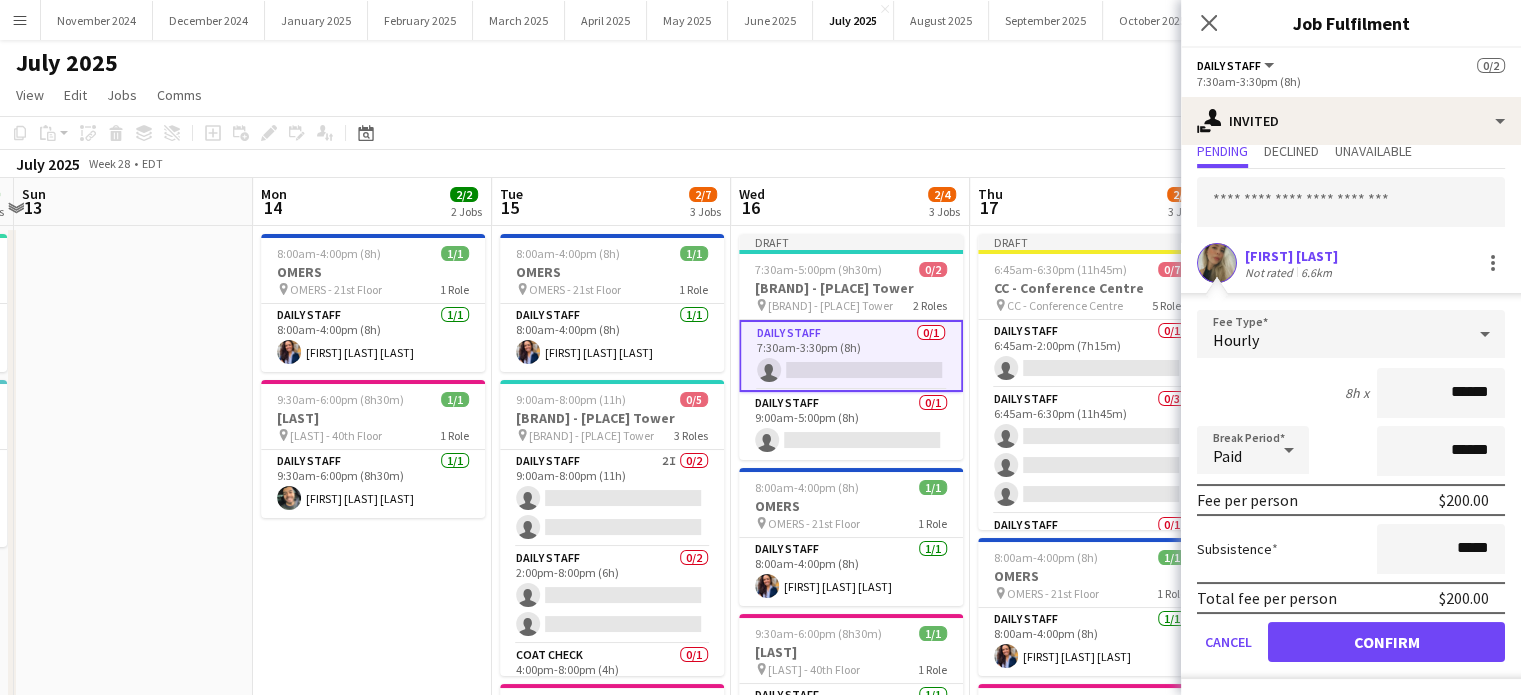 type on "******" 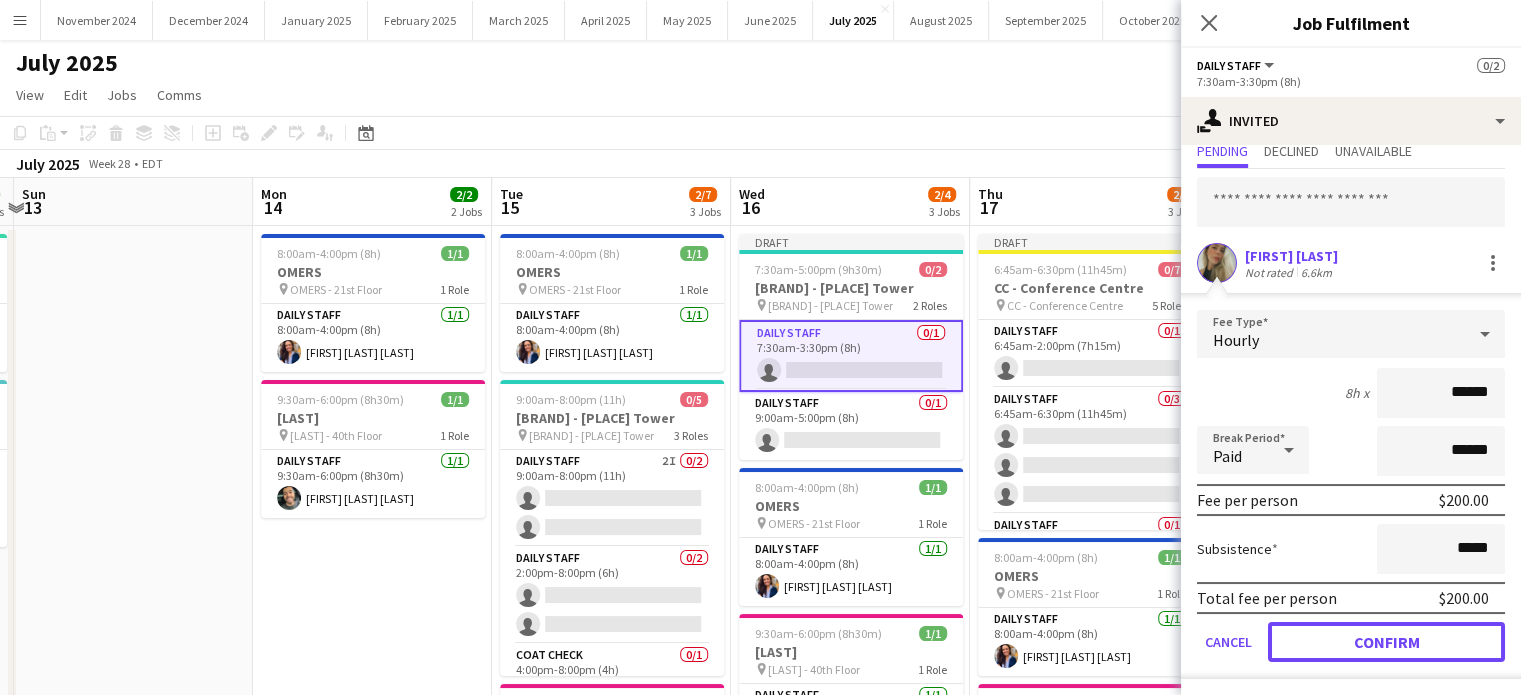 click on "Confirm" 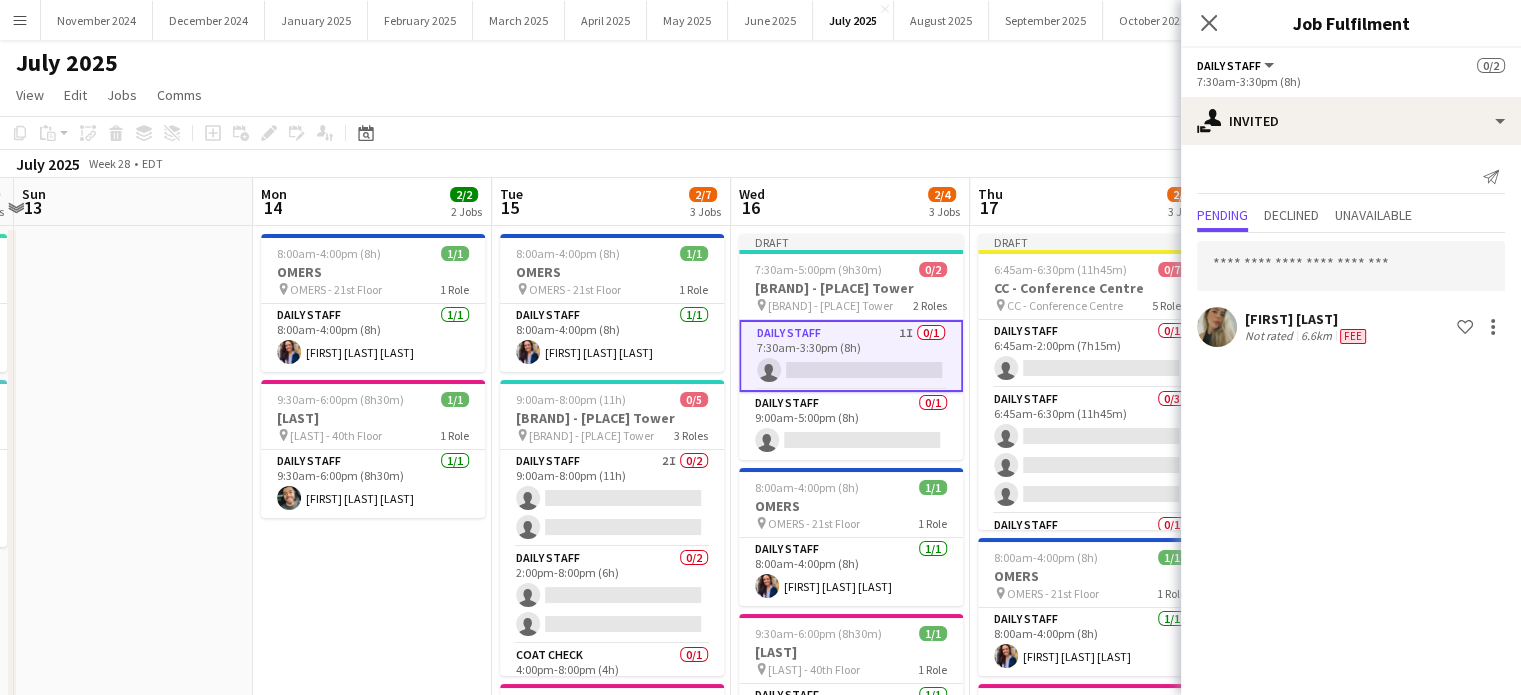 scroll, scrollTop: 0, scrollLeft: 0, axis: both 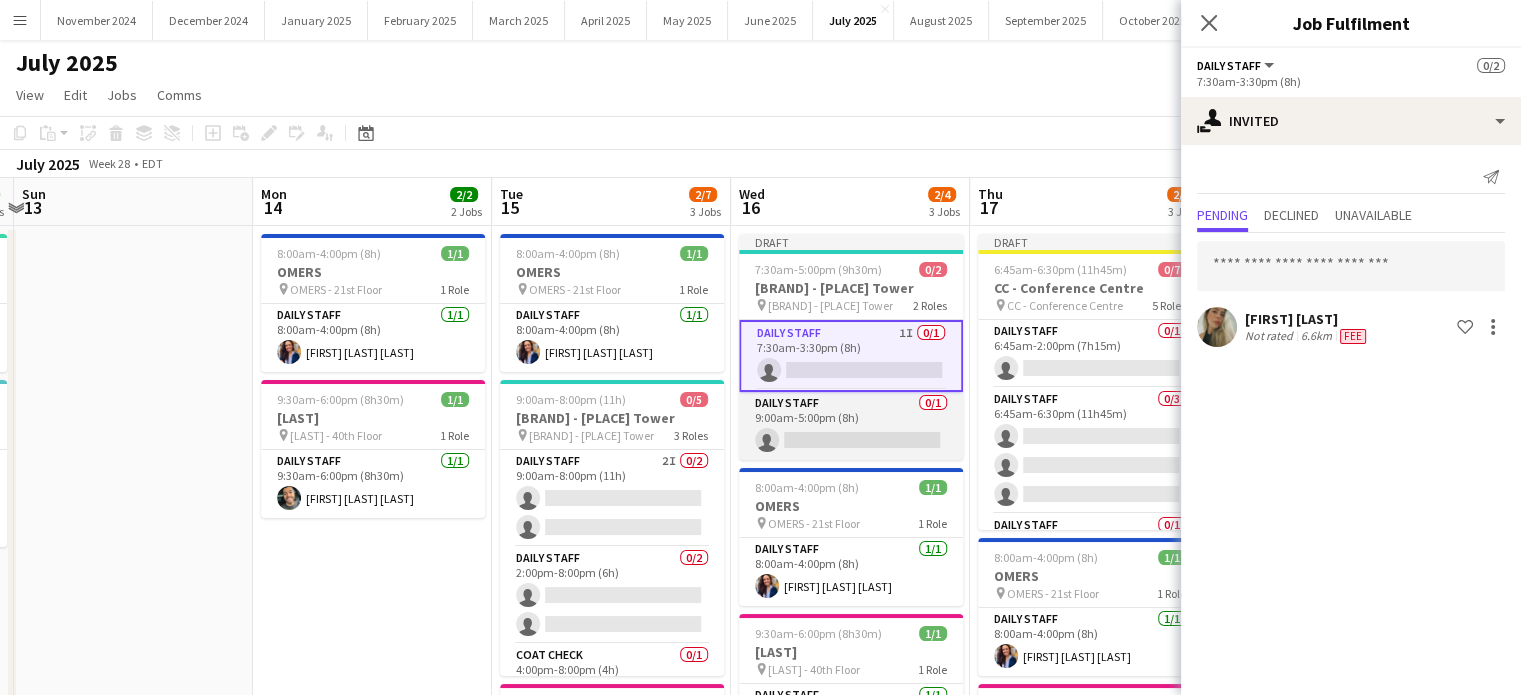 click on "Daily Staff   0/1   9:00am-5:00pm (8h)
single-neutral-actions" at bounding box center (851, 426) 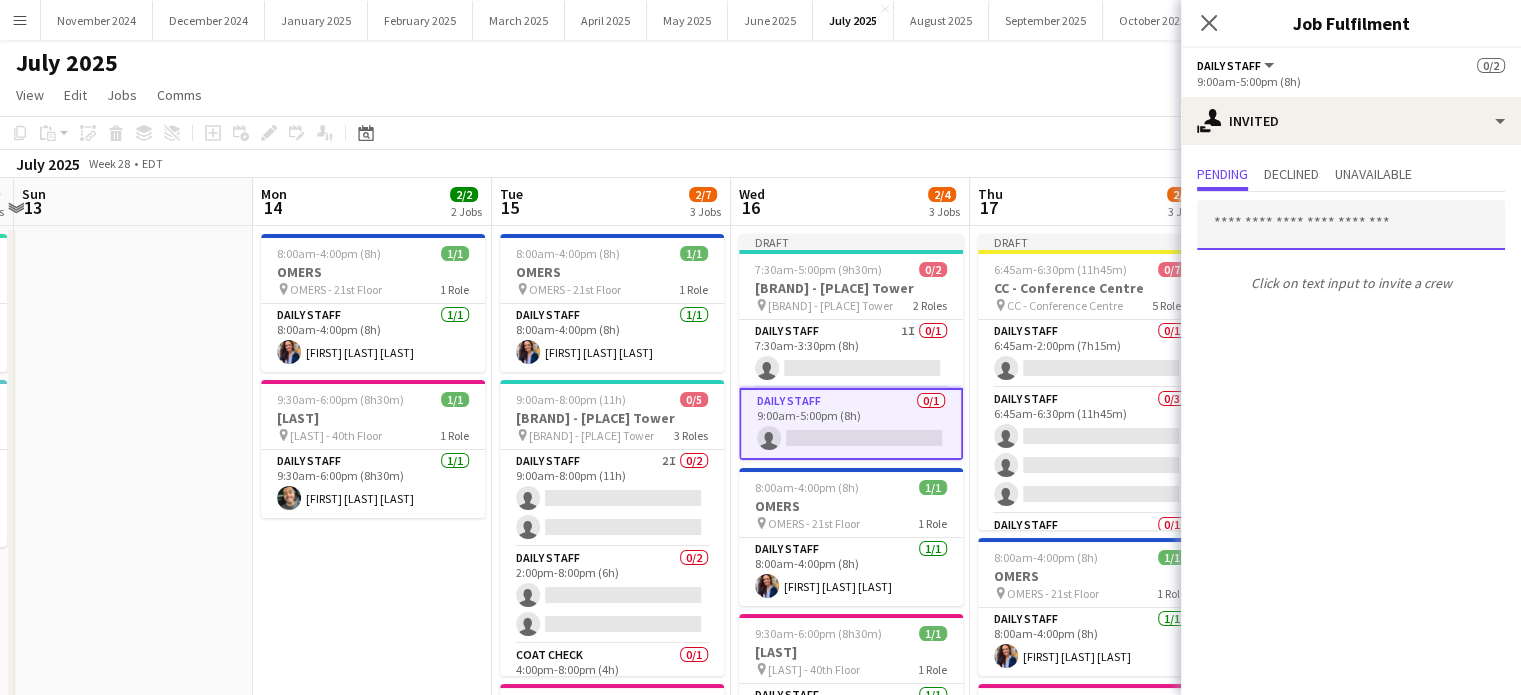 click at bounding box center (1351, 225) 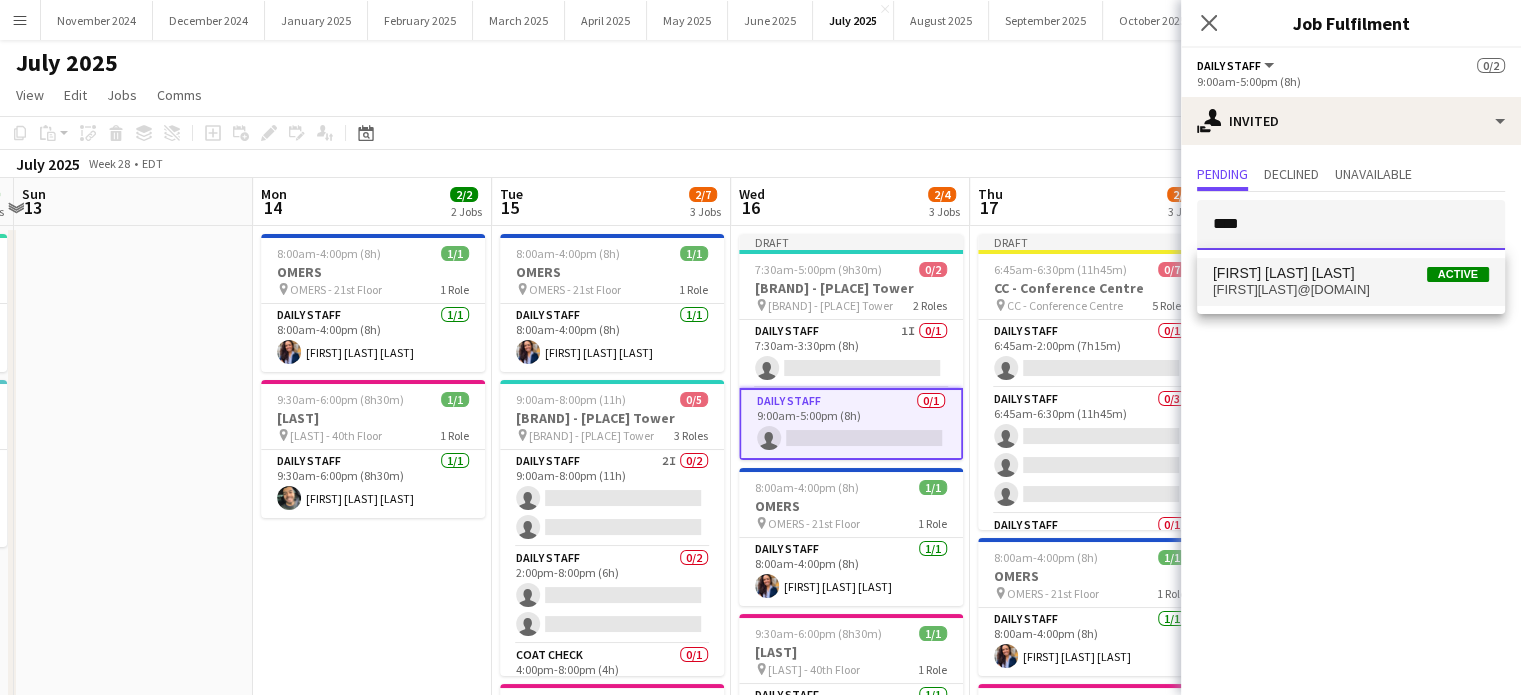 type on "****" 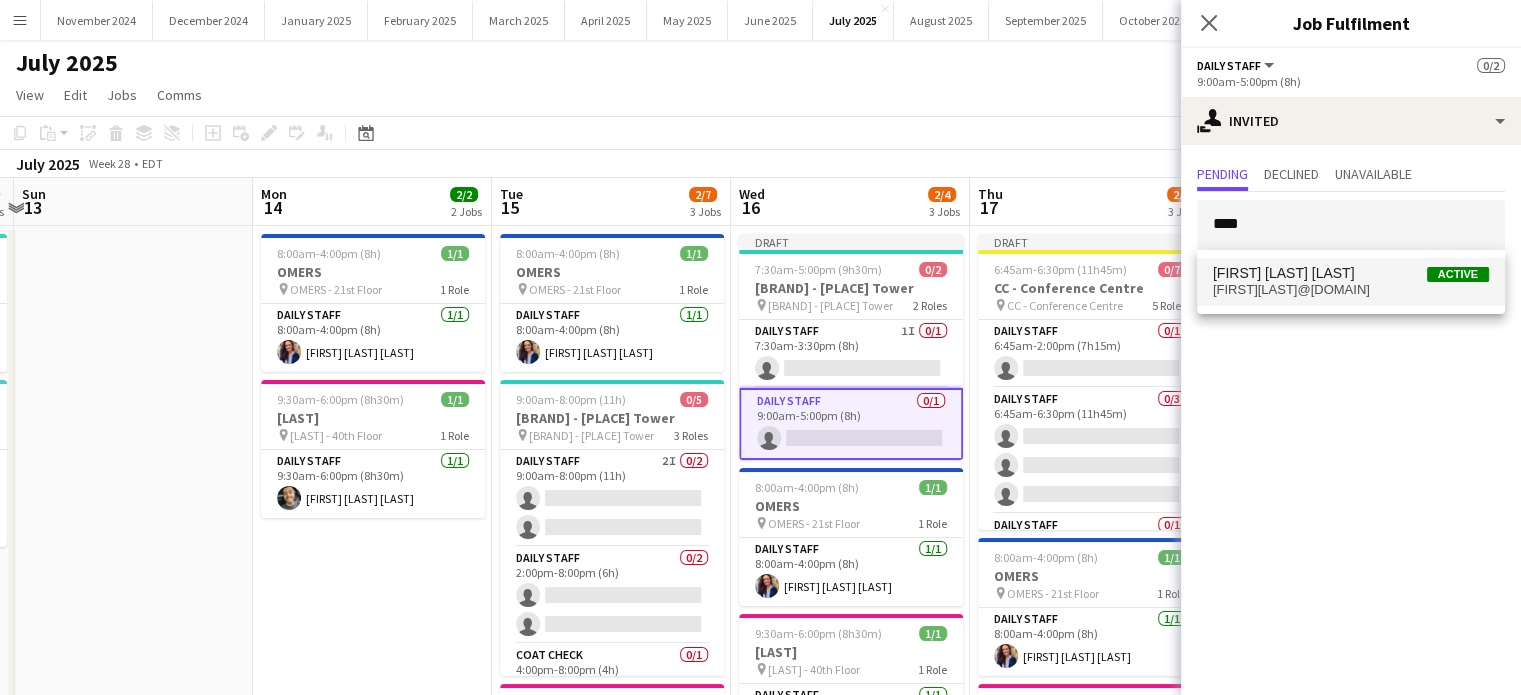 click on "[FIRST][LAST]@[DOMAIN]" at bounding box center (1351, 290) 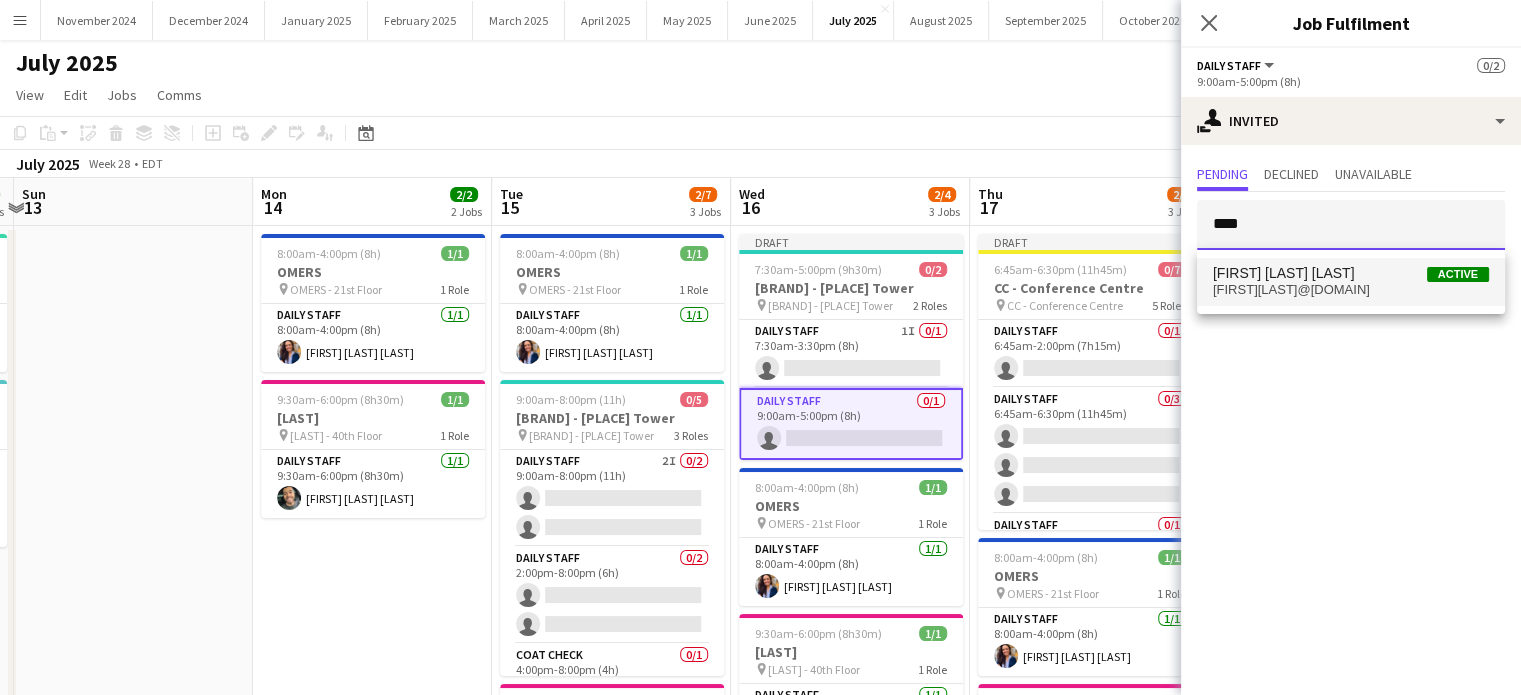type 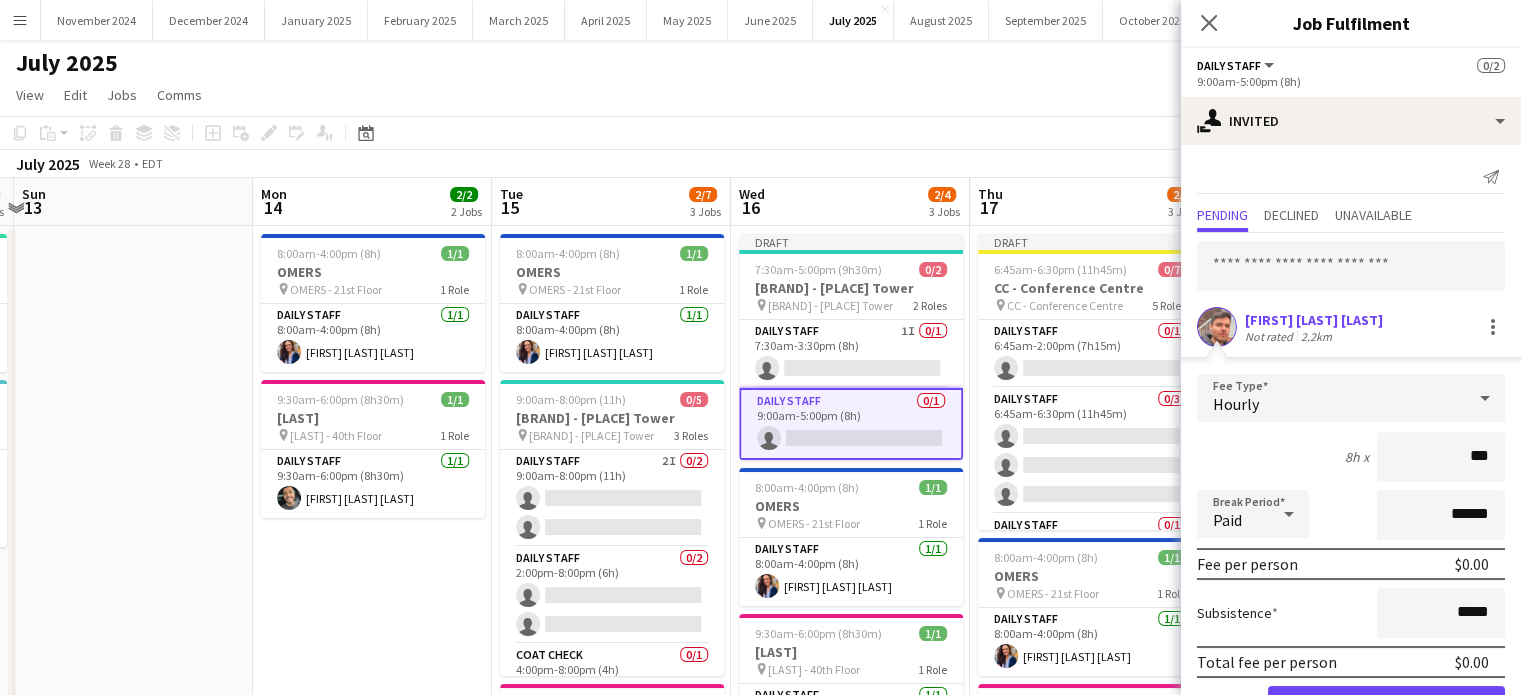 type on "**" 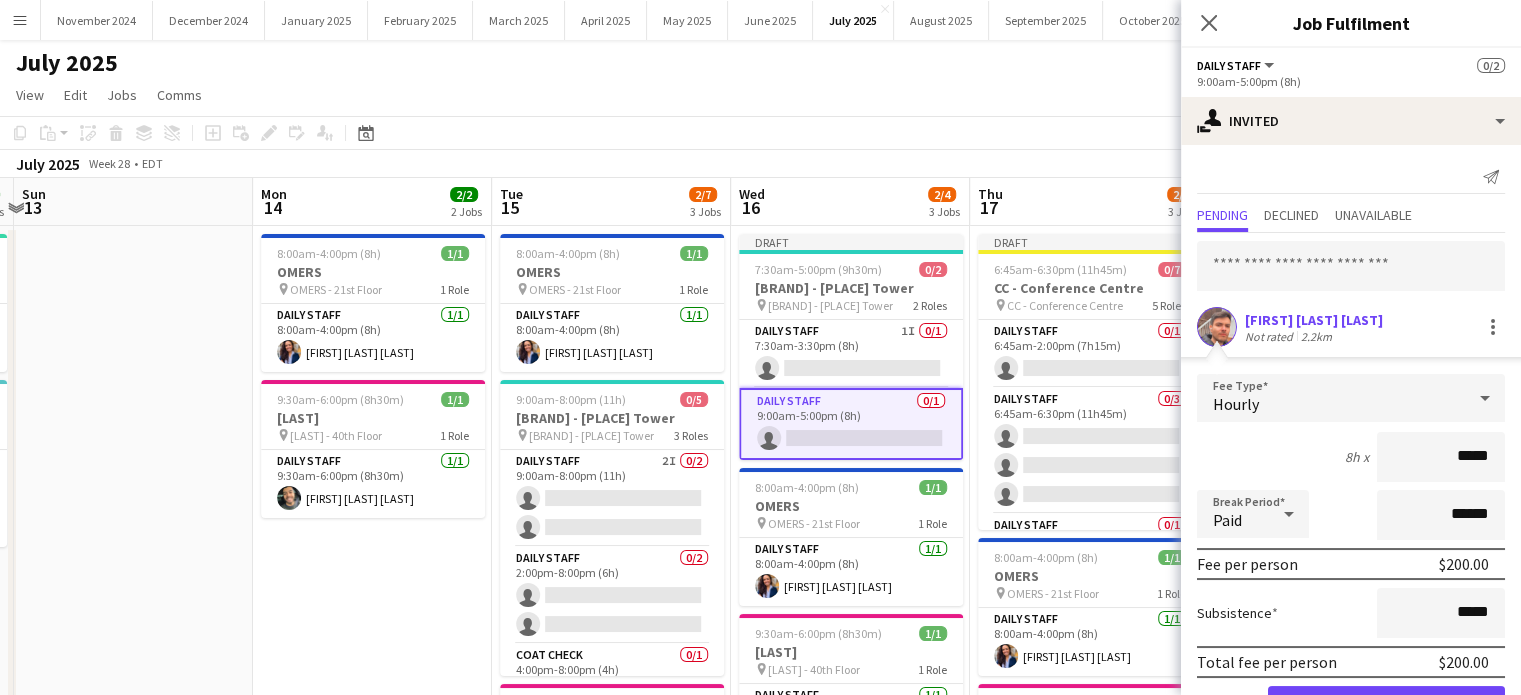 type on "******" 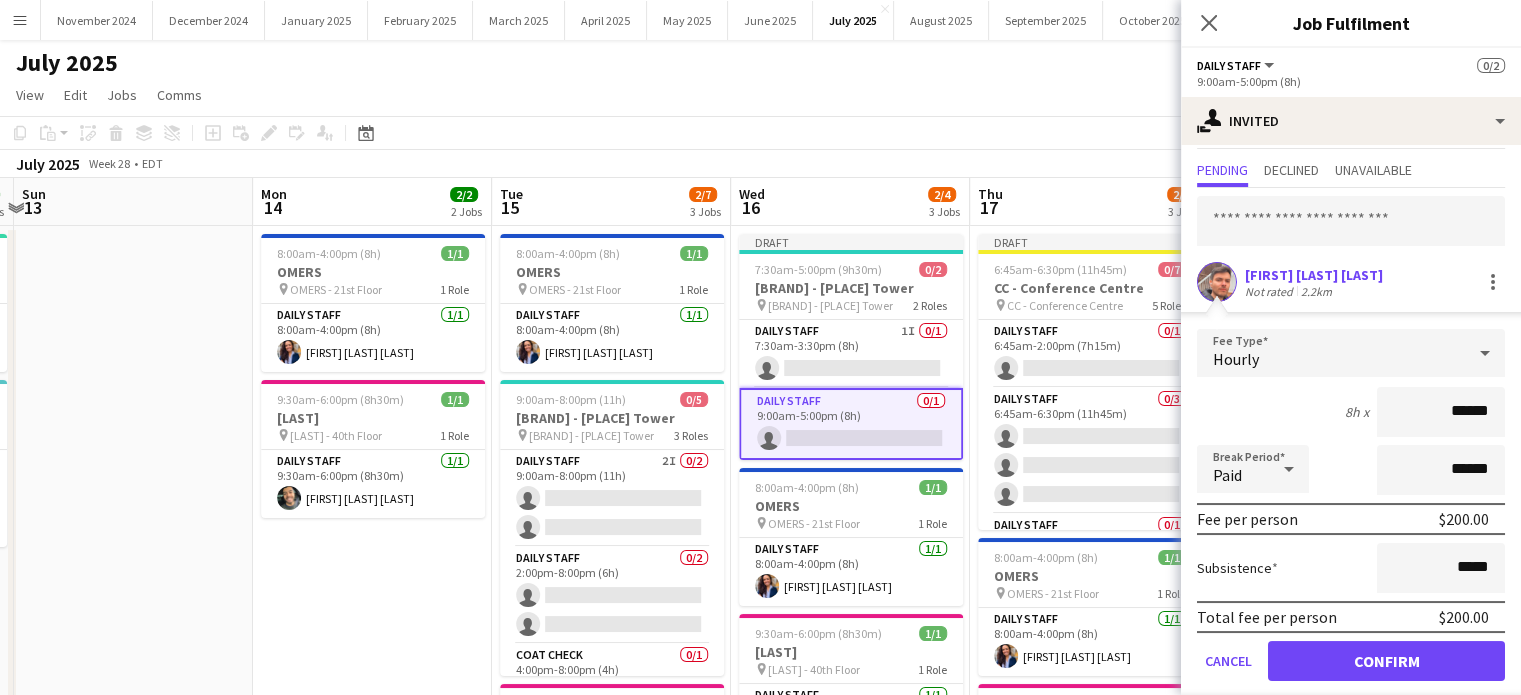 scroll, scrollTop: 64, scrollLeft: 0, axis: vertical 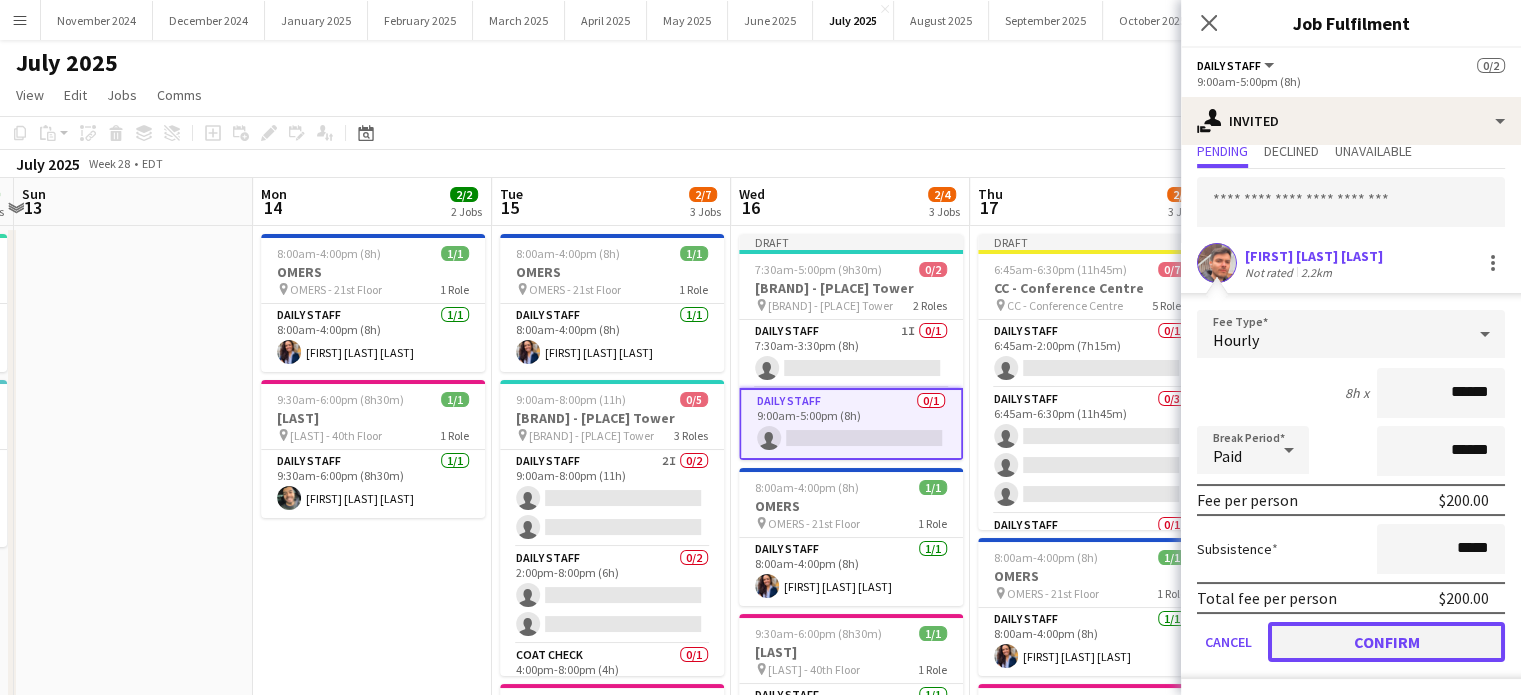 click on "Confirm" 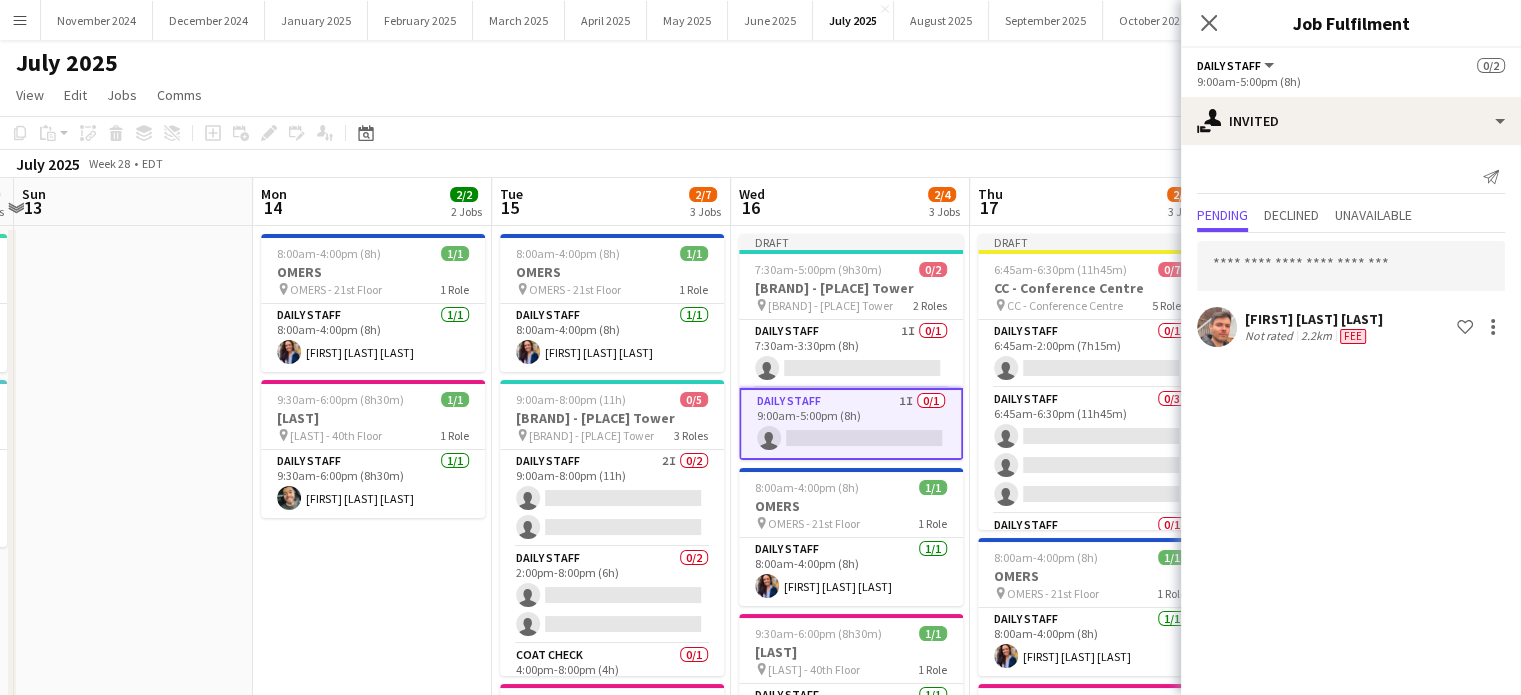 scroll, scrollTop: 0, scrollLeft: 0, axis: both 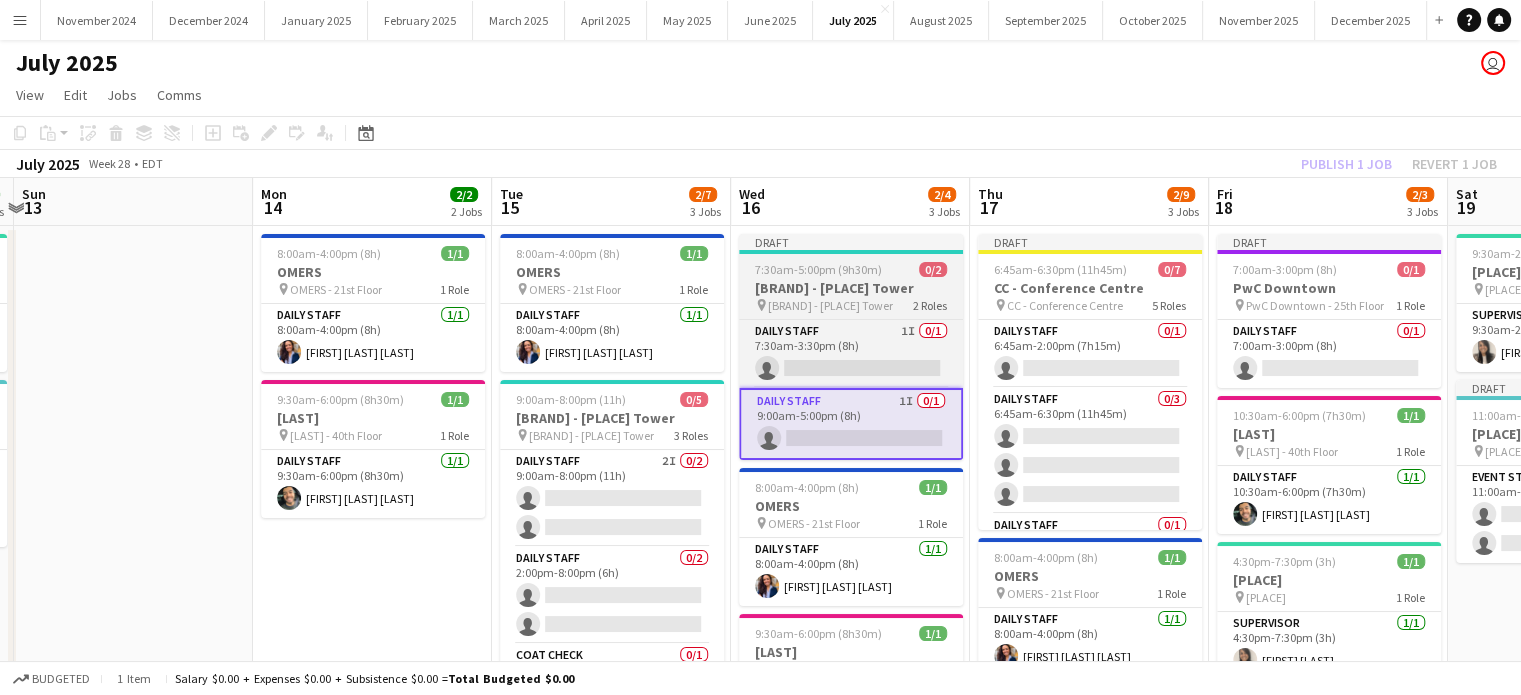 click on "7:30am-5:00pm (9h30m)    0/2" at bounding box center [851, 269] 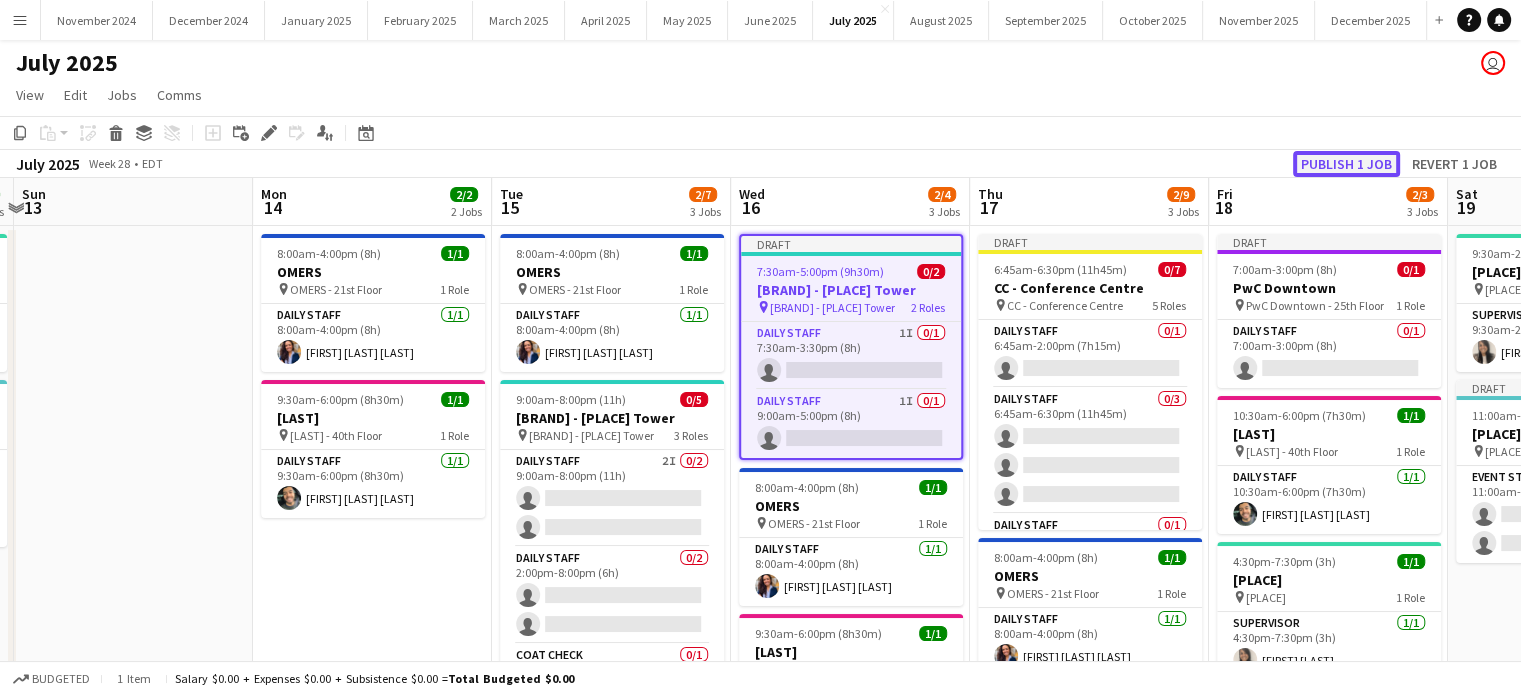 click on "Publish 1 job" 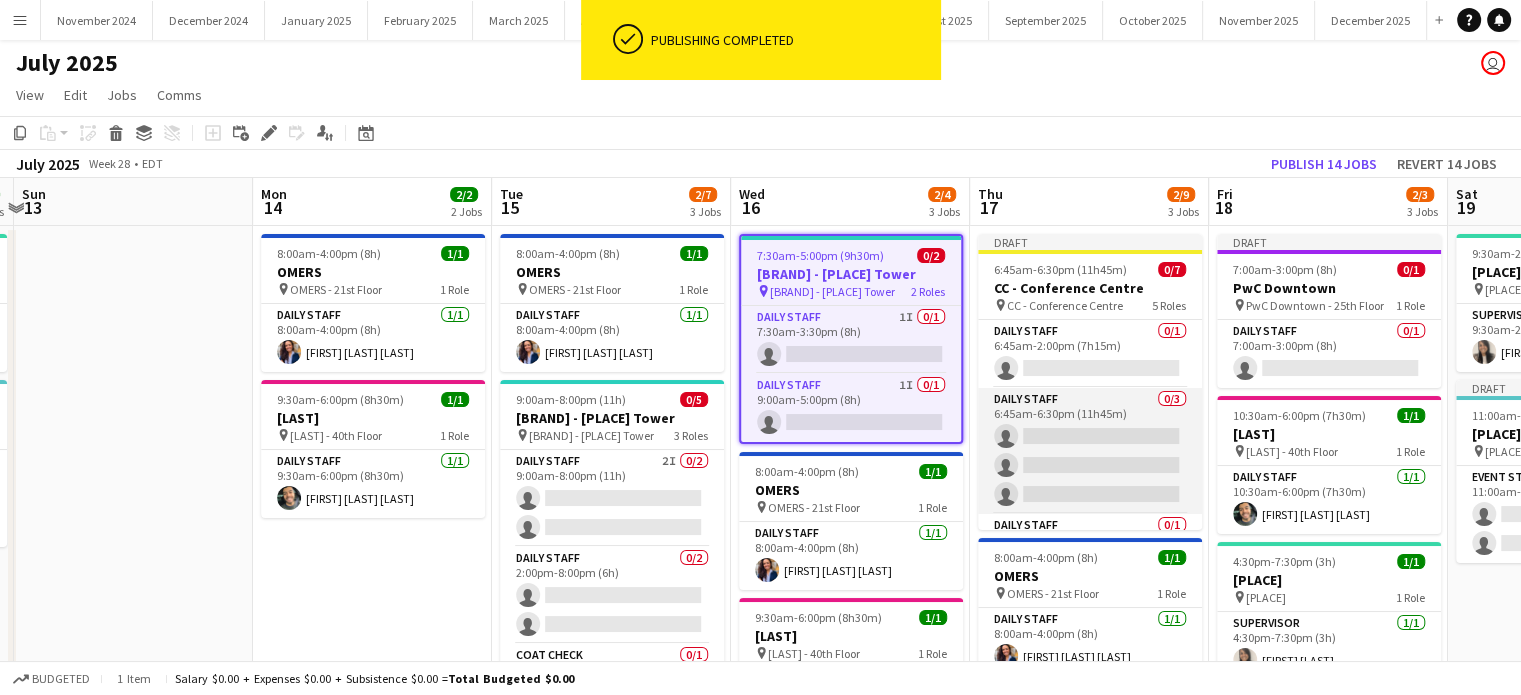 click on "Daily Staff   0/3   6:45am-6:30pm (11h45m)
single-neutral-actions
single-neutral-actions
single-neutral-actions" at bounding box center [1090, 451] 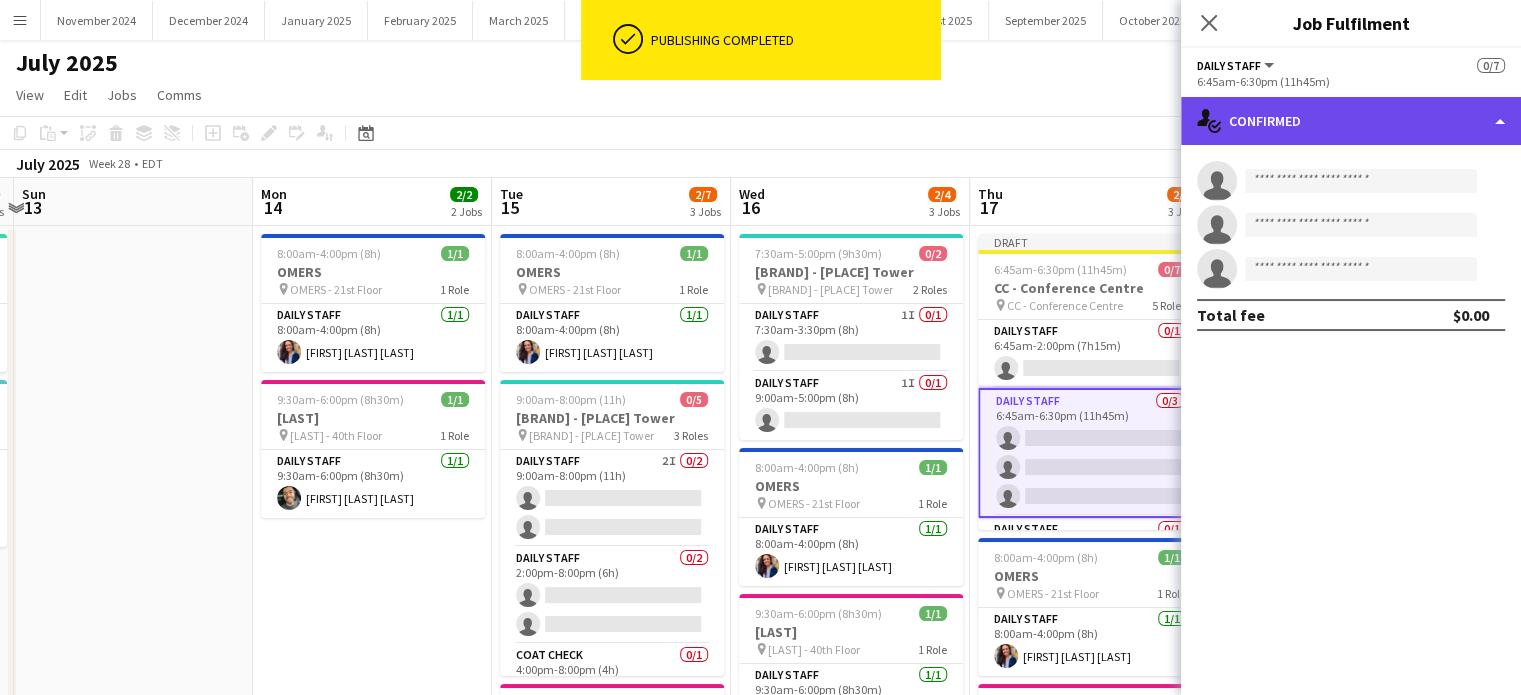 click on "single-neutral-actions-check-2
Confirmed" 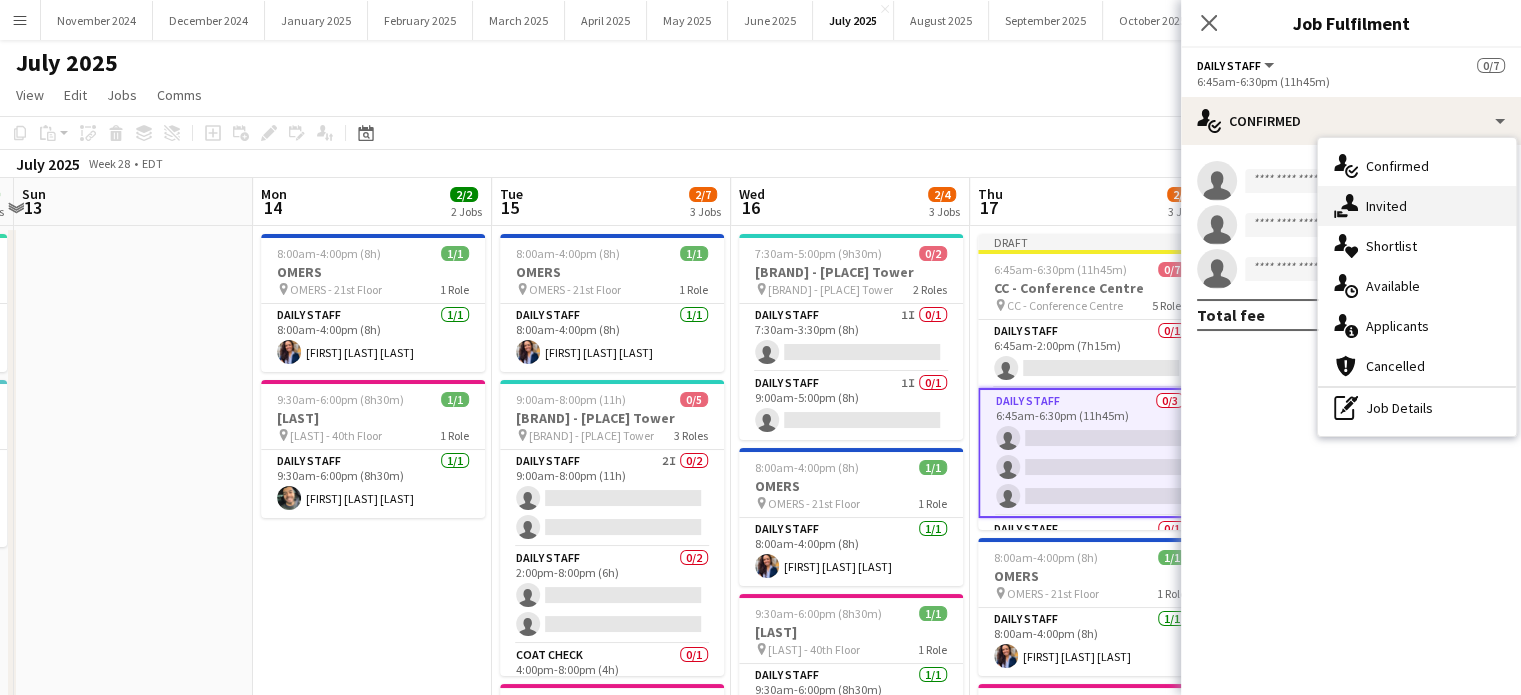click on "single-neutral-actions-share-1
Invited" at bounding box center [1417, 206] 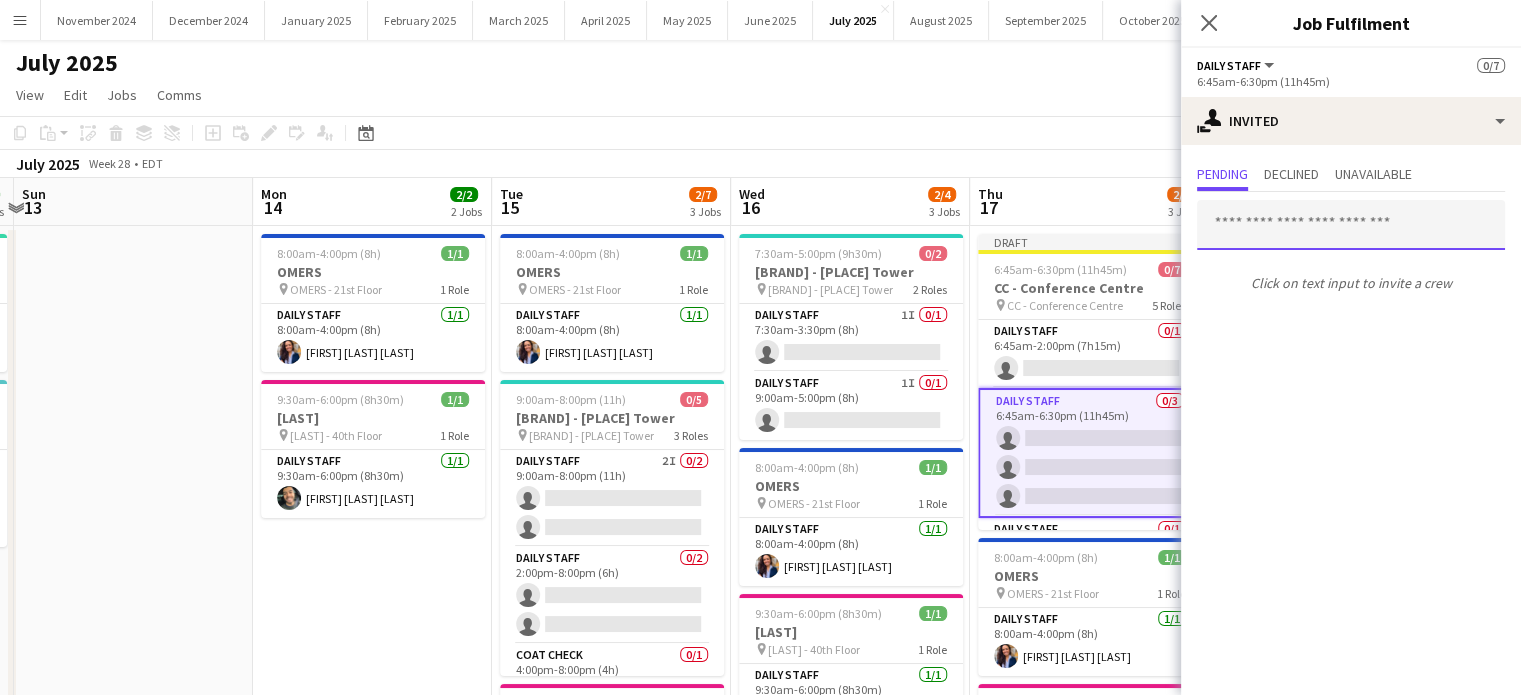 click at bounding box center [1351, 225] 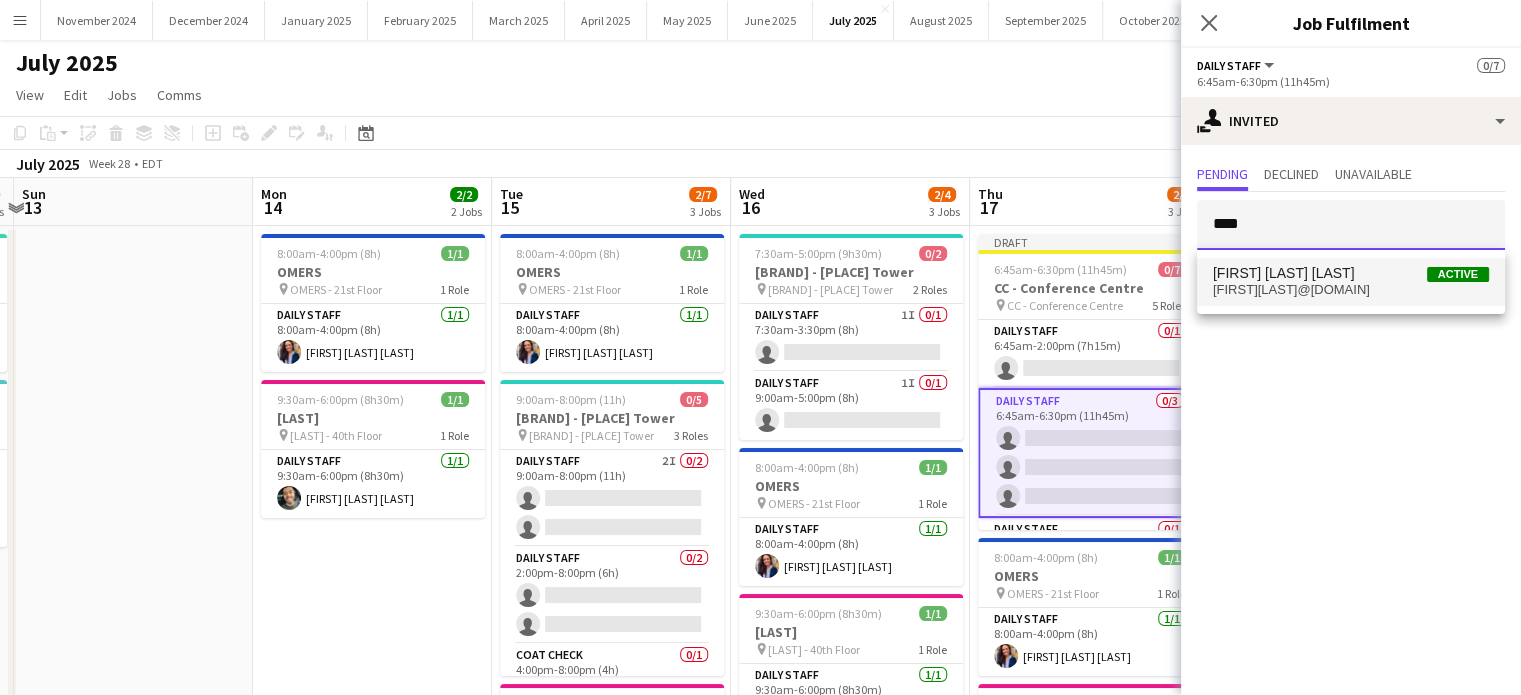 type on "****" 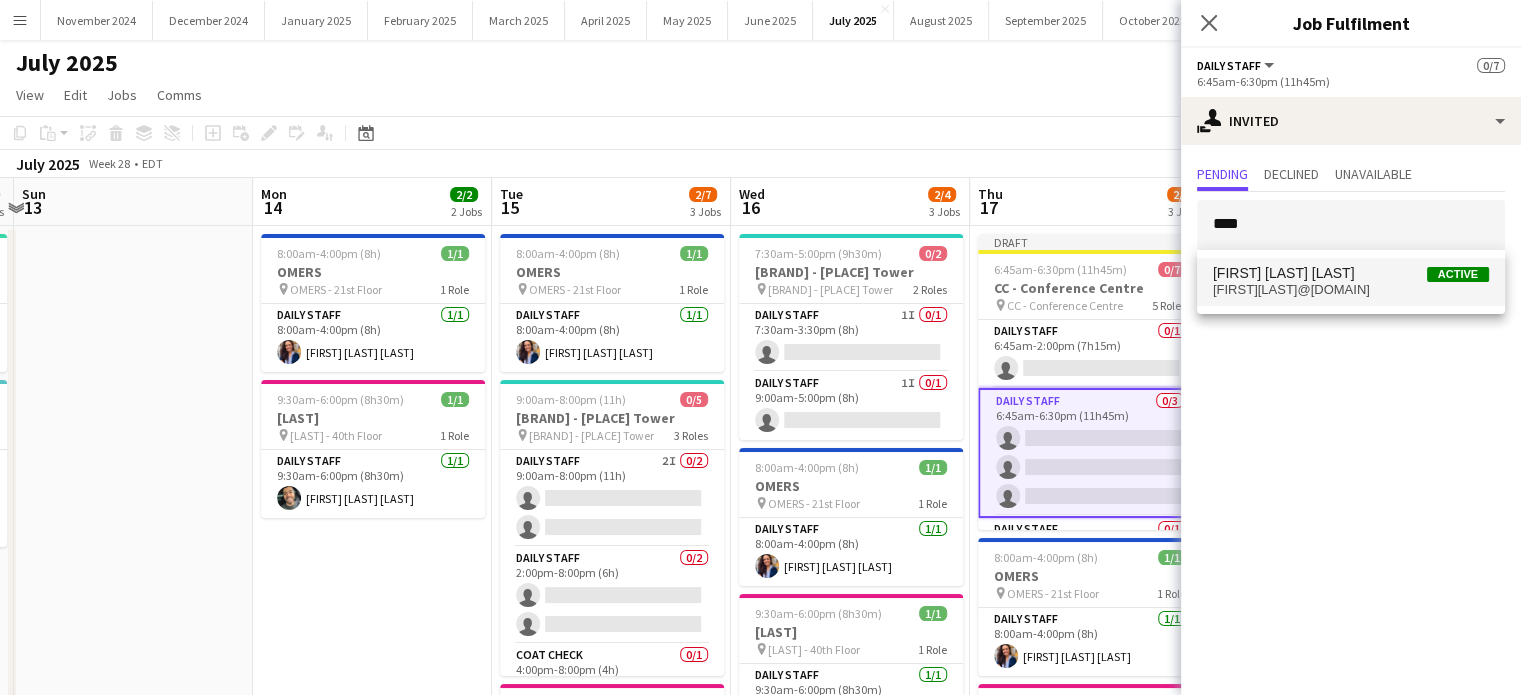click on "[FIRST] [LAST]  Active  [FIRST][LAST]@[DOMAIN]" at bounding box center (1351, 282) 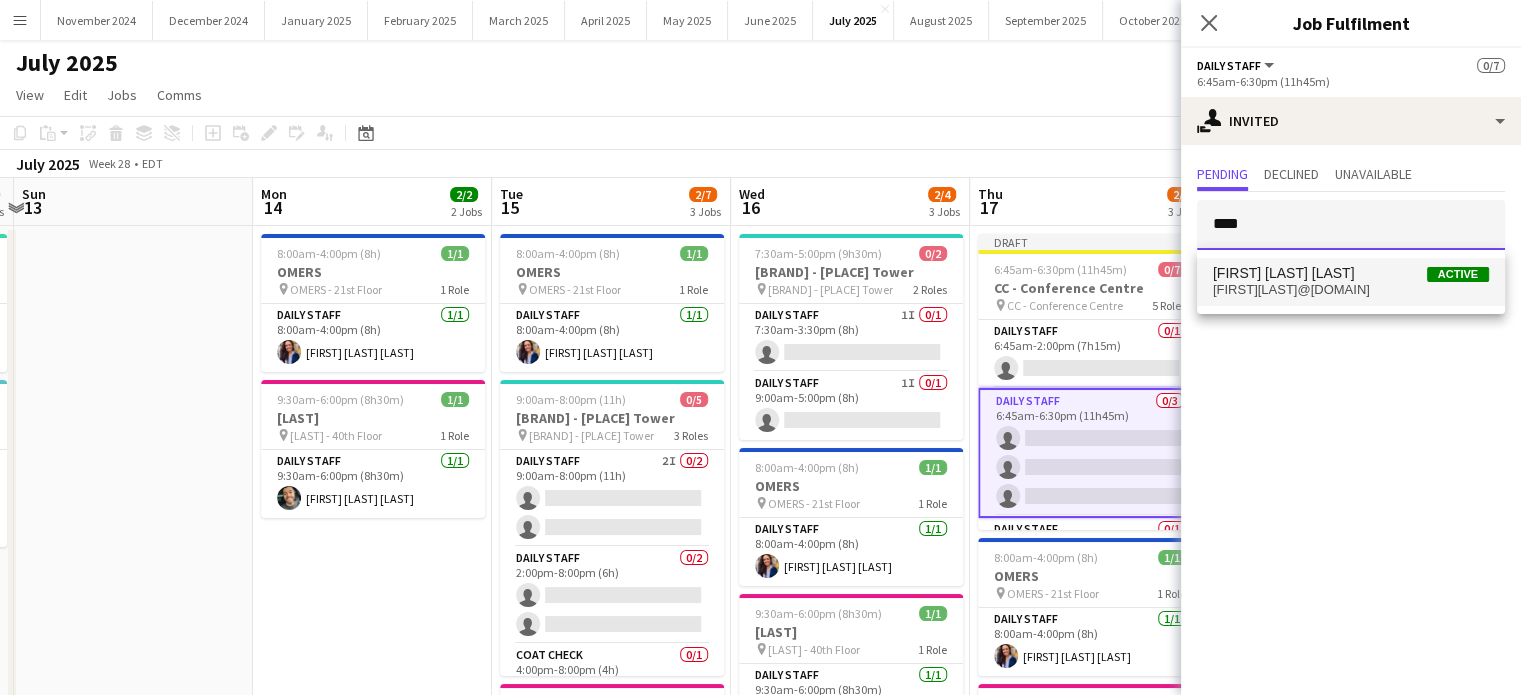 type 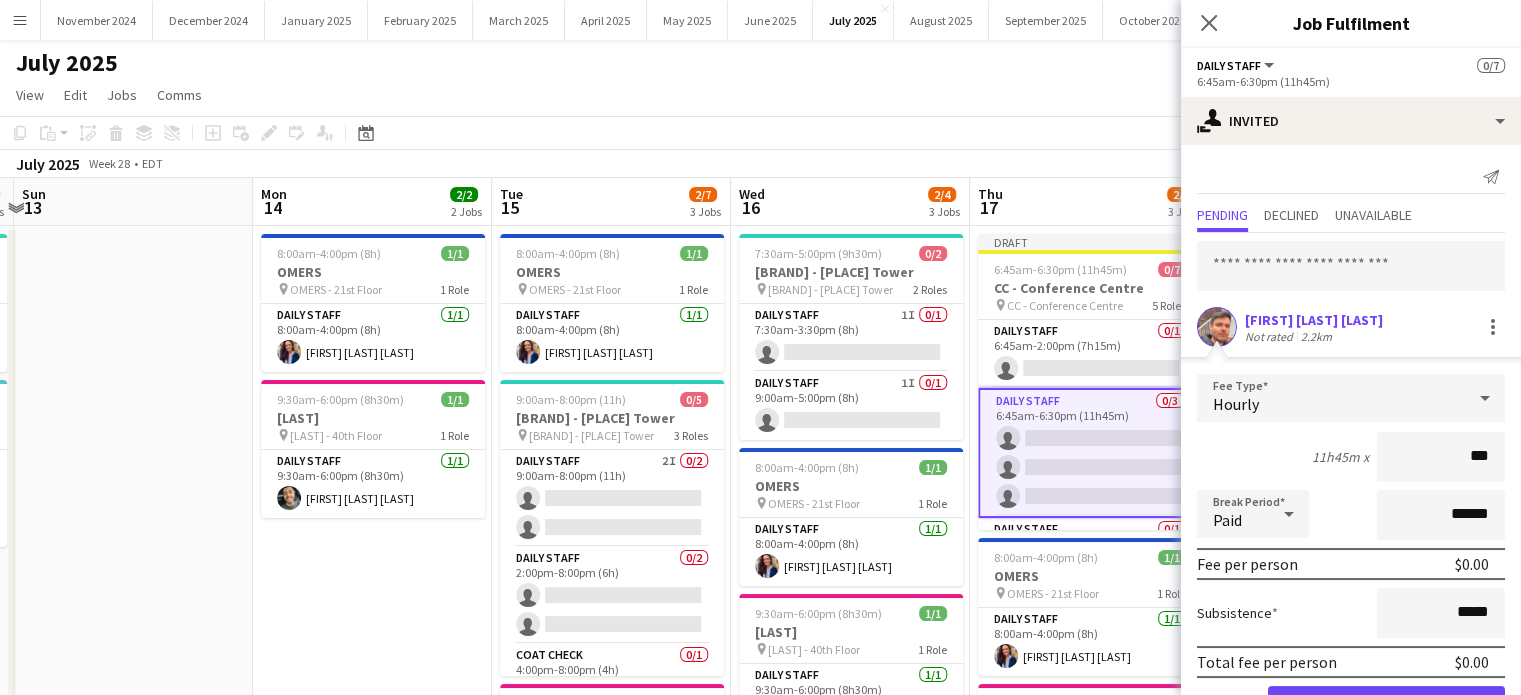 type on "**" 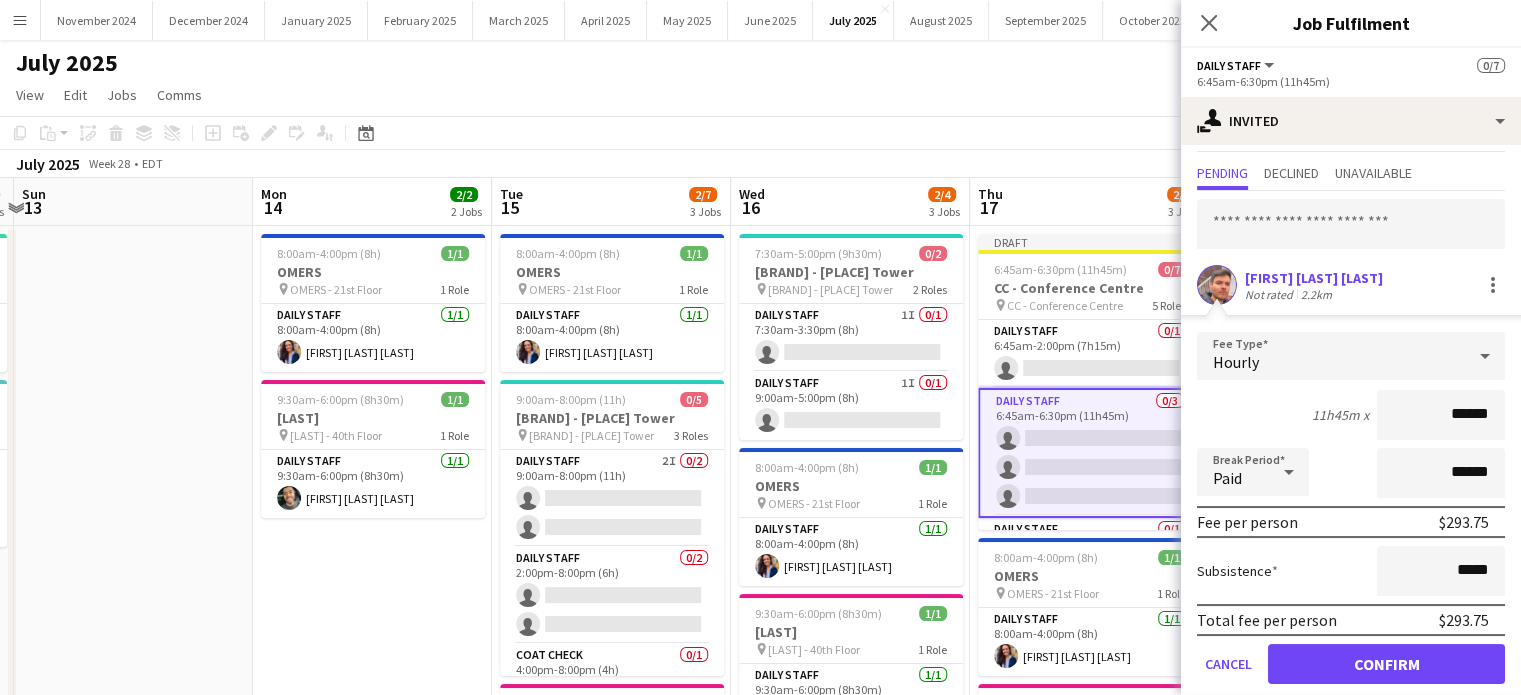 scroll, scrollTop: 64, scrollLeft: 0, axis: vertical 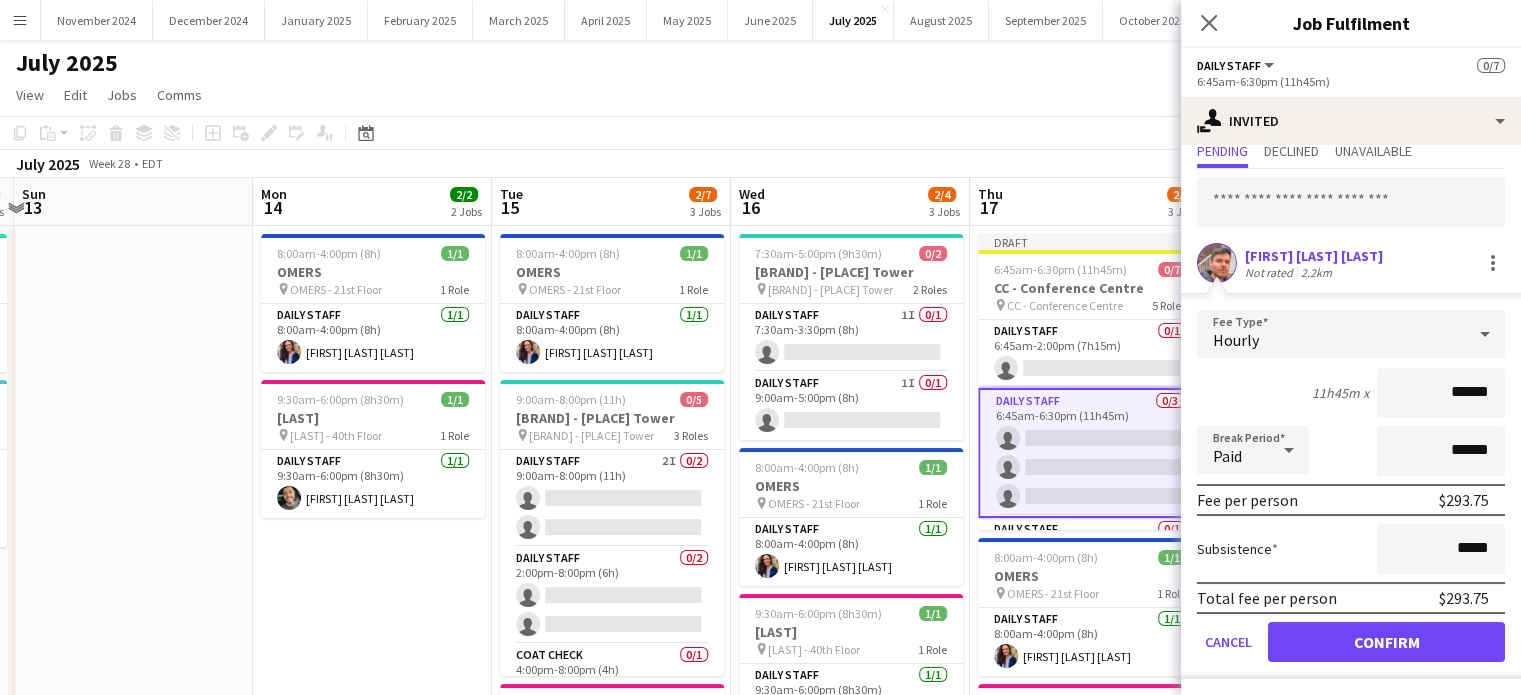 type on "******" 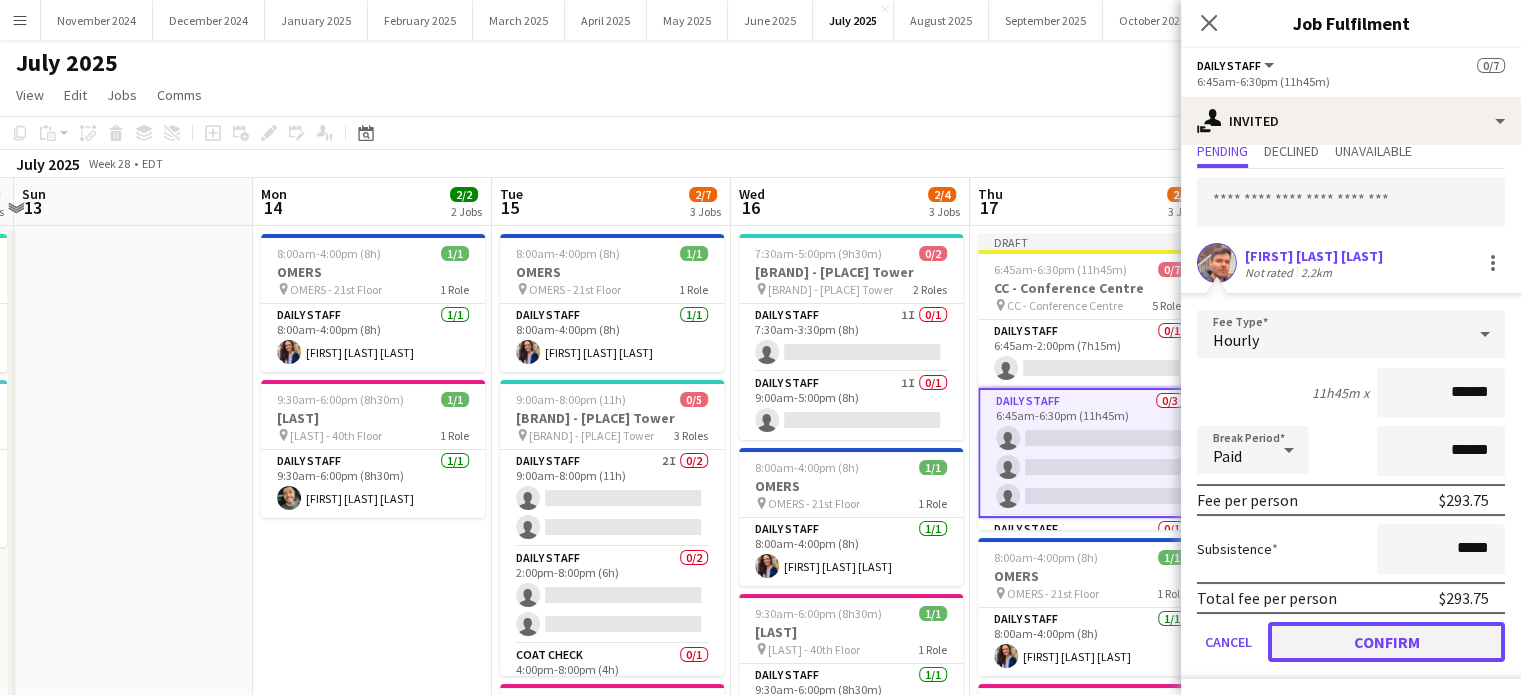 click on "Confirm" 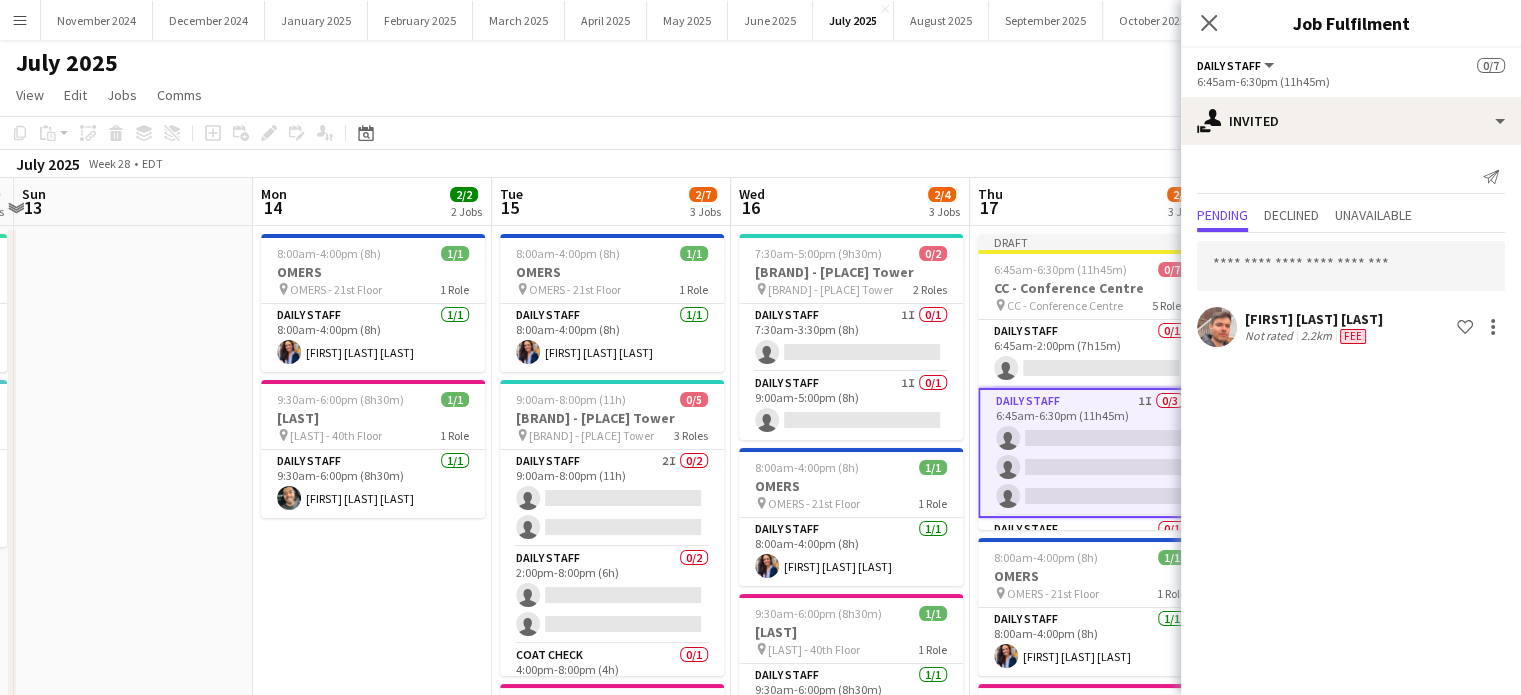 scroll, scrollTop: 0, scrollLeft: 0, axis: both 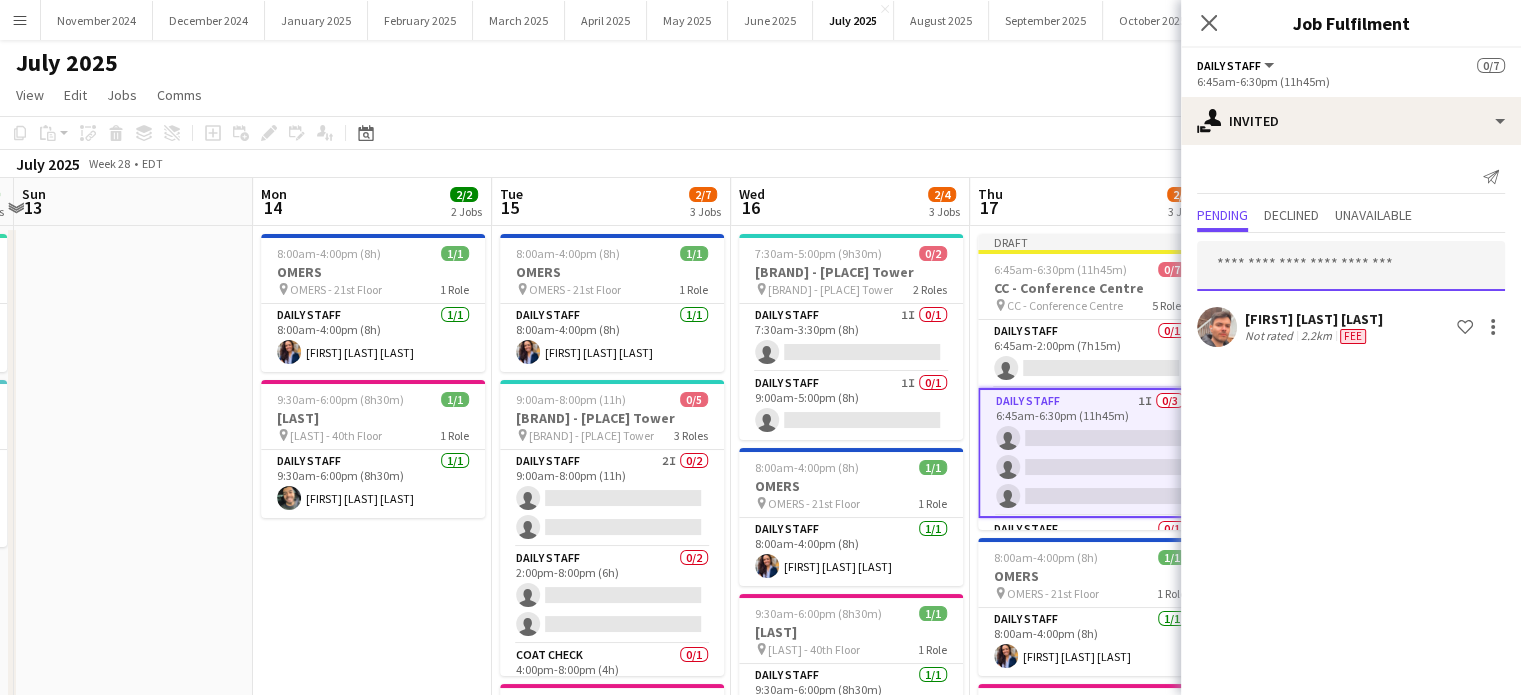 click at bounding box center [1351, 266] 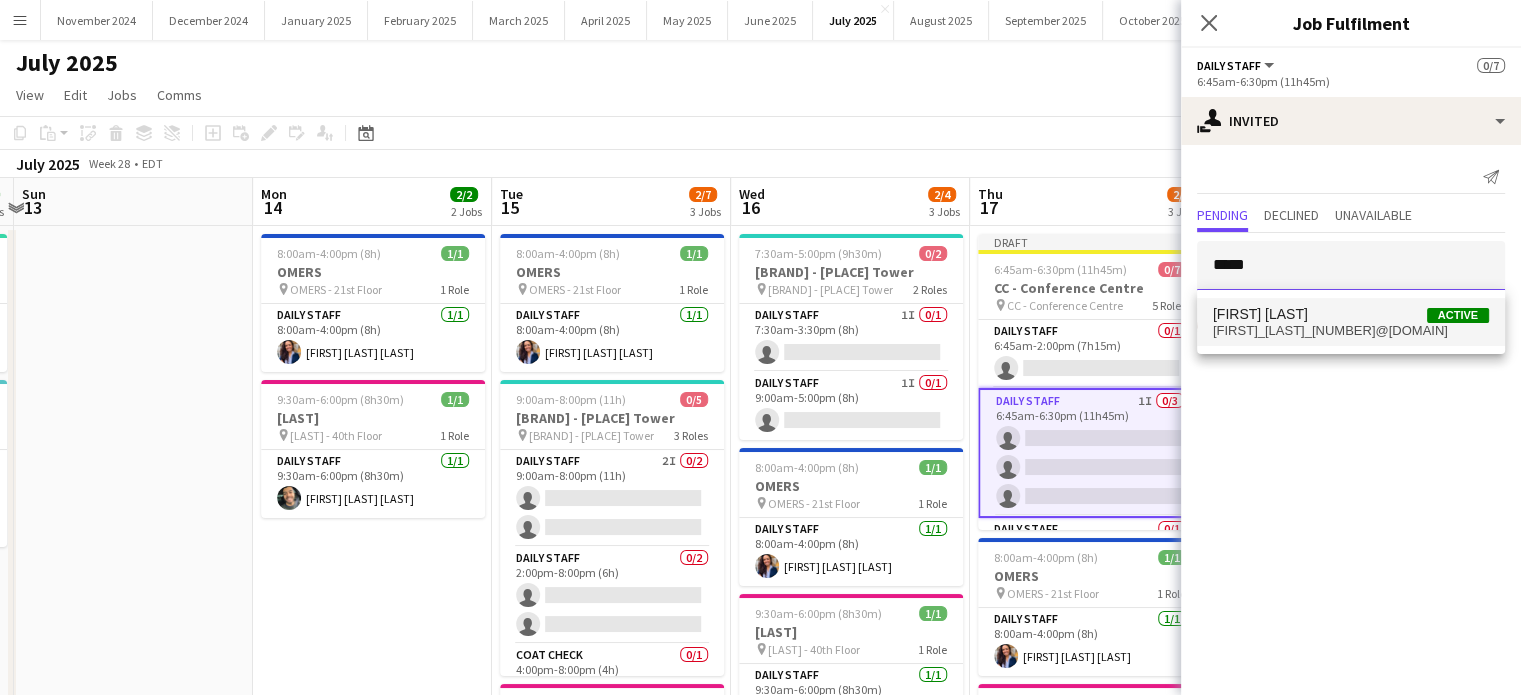 type on "*****" 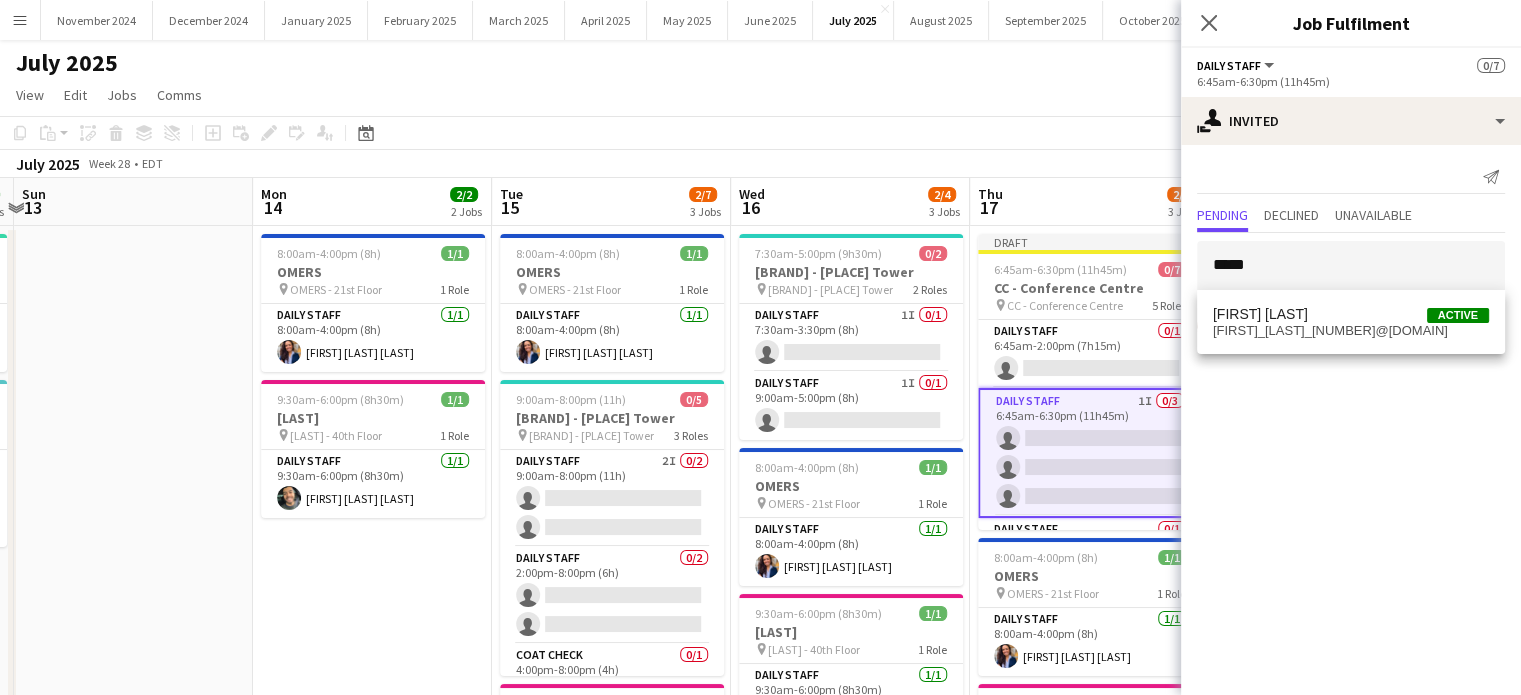click on "[FIRST] [LAST]  Active" at bounding box center [1351, 314] 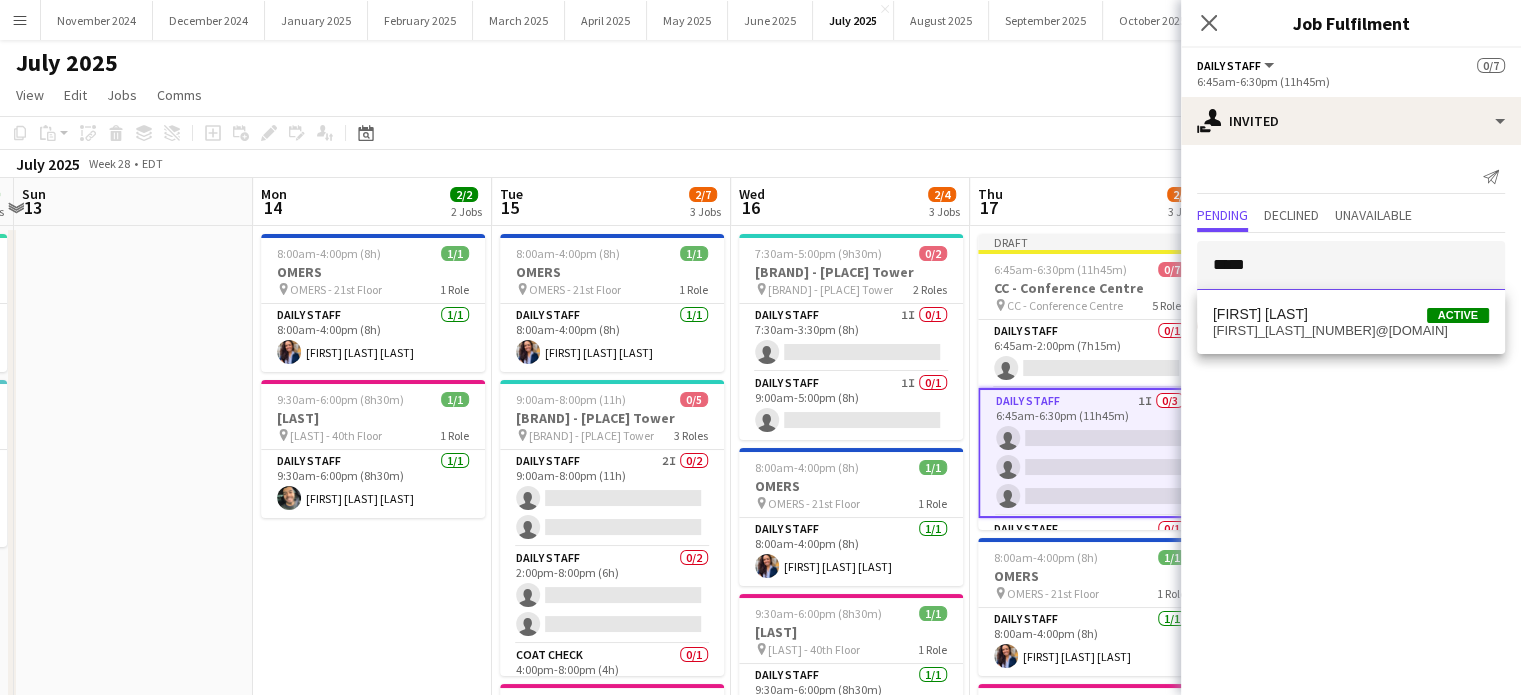 type 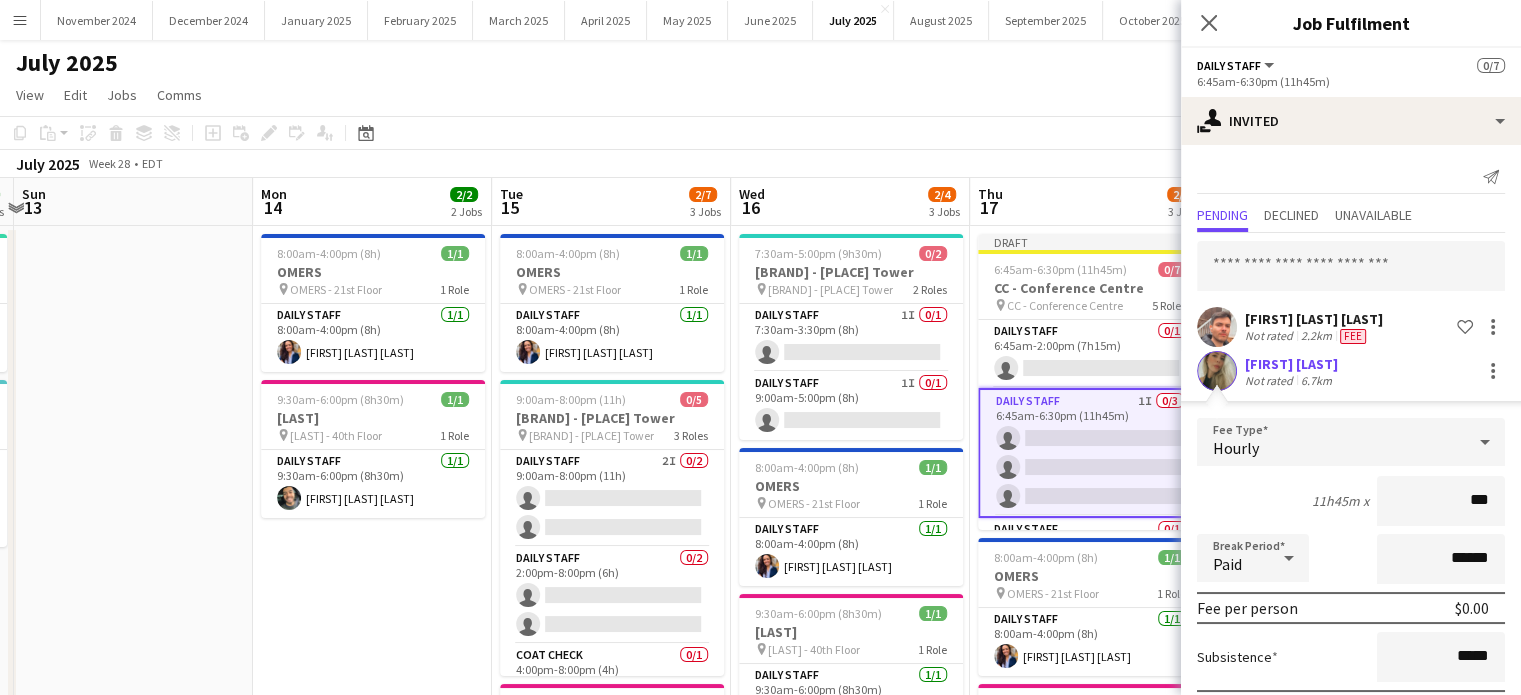 type on "**" 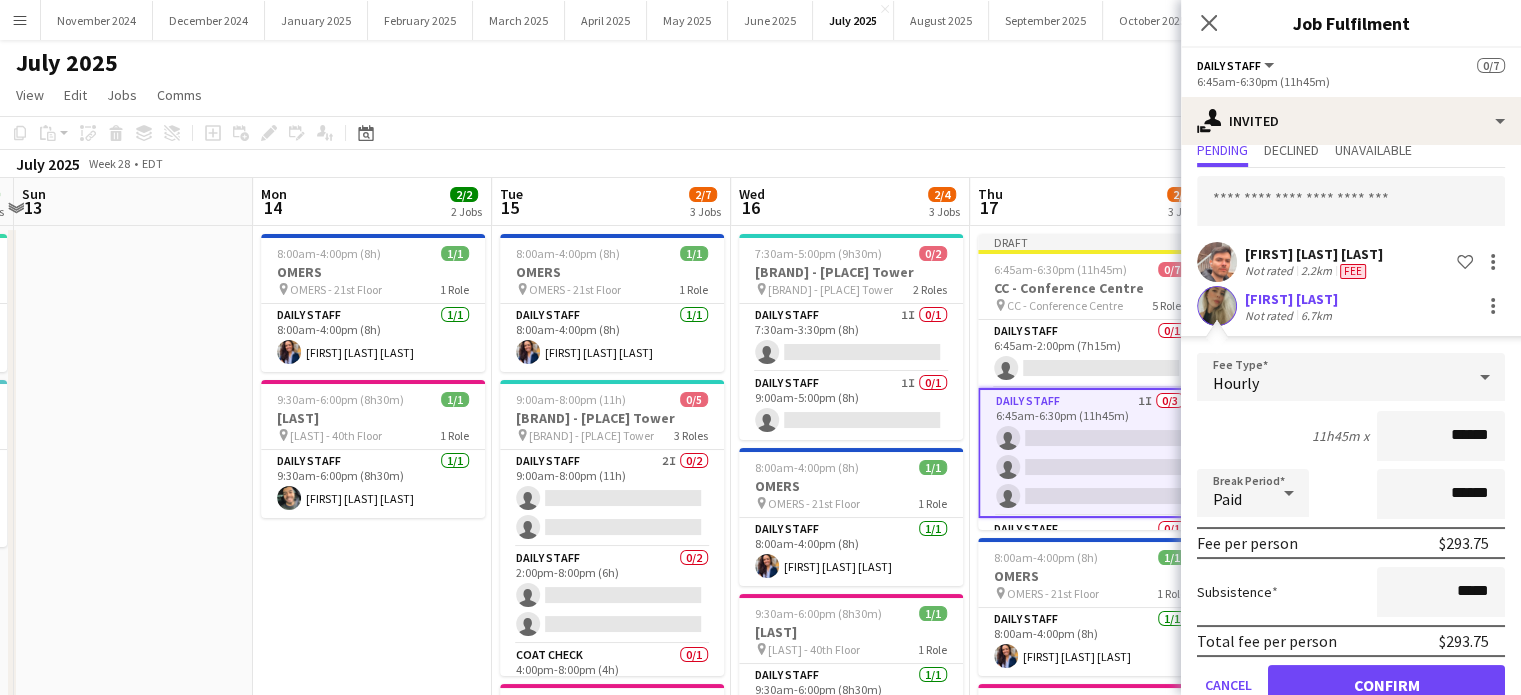 scroll, scrollTop: 108, scrollLeft: 0, axis: vertical 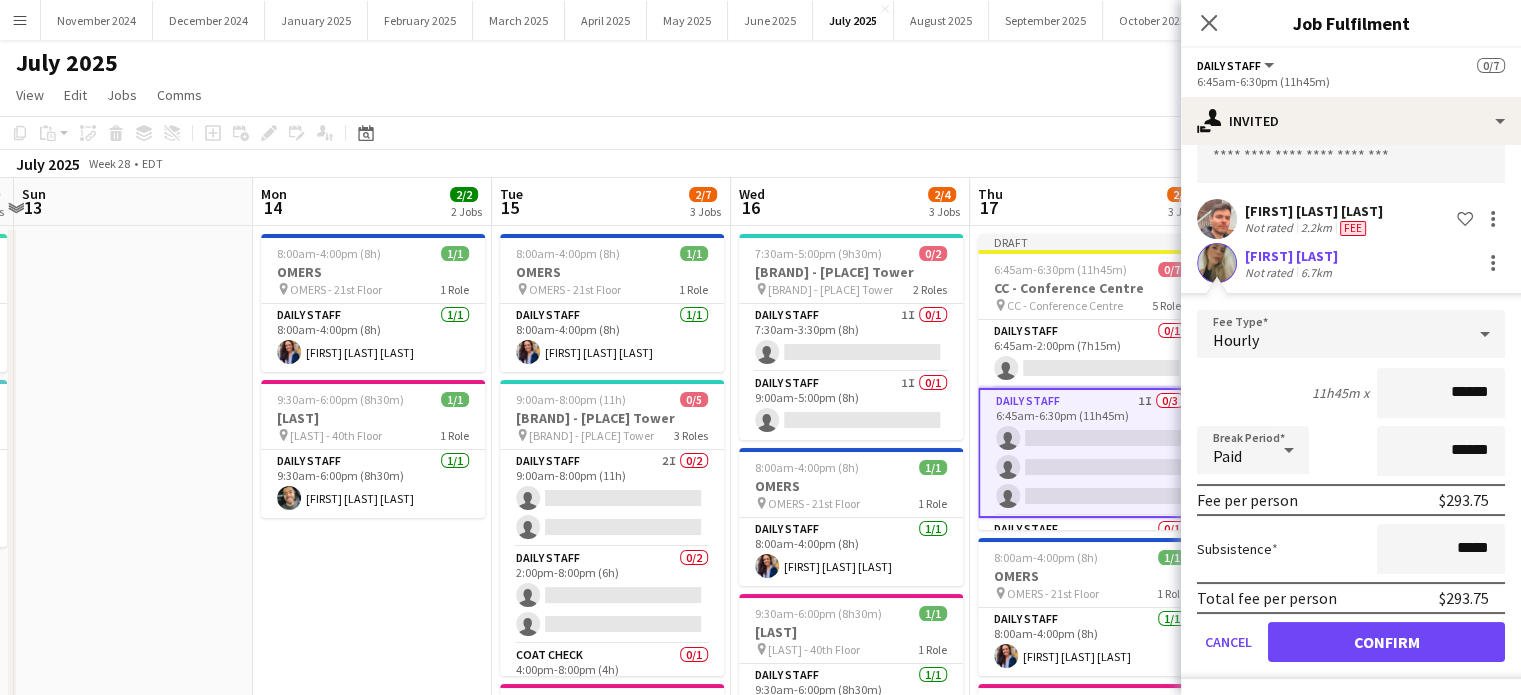 type on "******" 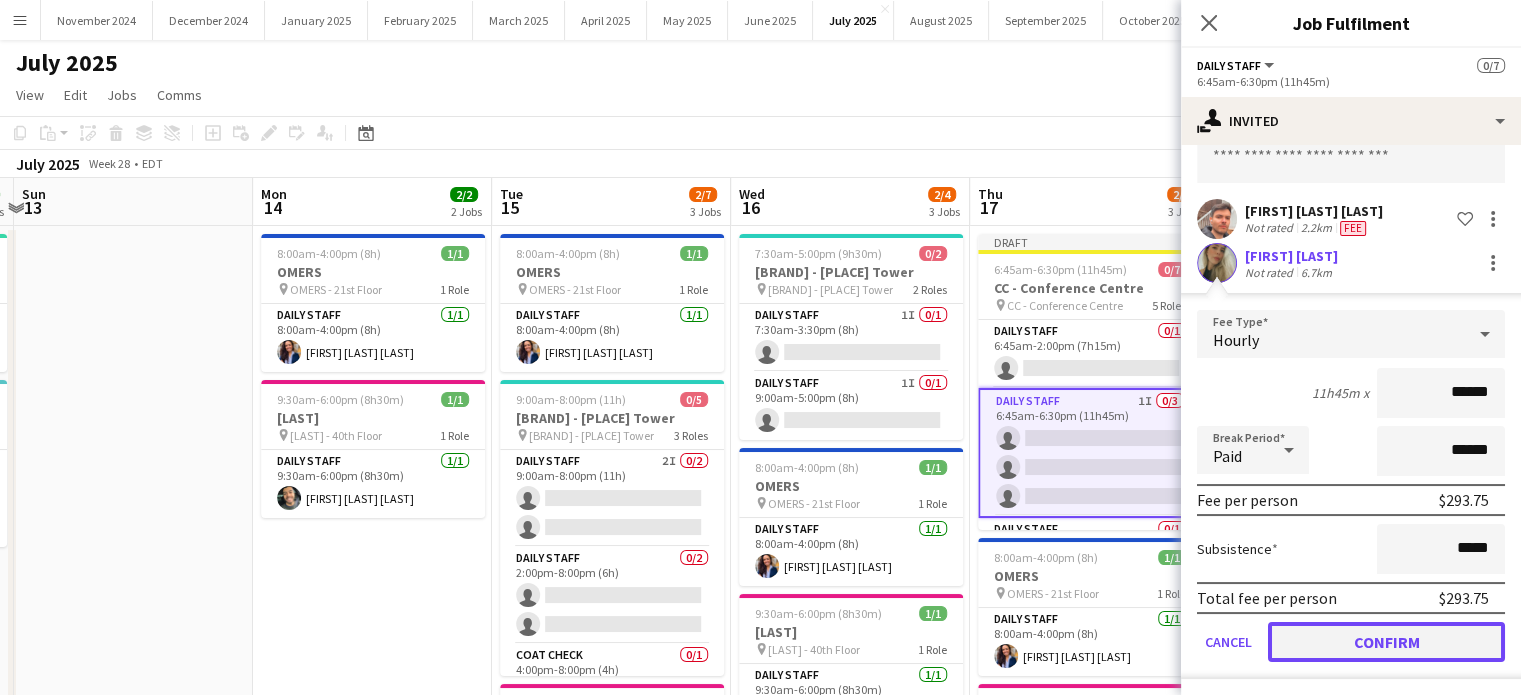 click on "Confirm" 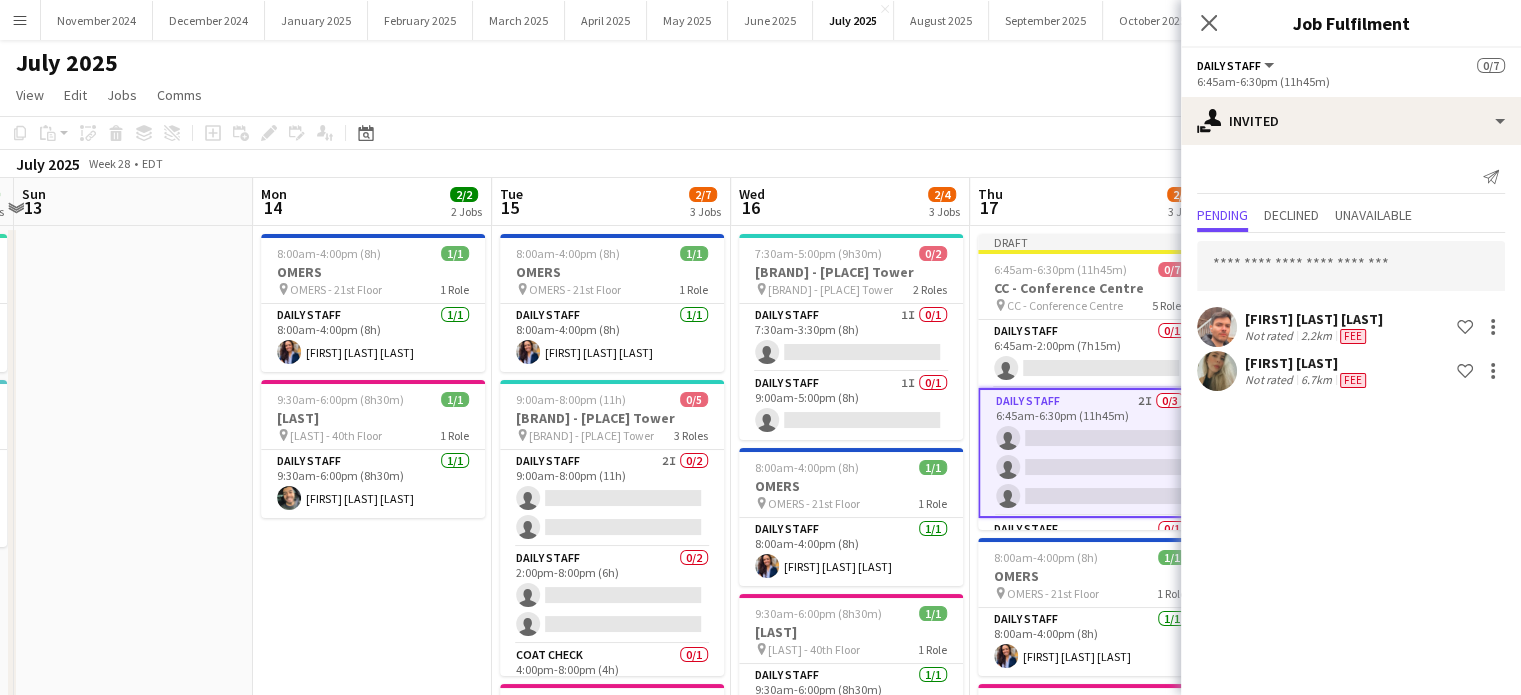 scroll, scrollTop: 0, scrollLeft: 0, axis: both 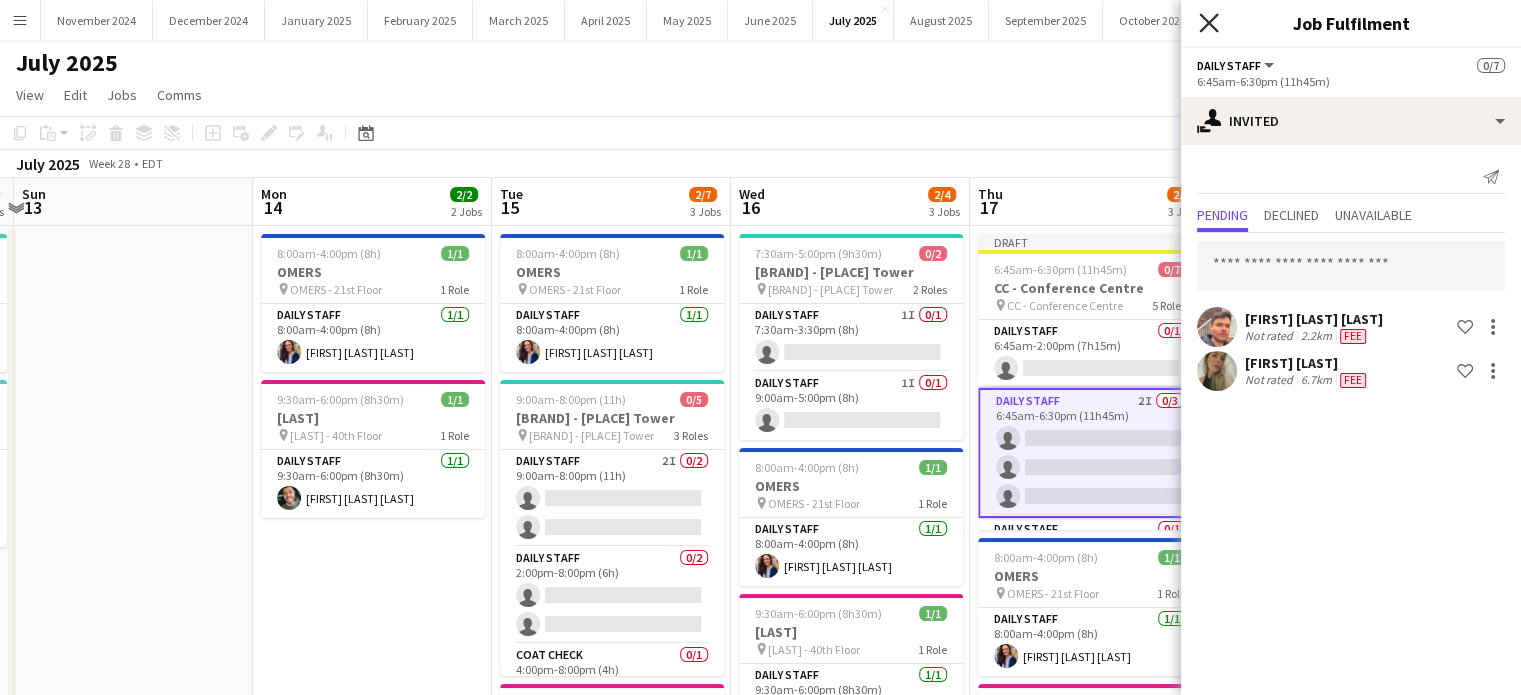 click on "Close pop-in" 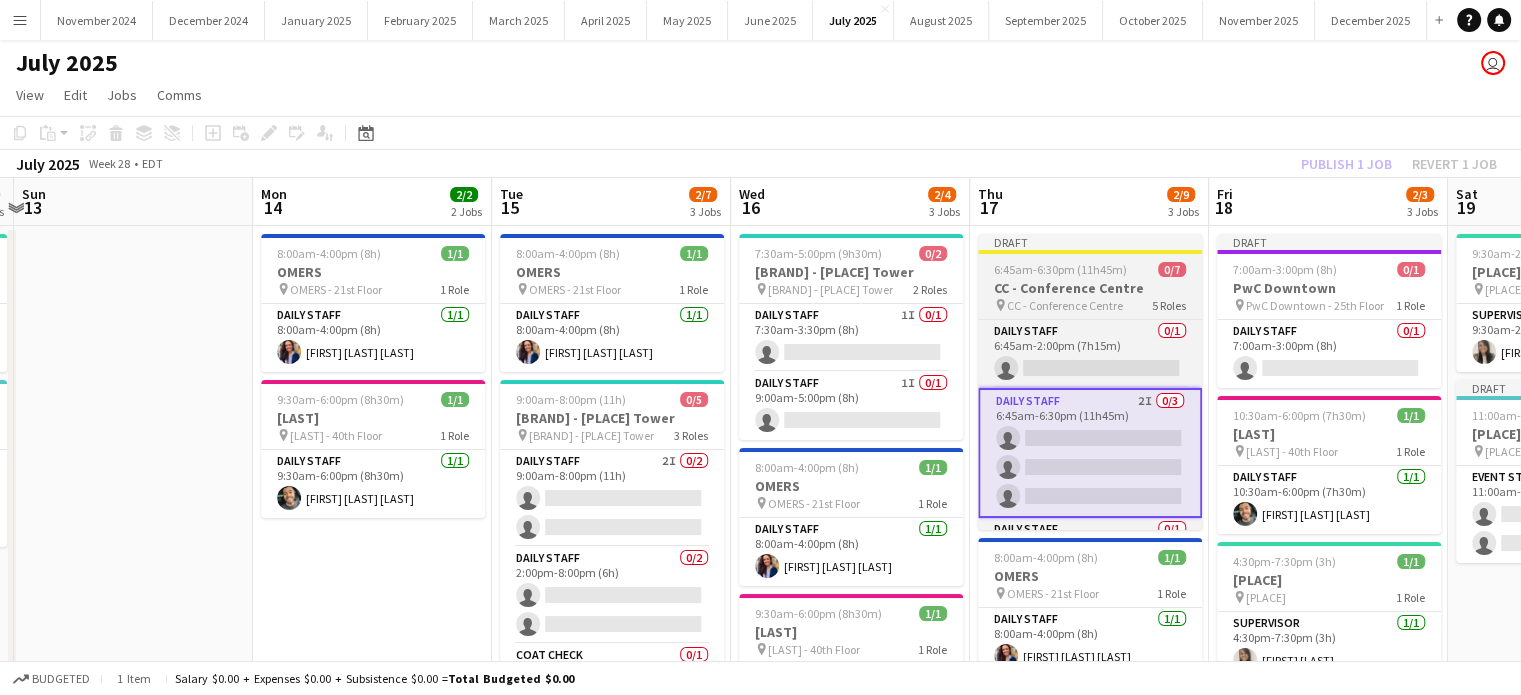 click on "6:45am-6:30pm (11h45m)    0/7" at bounding box center [1090, 269] 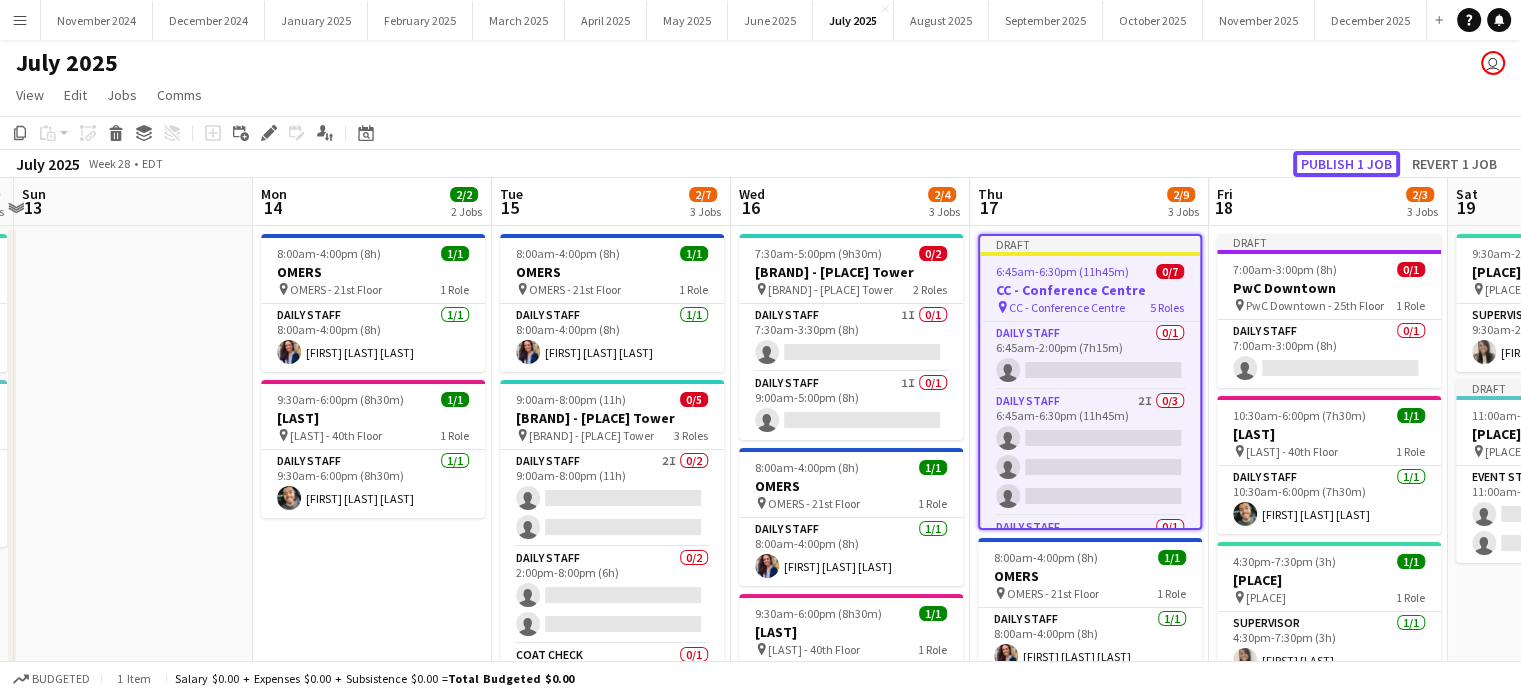 click on "Publish 1 job" 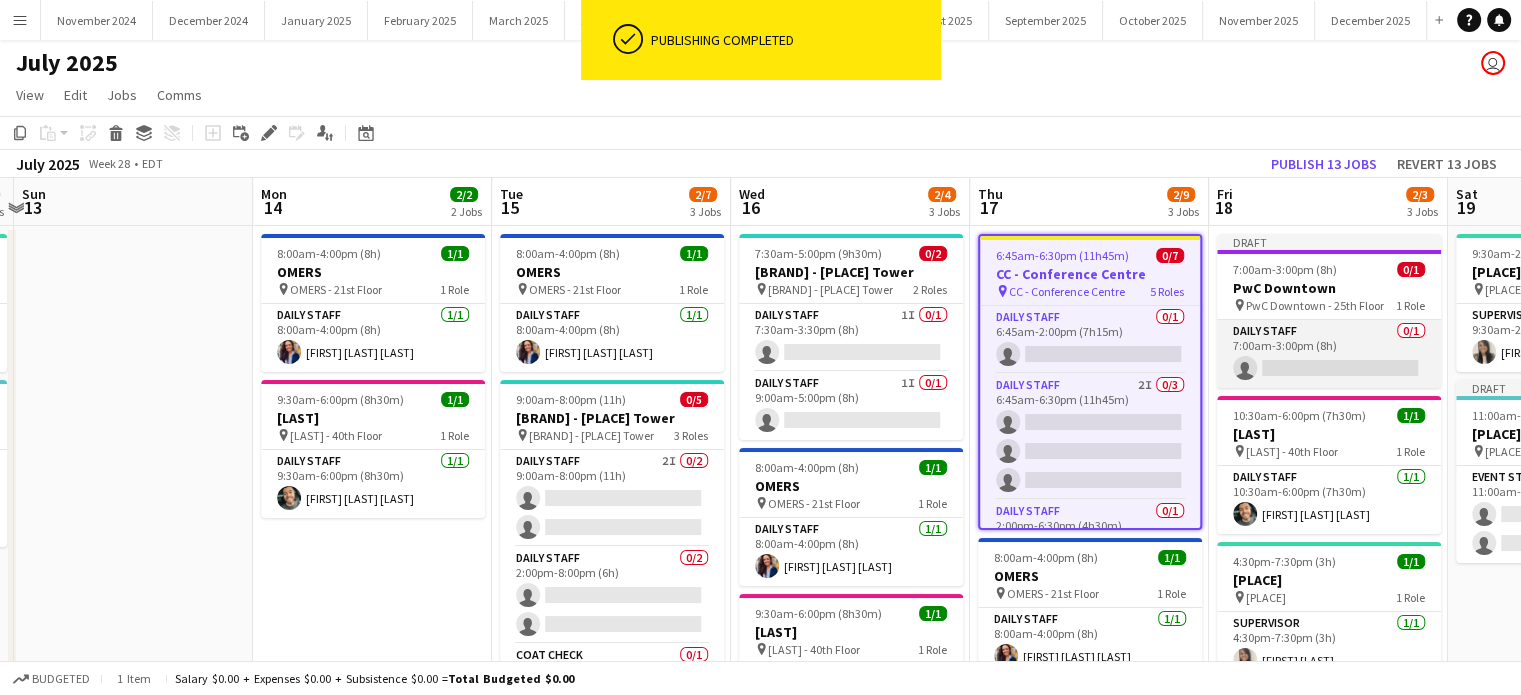 click on "Daily Staff   0/1   7:00am-3:00pm (8h)
single-neutral-actions" at bounding box center [1329, 354] 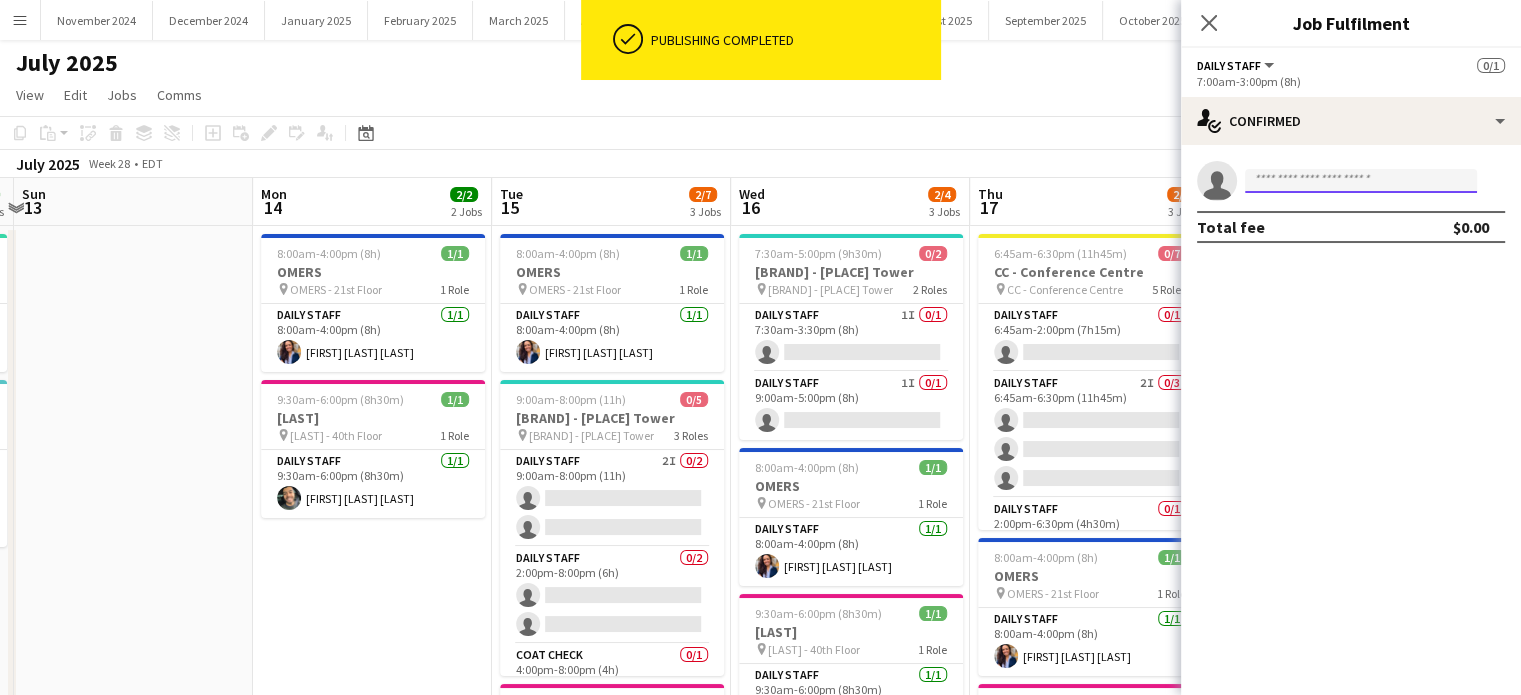 click at bounding box center (1361, 181) 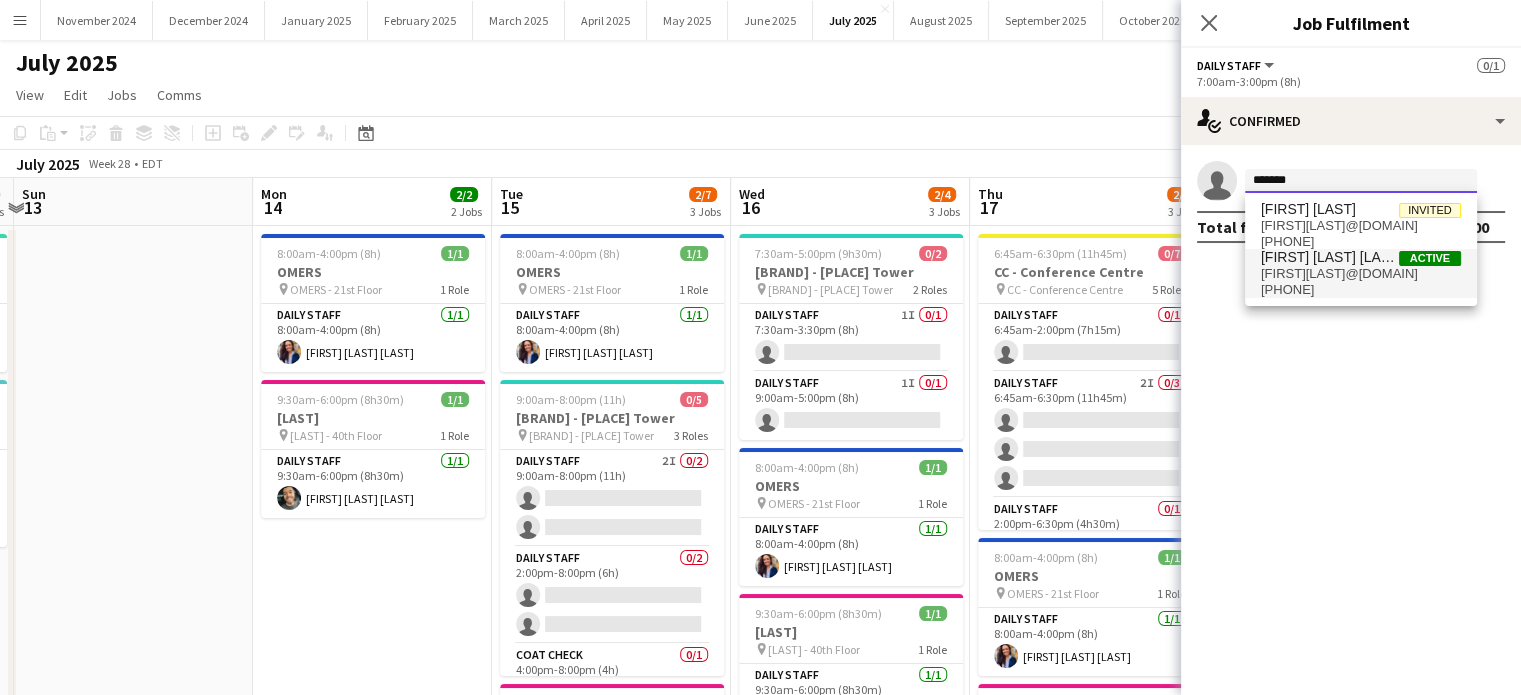 type on "*******" 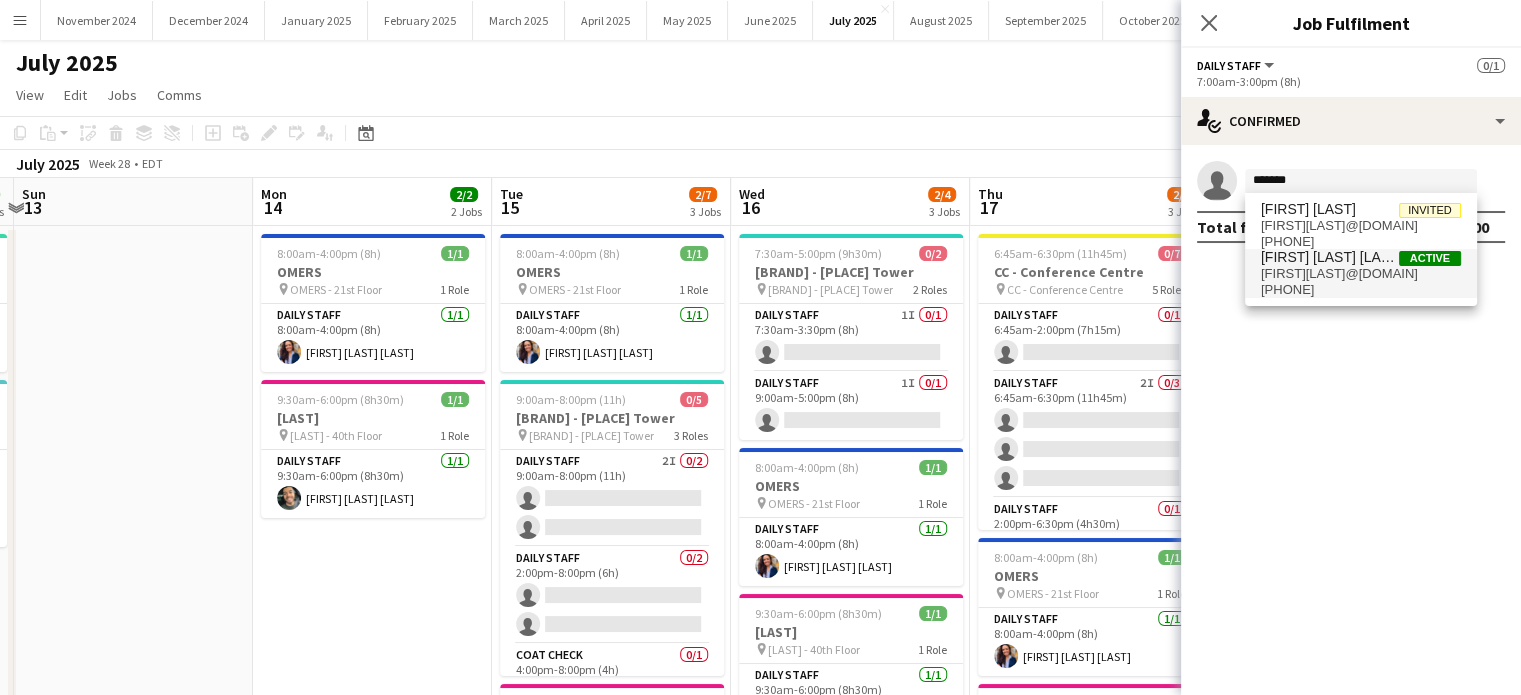 click on "Active" at bounding box center (1430, 258) 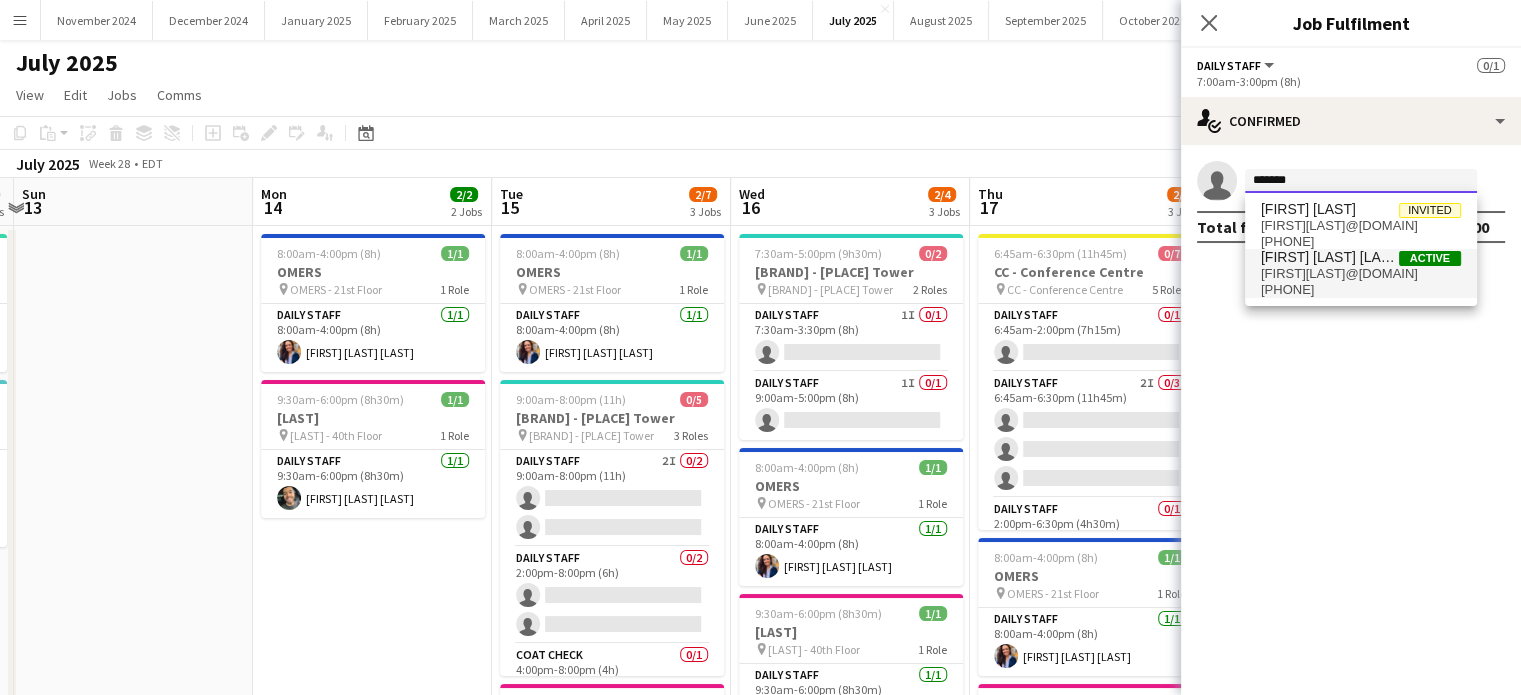 type 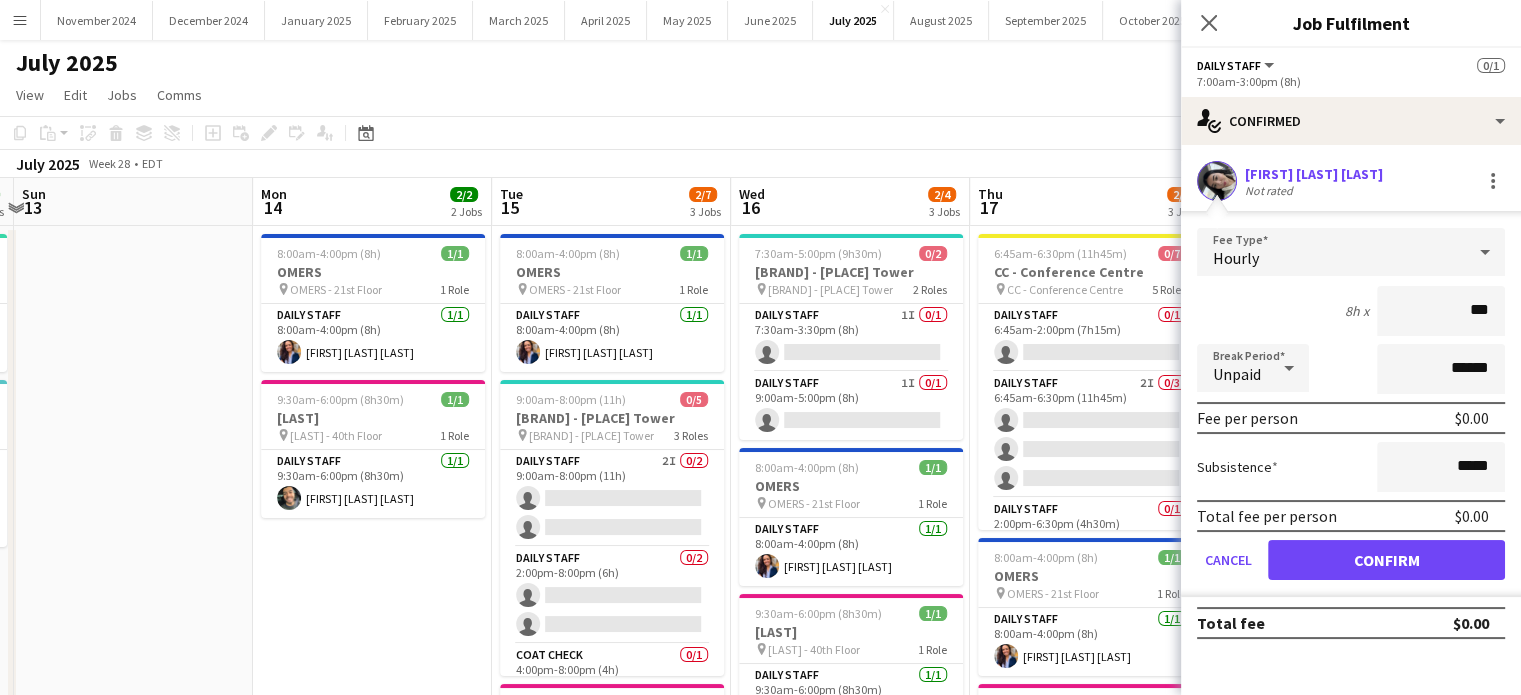 type on "**" 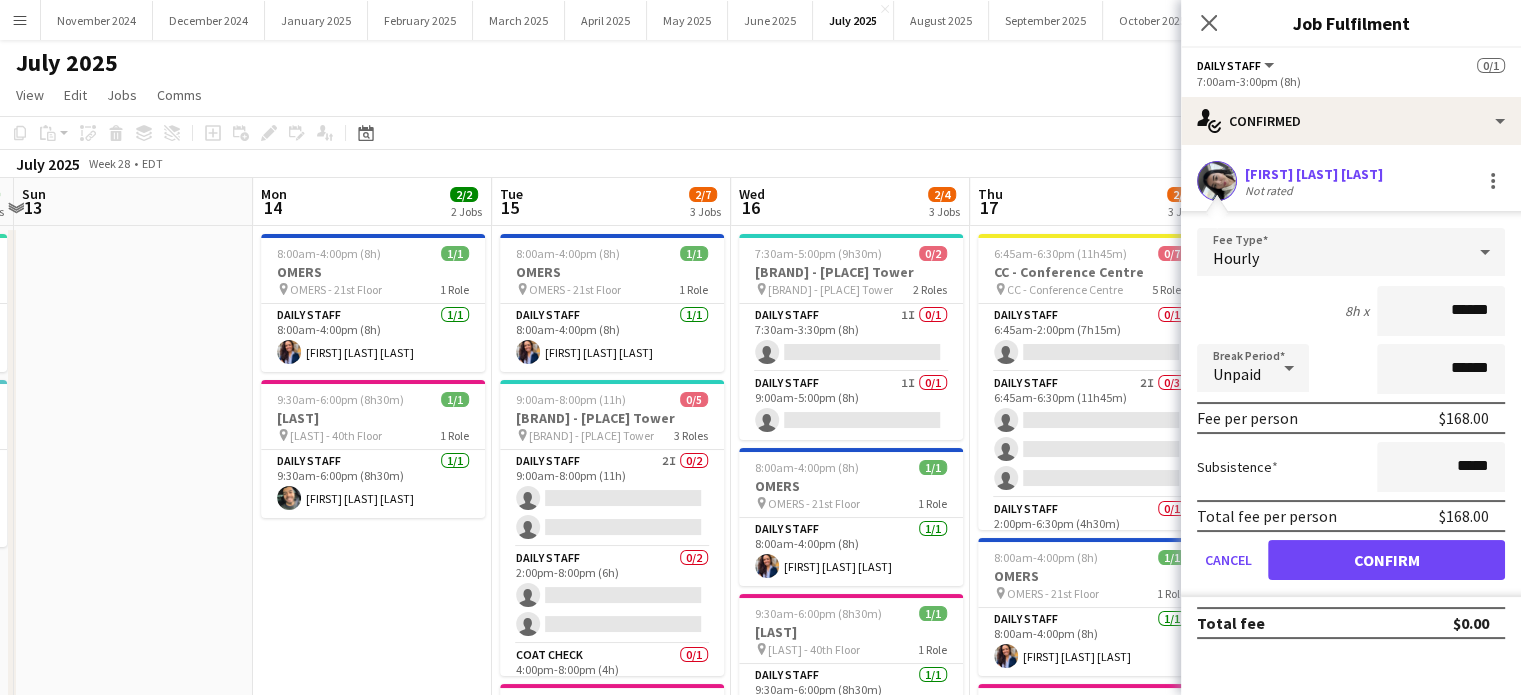 type on "******" 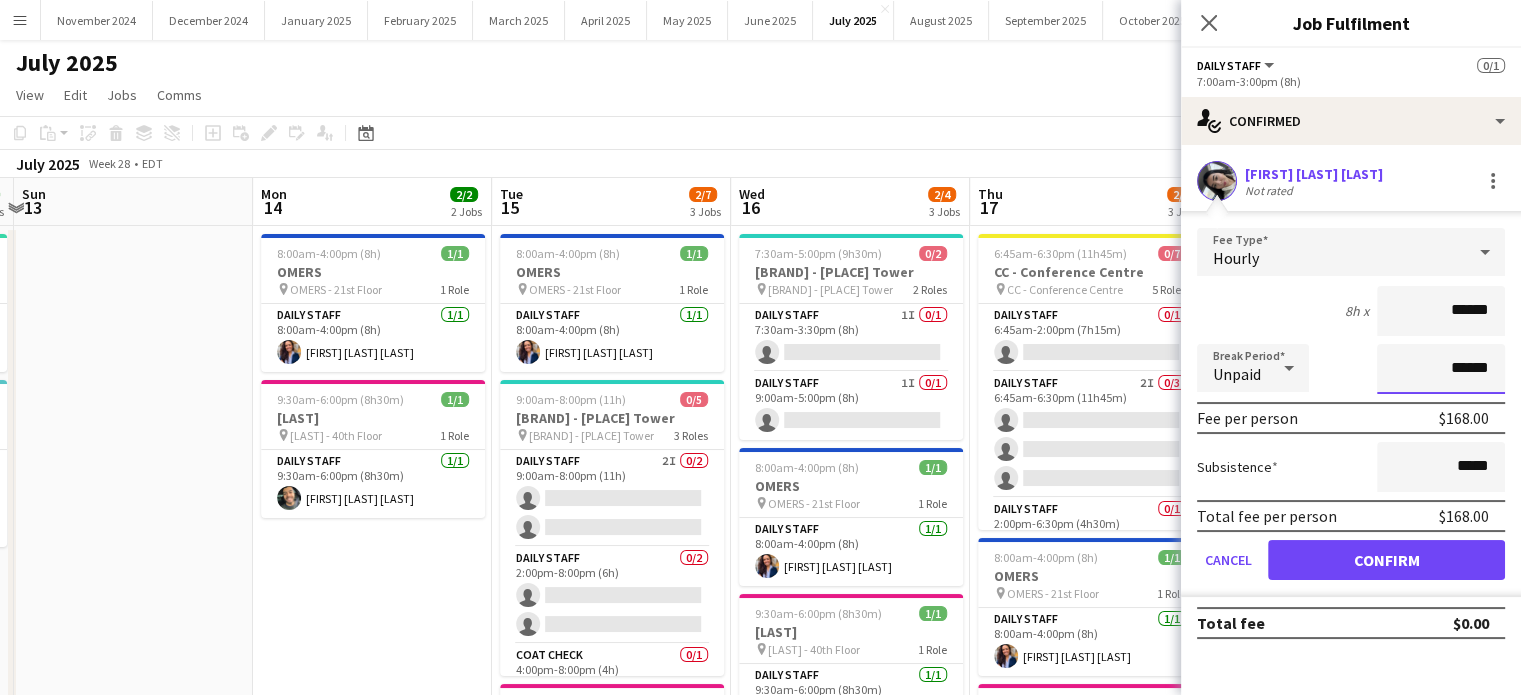 click on "******" at bounding box center (1441, 369) 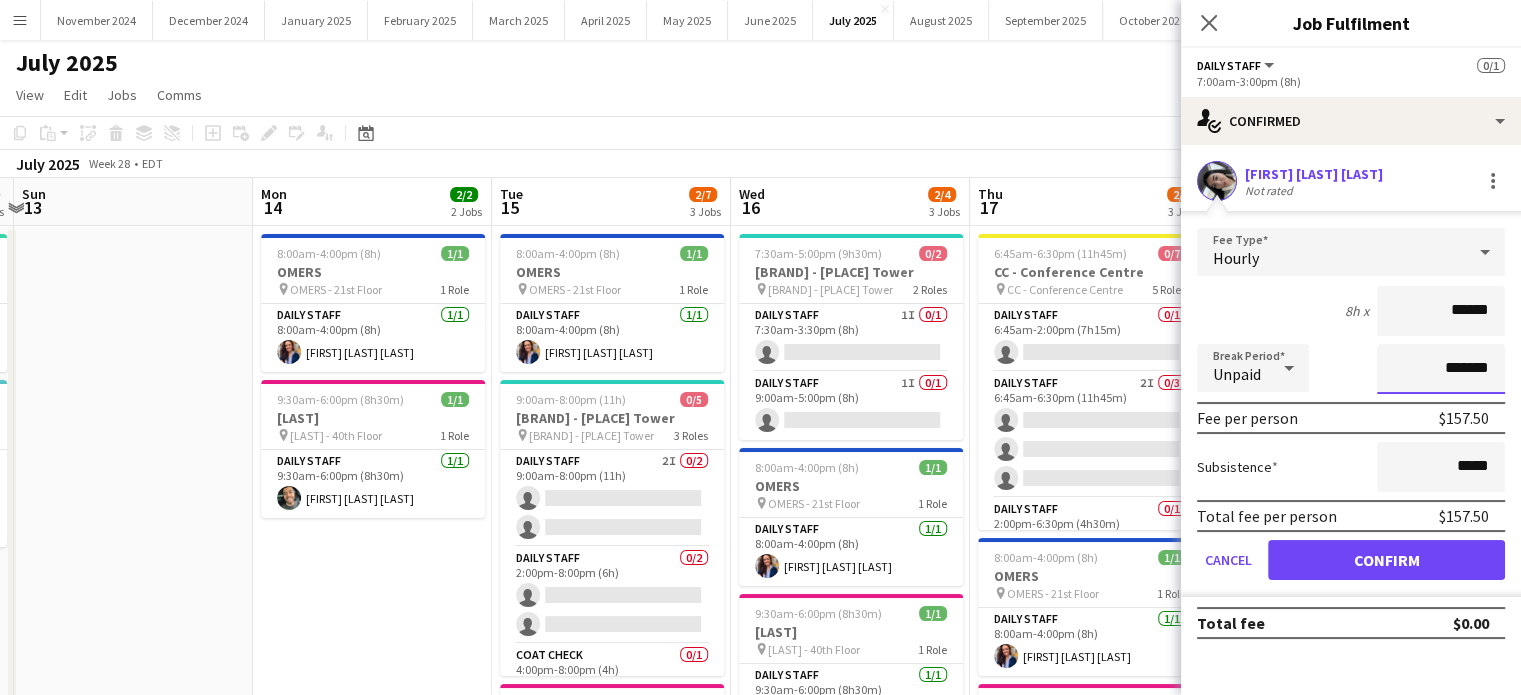 type on "*******" 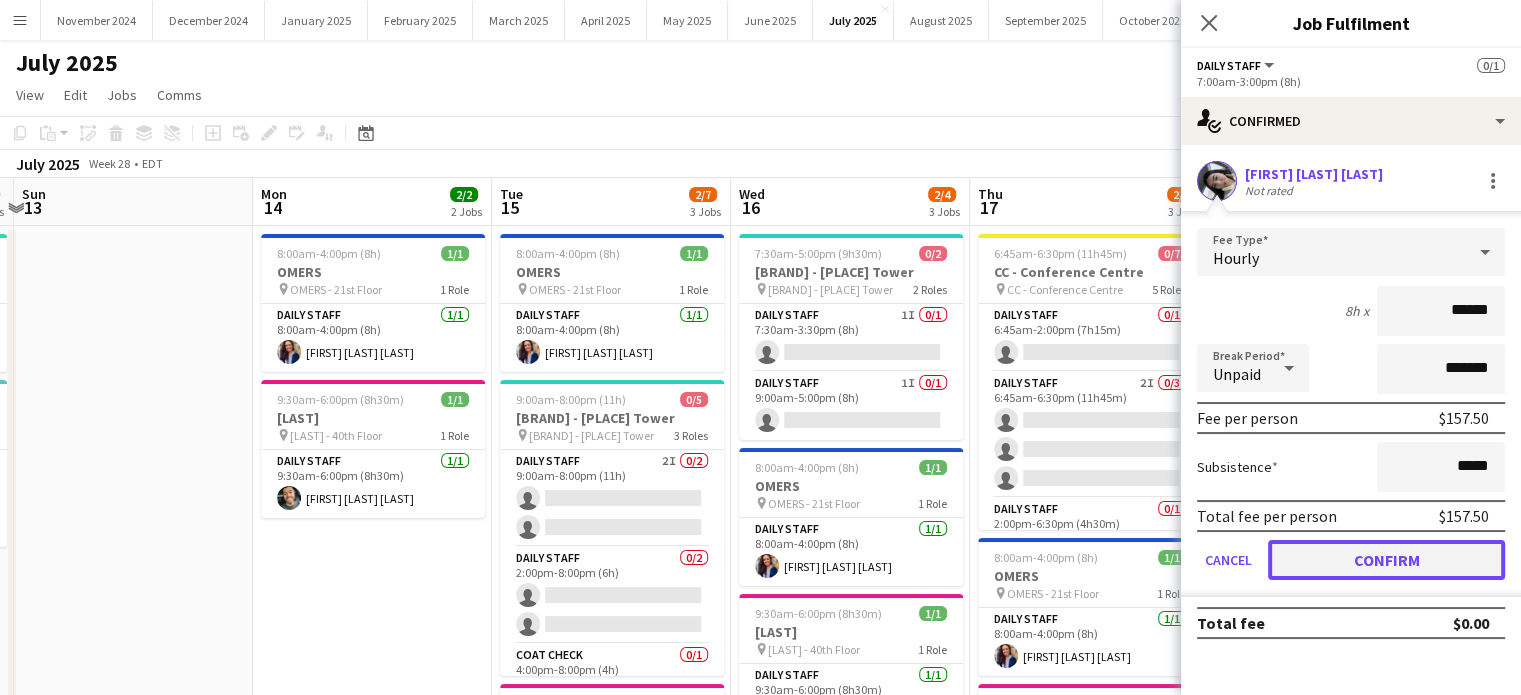 click on "Confirm" at bounding box center (1386, 560) 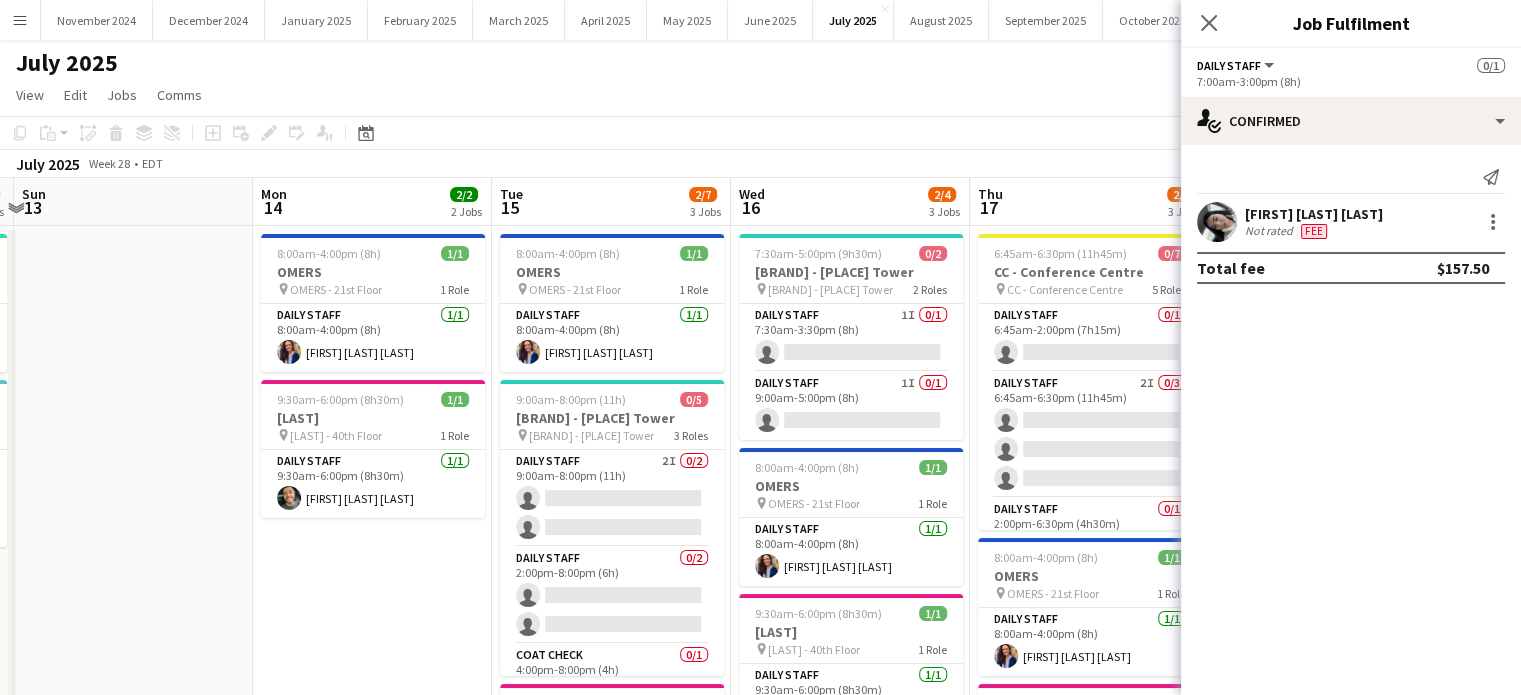 drag, startPoint x: 1212, startPoint y: 20, endPoint x: 1213, endPoint y: 93, distance: 73.00685 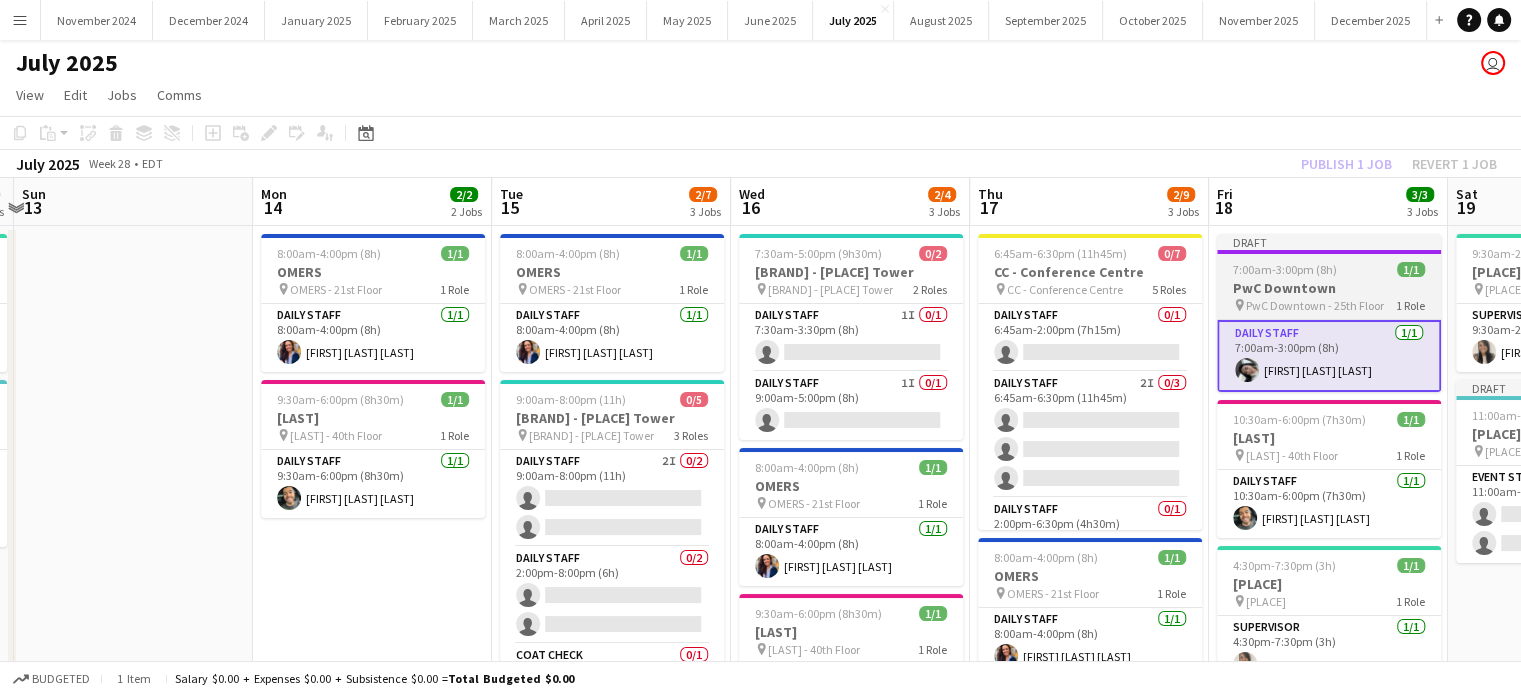 click on "Draft" at bounding box center (1329, 242) 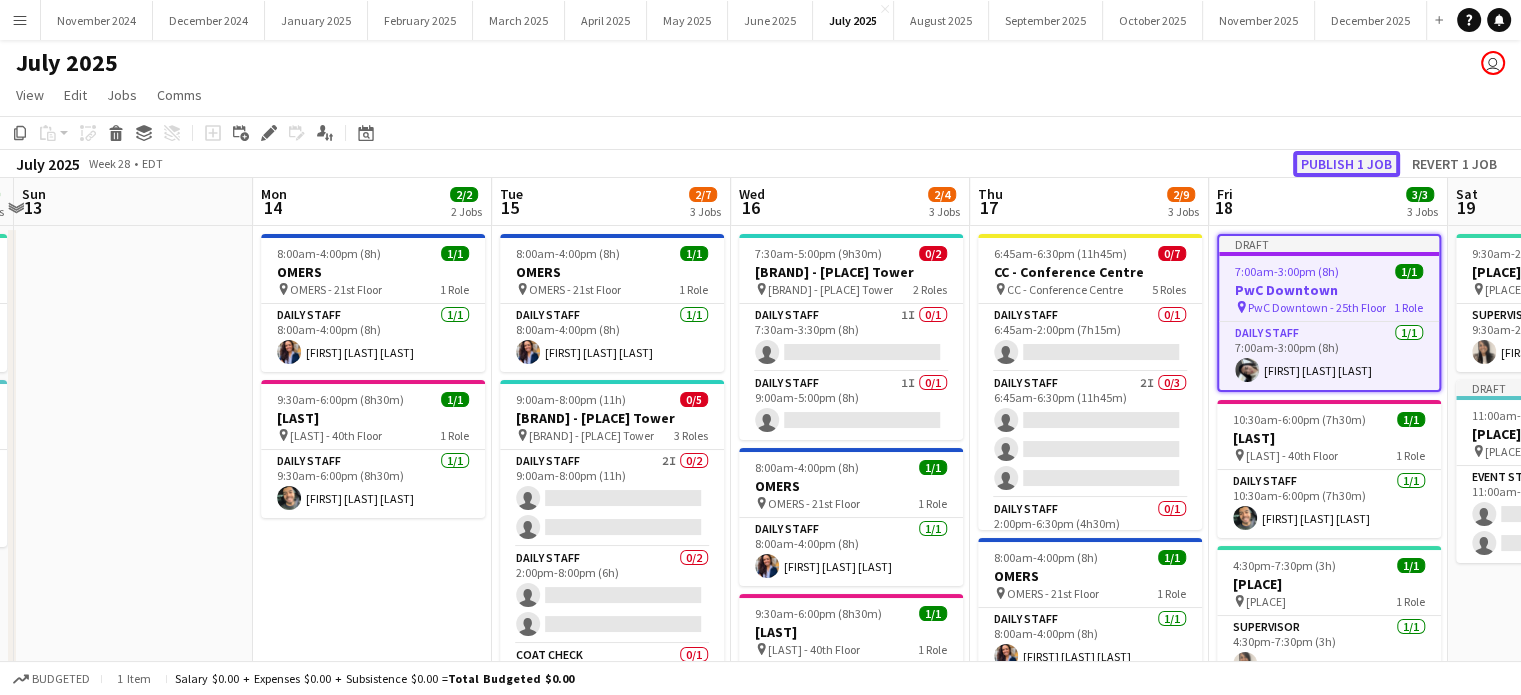 click on "Publish 1 job" 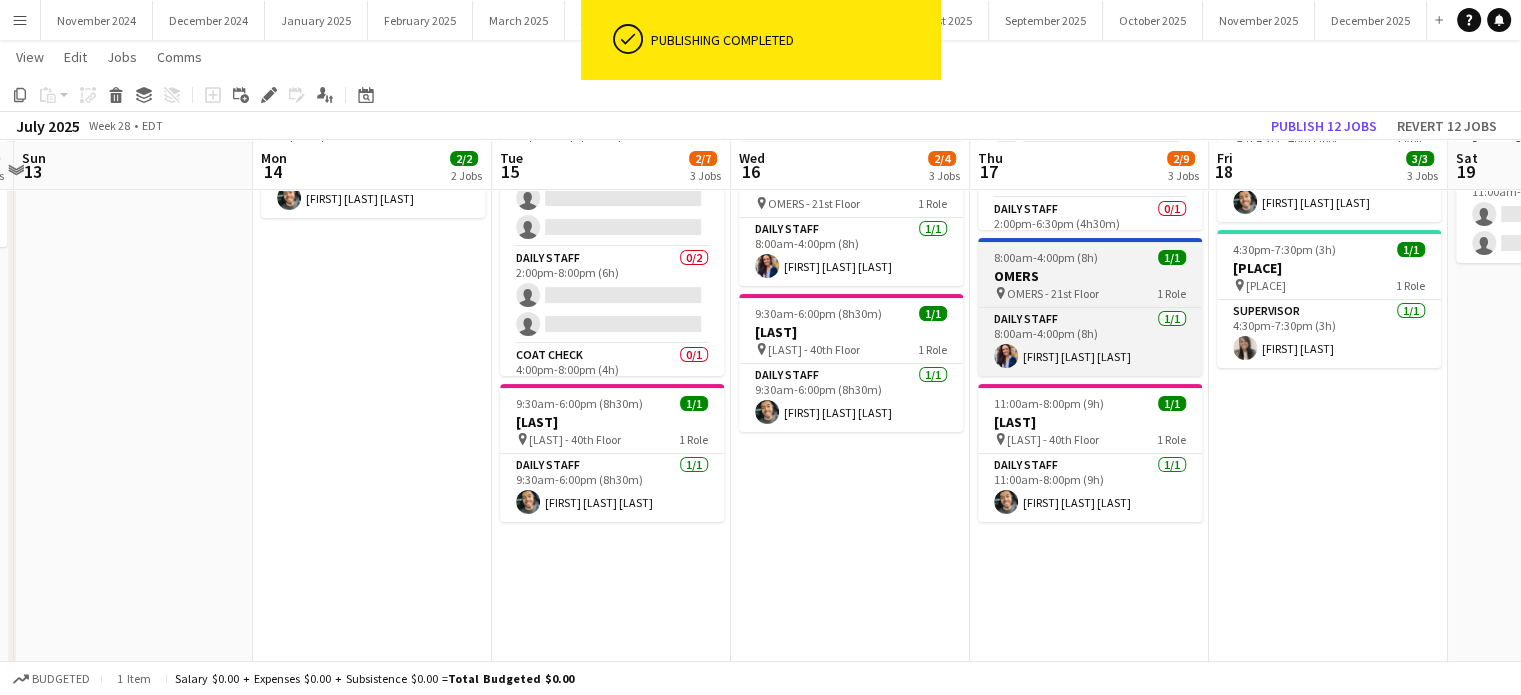 scroll, scrollTop: 300, scrollLeft: 0, axis: vertical 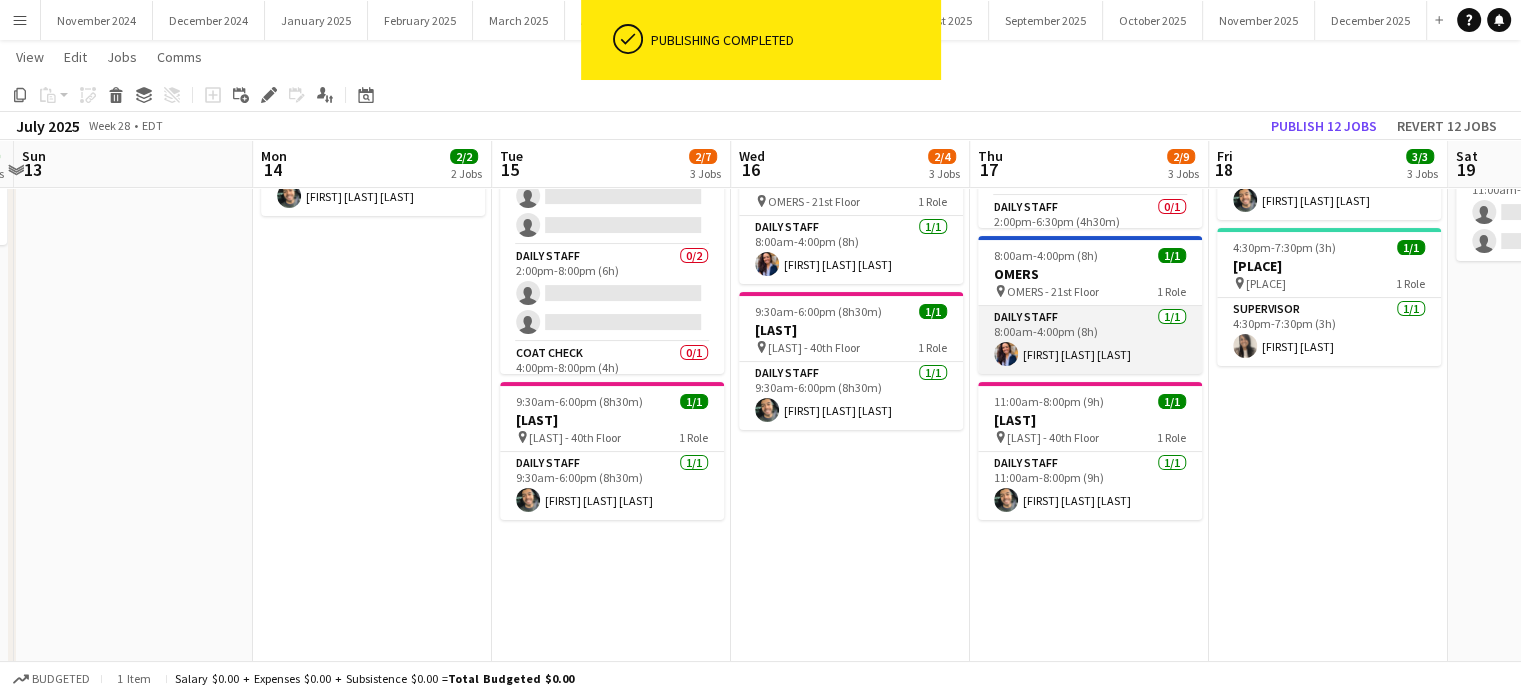 click on "Daily Staff   1/1   8:00am-4:00pm (8h)
[FIRST] [LAST] [LAST]" at bounding box center [1090, 340] 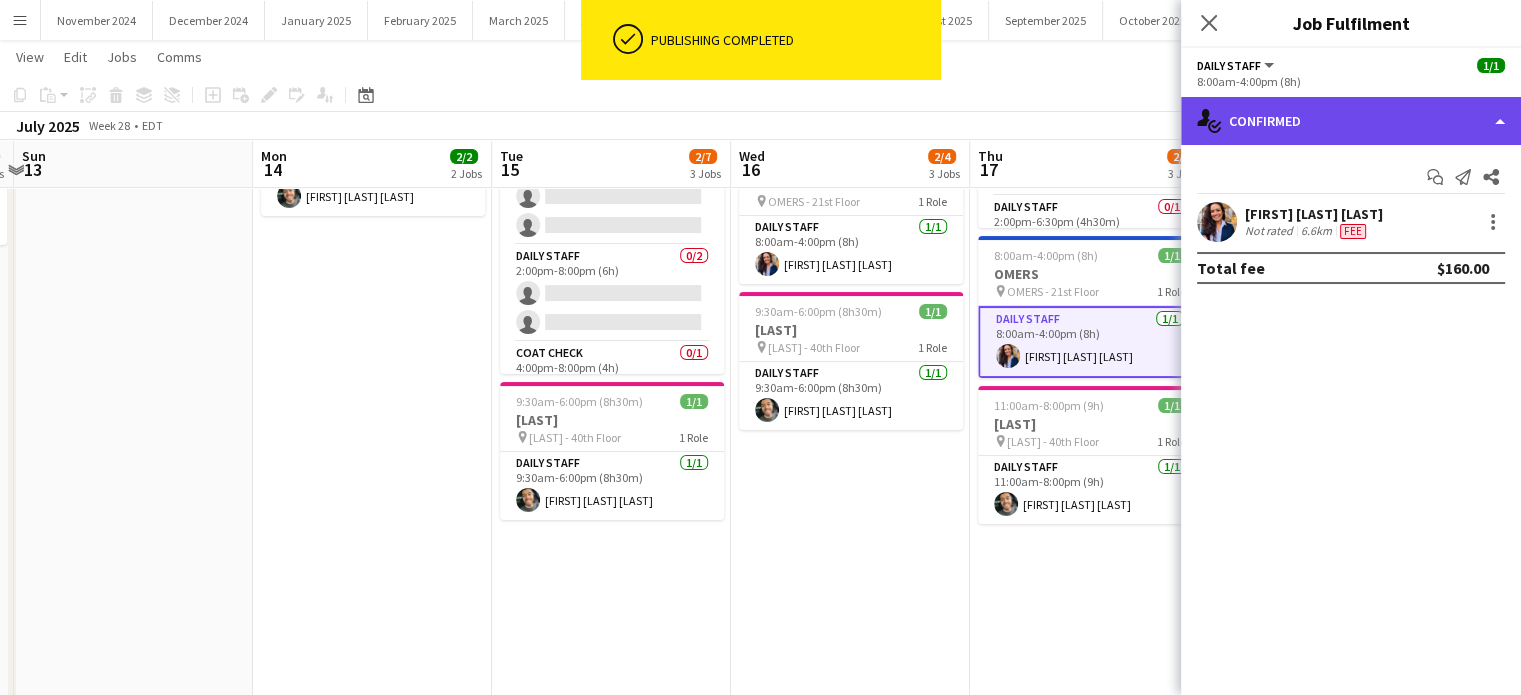 click on "single-neutral-actions-check-2
Confirmed" 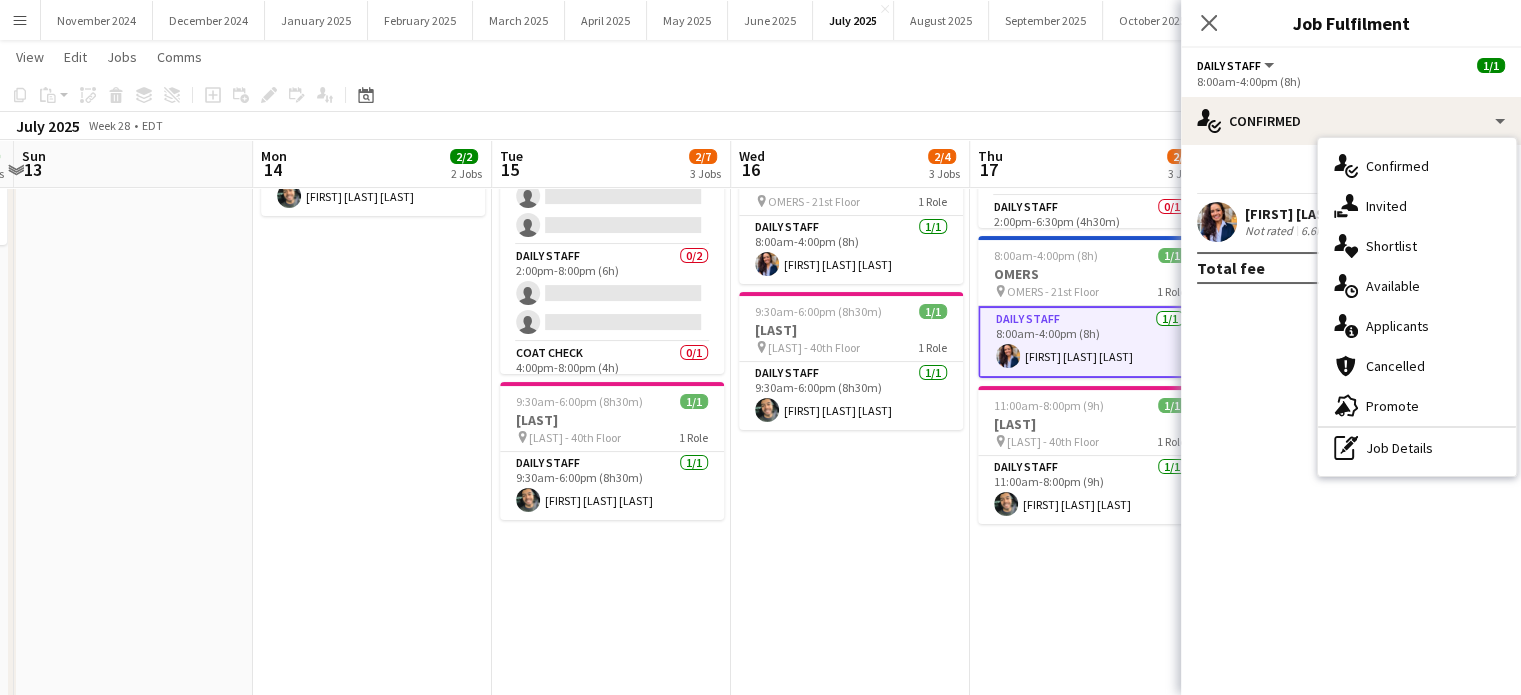 click on "pen-write
Job Details" at bounding box center [1417, 448] 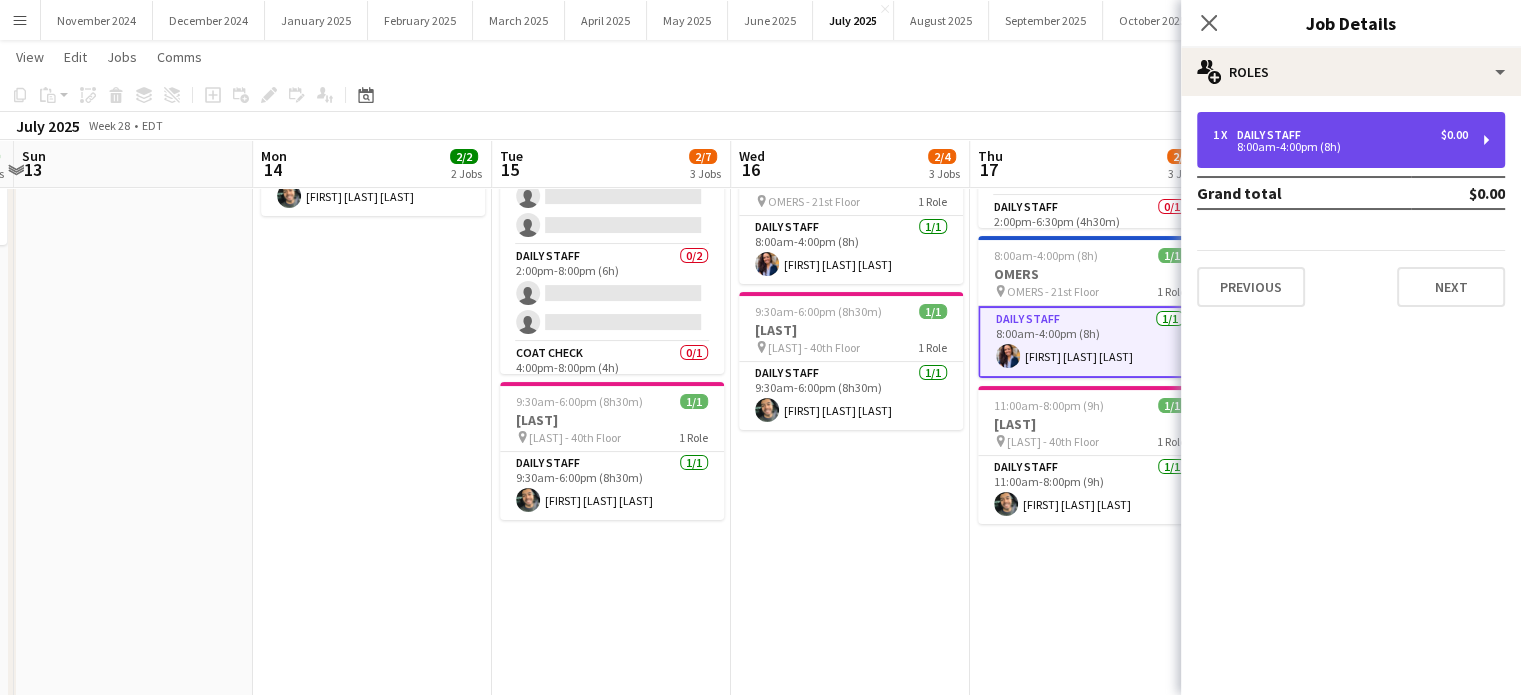 click on "1 x   Daily Staff   $0.00   8:00am-4:00pm (8h)" at bounding box center [1351, 140] 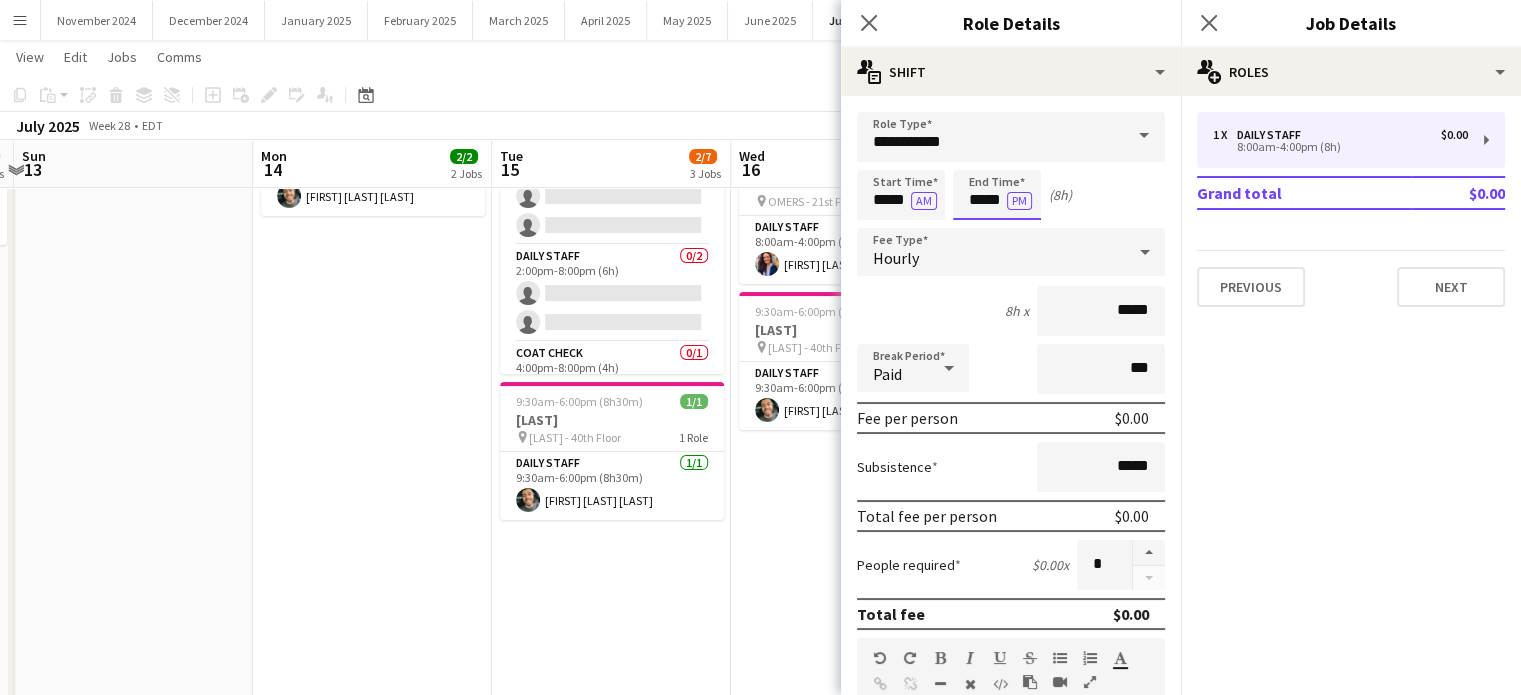 drag, startPoint x: 989, startPoint y: 194, endPoint x: 979, endPoint y: 173, distance: 23.259407 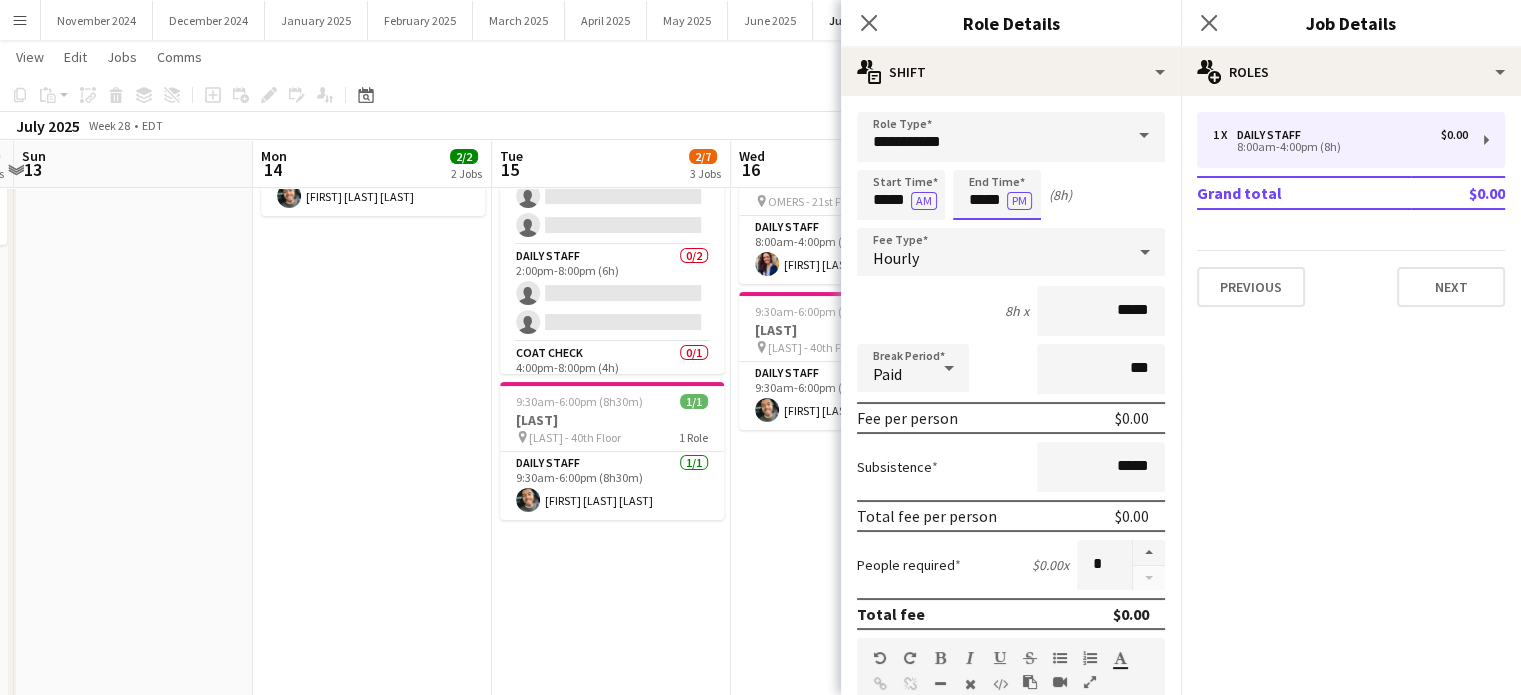 click on "*****" at bounding box center (997, 195) 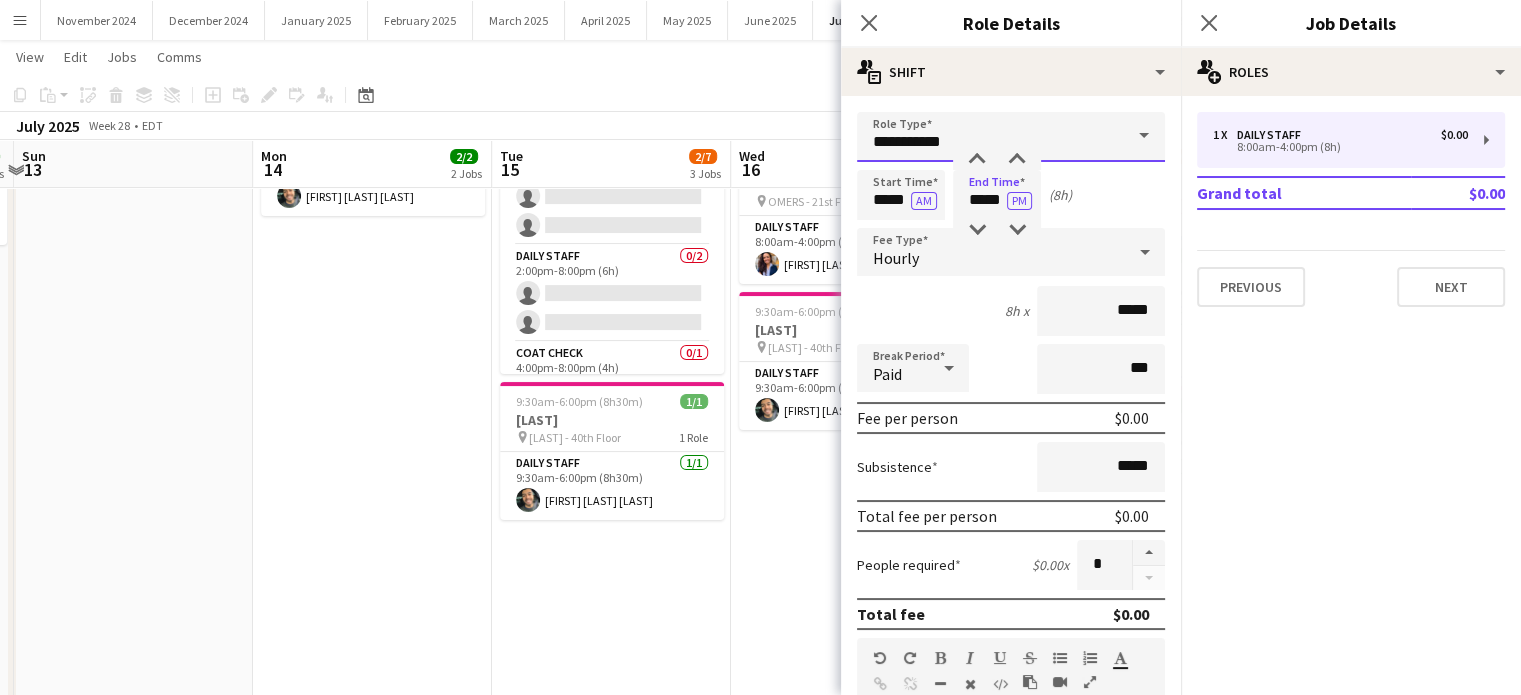 click on "**********" at bounding box center [1011, 137] 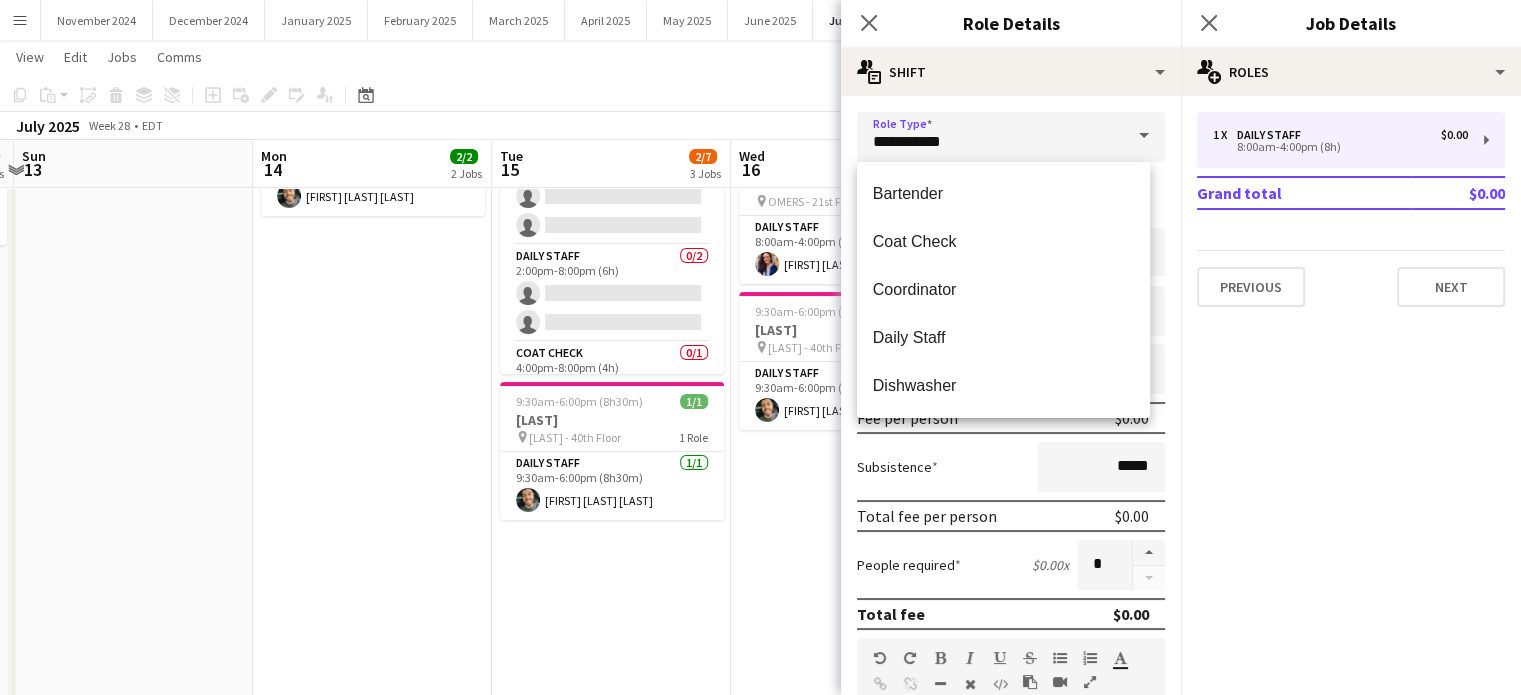 click on "pencil3
General details   1 x   Daily Staff   $0.00   8:00am-4:00pm (8h)   Grand total   $0.00   Previous   Next" 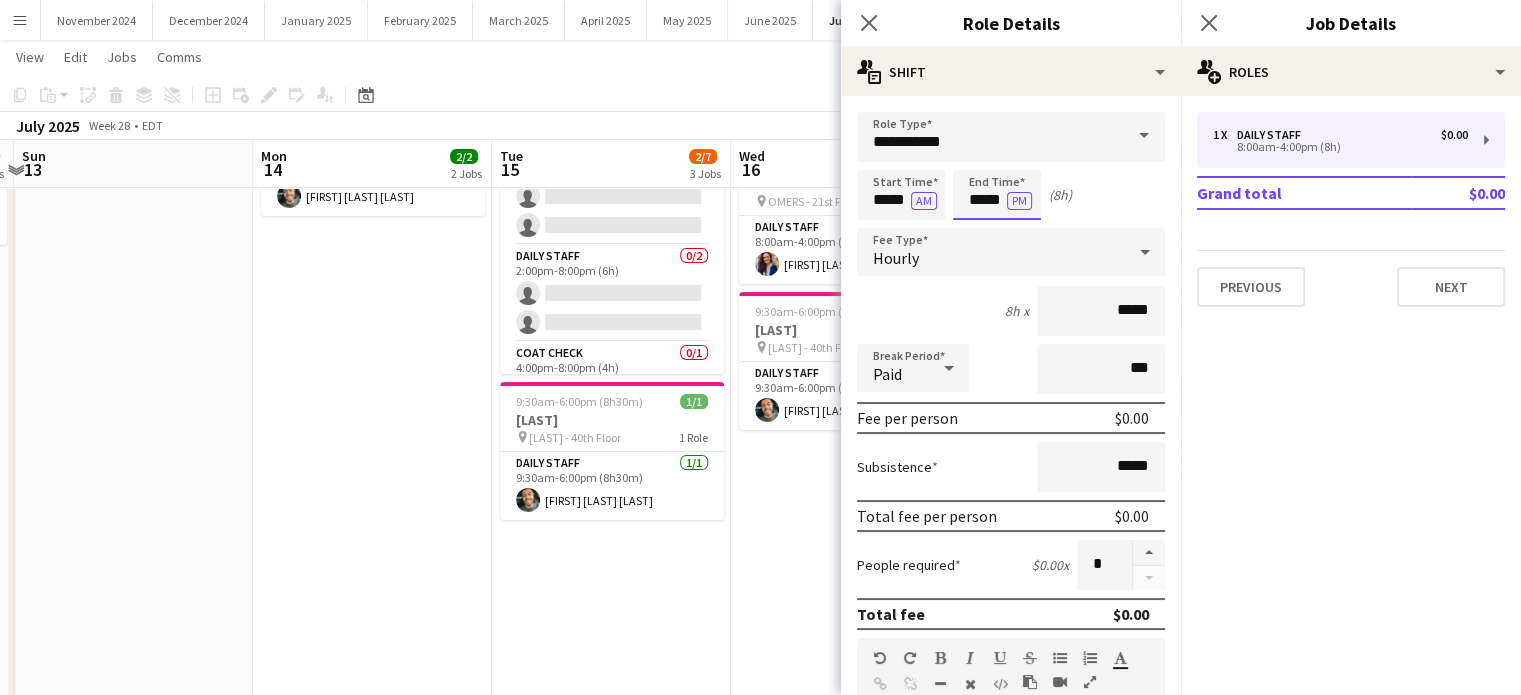click on "*****" at bounding box center (997, 195) 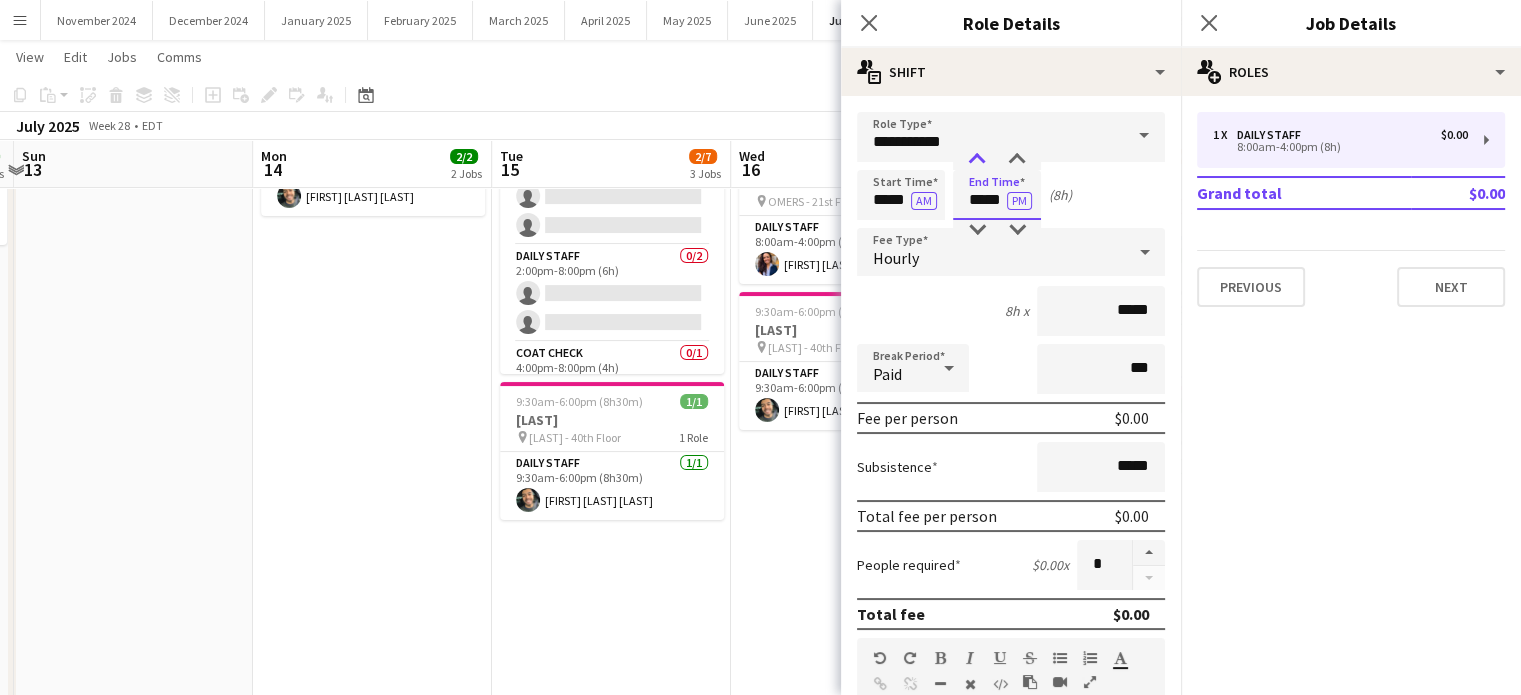 click at bounding box center (977, 160) 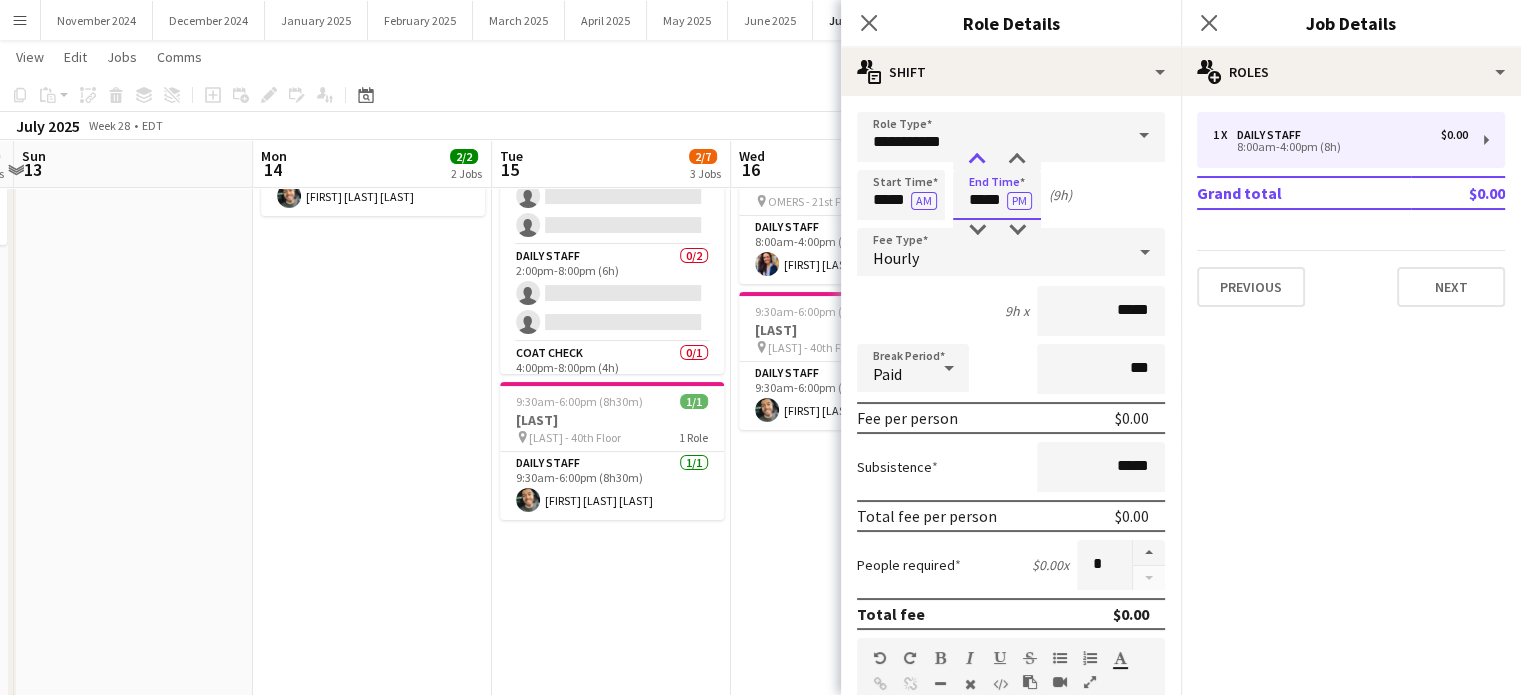 type on "*****" 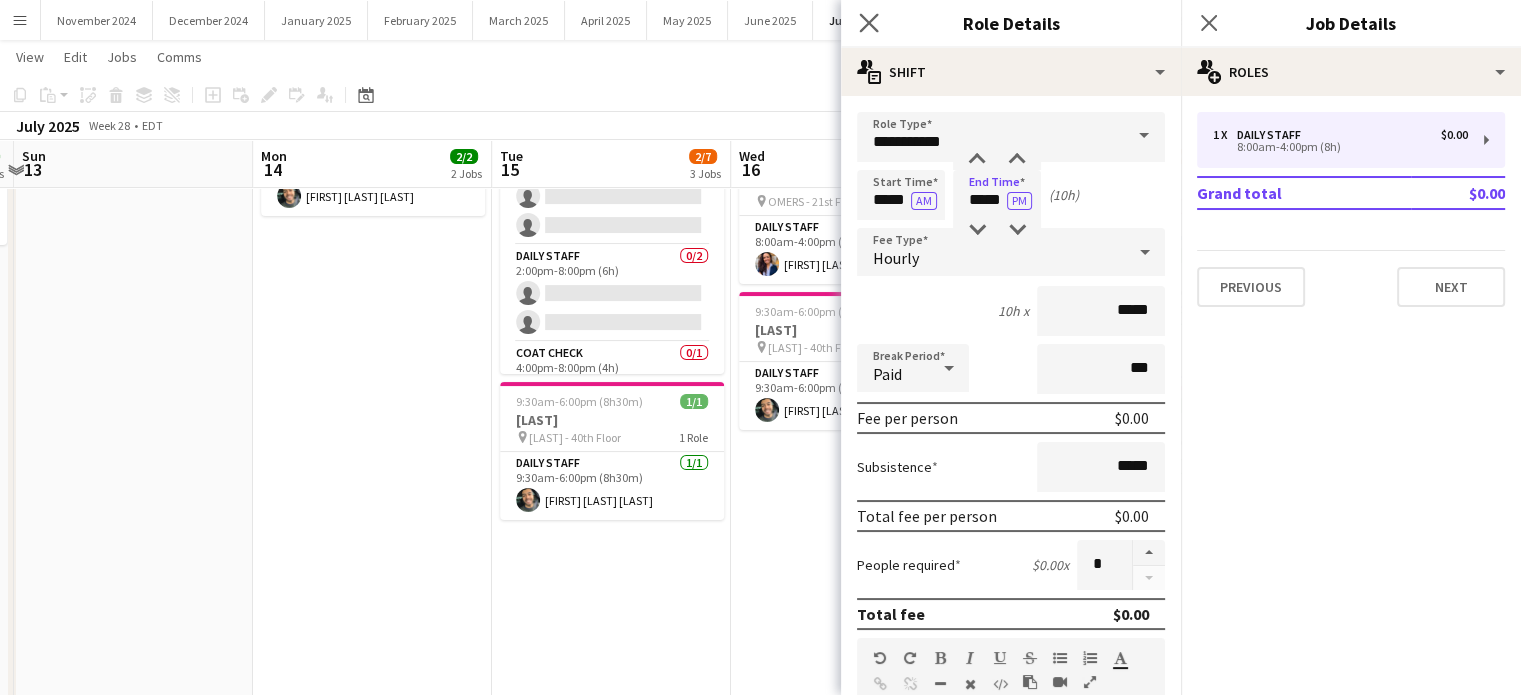 click 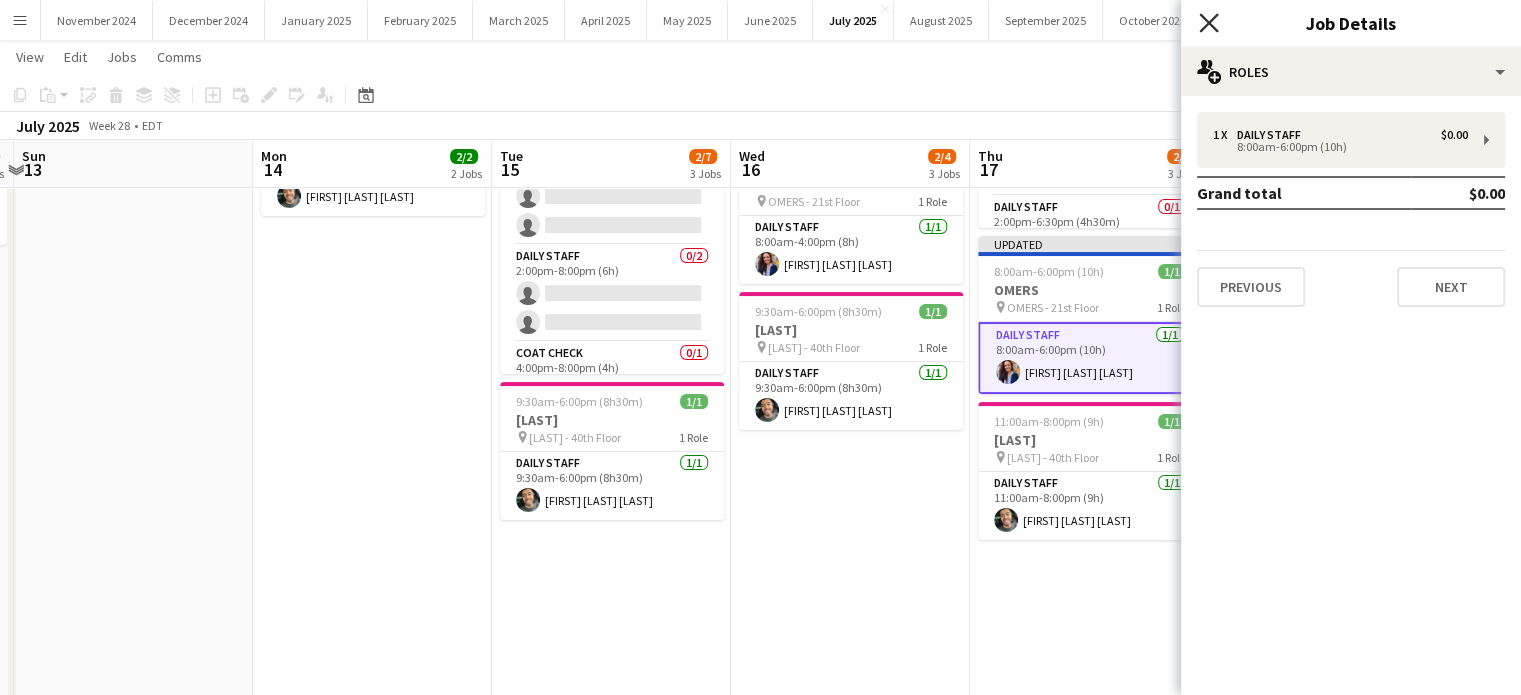 click on "Close pop-in" 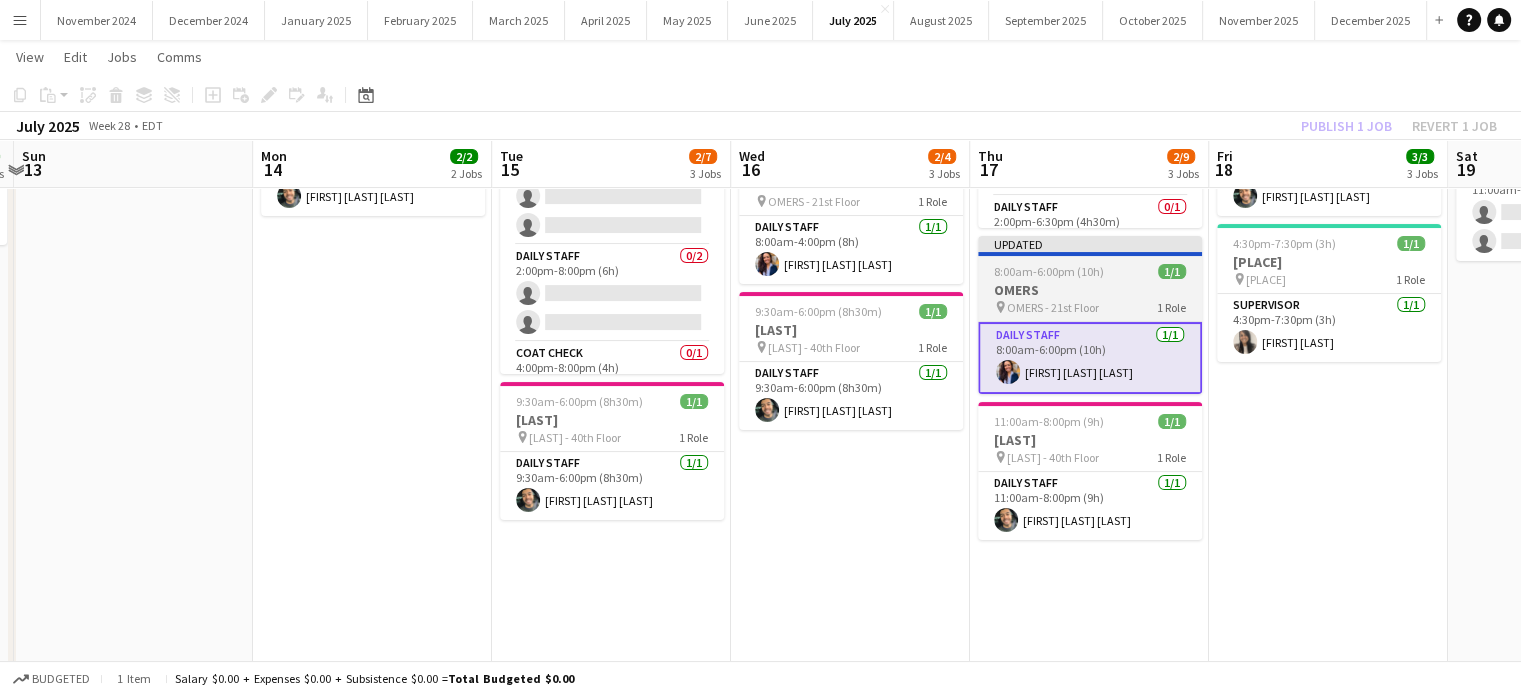 click on "8:00am-6:00pm (10h)    1/1" at bounding box center [1090, 271] 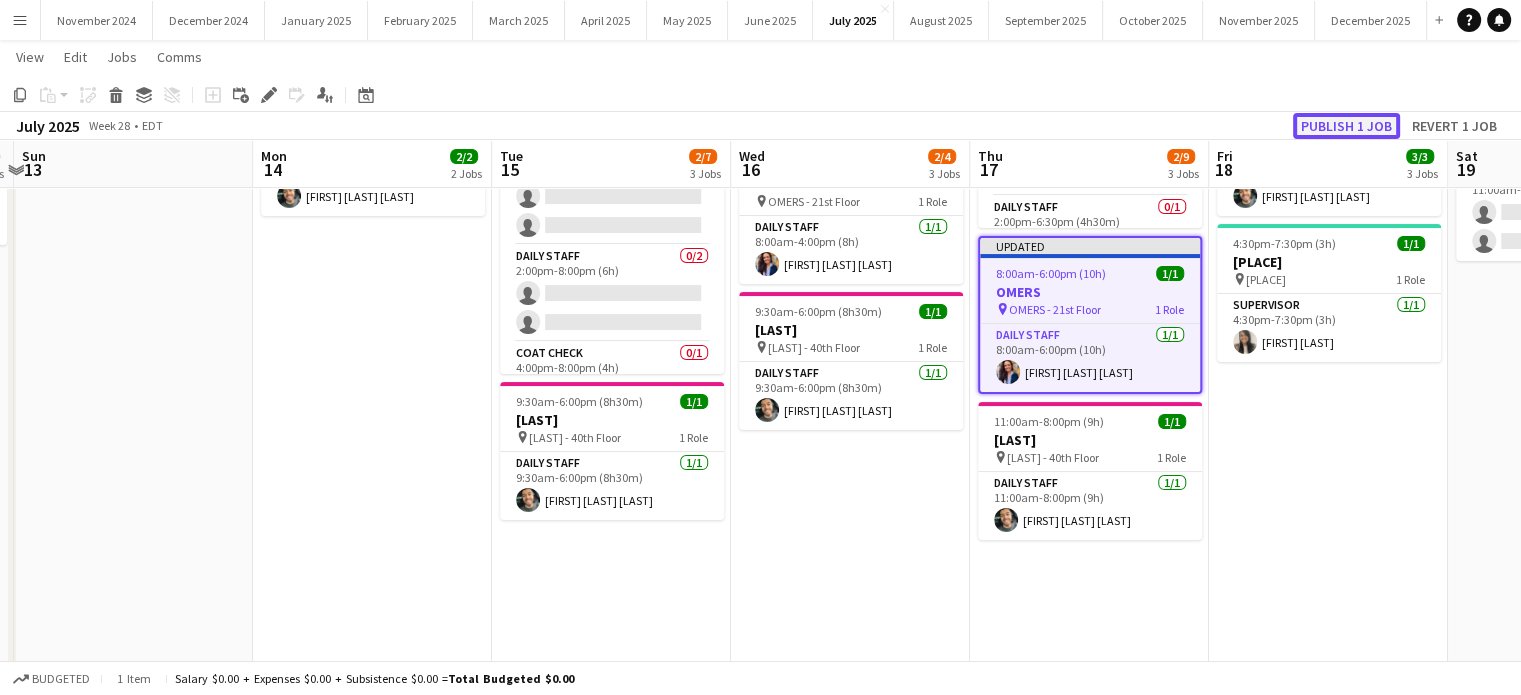 click on "Publish 1 job" 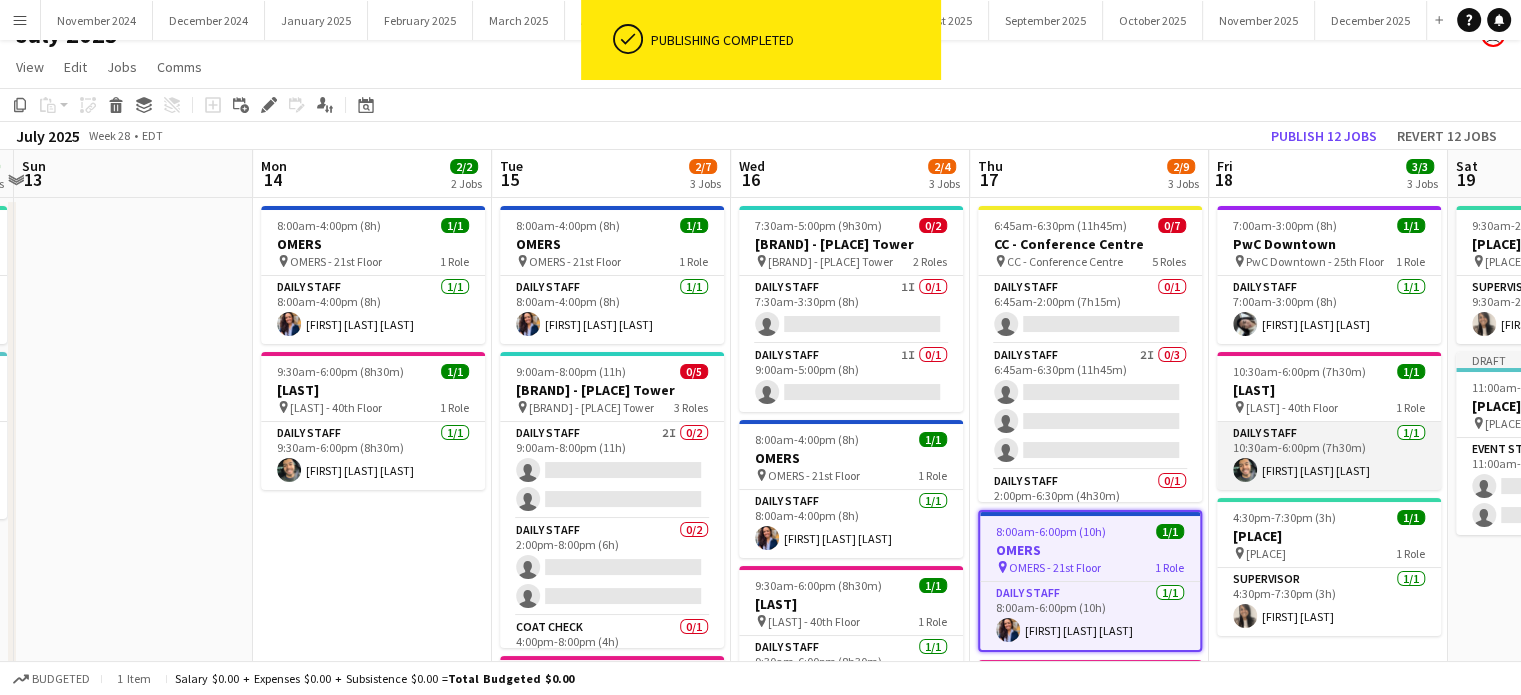scroll, scrollTop: 0, scrollLeft: 0, axis: both 